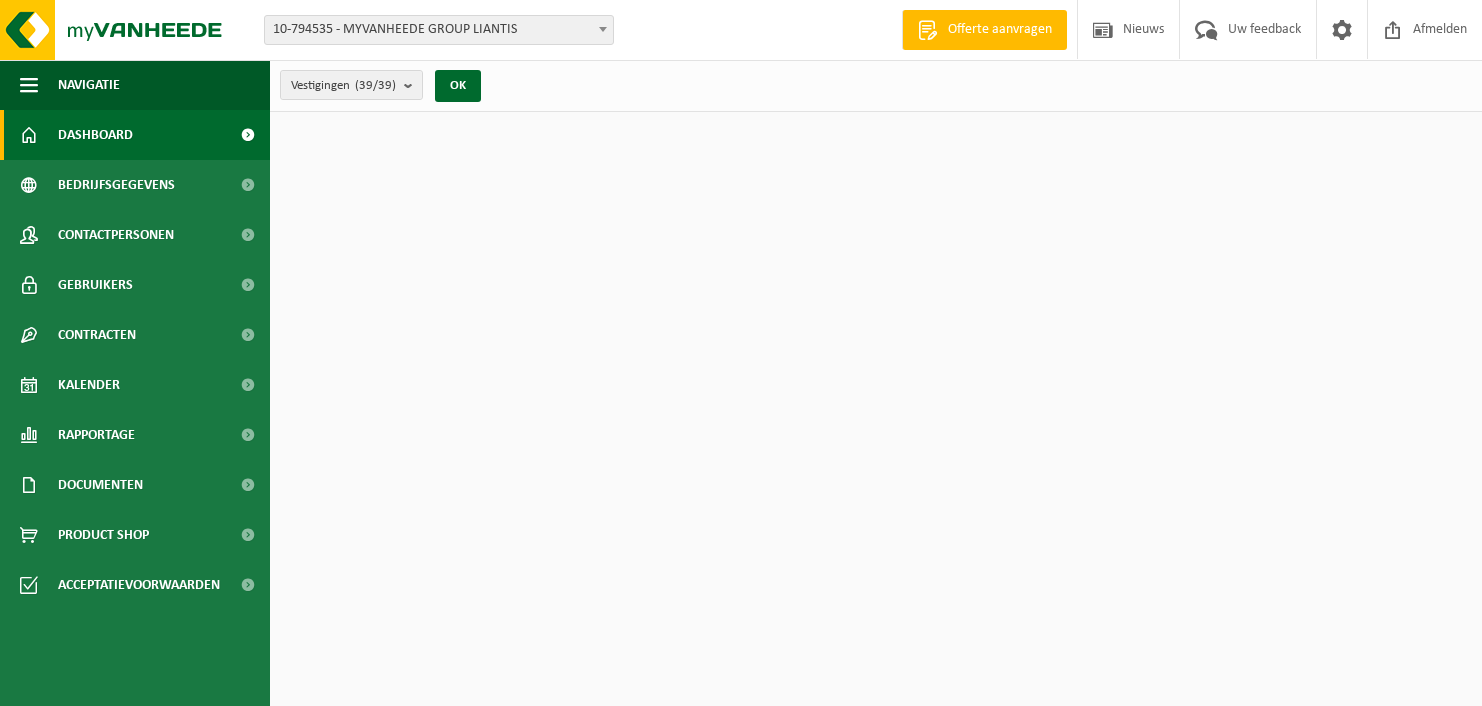 scroll, scrollTop: 0, scrollLeft: 0, axis: both 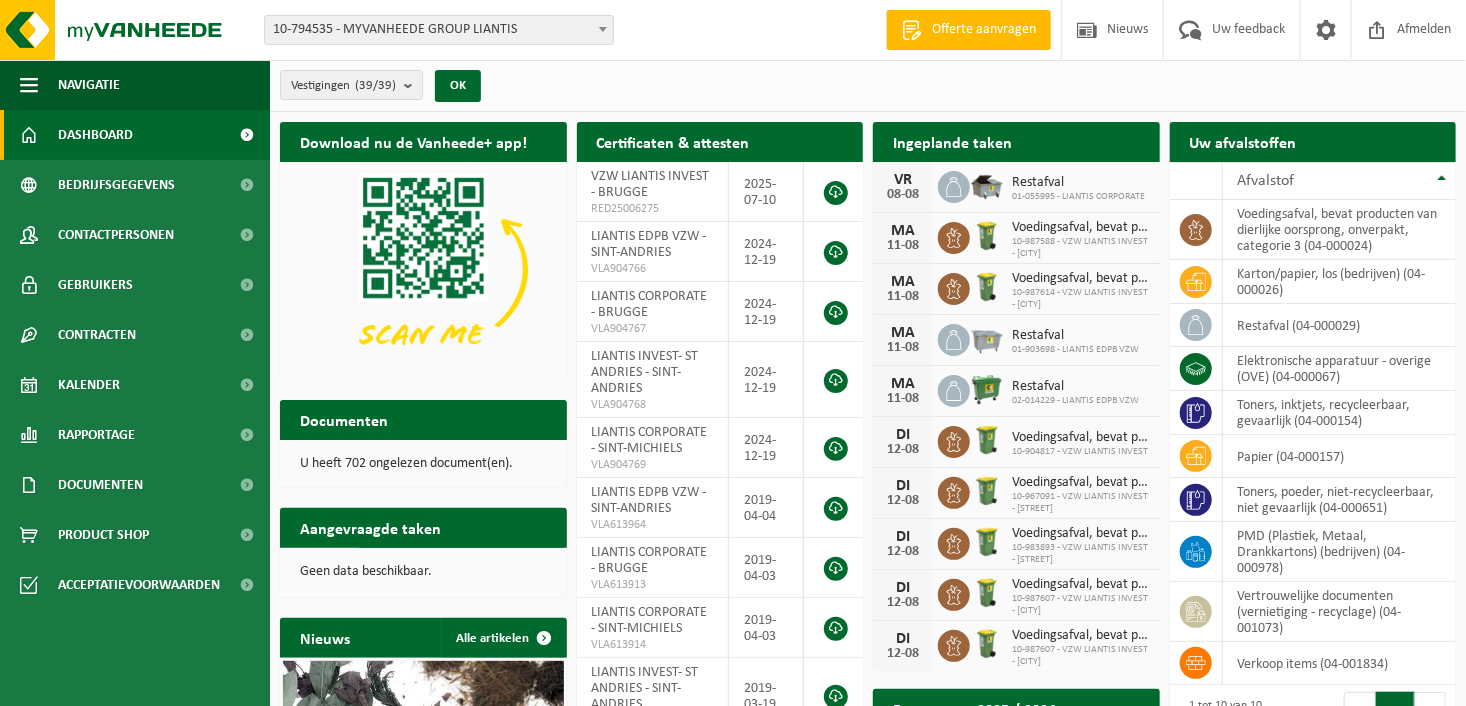 click on "Dashboard" at bounding box center [95, 135] 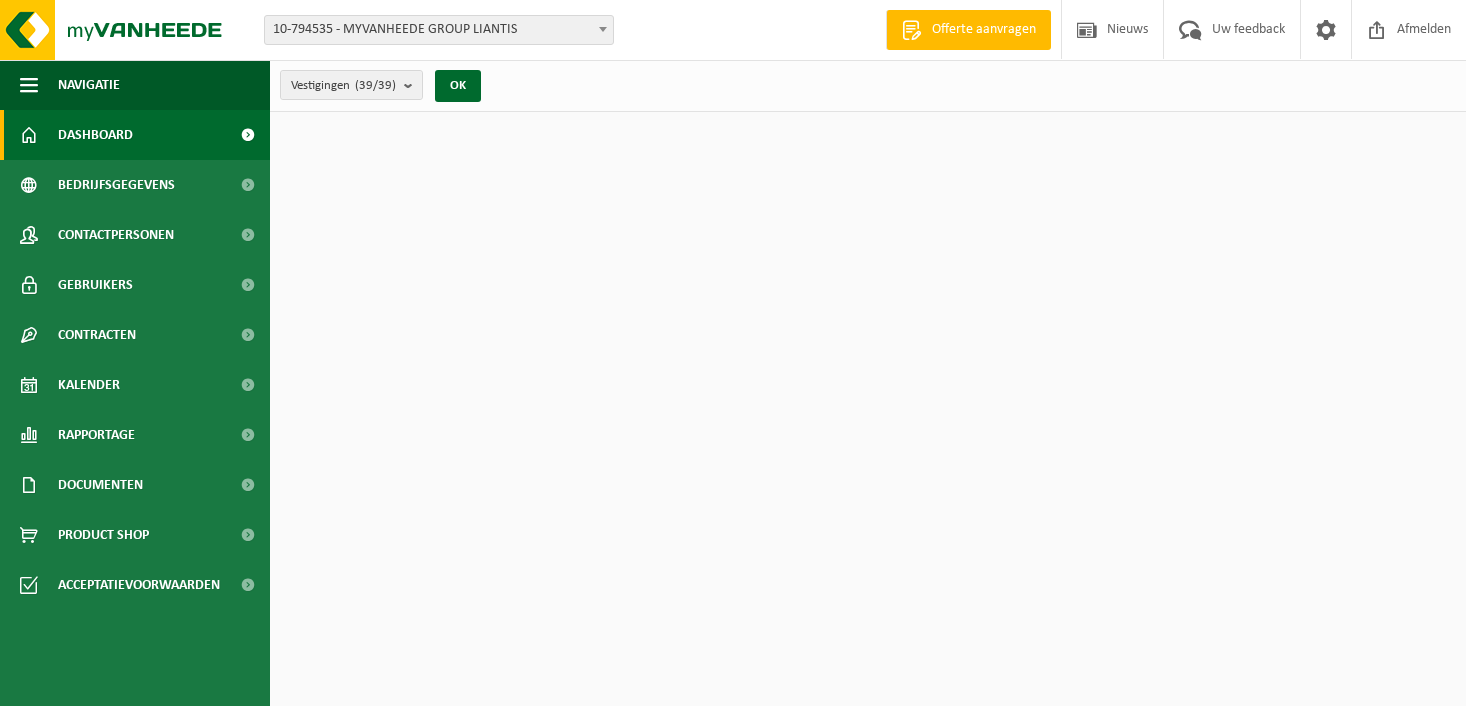 scroll, scrollTop: 0, scrollLeft: 0, axis: both 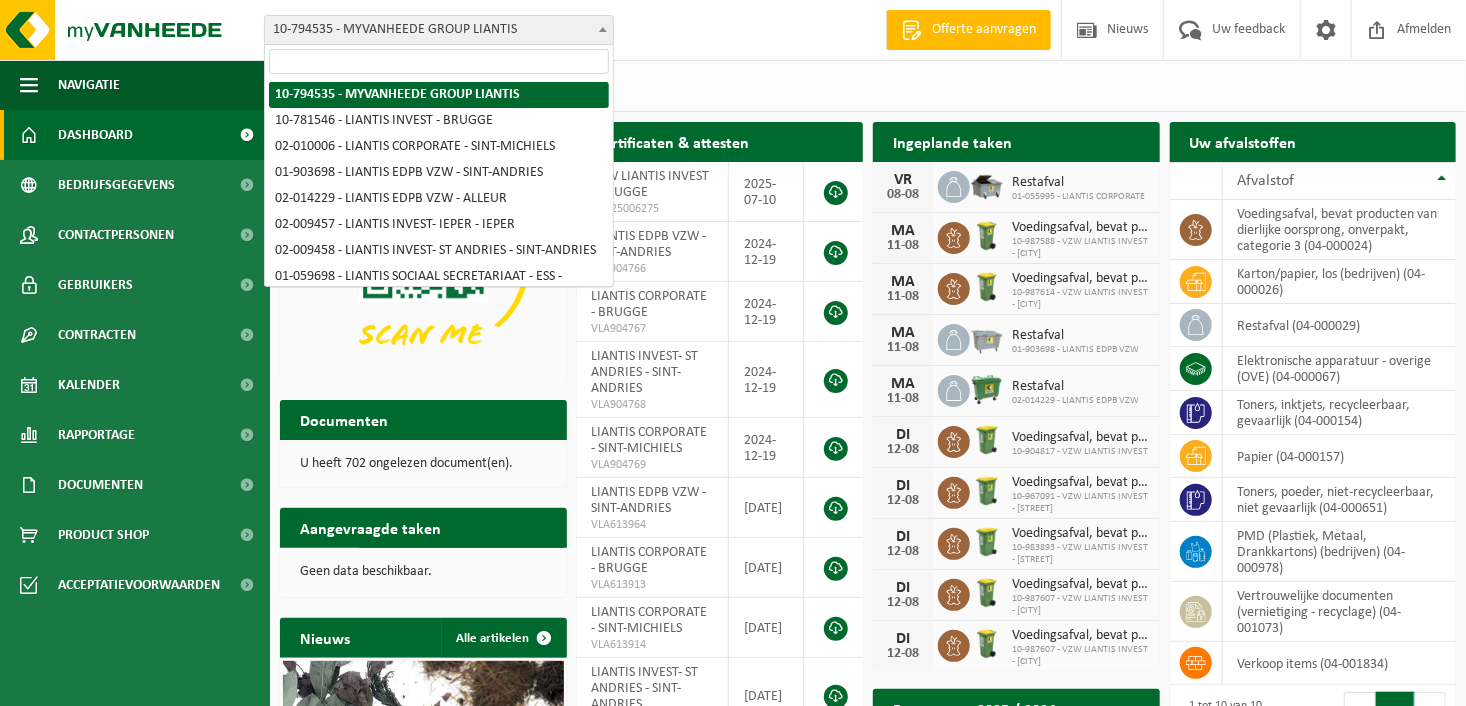 click on "10-794535 - MYVANHEEDE GROUP LIANTIS" at bounding box center [439, 30] 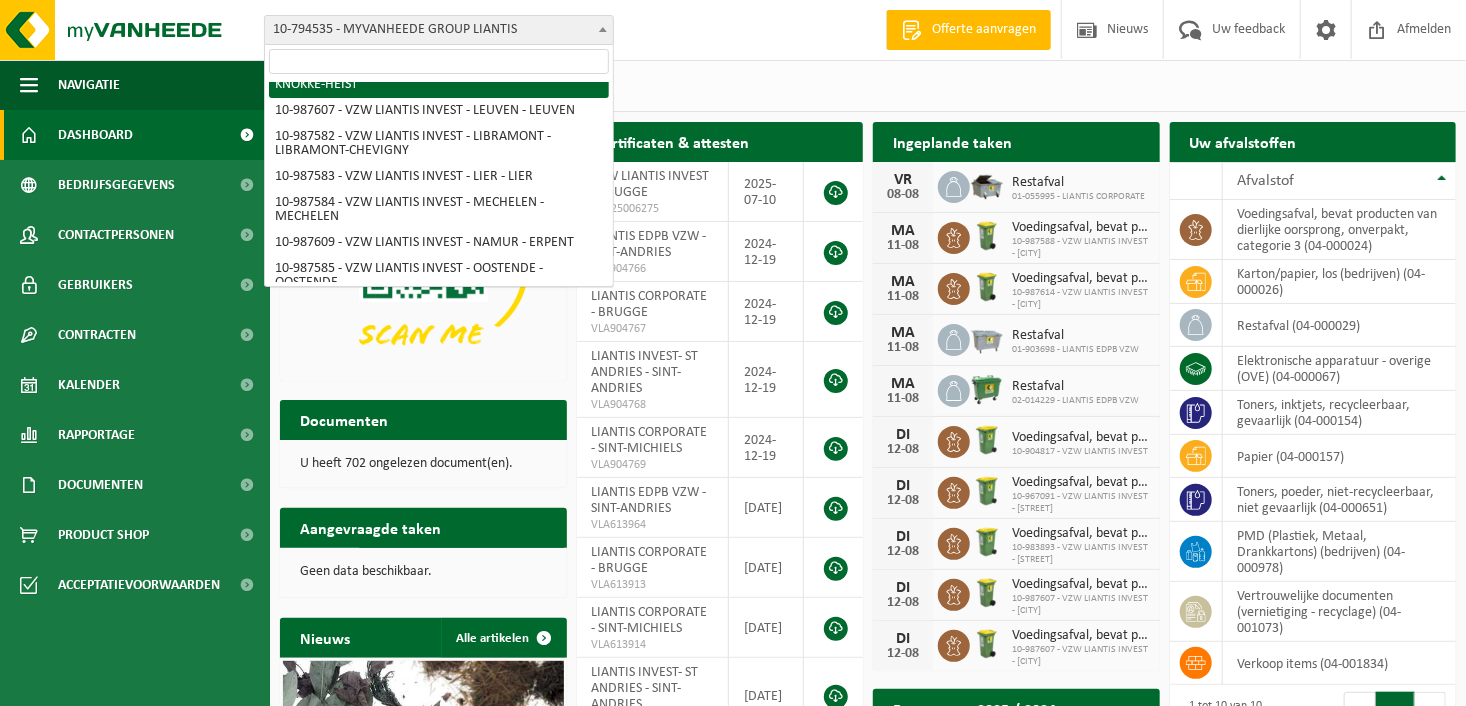 scroll, scrollTop: 800, scrollLeft: 0, axis: vertical 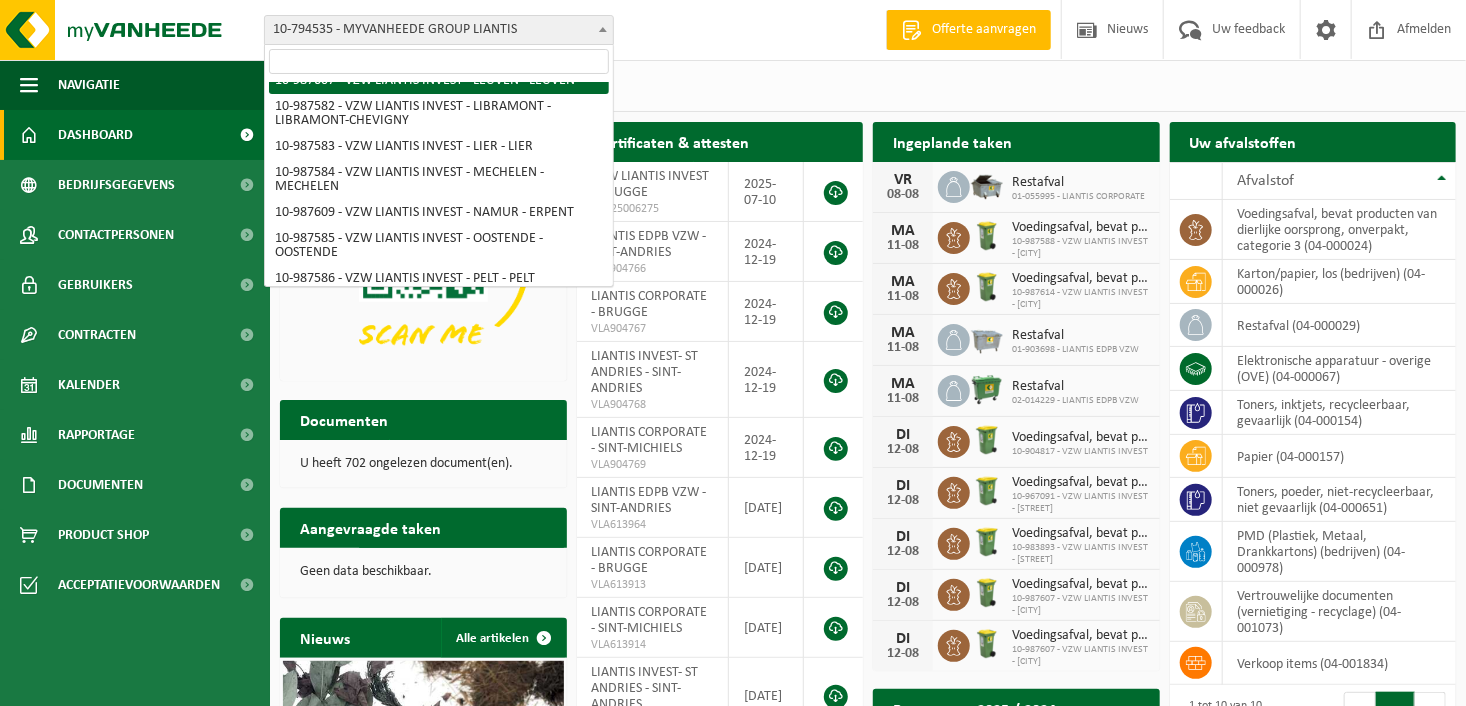 select on "167263" 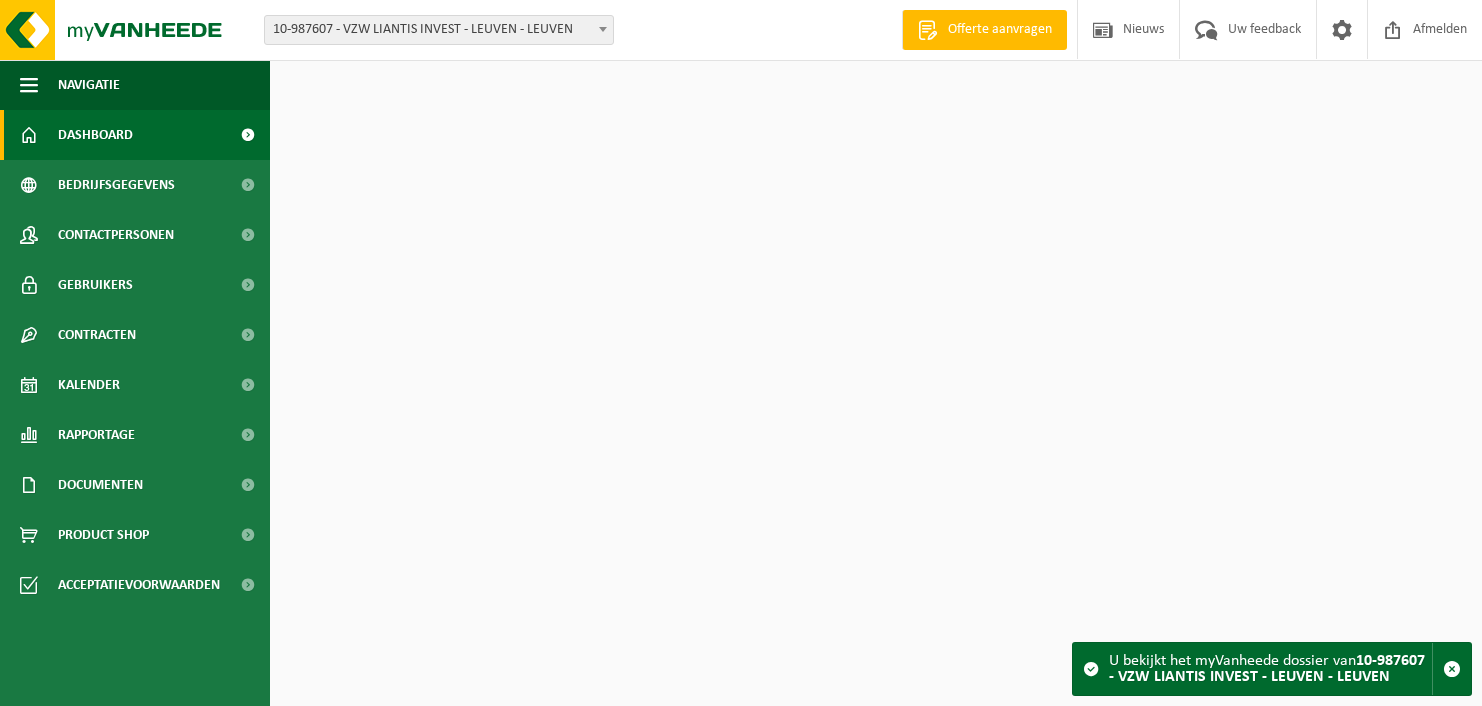 scroll, scrollTop: 0, scrollLeft: 0, axis: both 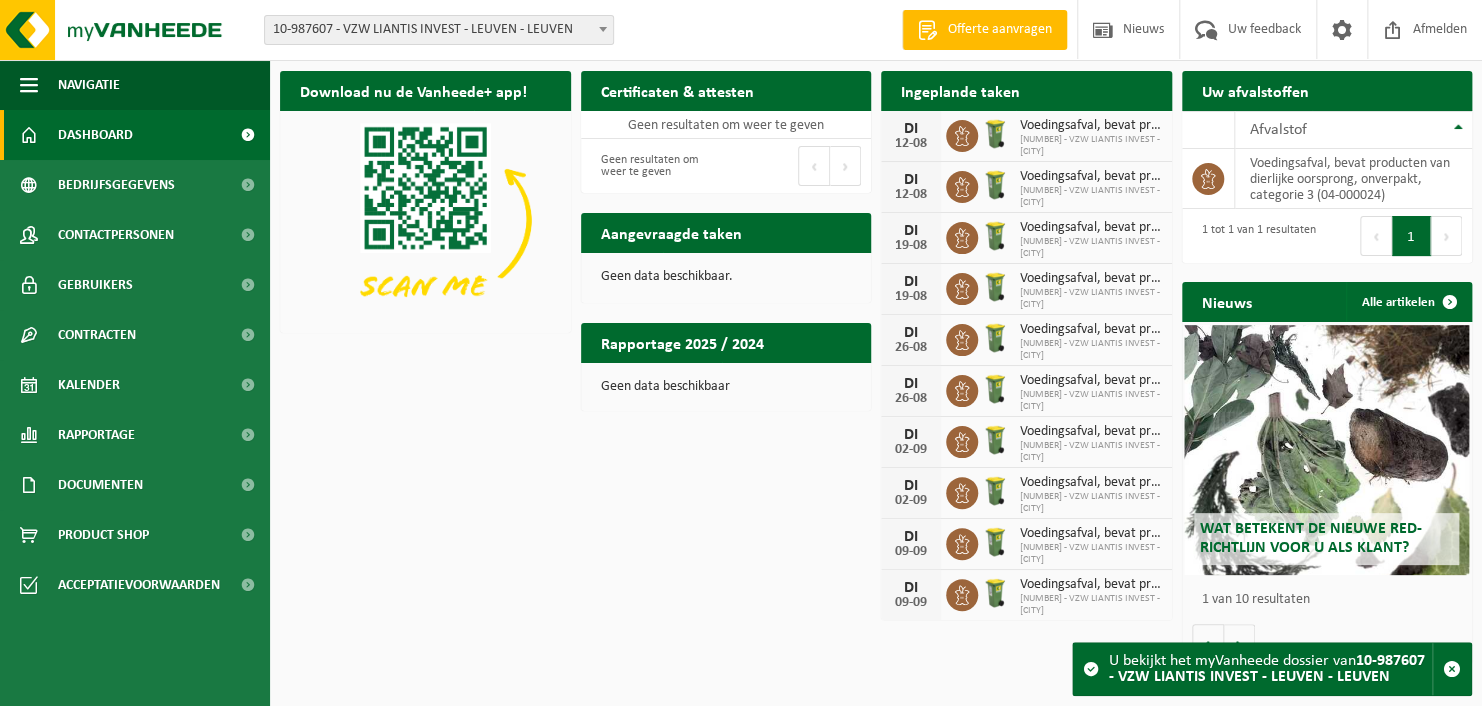 click on "Voedingsafval, bevat producten van dierlijke oorsprong, onverpakt, categorie 3" at bounding box center (1091, 279) 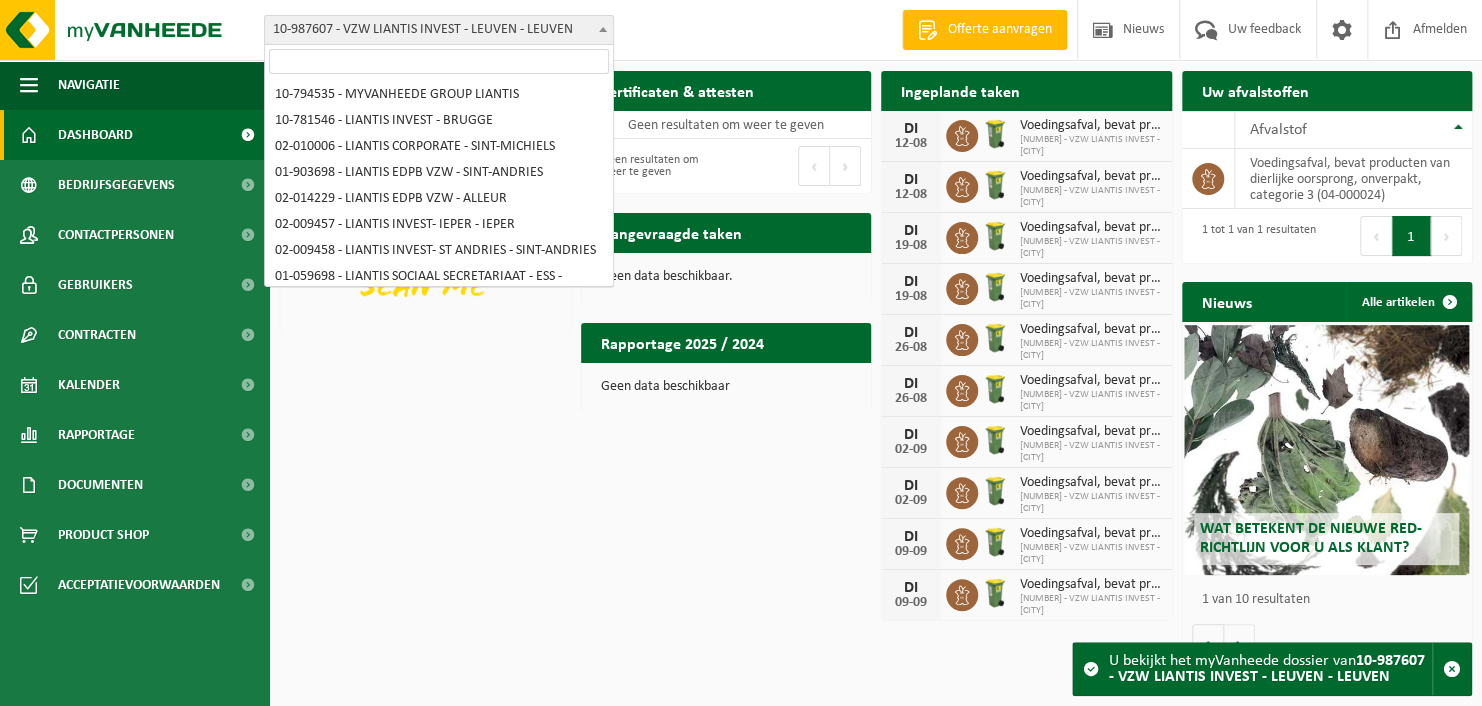 scroll, scrollTop: 762, scrollLeft: 0, axis: vertical 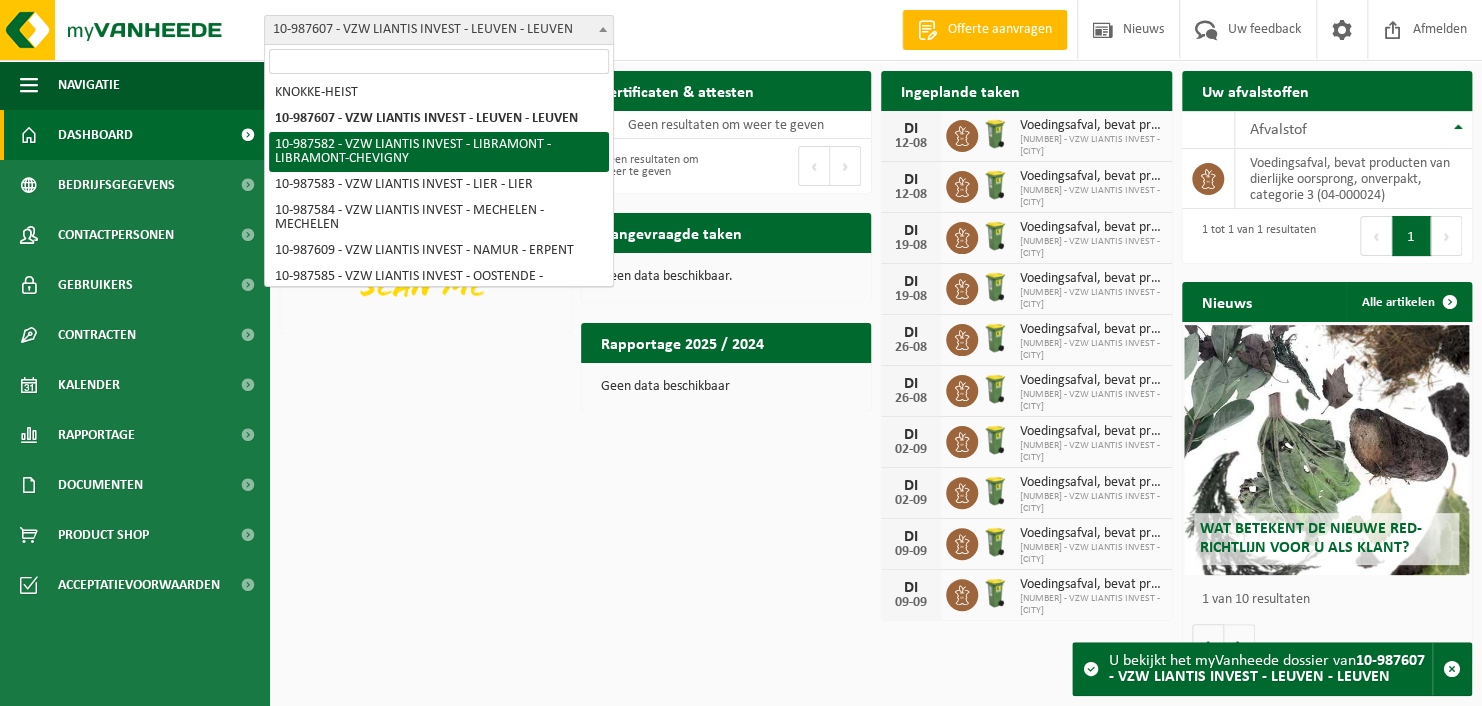 select on "167248" 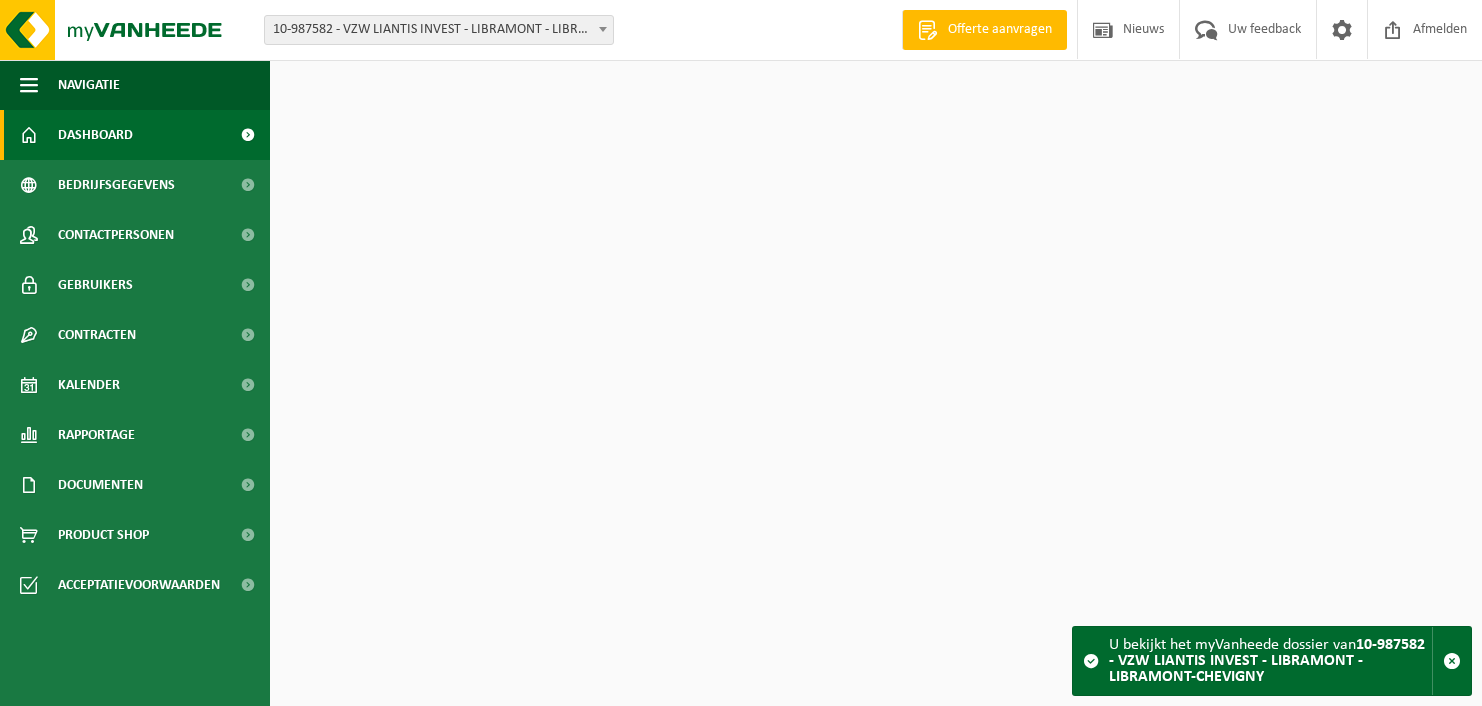 scroll, scrollTop: 0, scrollLeft: 0, axis: both 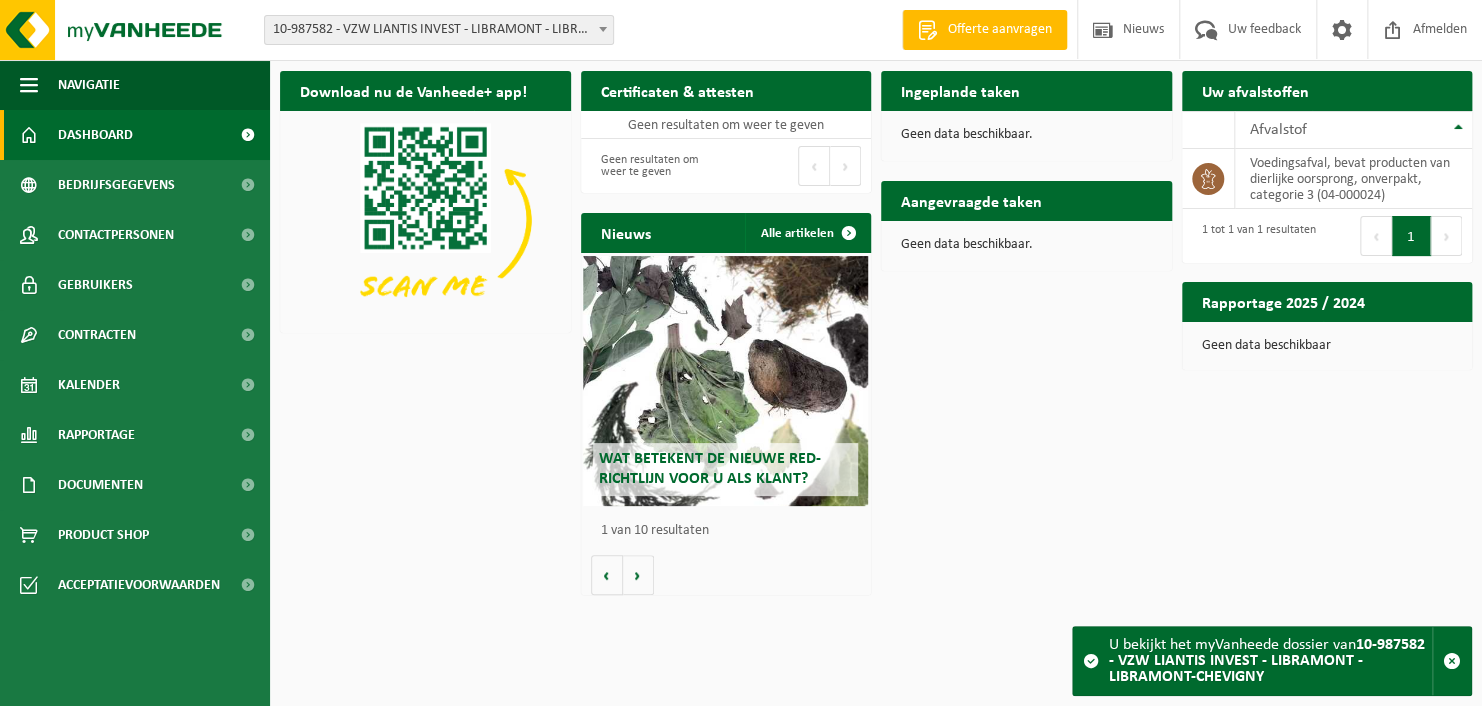 click on "10-987582 - VZW LIANTIS INVEST - LIBRAMONT - LIBRAMONT-CHEVIGNY" at bounding box center [439, 30] 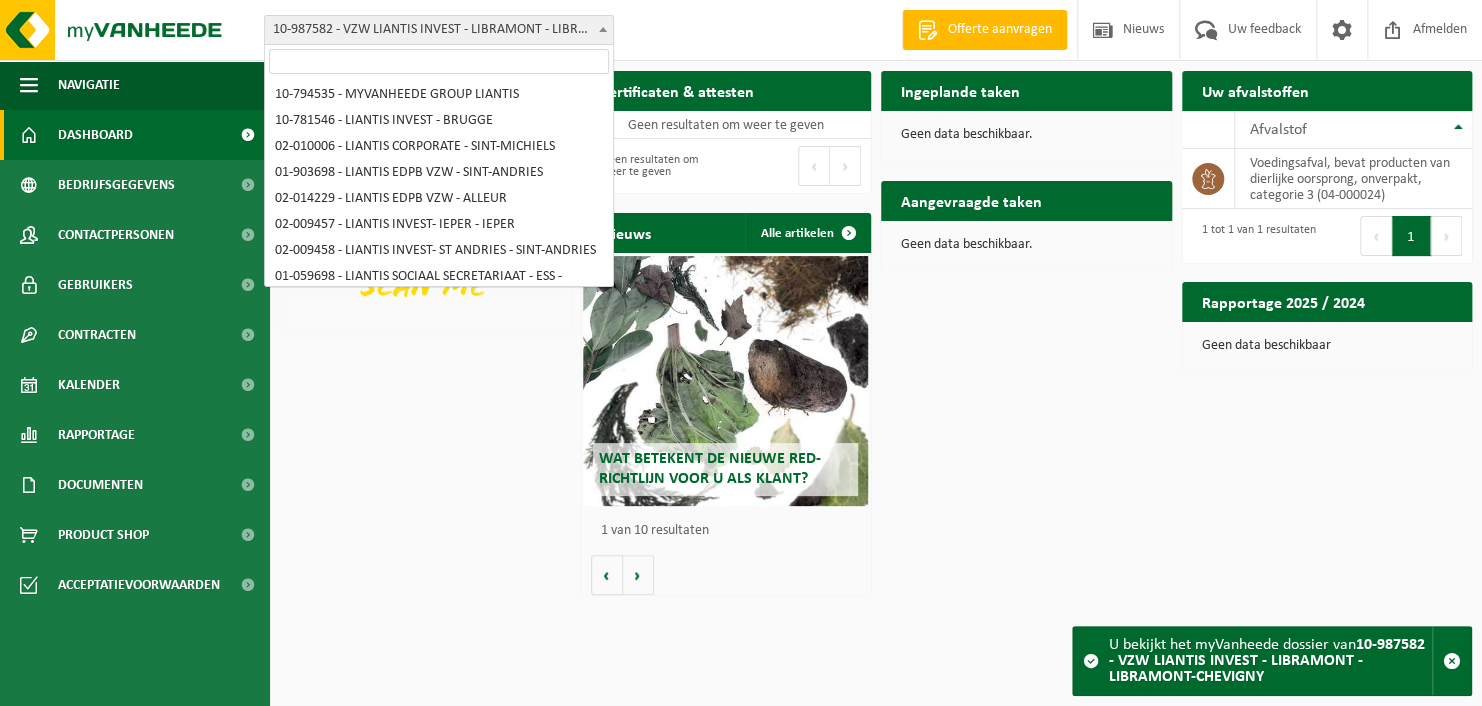 scroll, scrollTop: 760, scrollLeft: 0, axis: vertical 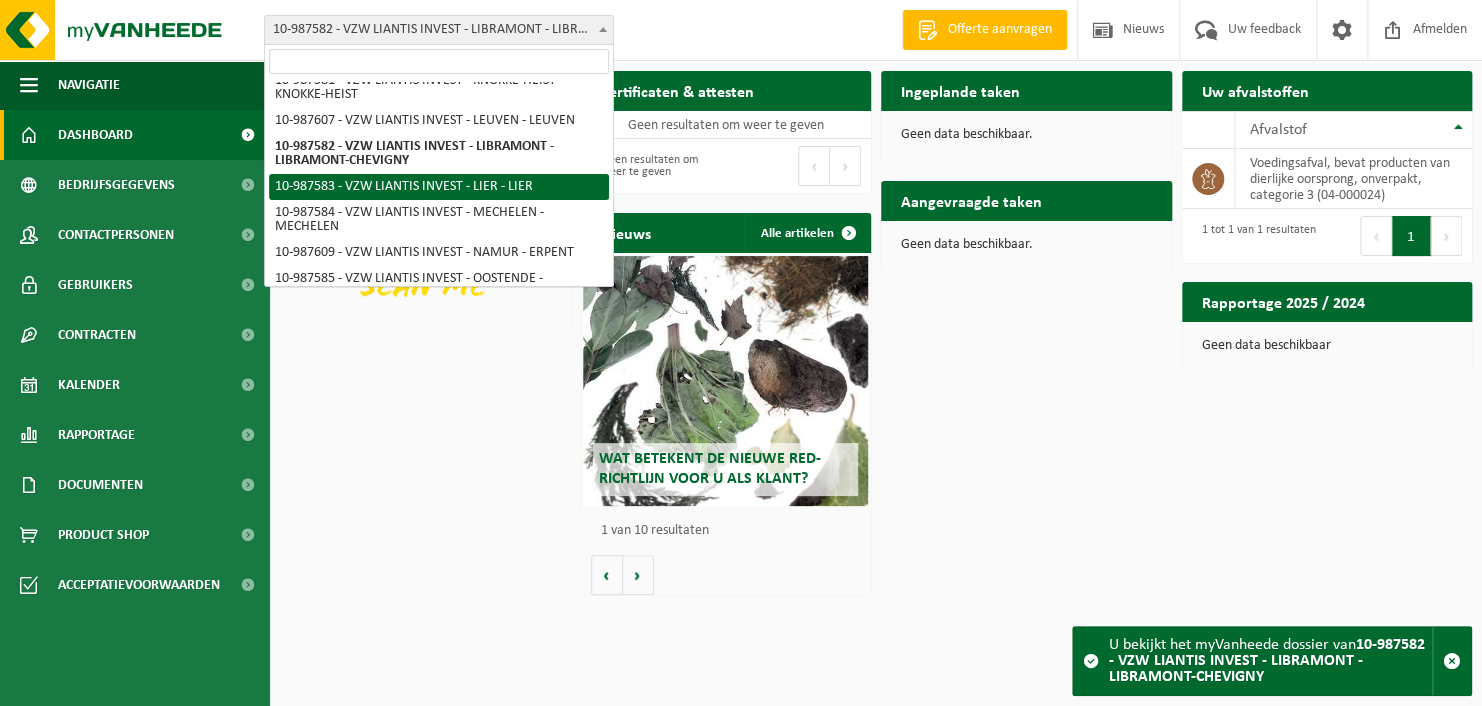 select on "167249" 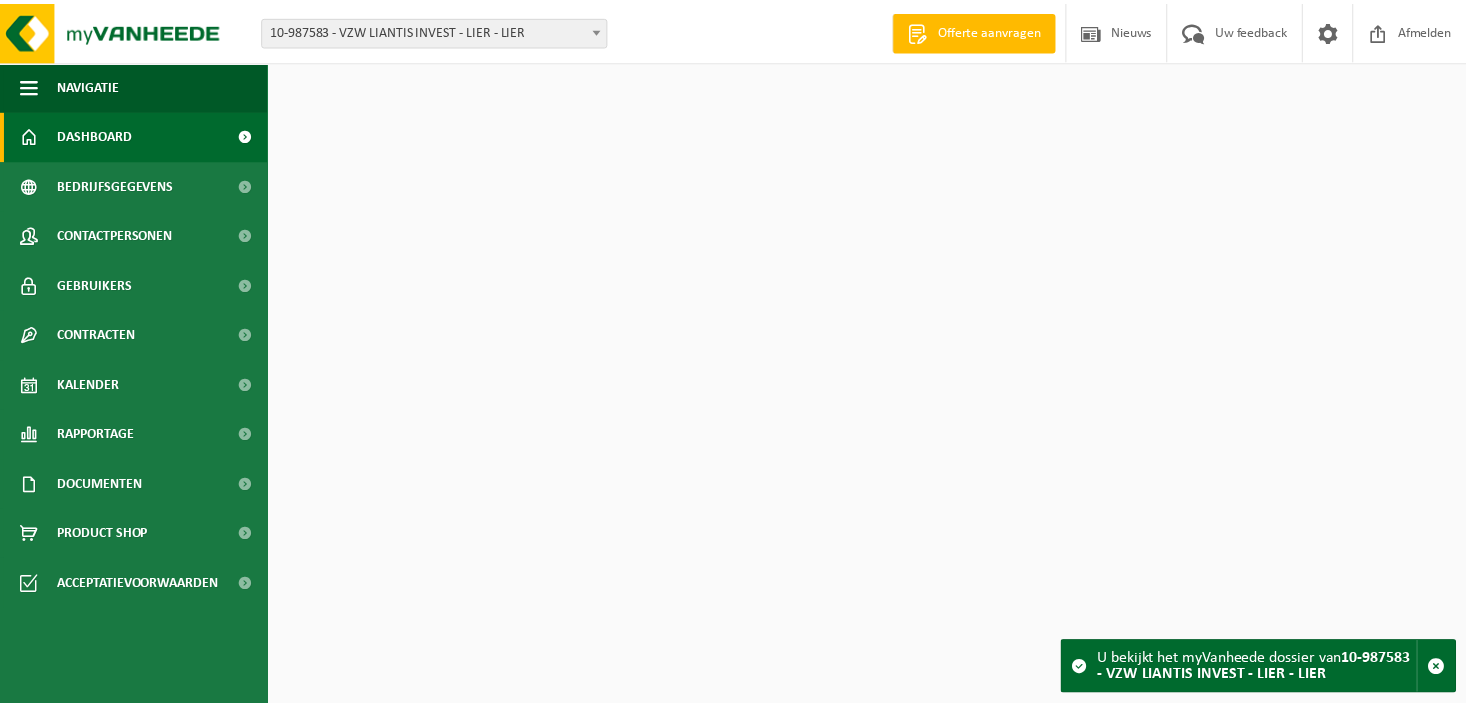 scroll, scrollTop: 0, scrollLeft: 0, axis: both 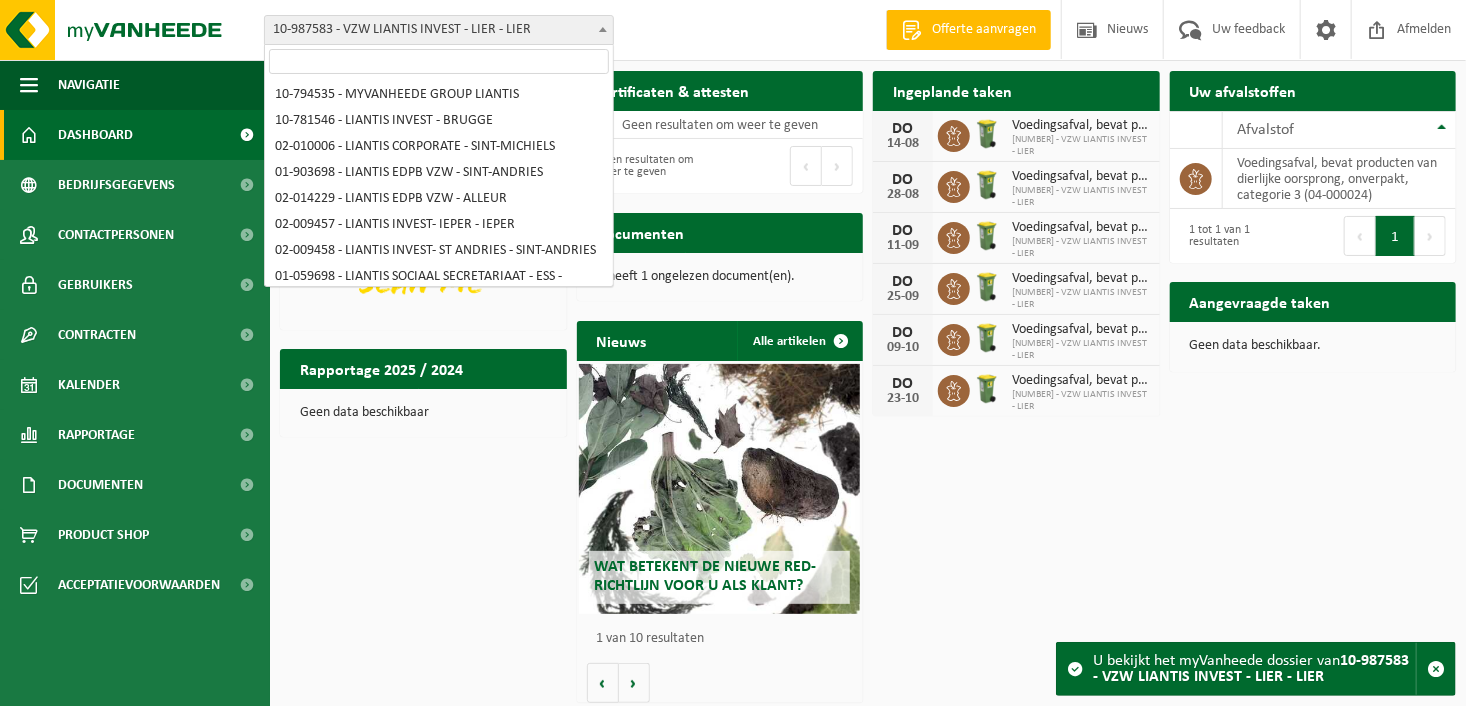 click on "10-987583 - VZW LIANTIS INVEST - LIER - LIER" at bounding box center (439, 30) 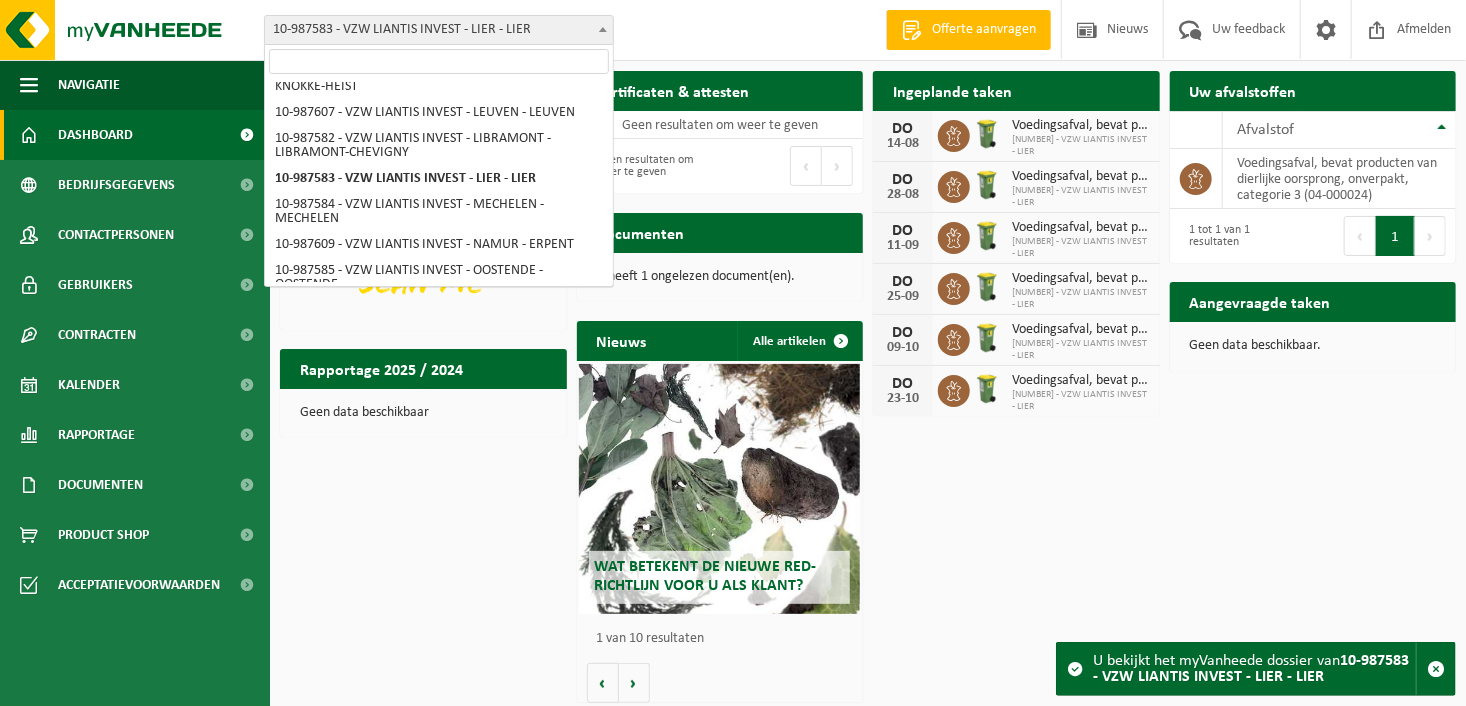 scroll, scrollTop: 738, scrollLeft: 0, axis: vertical 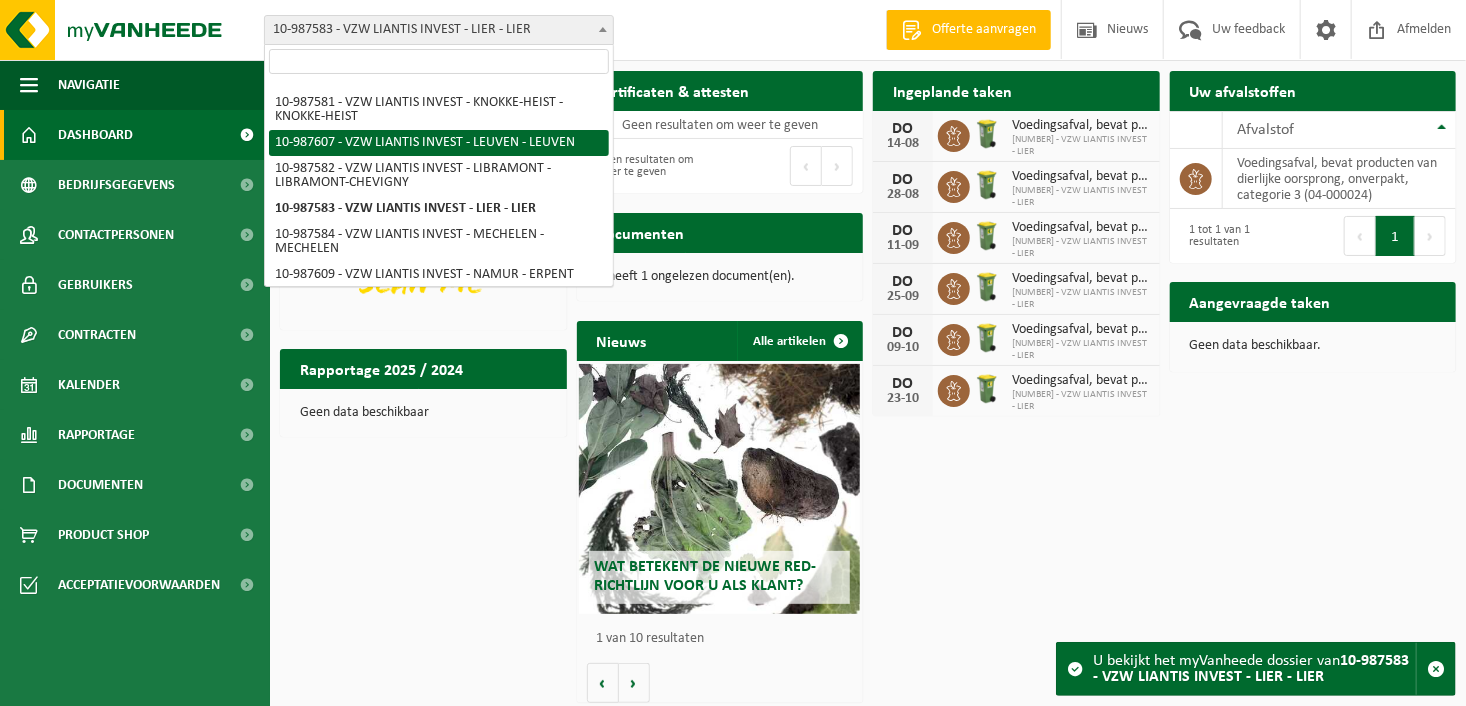 select on "167263" 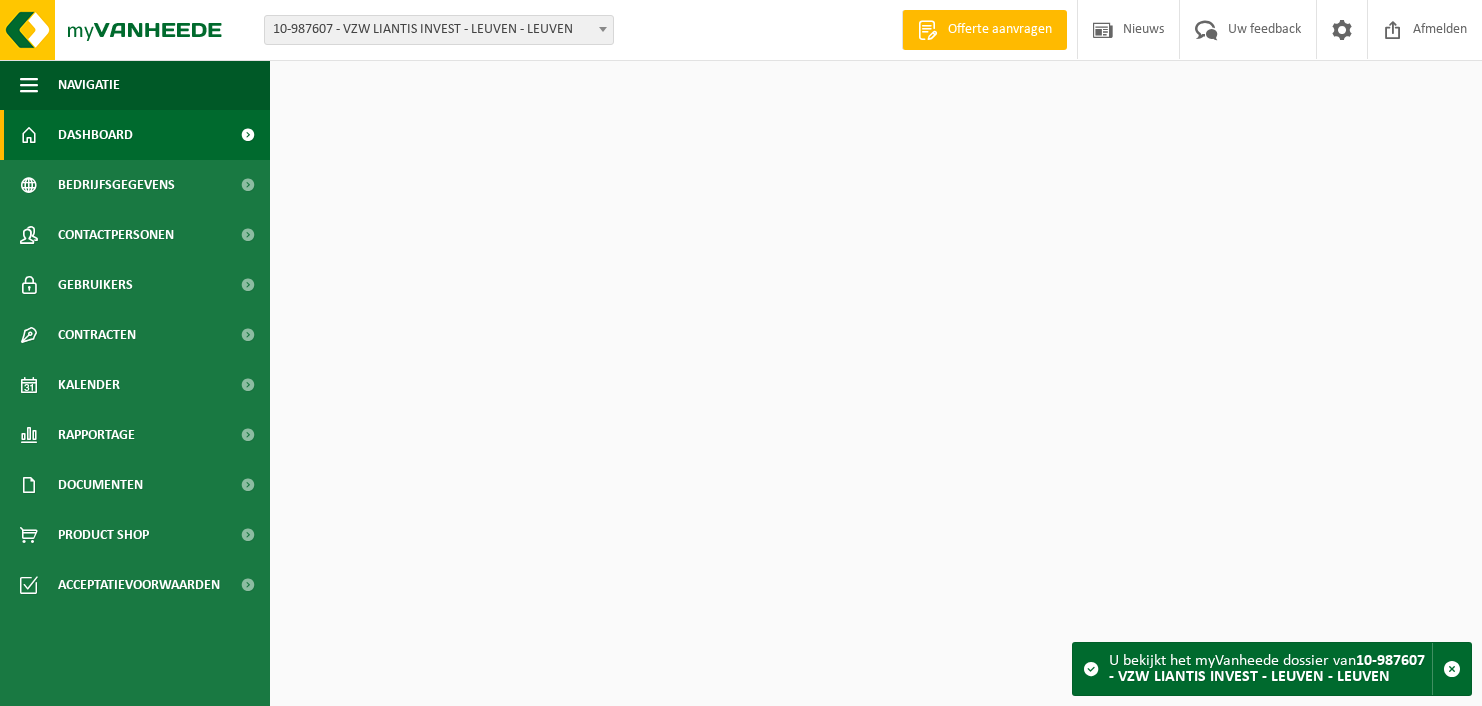 scroll, scrollTop: 0, scrollLeft: 0, axis: both 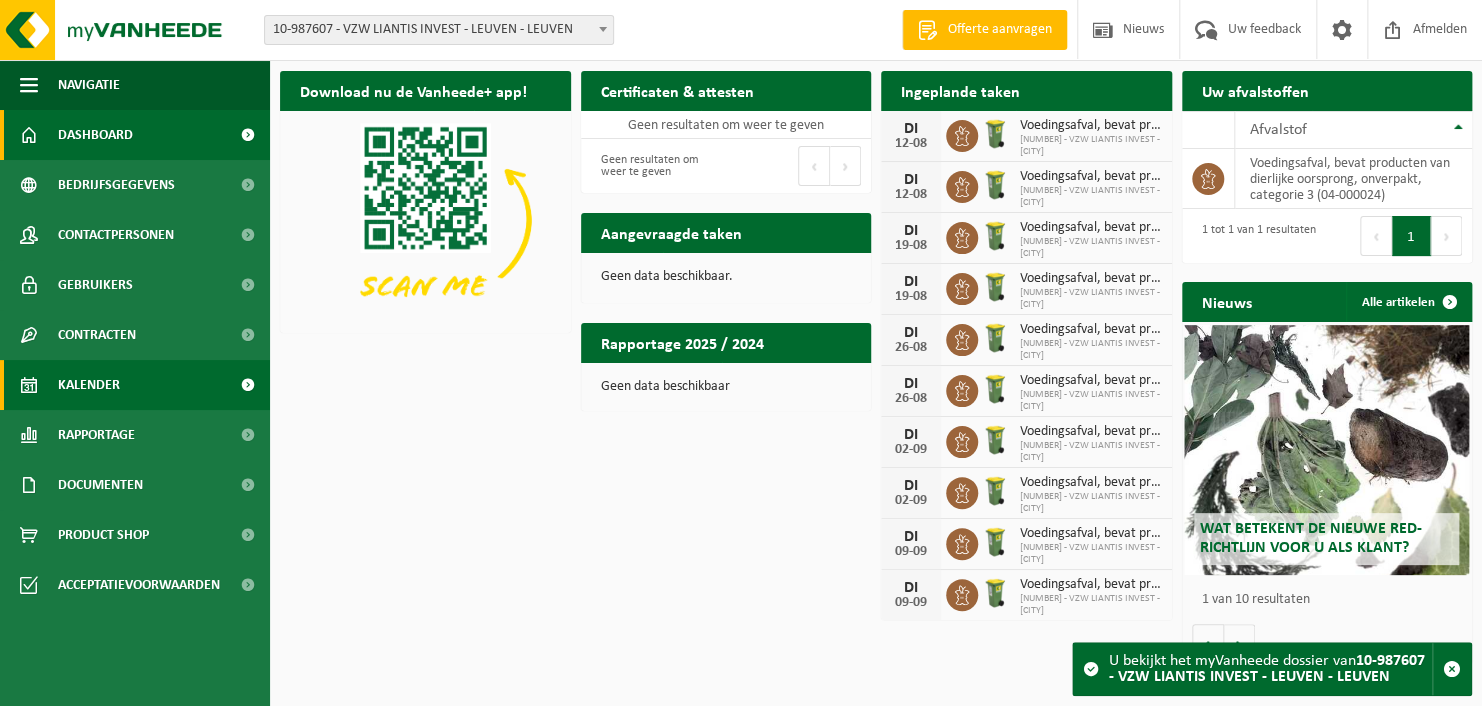 click on "Kalender" at bounding box center [89, 385] 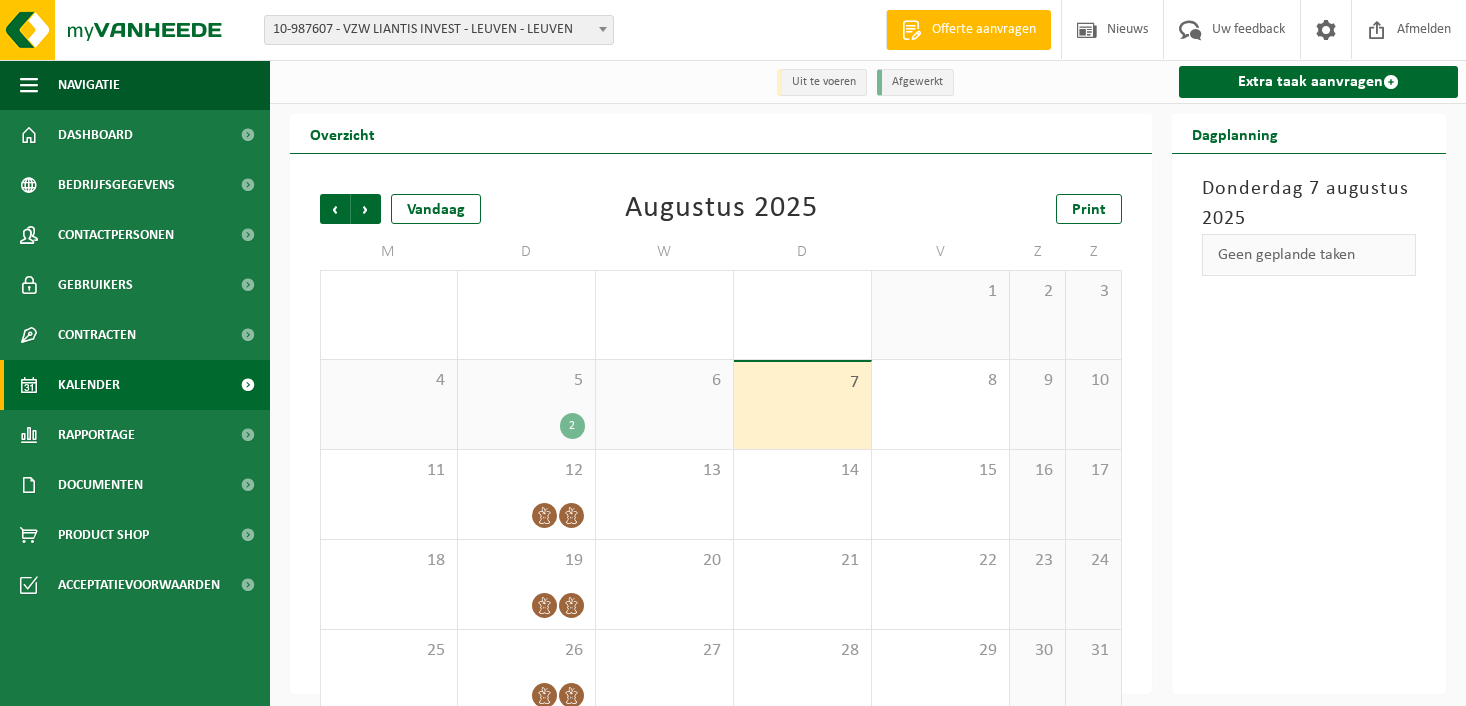 scroll, scrollTop: 0, scrollLeft: 0, axis: both 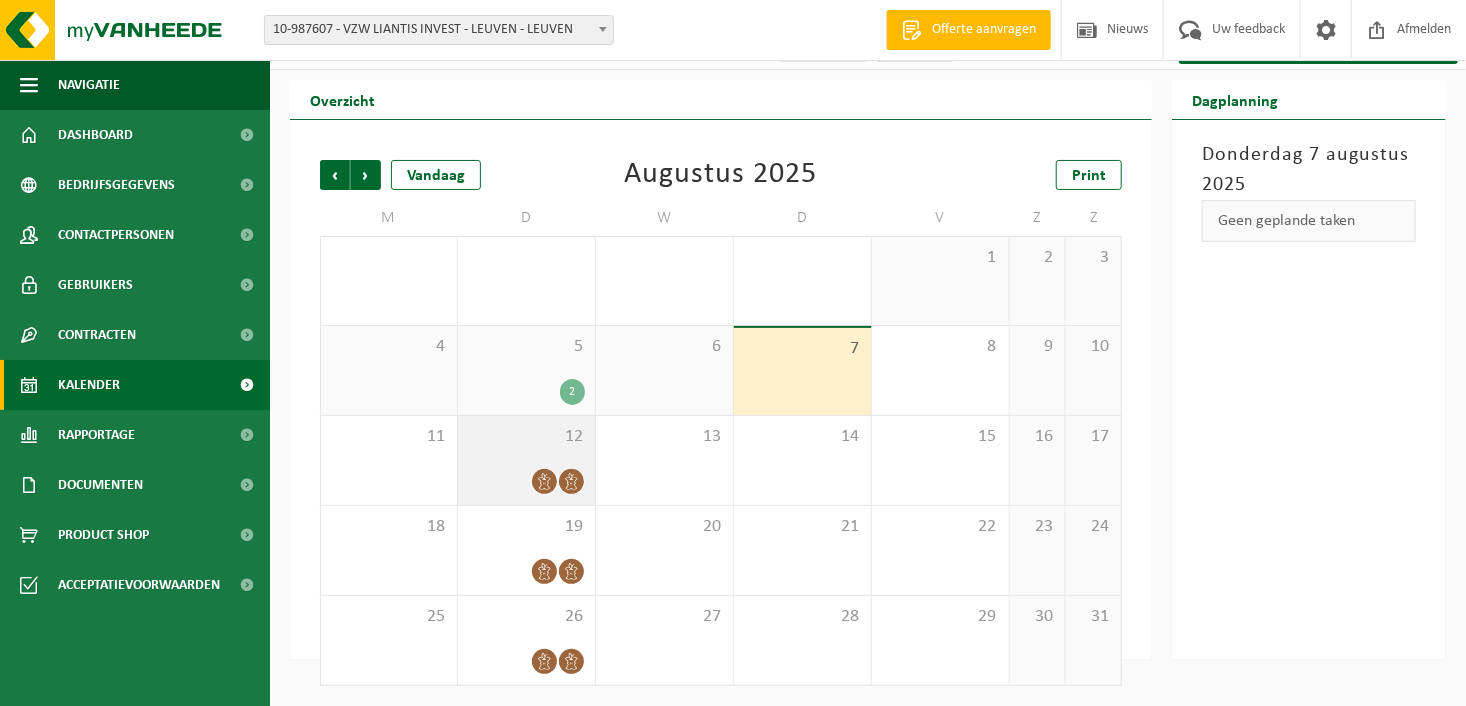 click 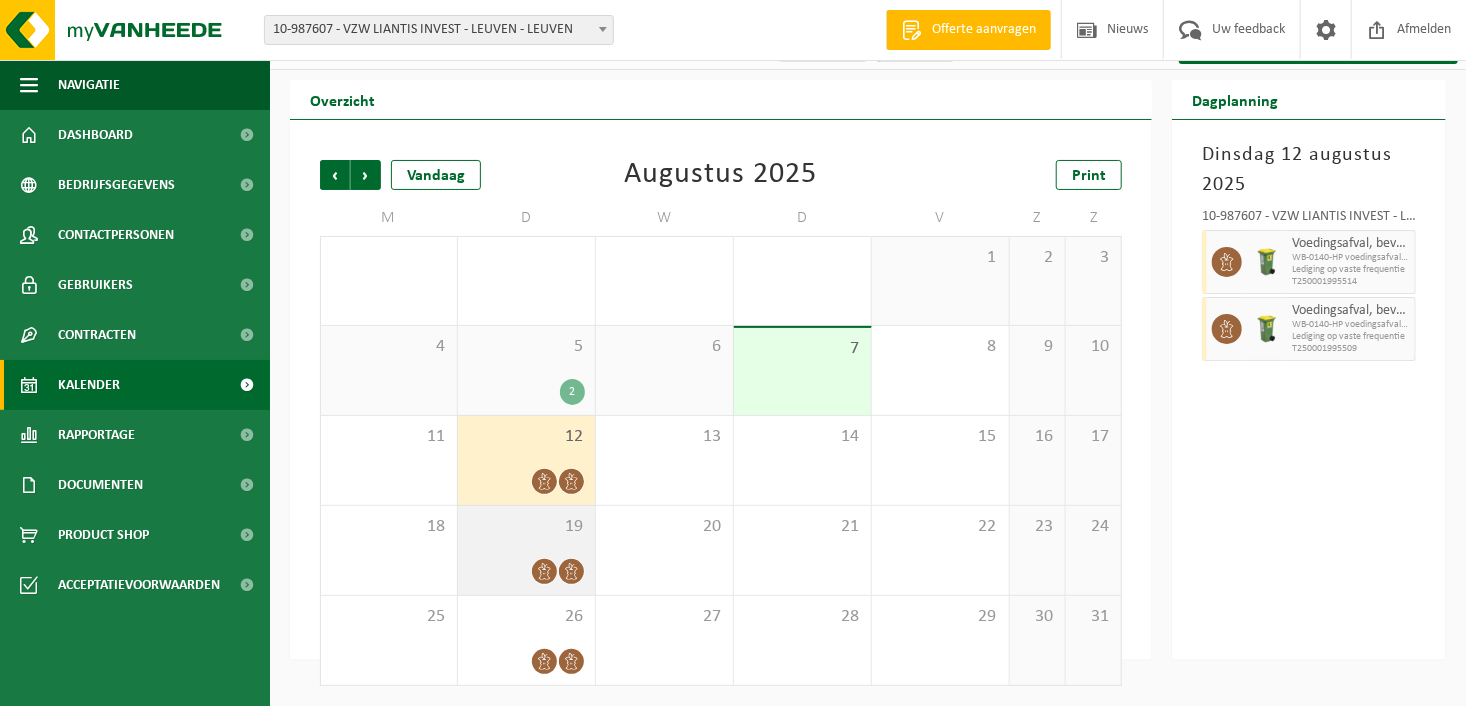 click on "19" at bounding box center [526, 550] 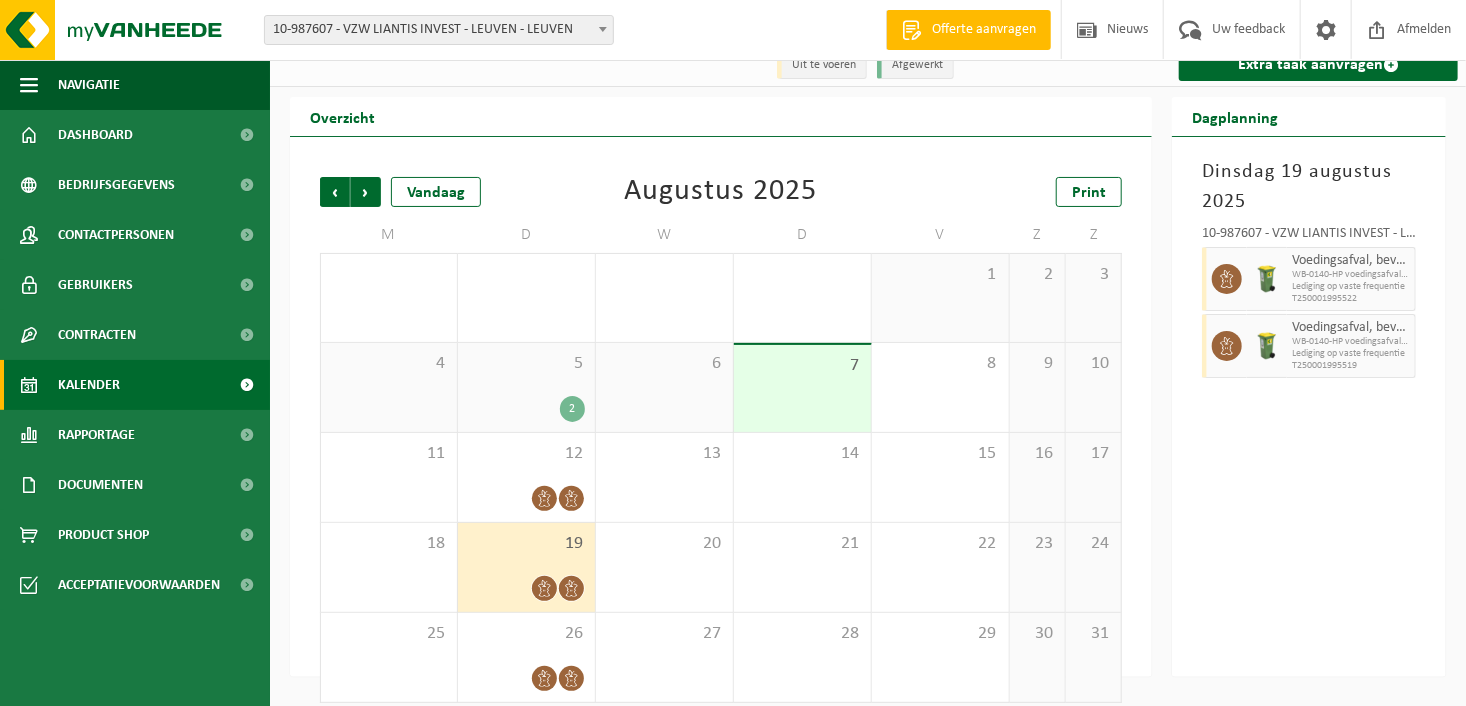 scroll, scrollTop: 35, scrollLeft: 0, axis: vertical 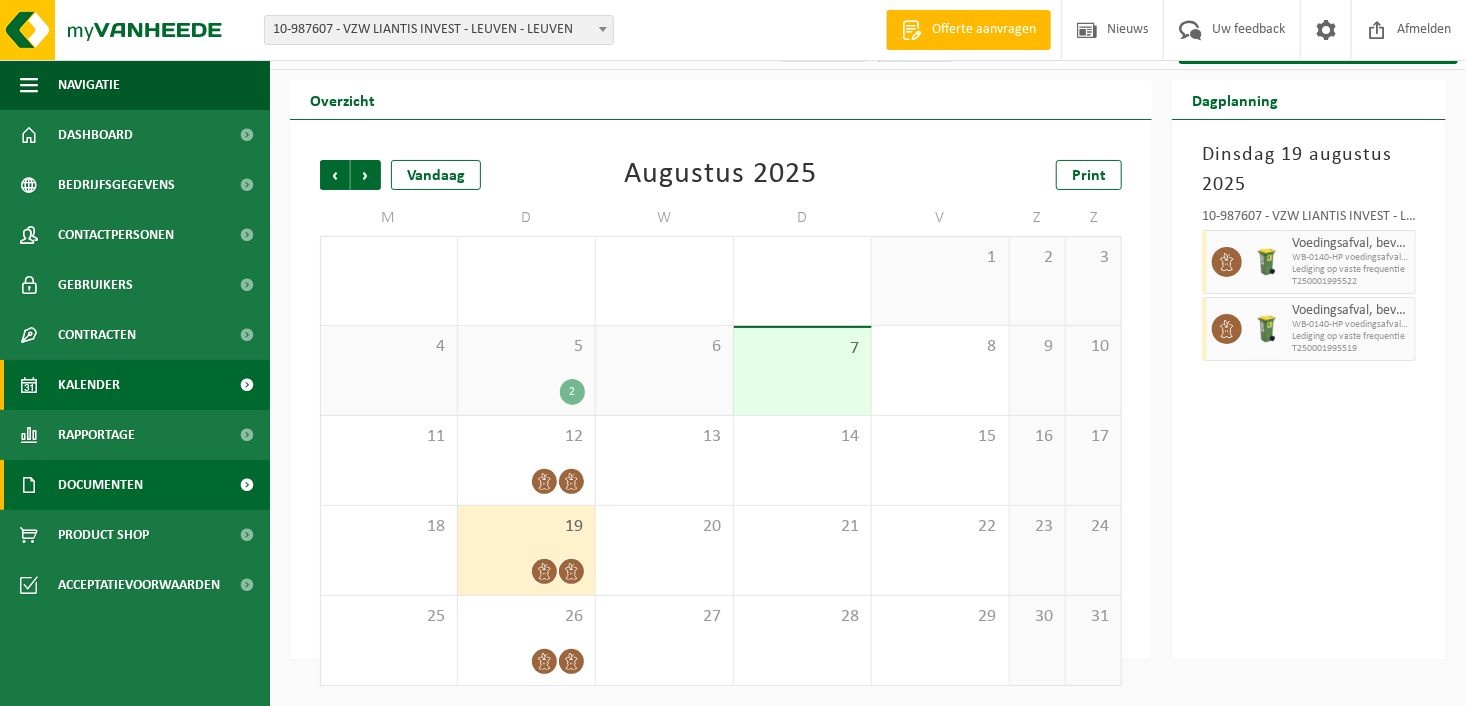 click on "Documenten" at bounding box center [100, 485] 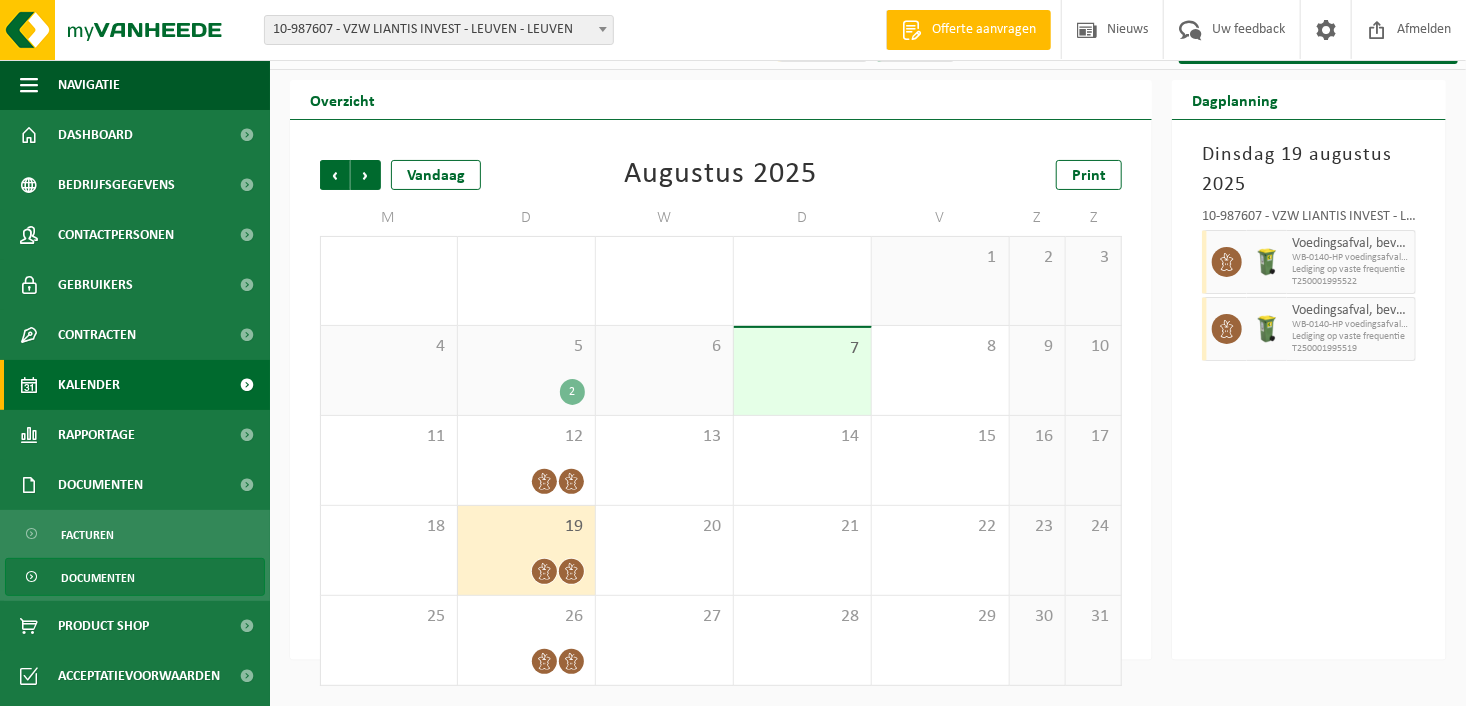 click on "Documenten" at bounding box center (98, 578) 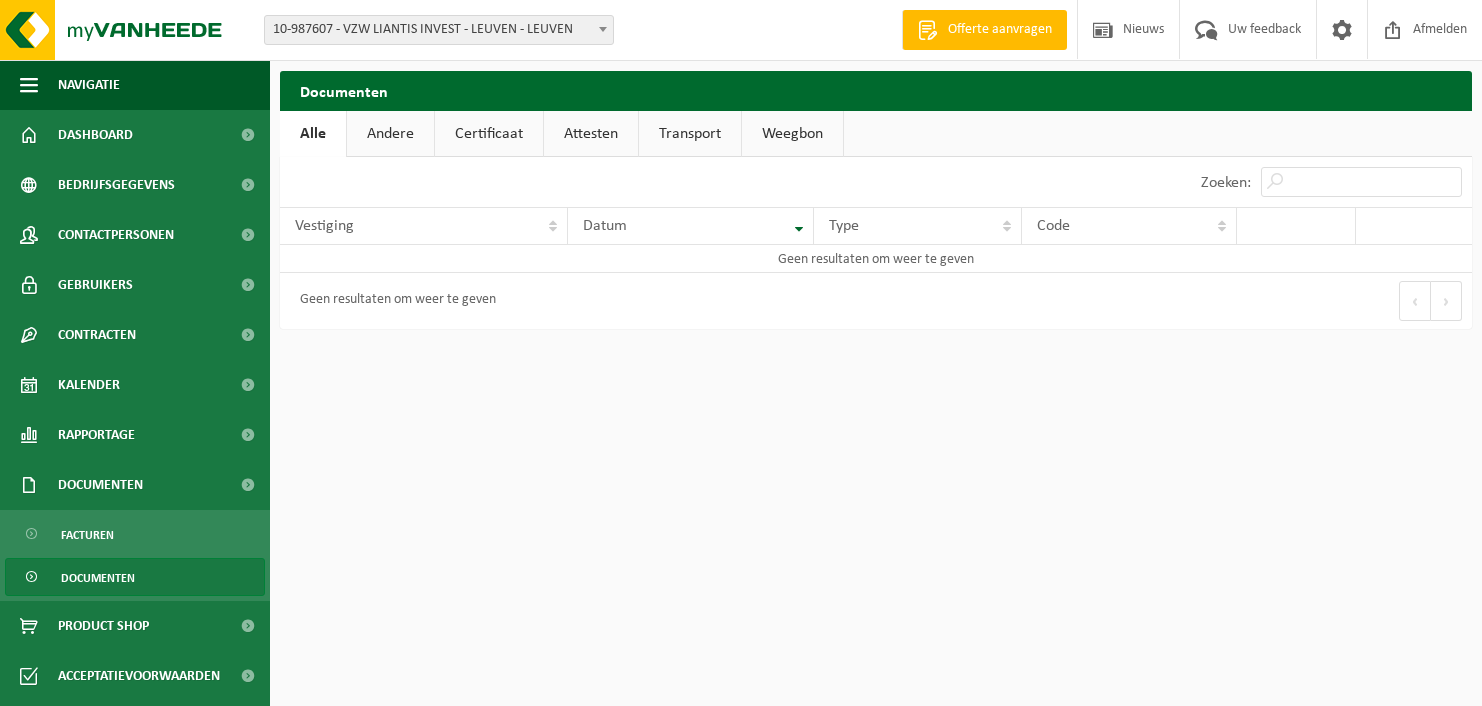 scroll, scrollTop: 0, scrollLeft: 0, axis: both 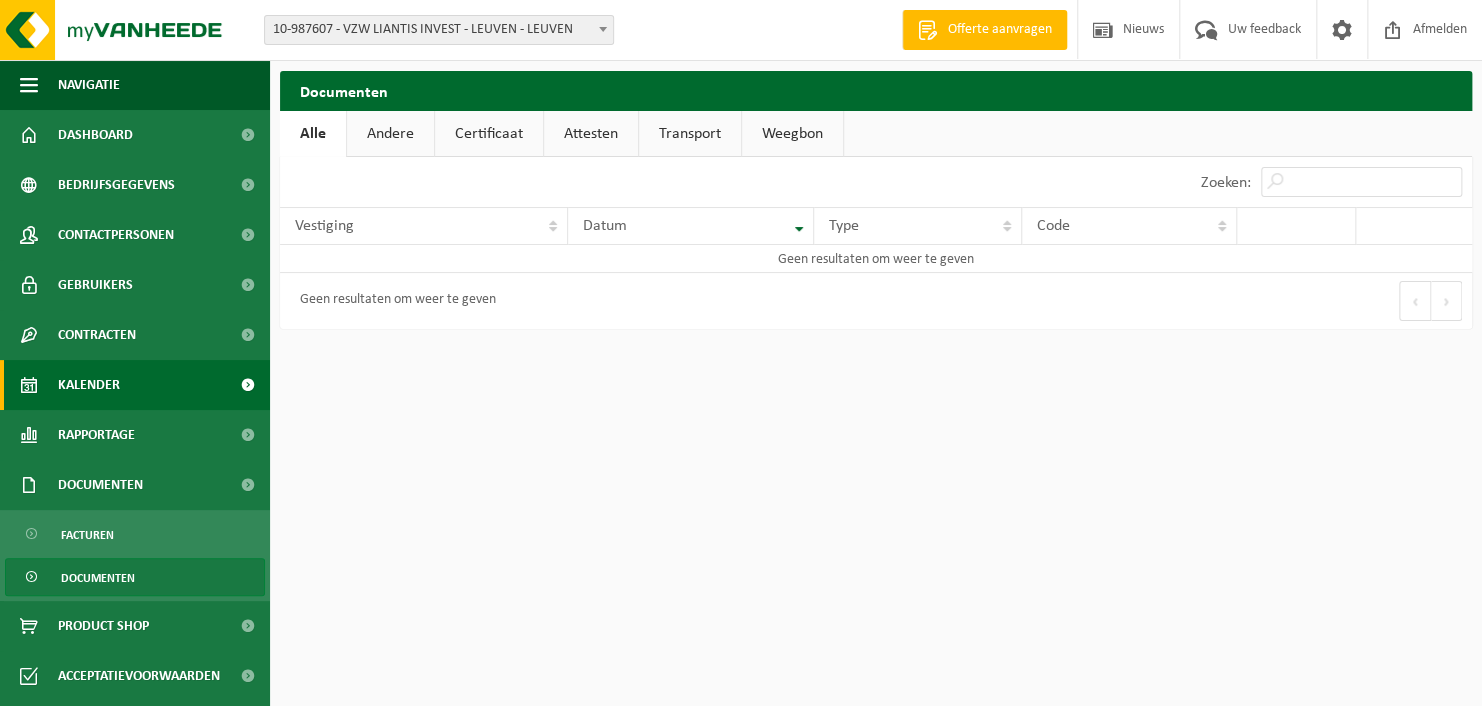 click at bounding box center (247, 385) 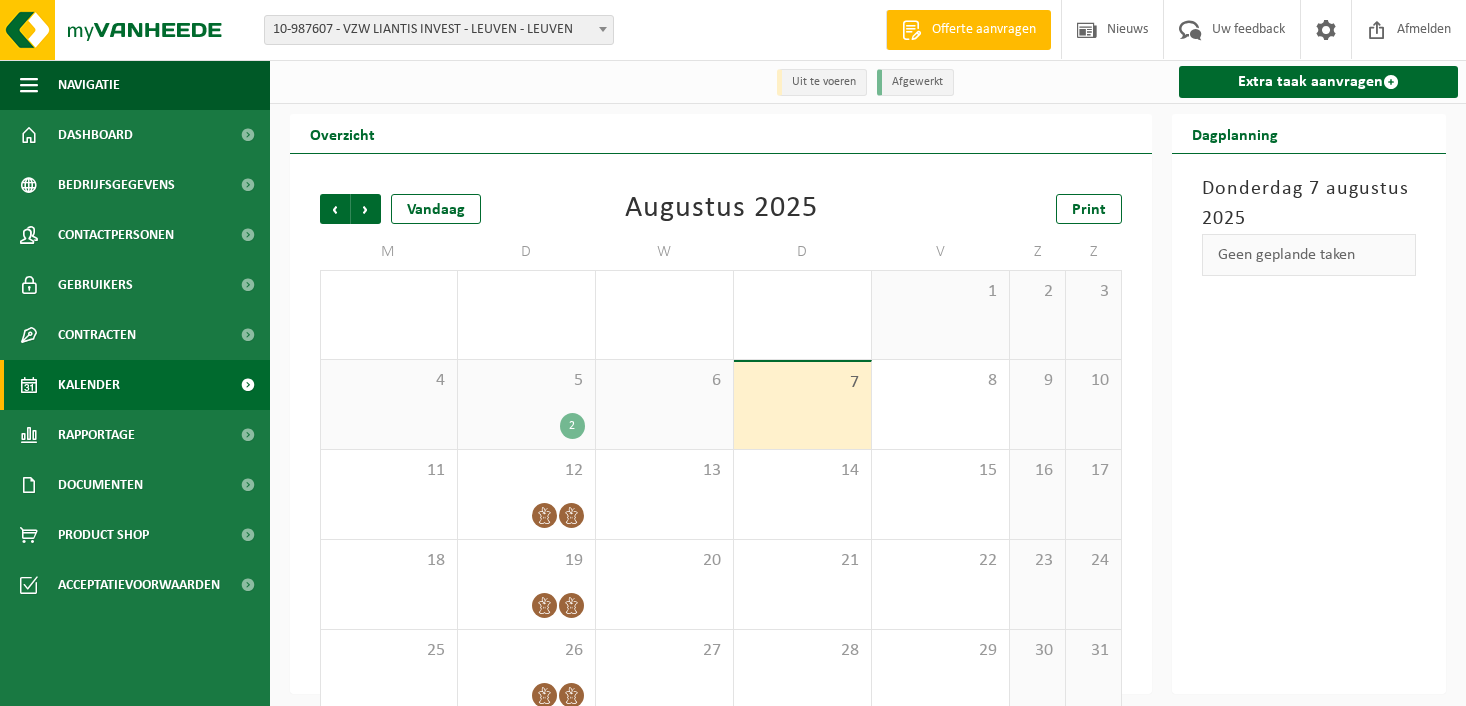 scroll, scrollTop: 0, scrollLeft: 0, axis: both 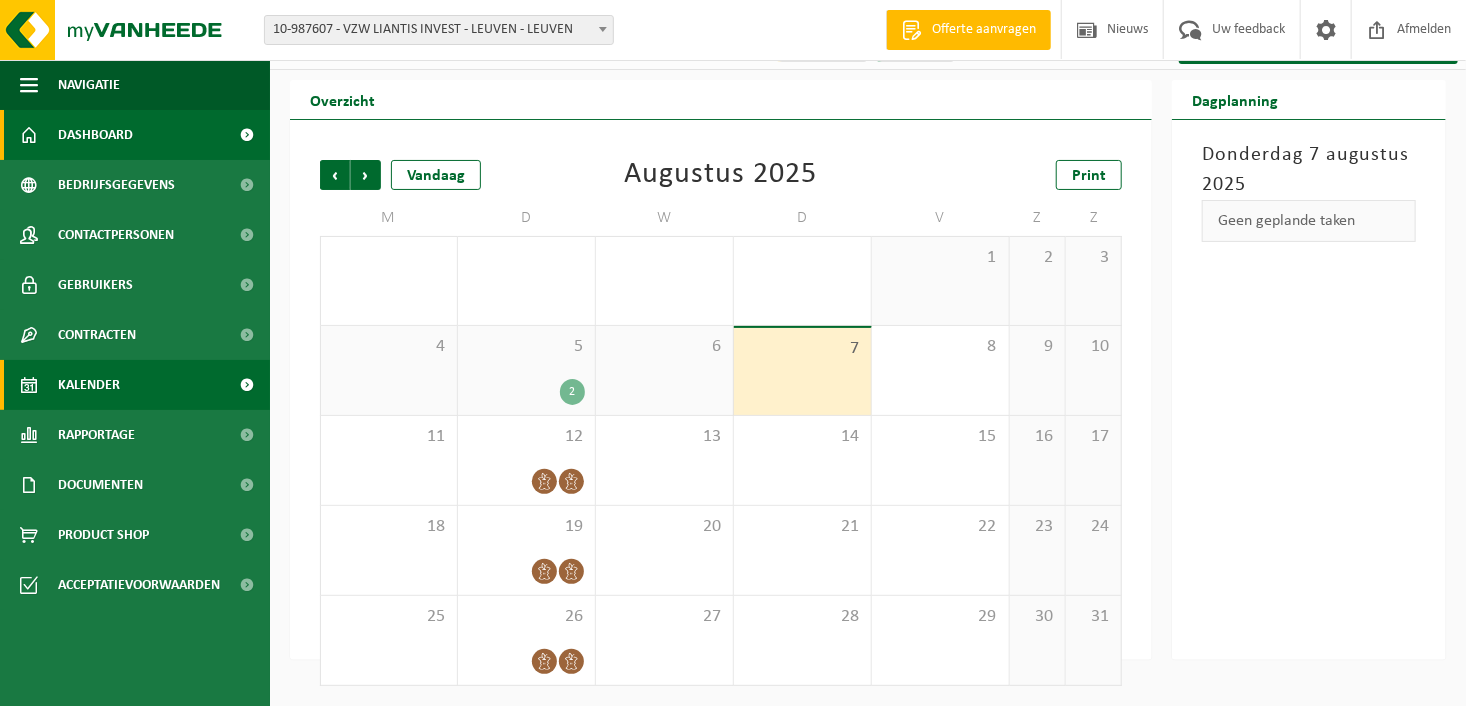 click on "Dashboard" at bounding box center (135, 135) 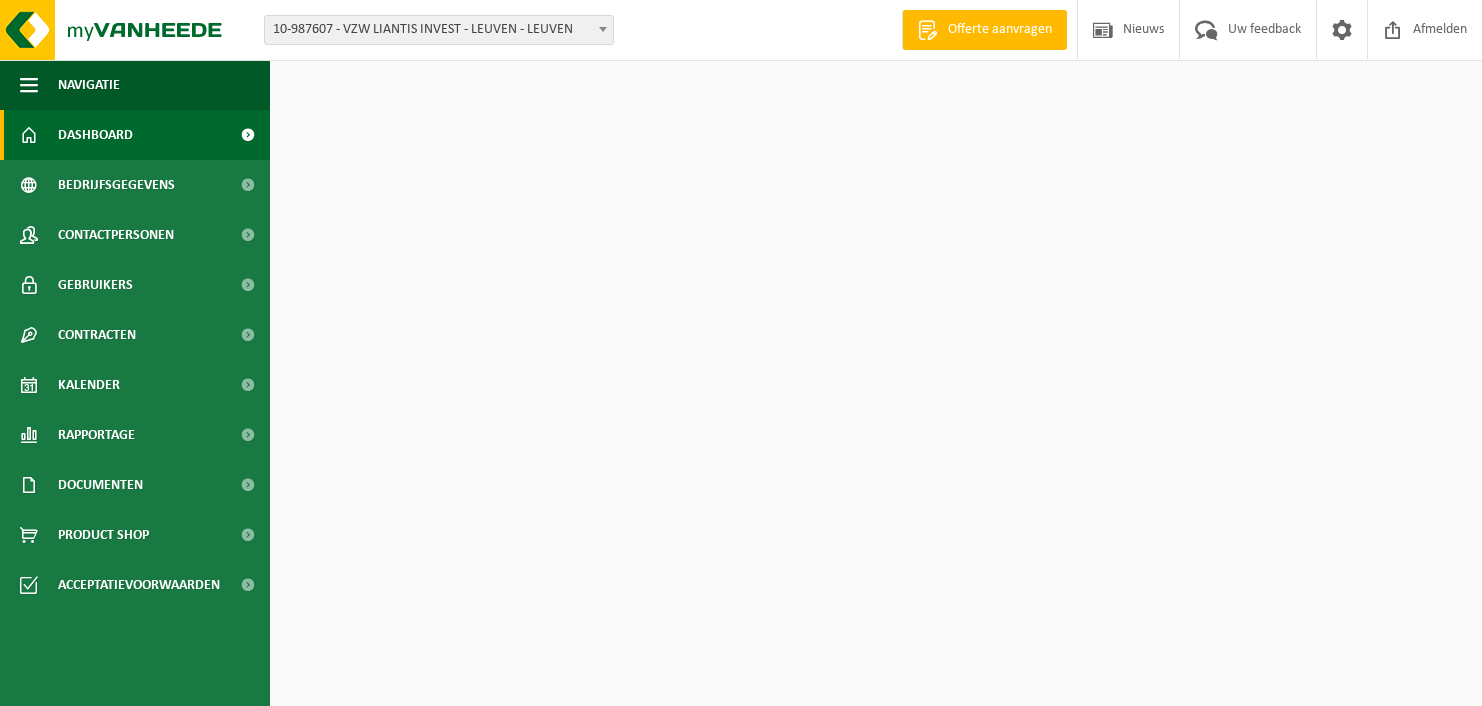 scroll, scrollTop: 0, scrollLeft: 0, axis: both 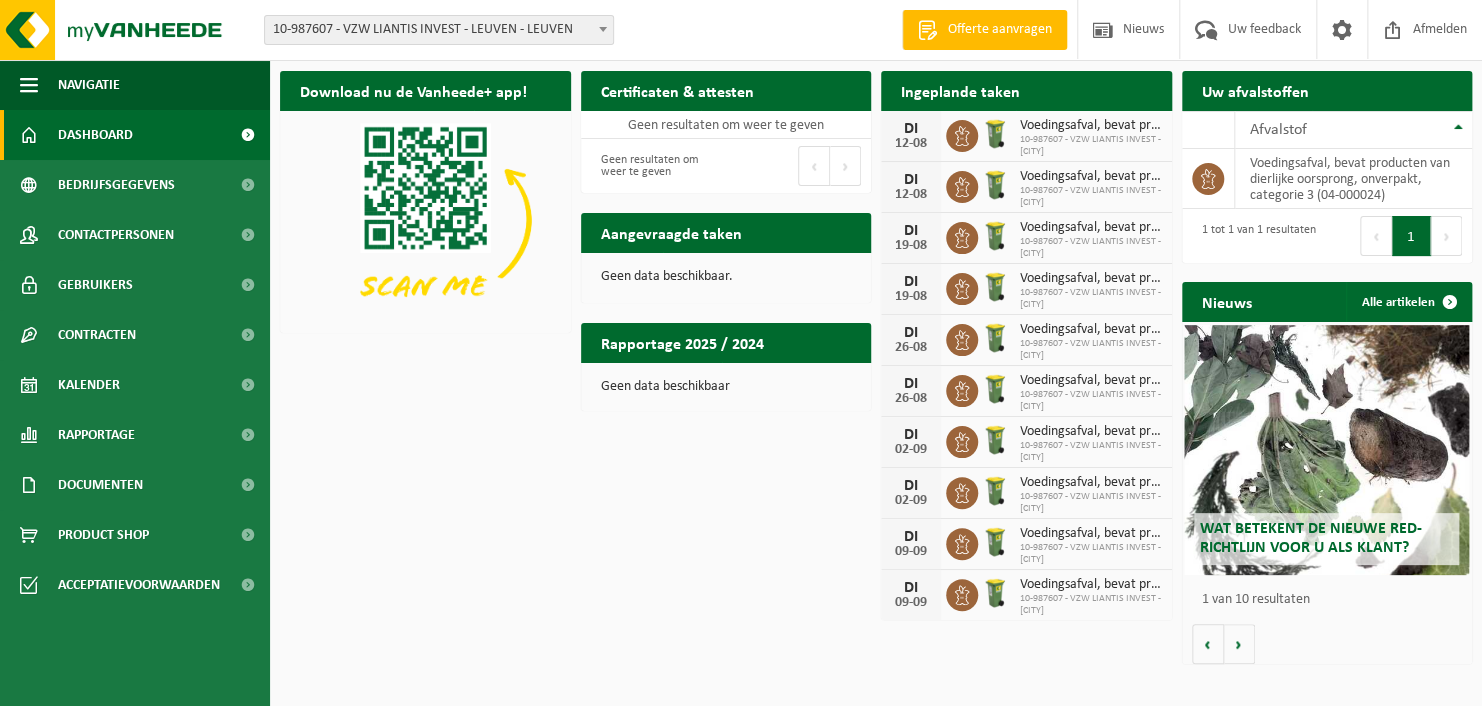 click on "10-987607 - VZW LIANTIS INVEST - LEUVEN" at bounding box center (1091, 452) 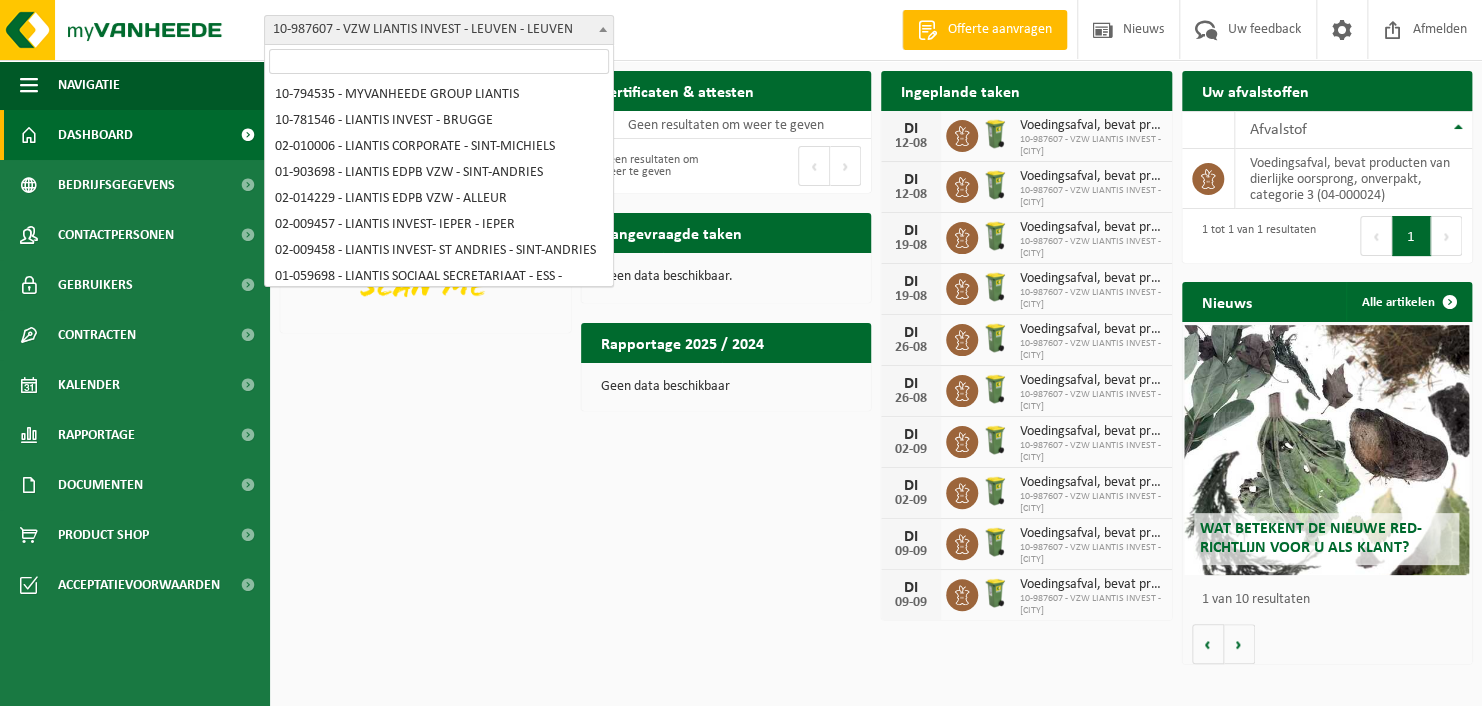 click on "10-987607 - VZW LIANTIS INVEST - LEUVEN - LEUVEN" at bounding box center [439, 30] 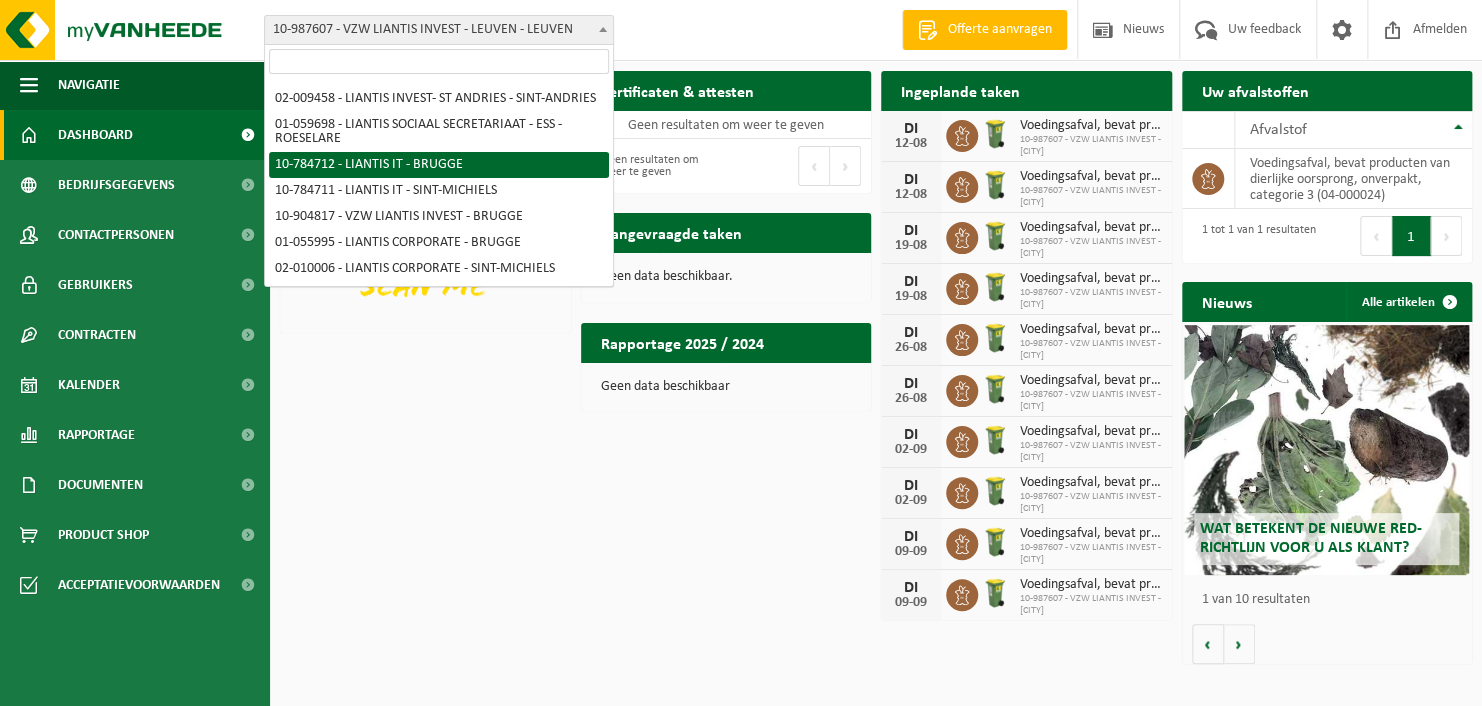 scroll, scrollTop: 0, scrollLeft: 0, axis: both 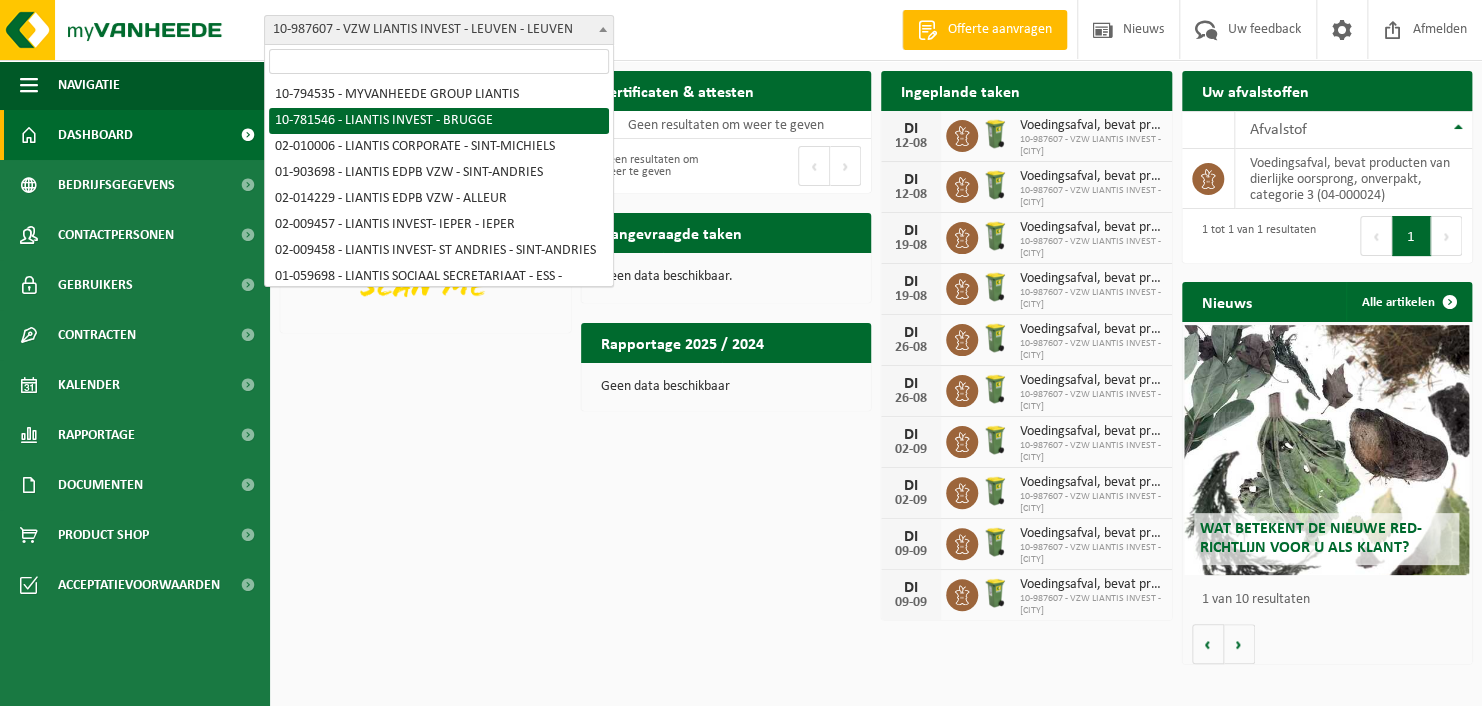 select on "30004" 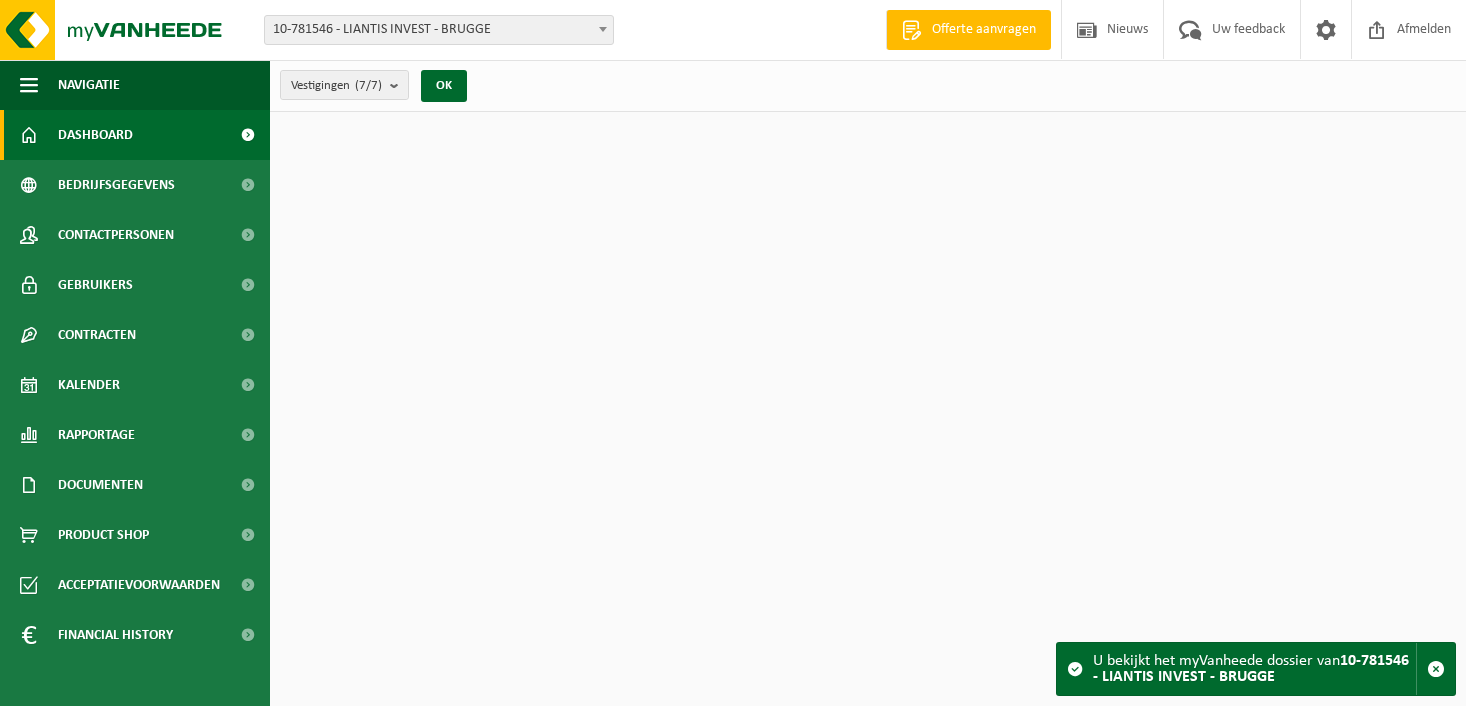 scroll, scrollTop: 0, scrollLeft: 0, axis: both 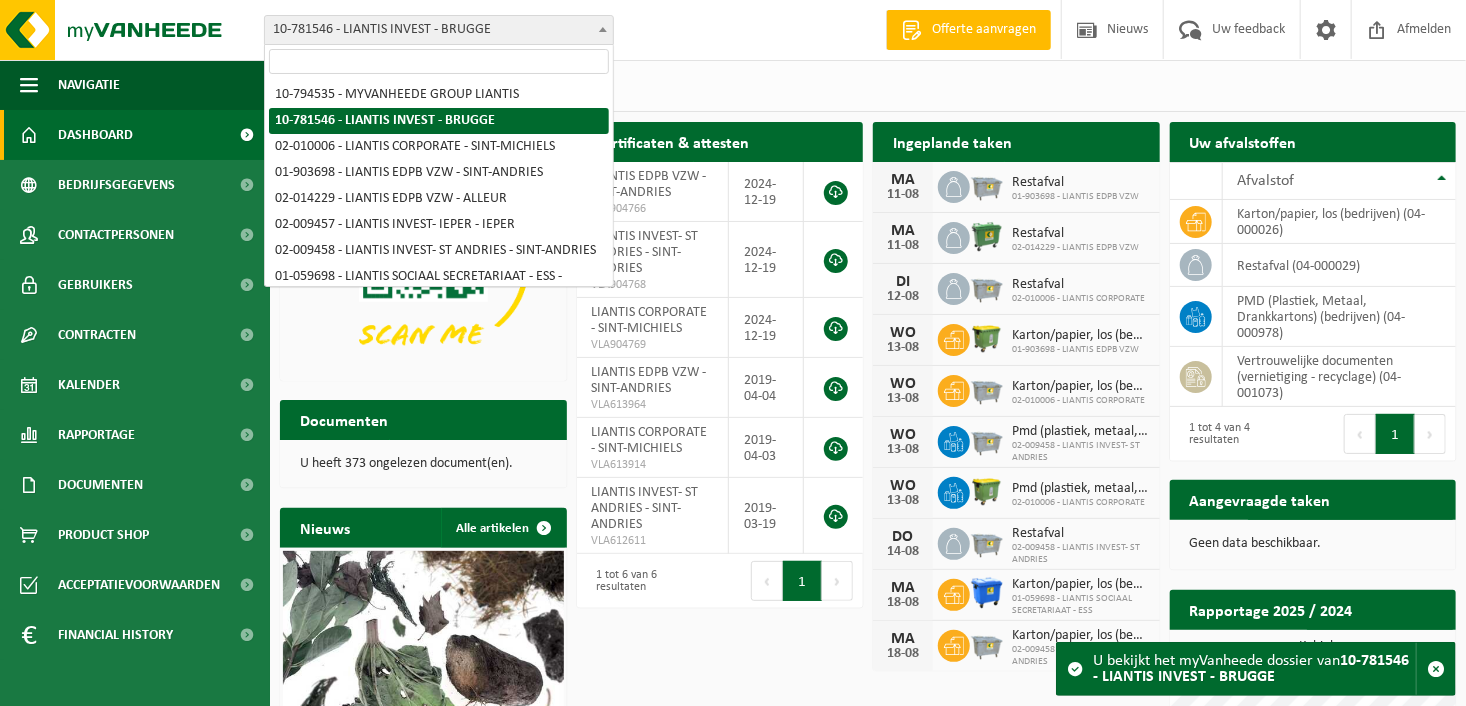 click on "10-781546 - LIANTIS INVEST - BRUGGE" at bounding box center (439, 30) 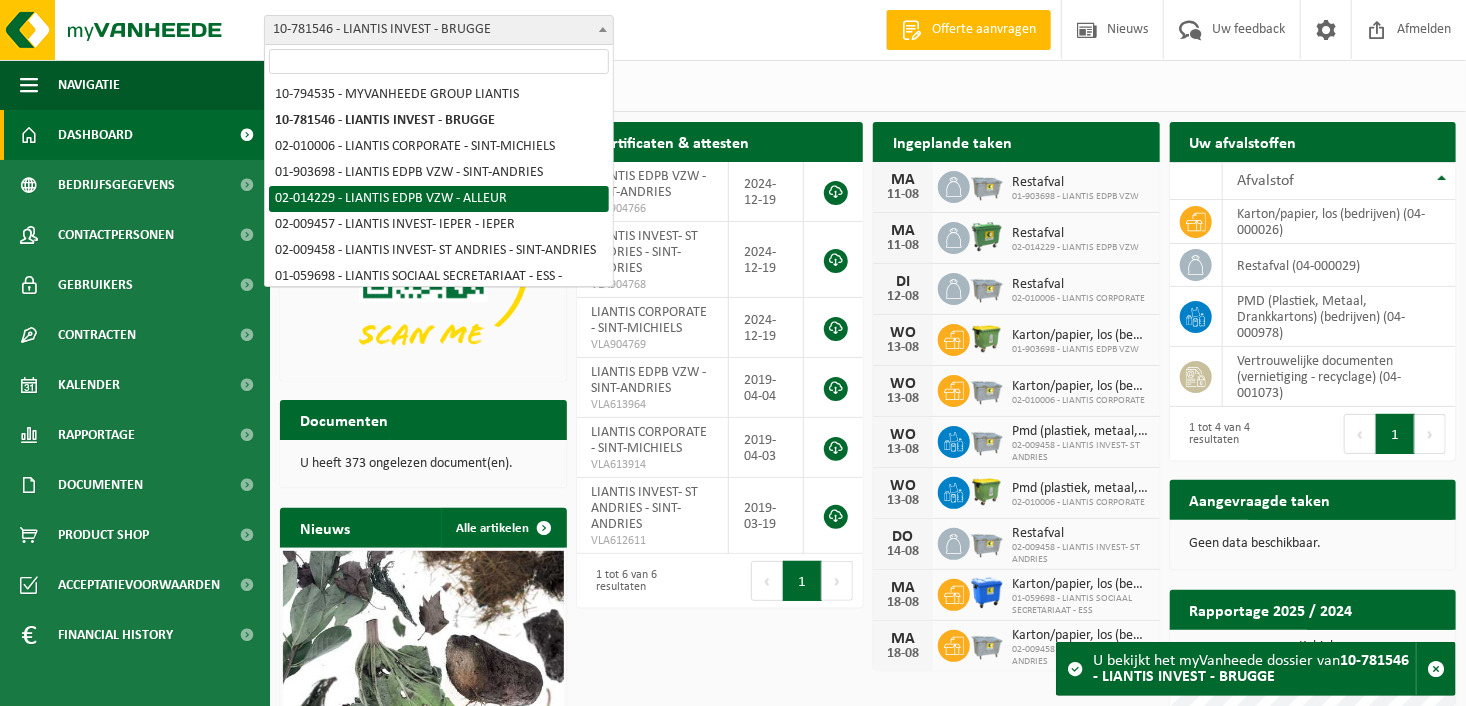 select on "22731" 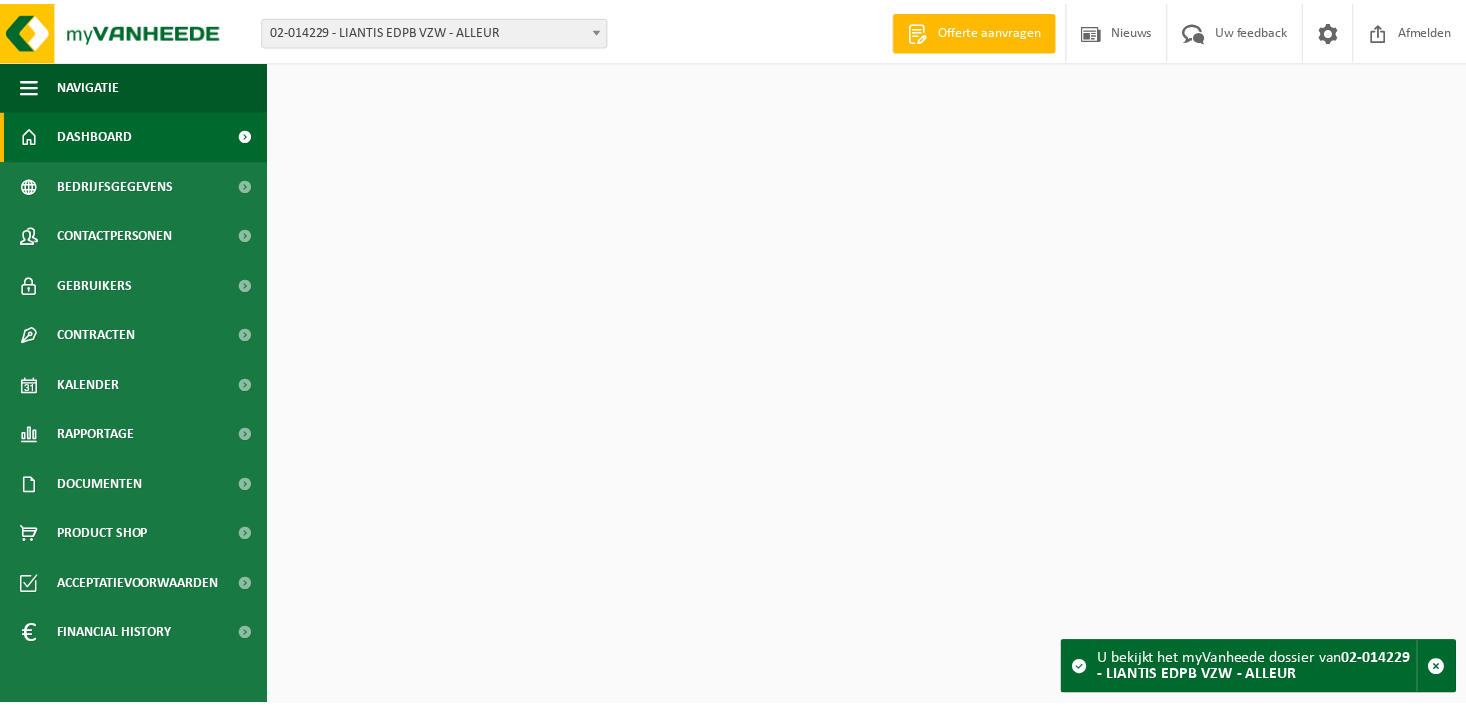 scroll, scrollTop: 0, scrollLeft: 0, axis: both 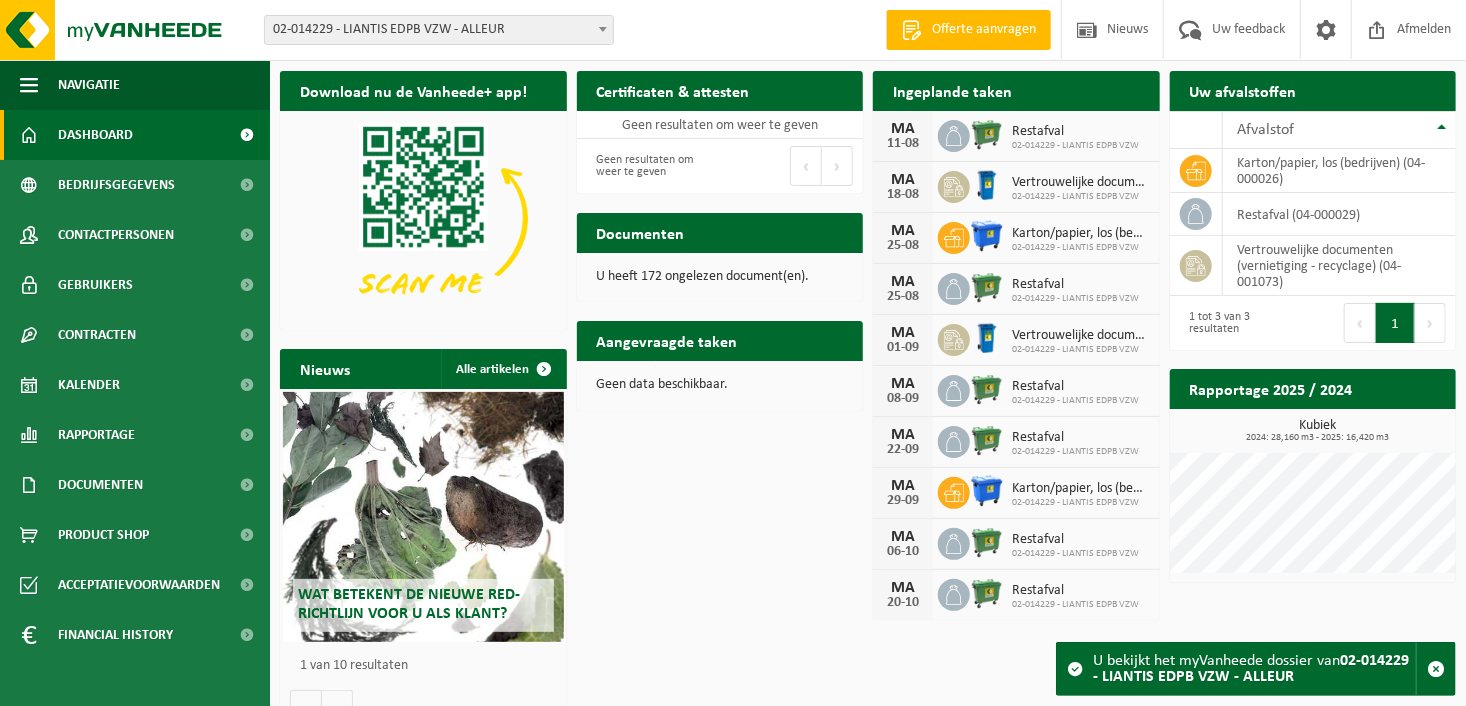 click on "02-014229 - LIANTIS EDPB VZW - ALLEUR" at bounding box center [439, 30] 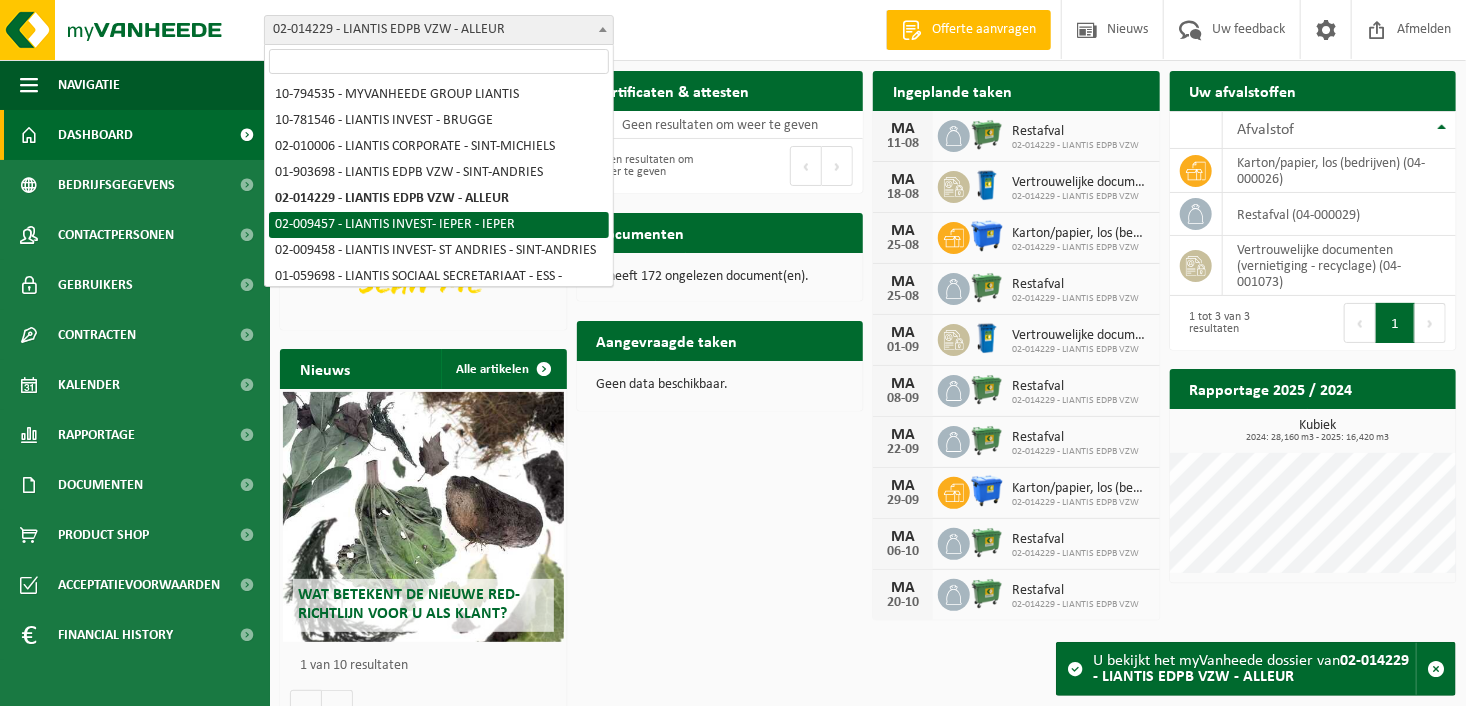 select on "22286" 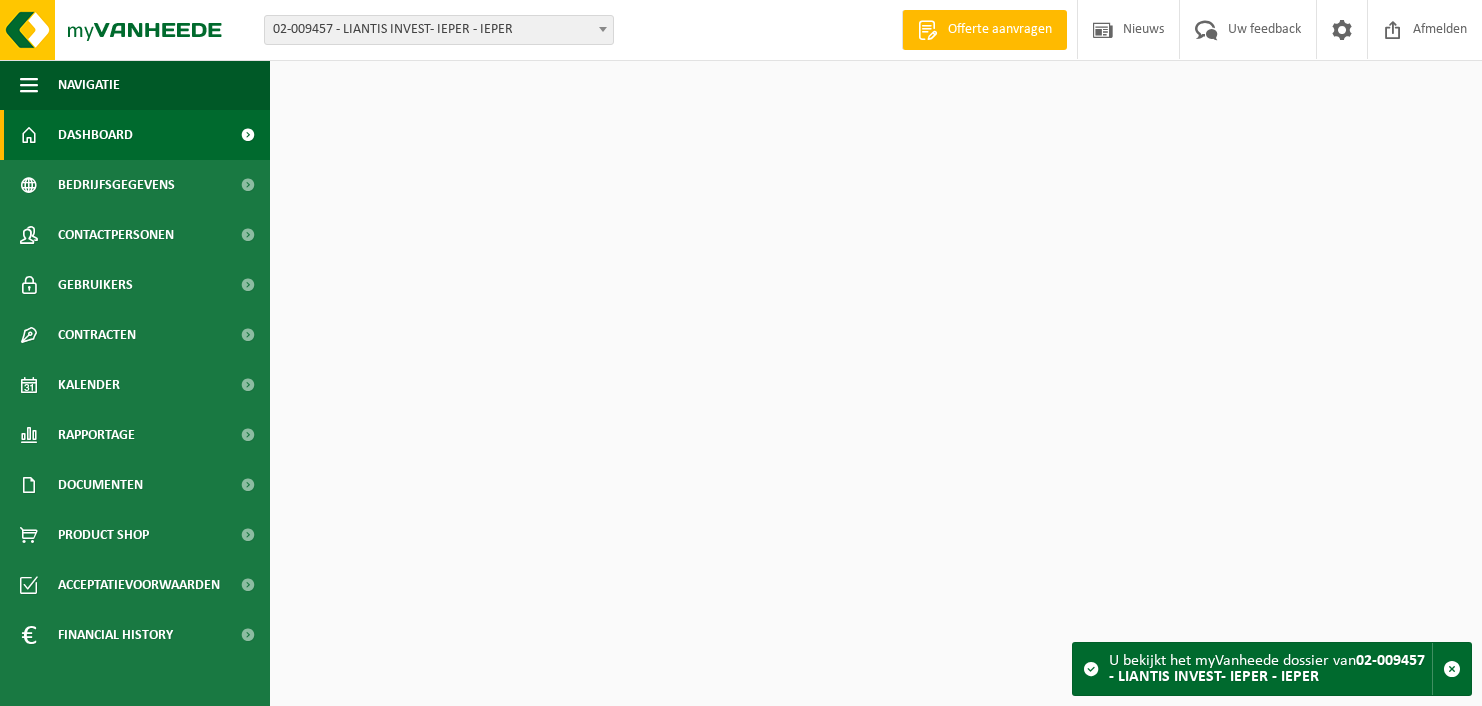 scroll, scrollTop: 0, scrollLeft: 0, axis: both 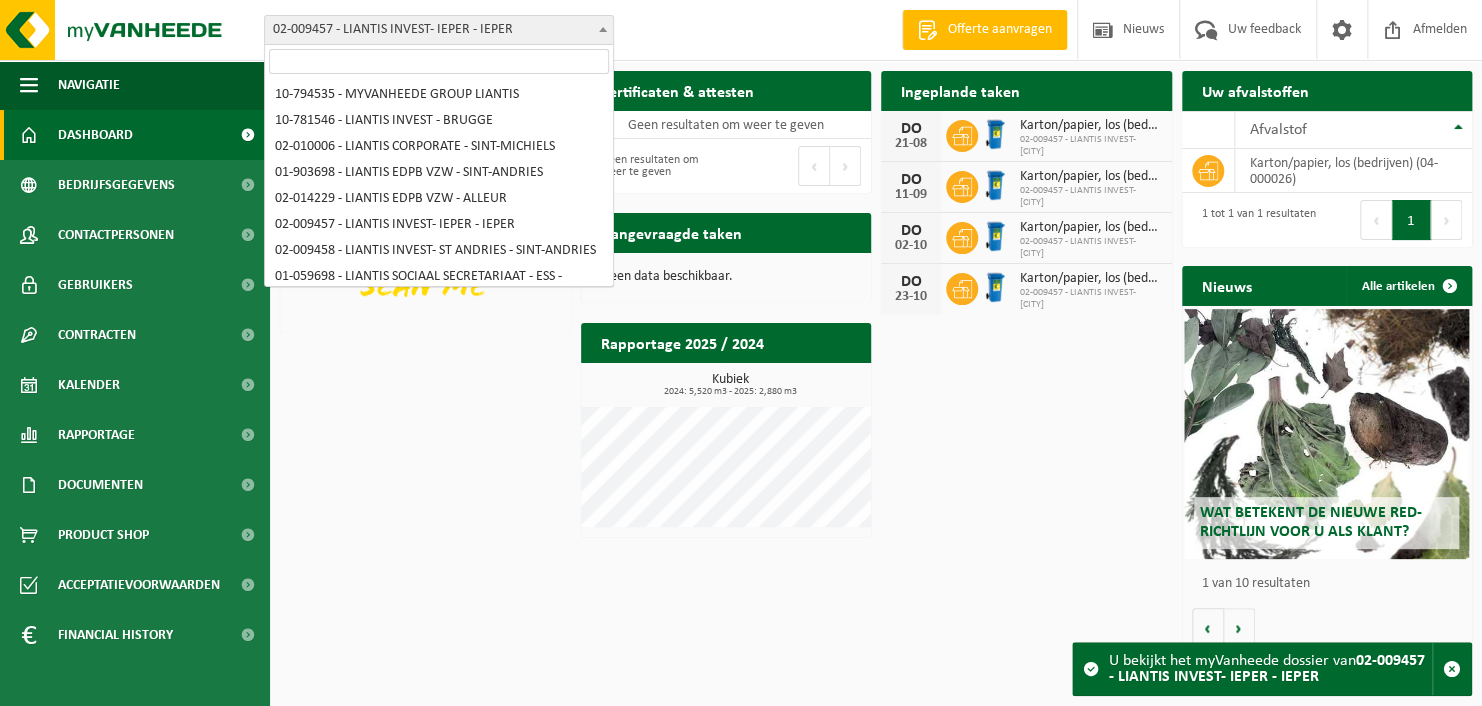 click on "02-009457 - LIANTIS INVEST- IEPER - IEPER" at bounding box center (439, 30) 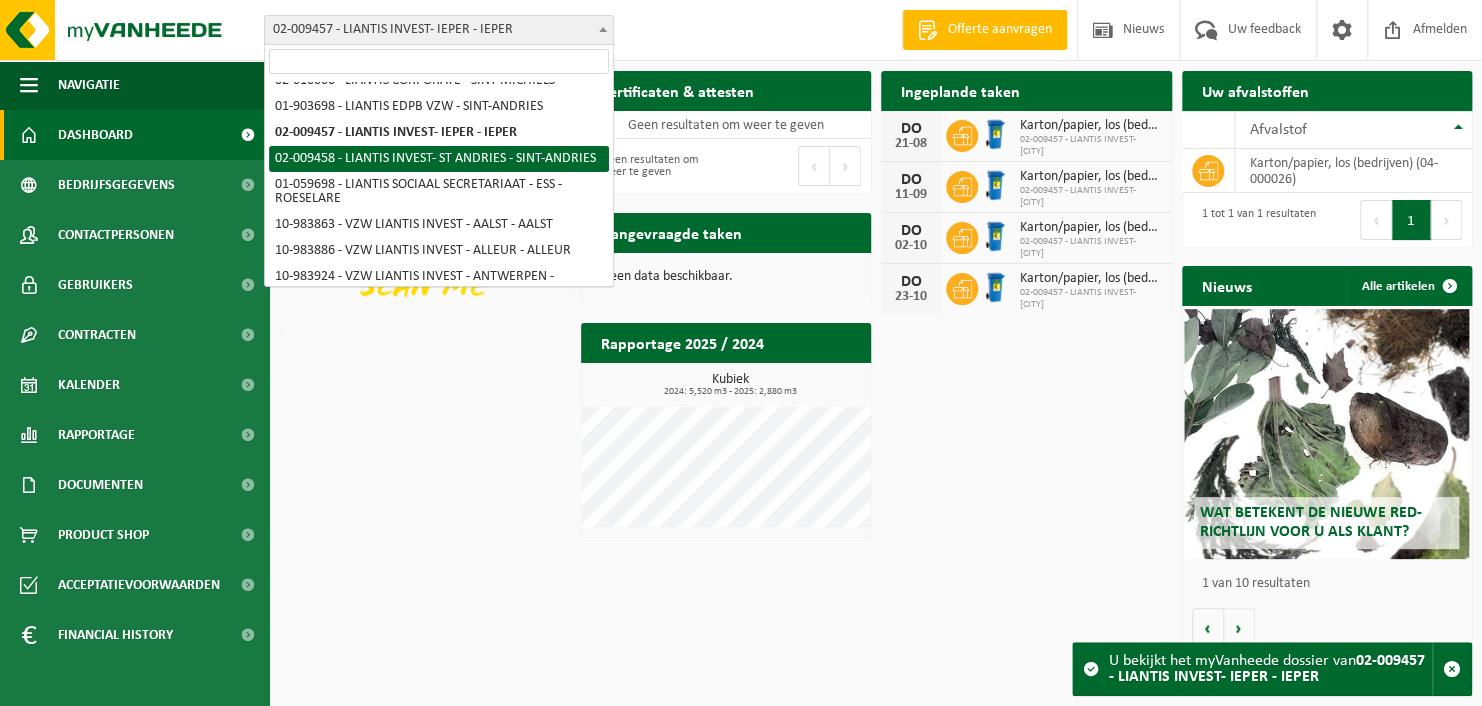 select on "22287" 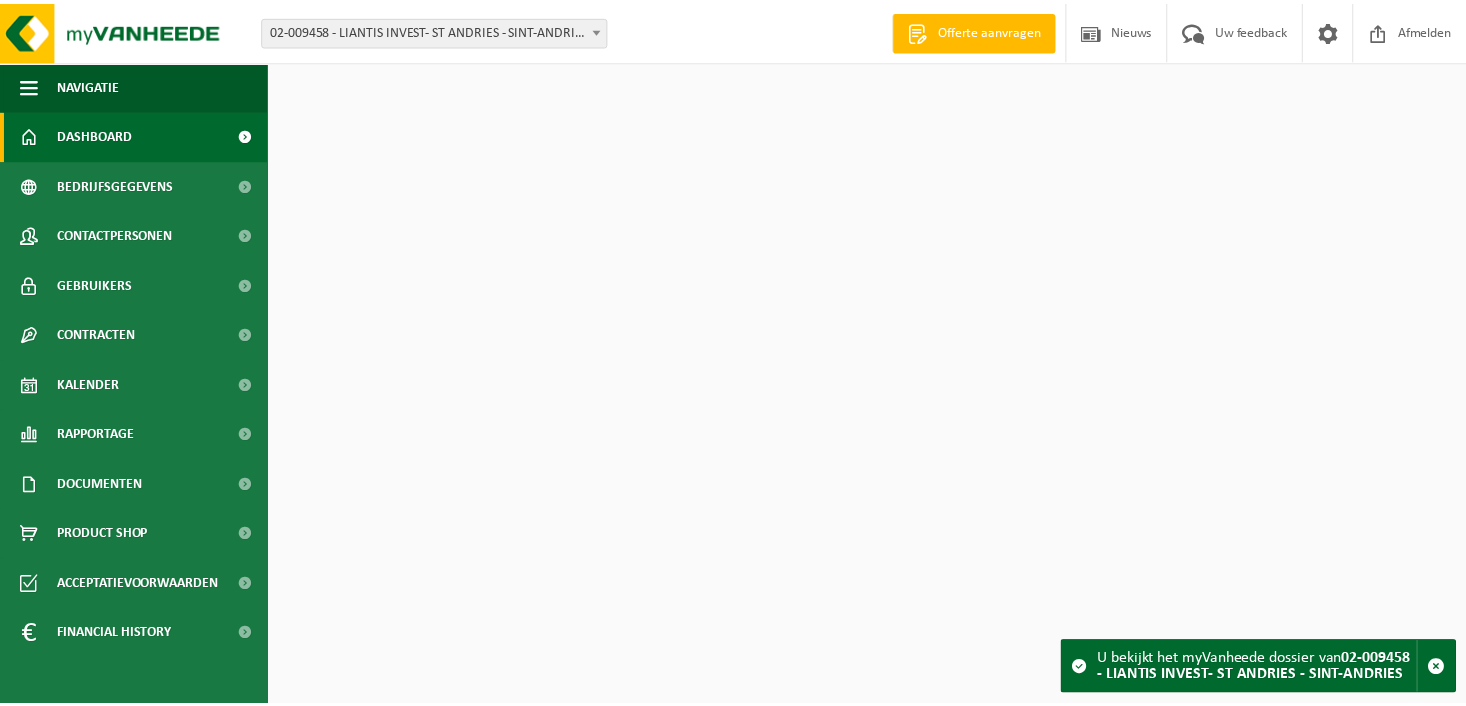 scroll, scrollTop: 0, scrollLeft: 0, axis: both 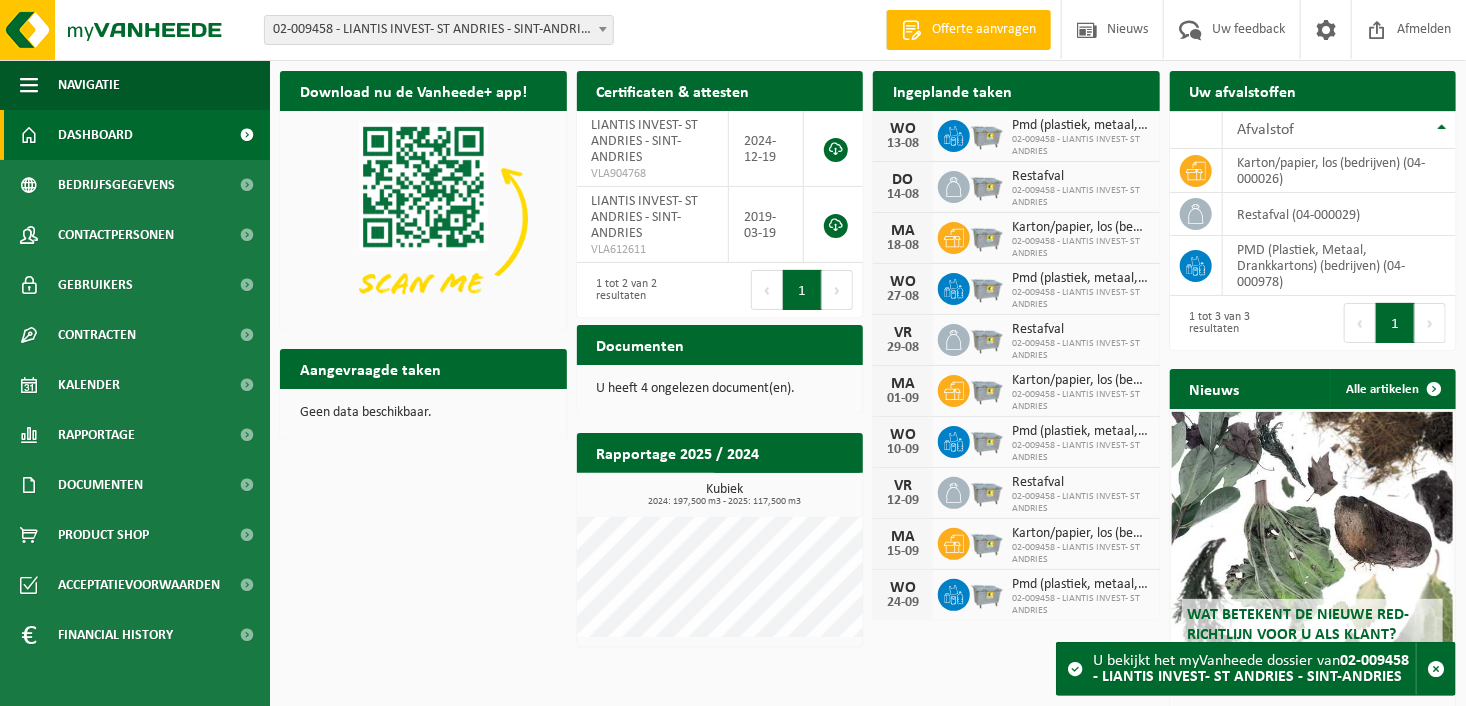 click on "02-009458 - LIANTIS INVEST- ST ANDRIES - SINT-ANDRIES" at bounding box center [439, 30] 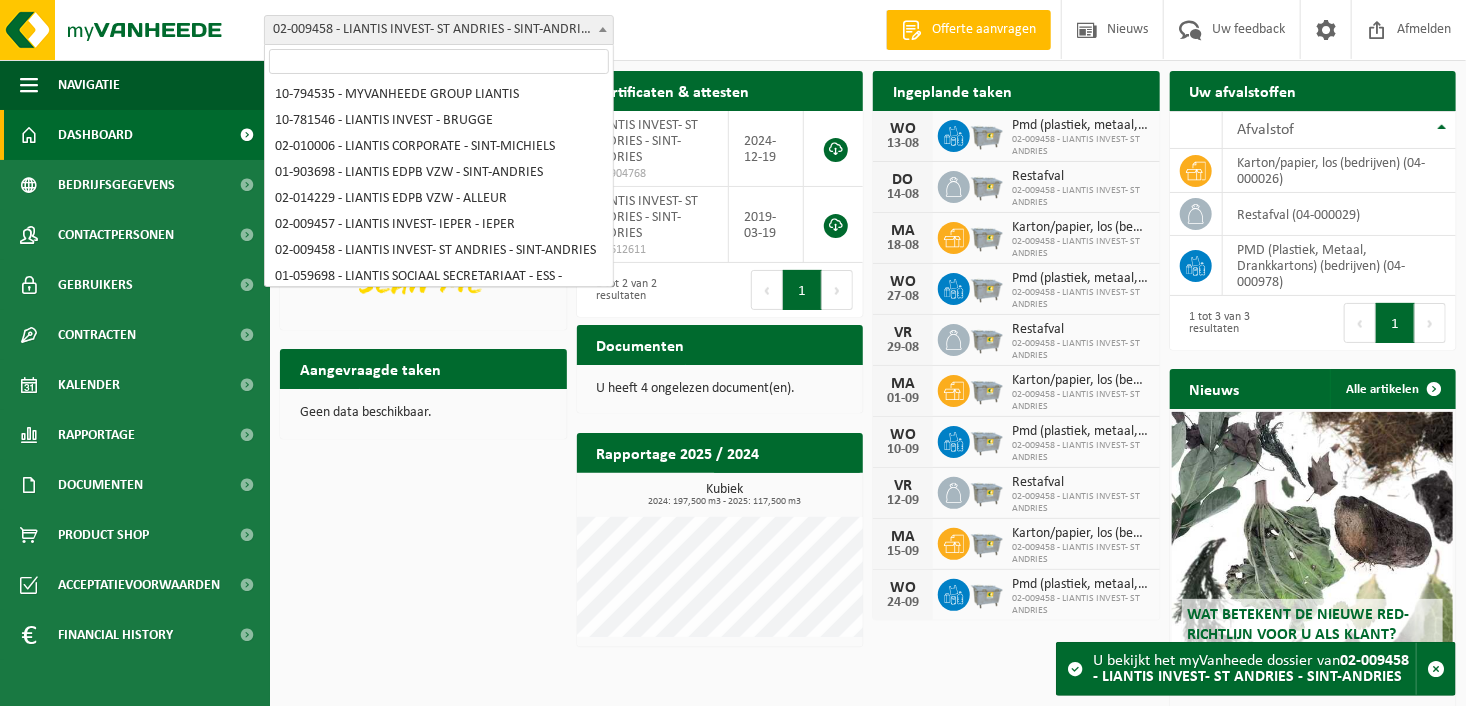 scroll, scrollTop: 338, scrollLeft: 0, axis: vertical 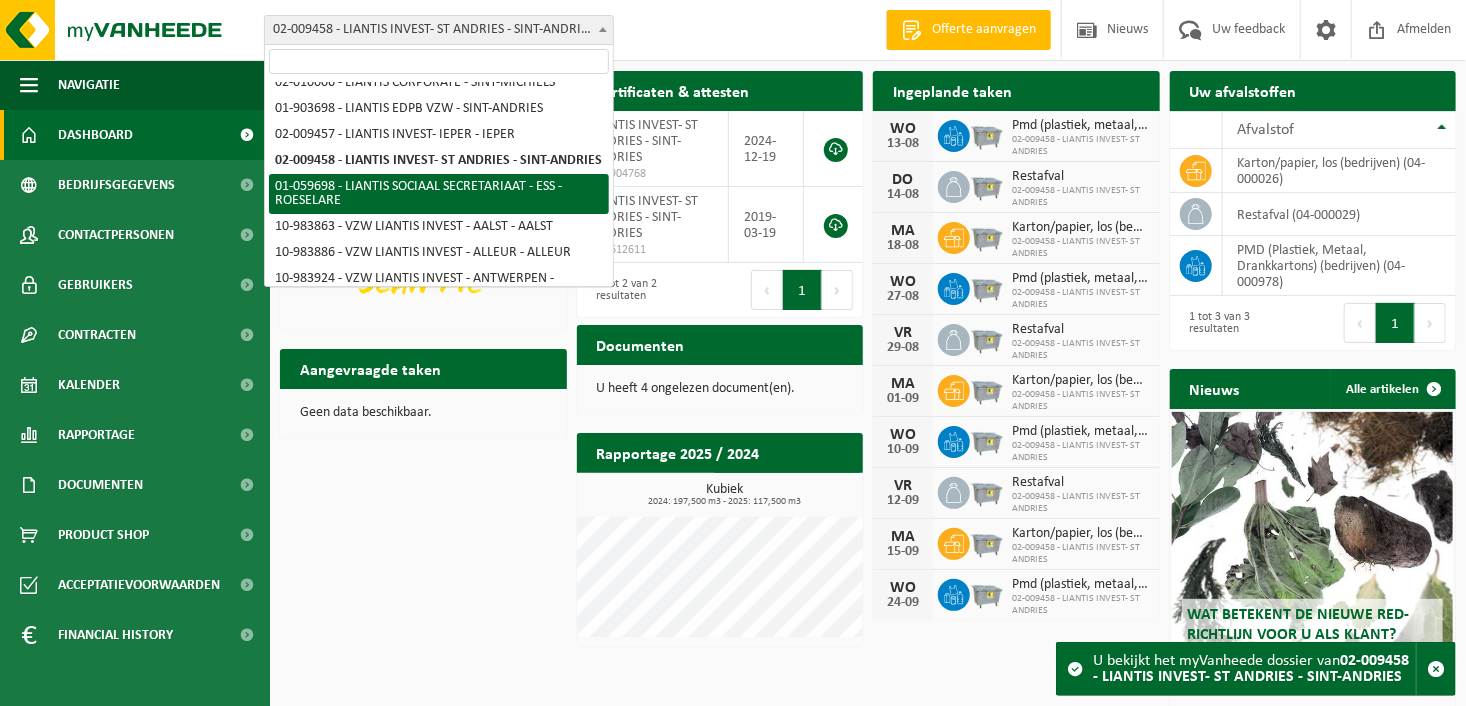 select on "21193" 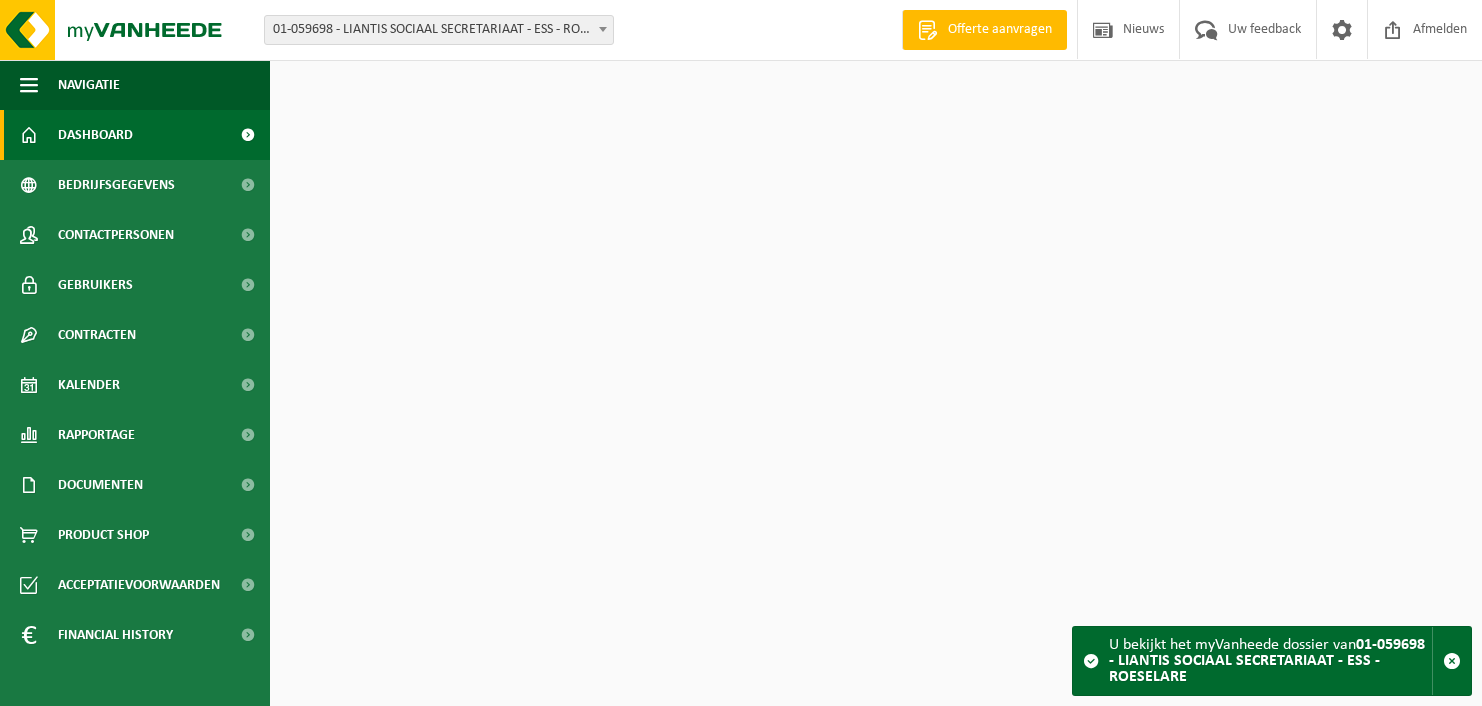 scroll, scrollTop: 0, scrollLeft: 0, axis: both 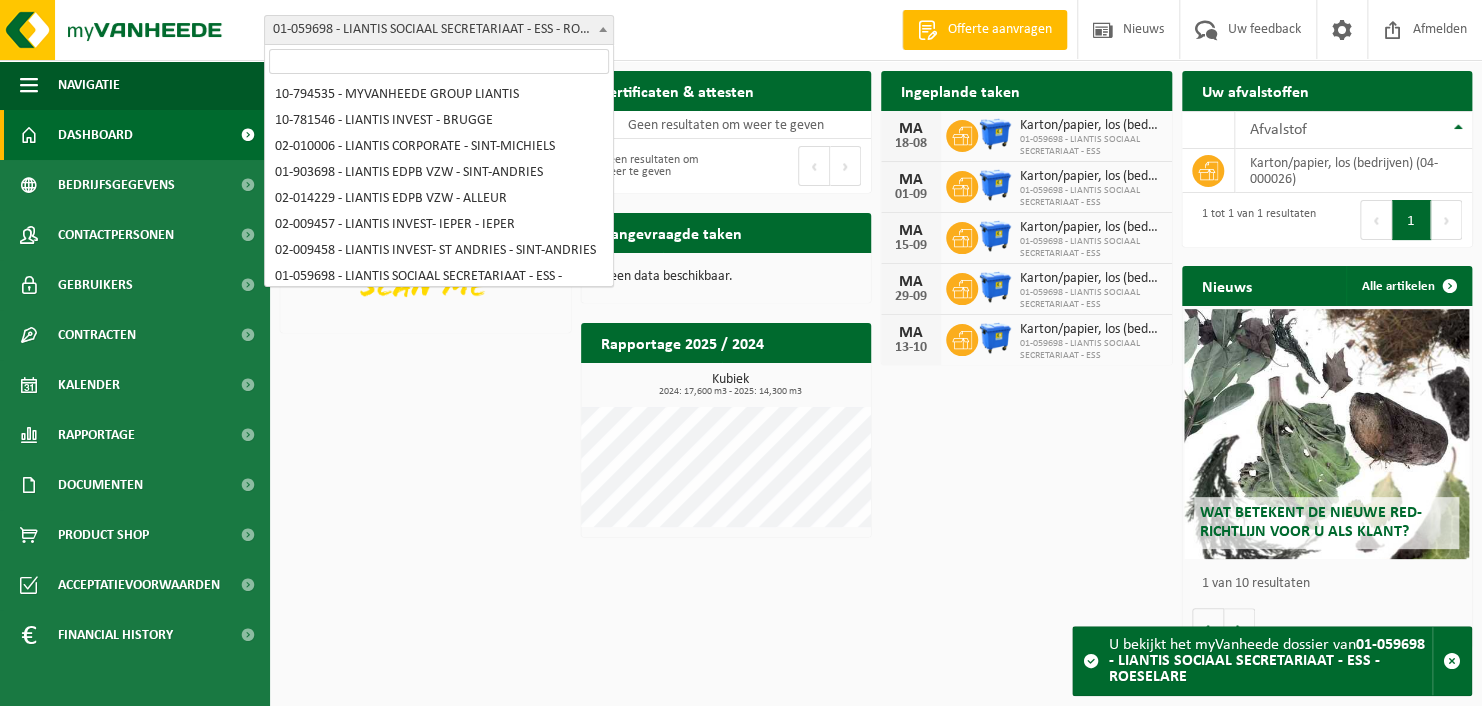 drag, startPoint x: 0, startPoint y: 0, endPoint x: 523, endPoint y: 36, distance: 524.23755 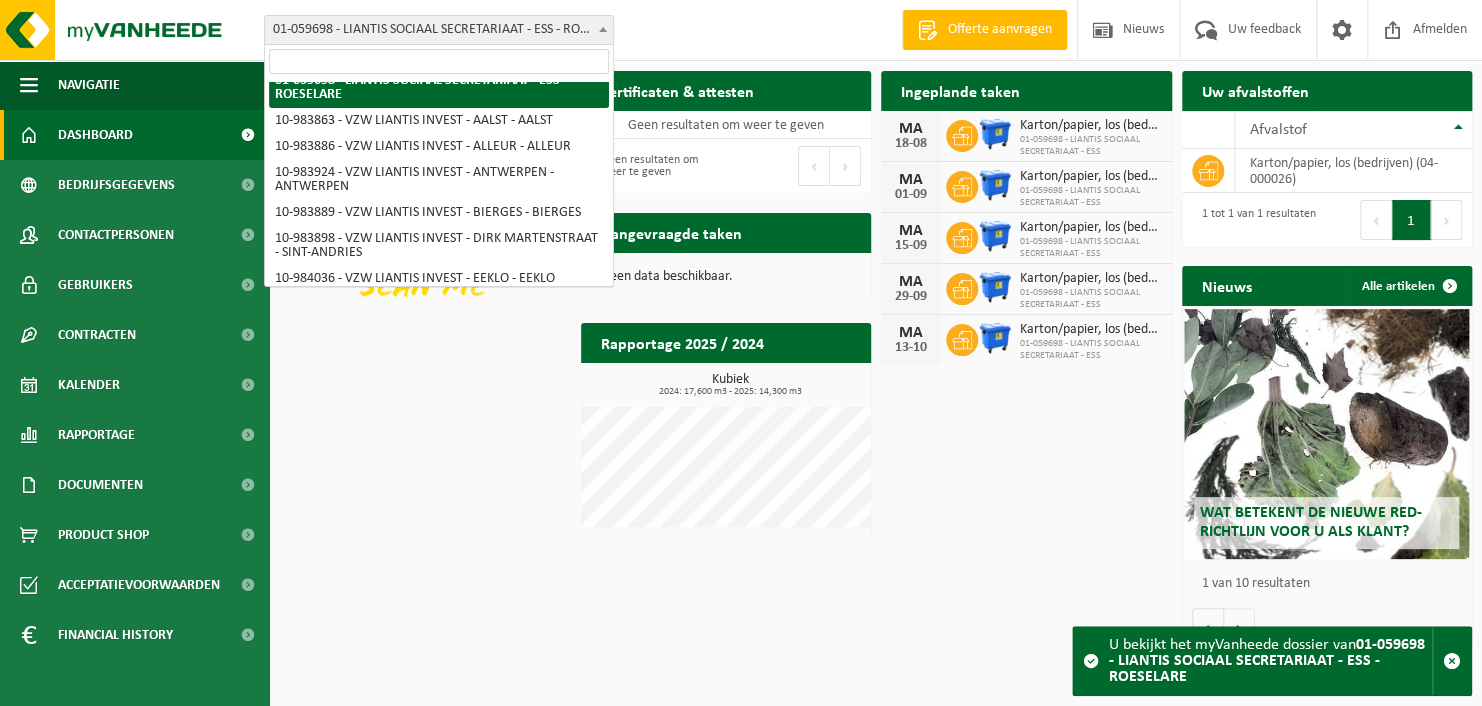 scroll, scrollTop: 478, scrollLeft: 0, axis: vertical 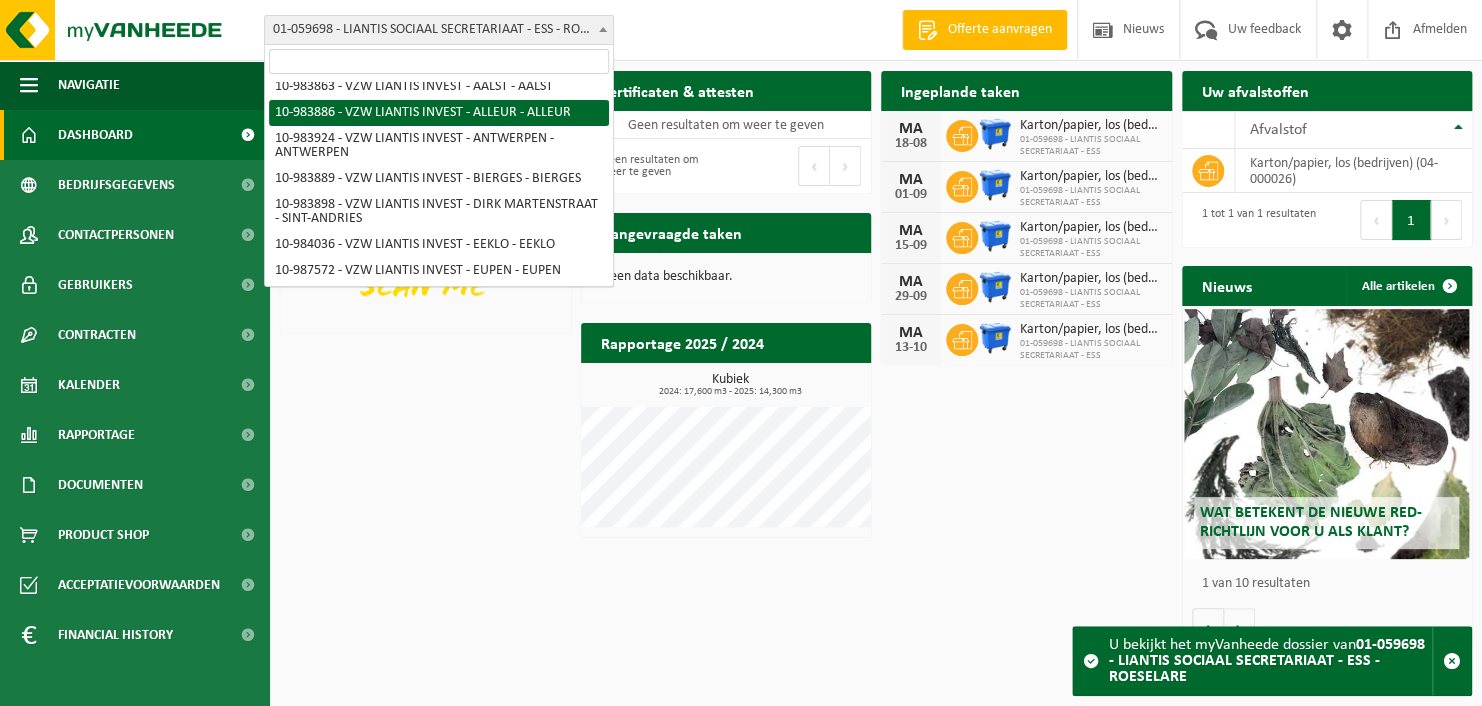 select on "163498" 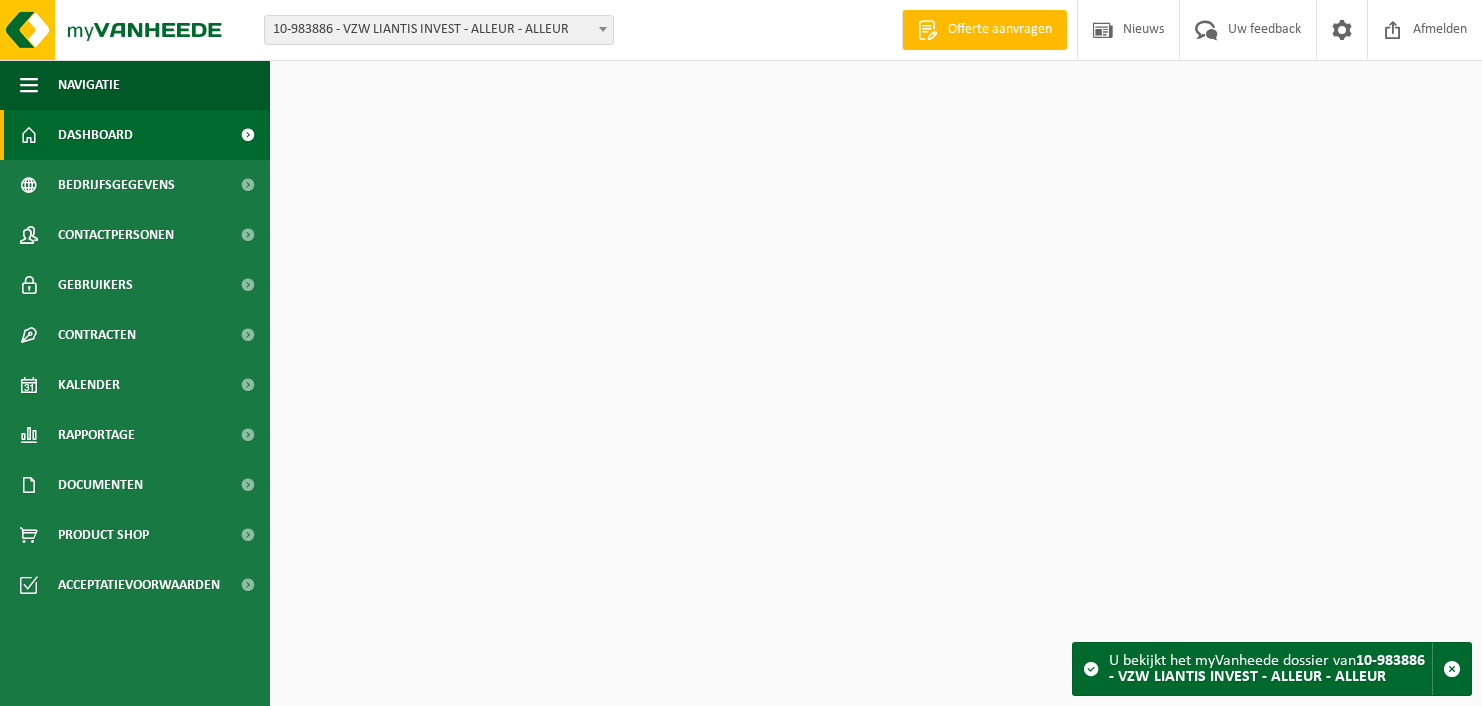 scroll, scrollTop: 0, scrollLeft: 0, axis: both 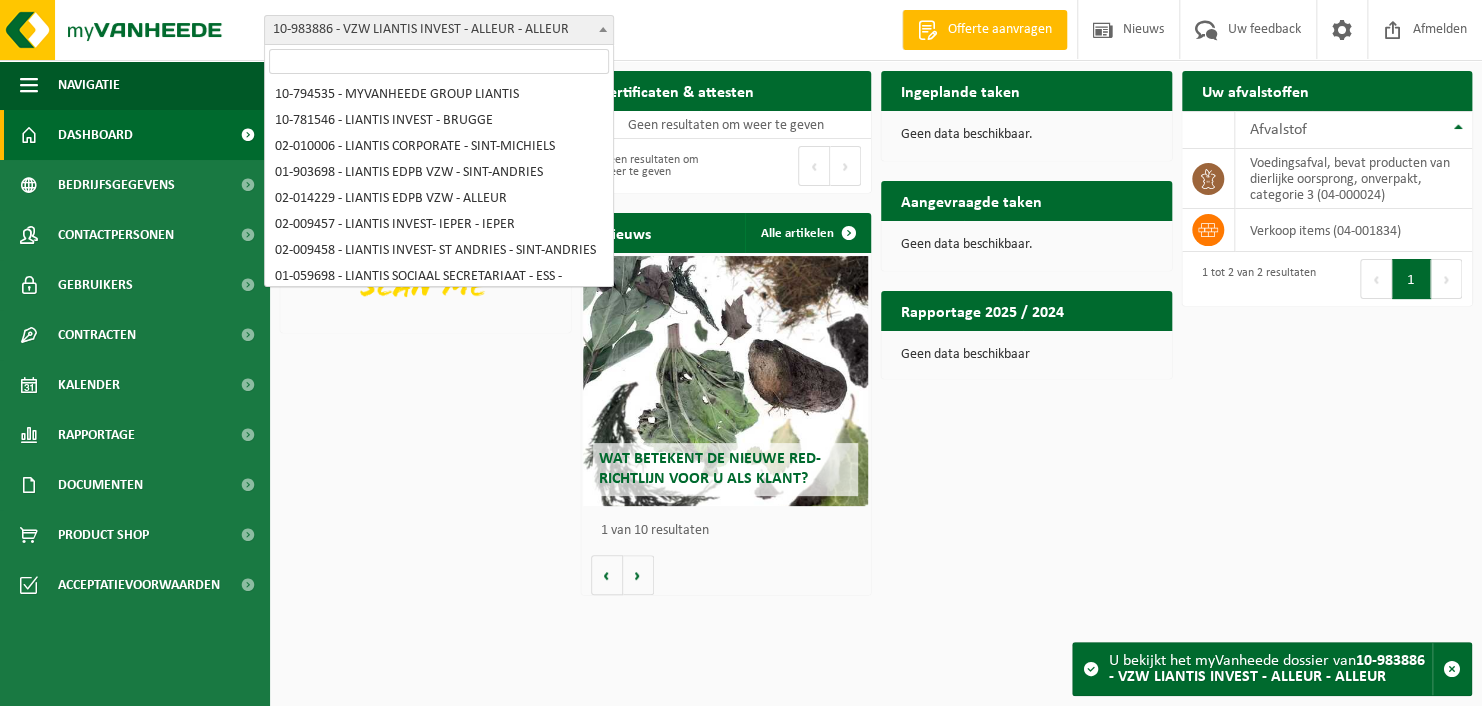 click on "10-983886 - VZW LIANTIS INVEST - ALLEUR - ALLEUR" at bounding box center (439, 30) 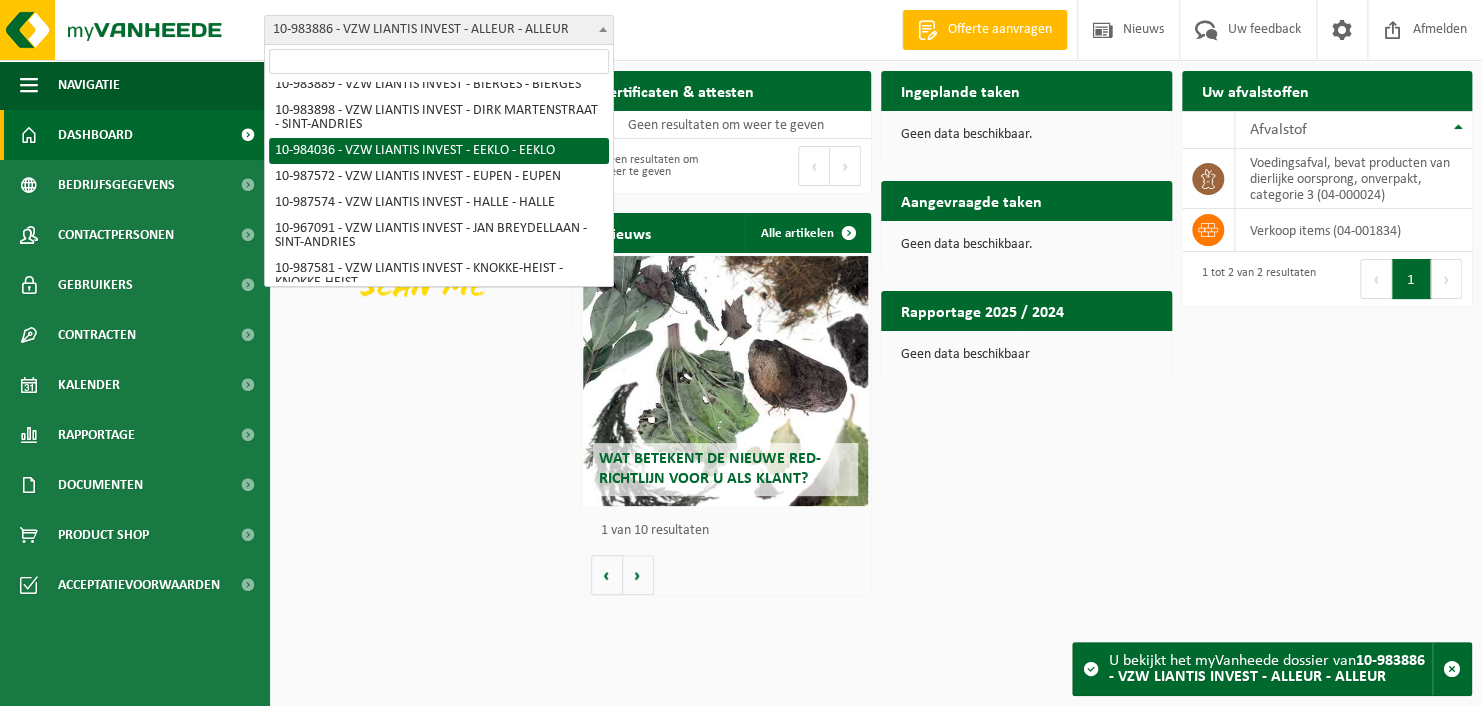 scroll, scrollTop: 672, scrollLeft: 0, axis: vertical 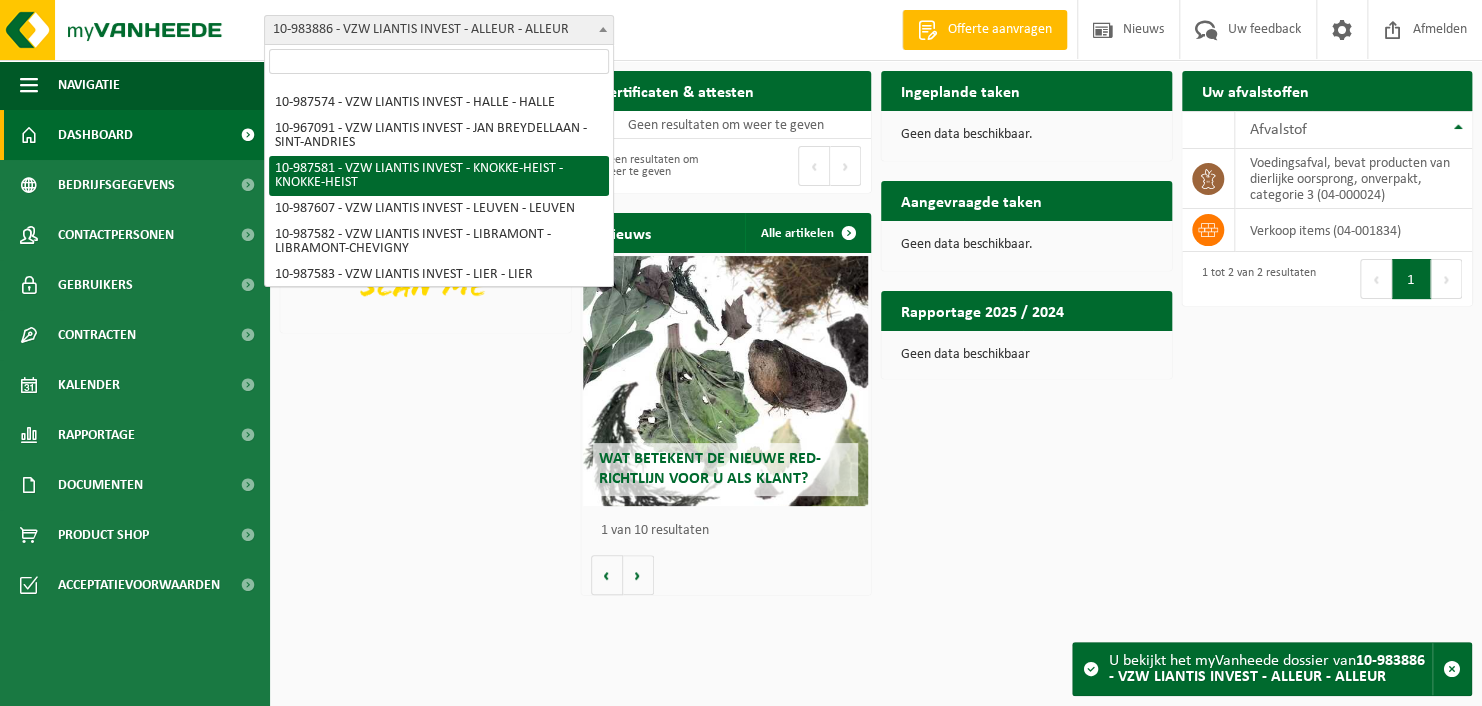 select on "167247" 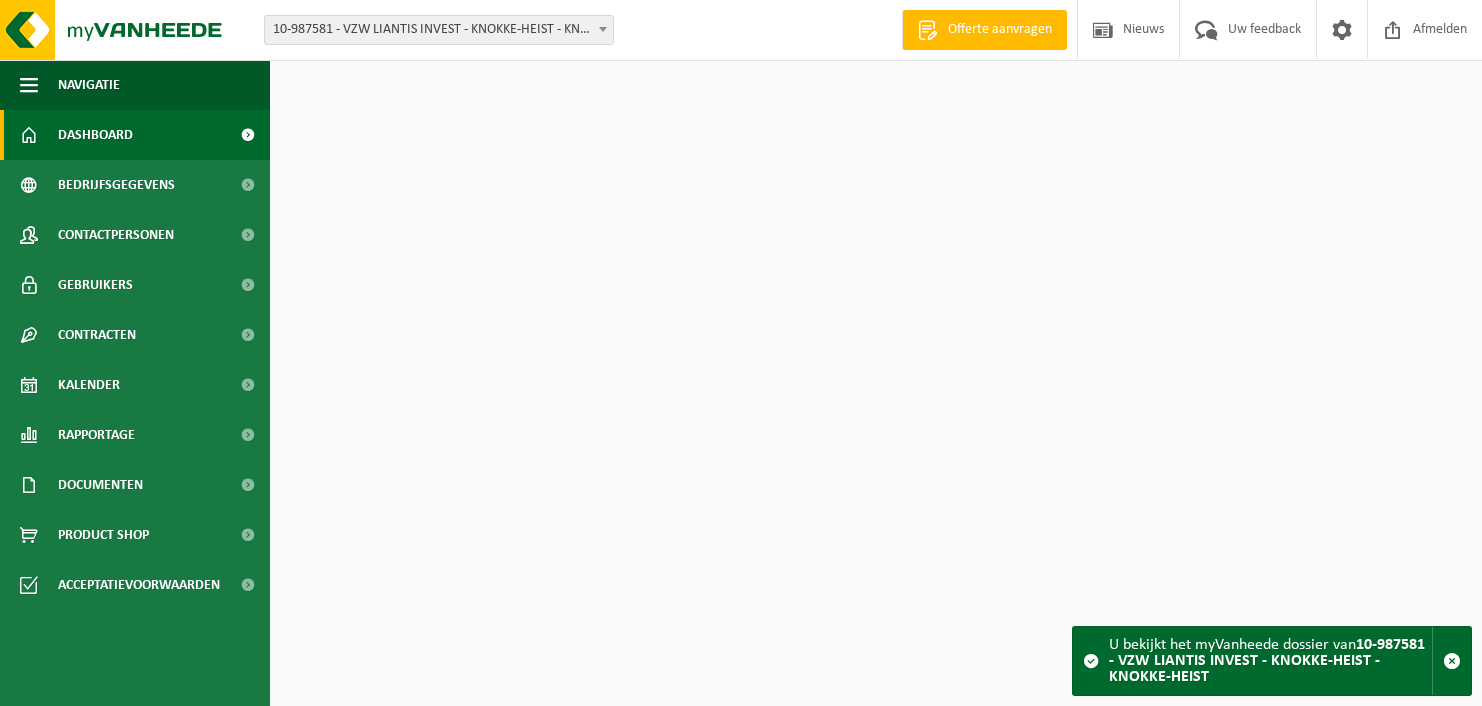 scroll, scrollTop: 0, scrollLeft: 0, axis: both 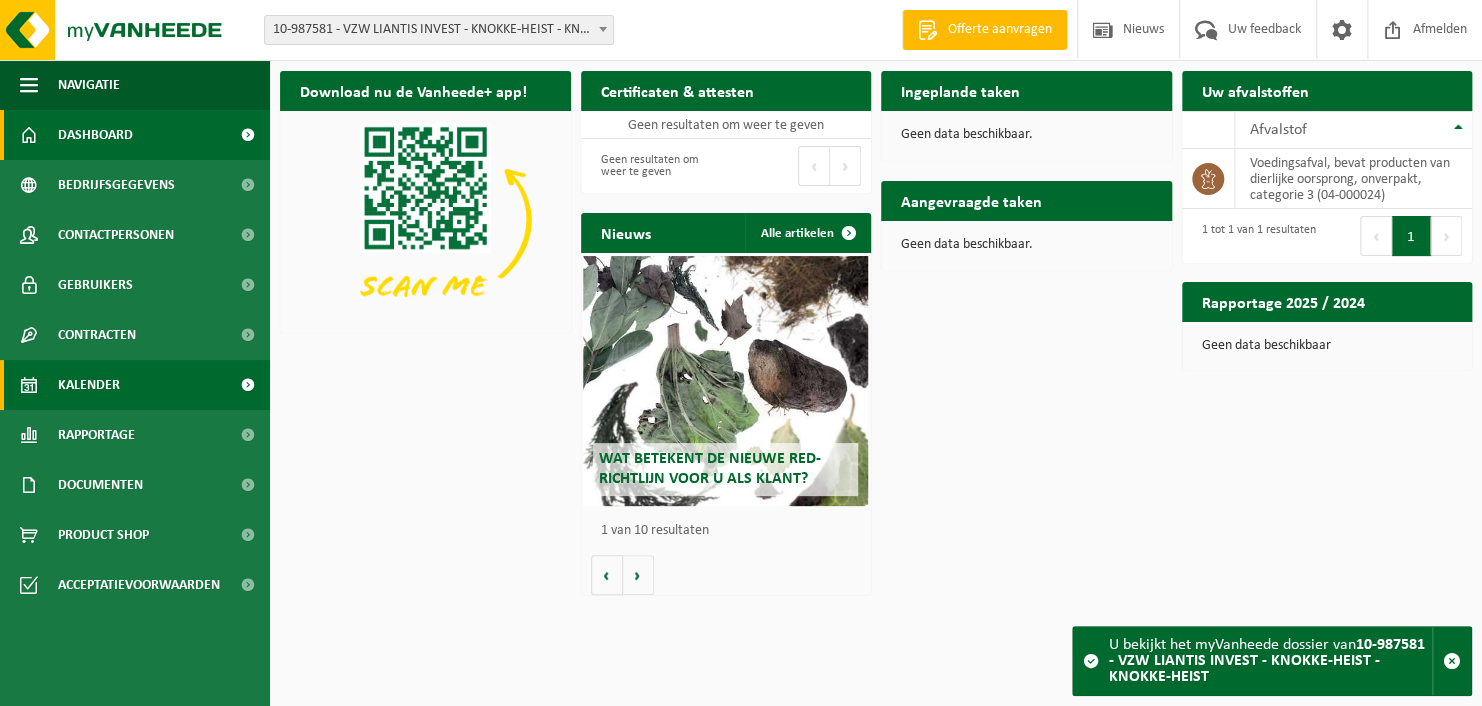 click on "Kalender" at bounding box center (89, 385) 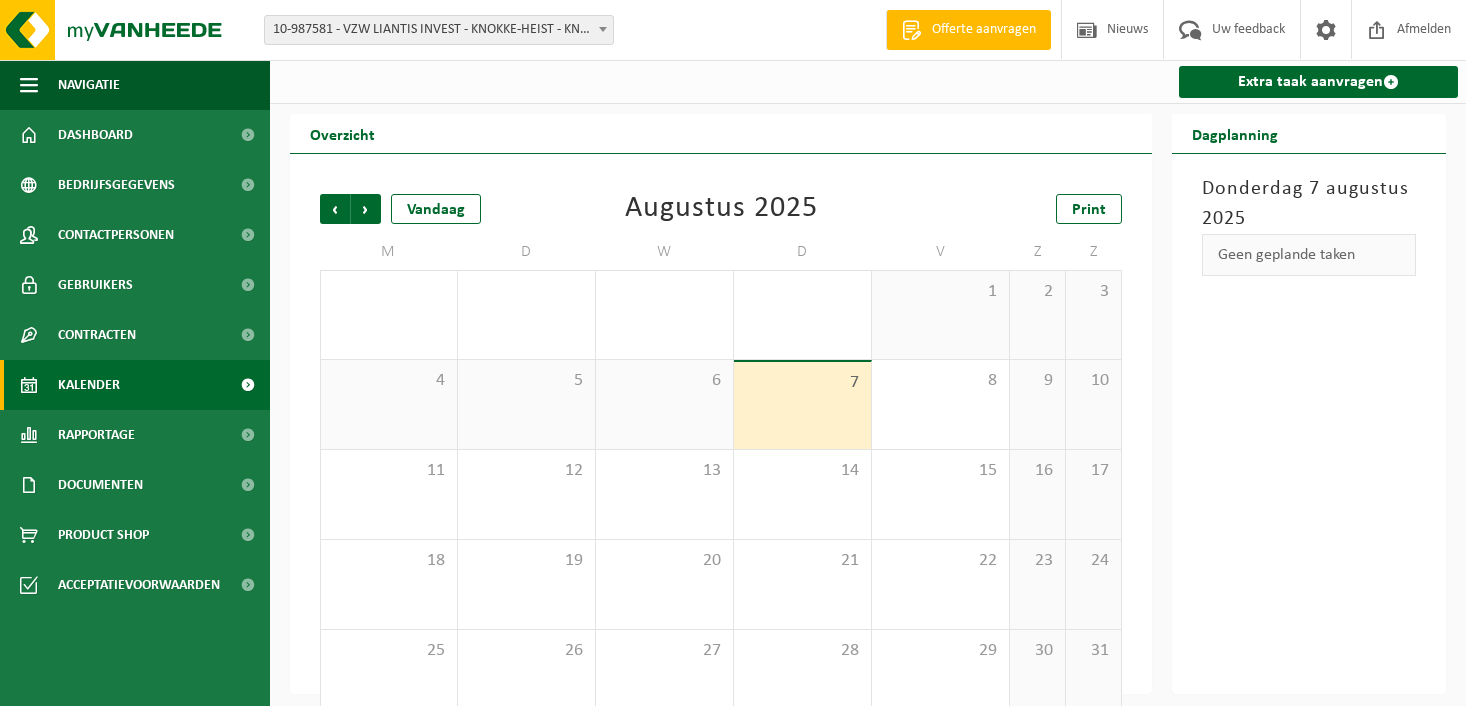 scroll, scrollTop: 0, scrollLeft: 0, axis: both 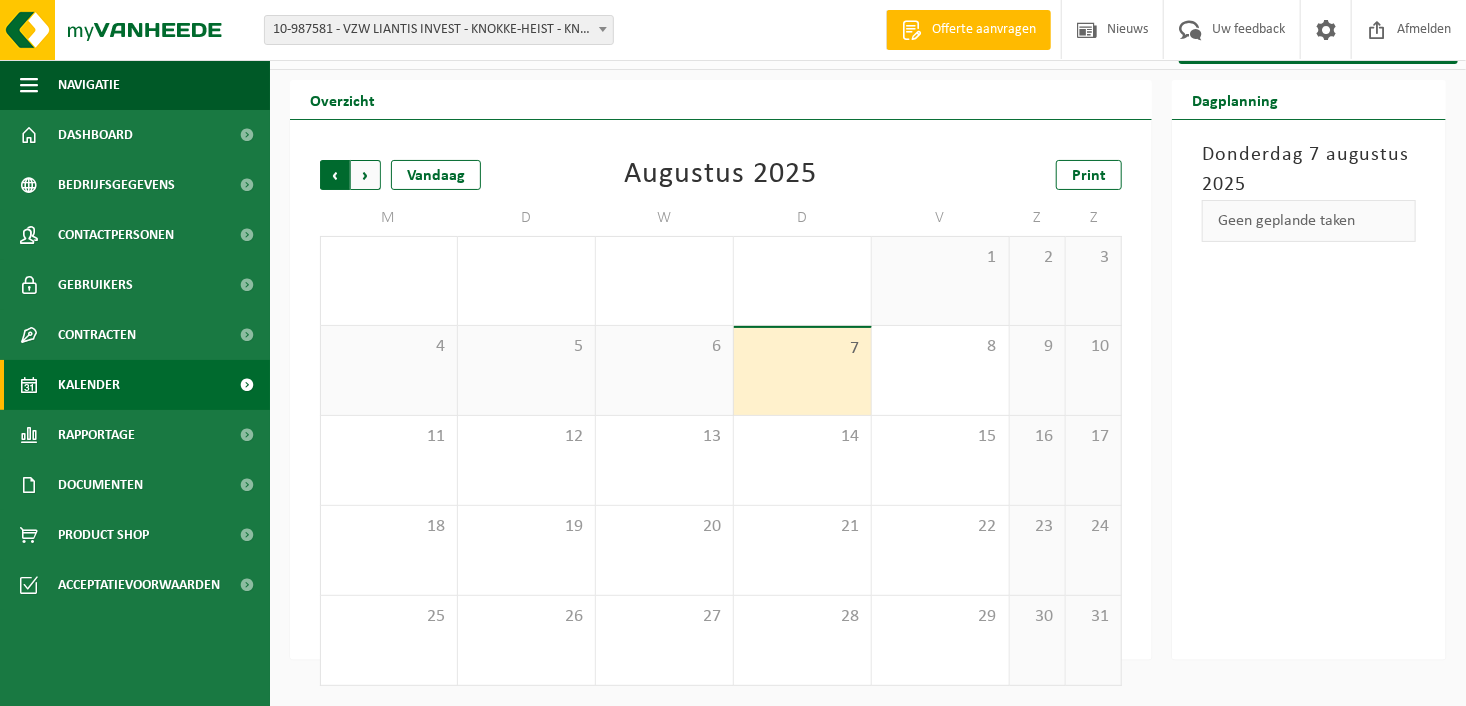 click on "Volgende" at bounding box center (366, 175) 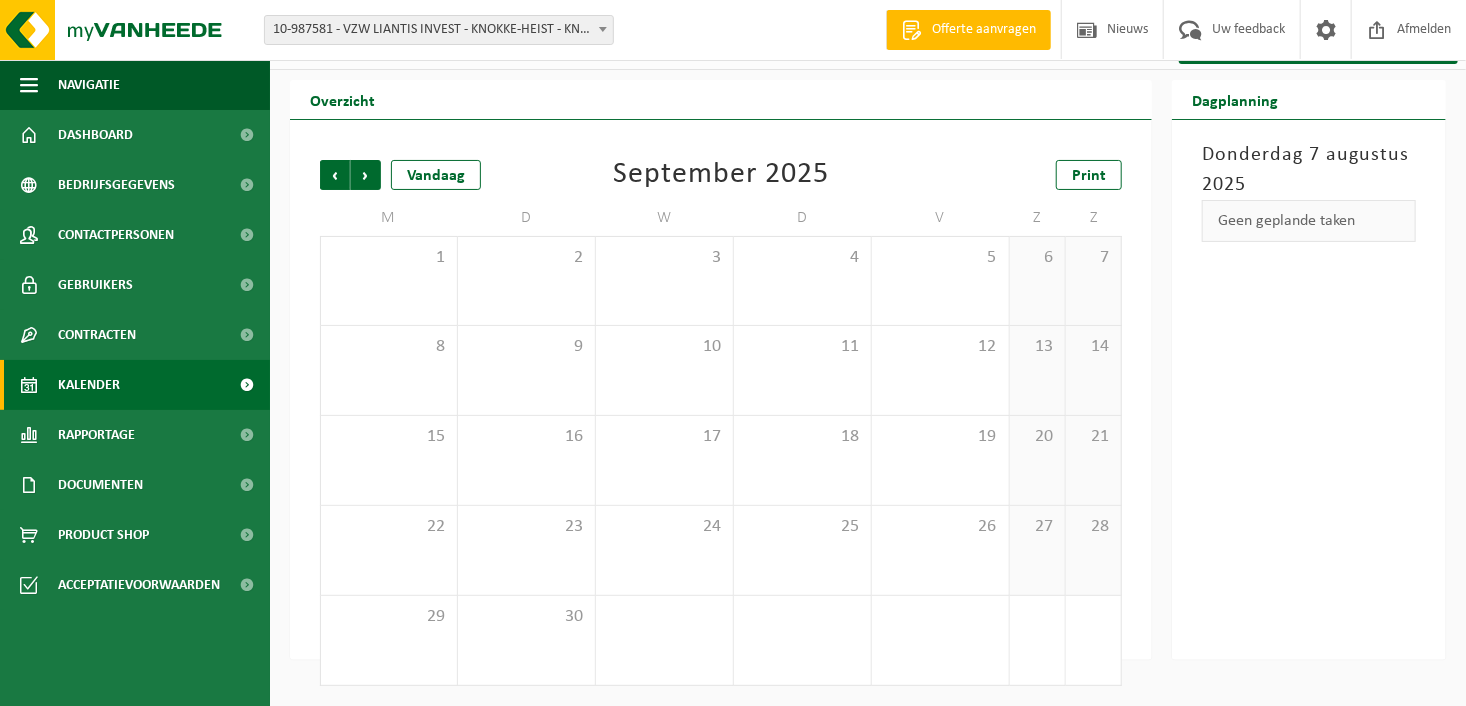 click on "Volgende" at bounding box center (366, 175) 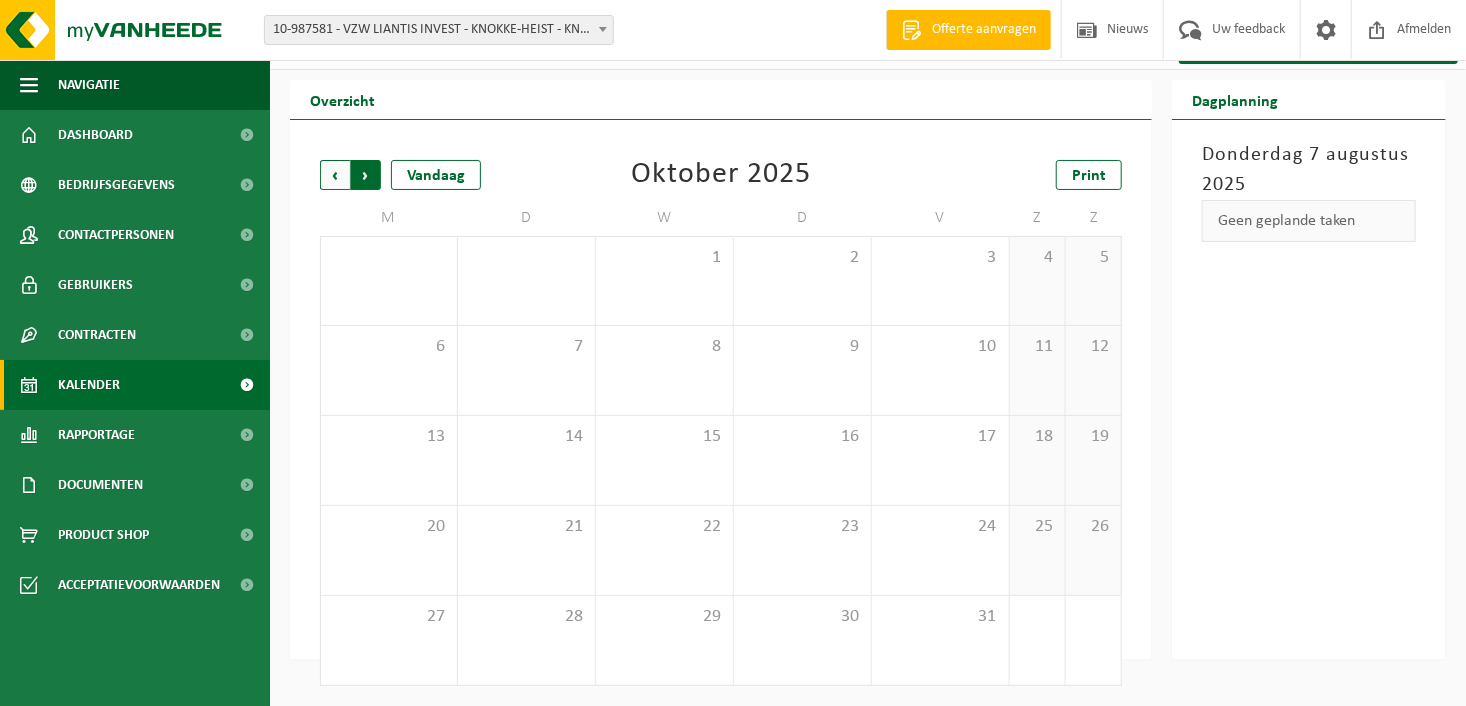click on "Vorige" at bounding box center (335, 175) 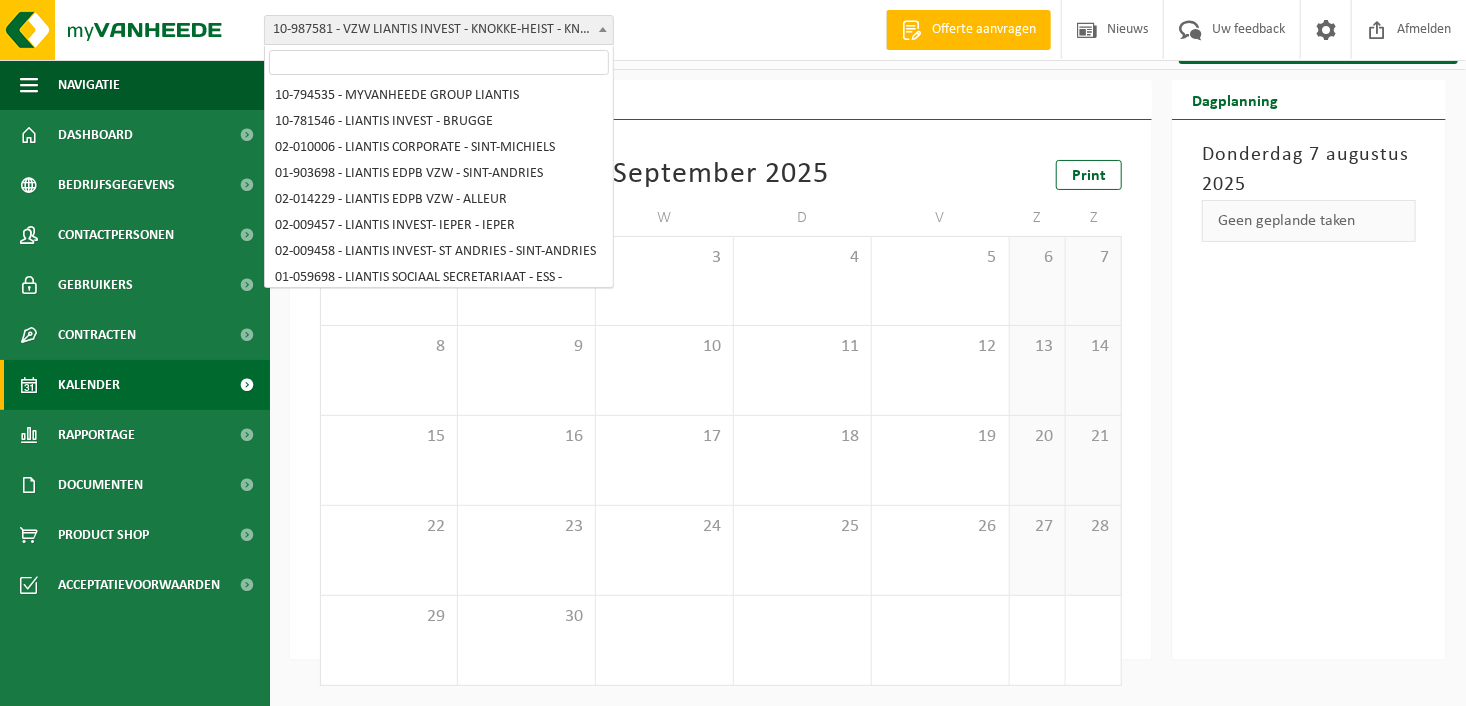 click on "10-987581 - VZW LIANTIS INVEST - KNOKKE-HEIST - KNOKKE-HEIST" at bounding box center [439, 30] 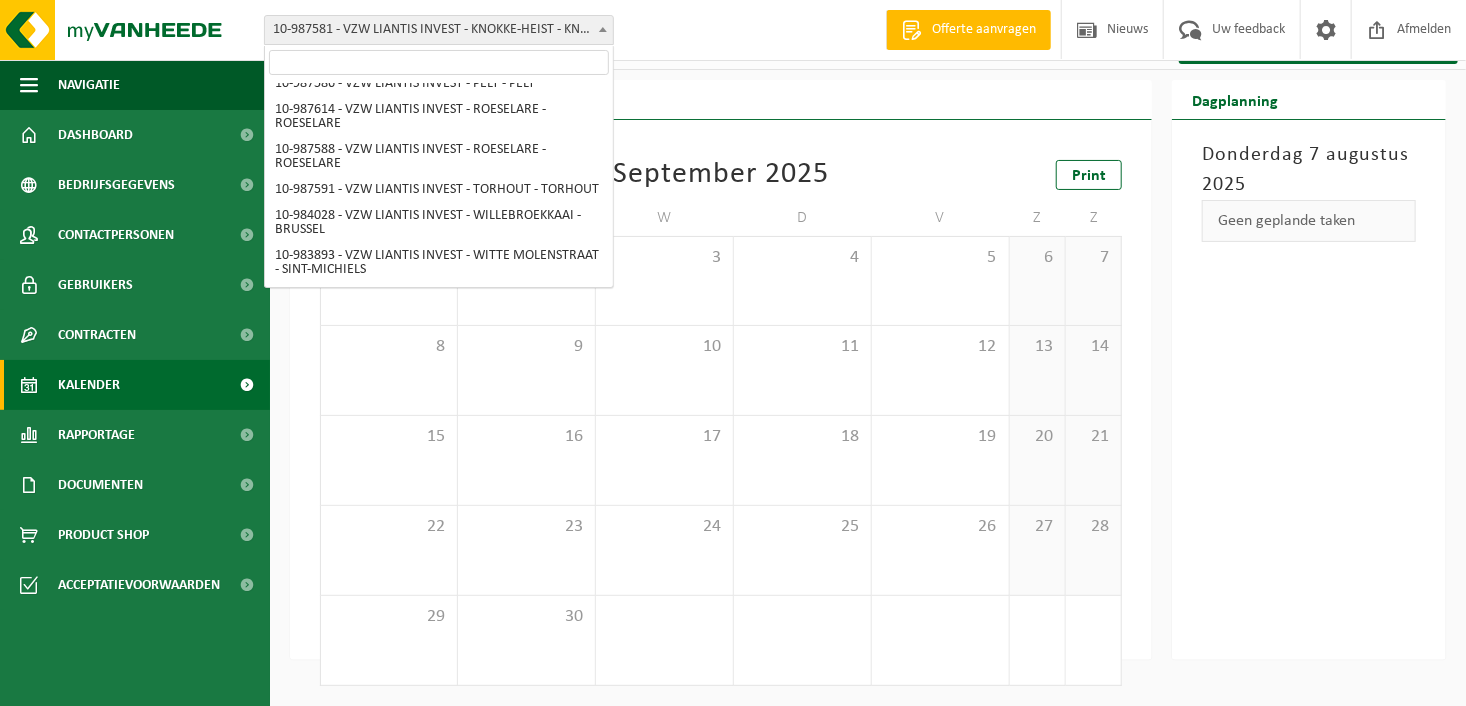 scroll, scrollTop: 1038, scrollLeft: 0, axis: vertical 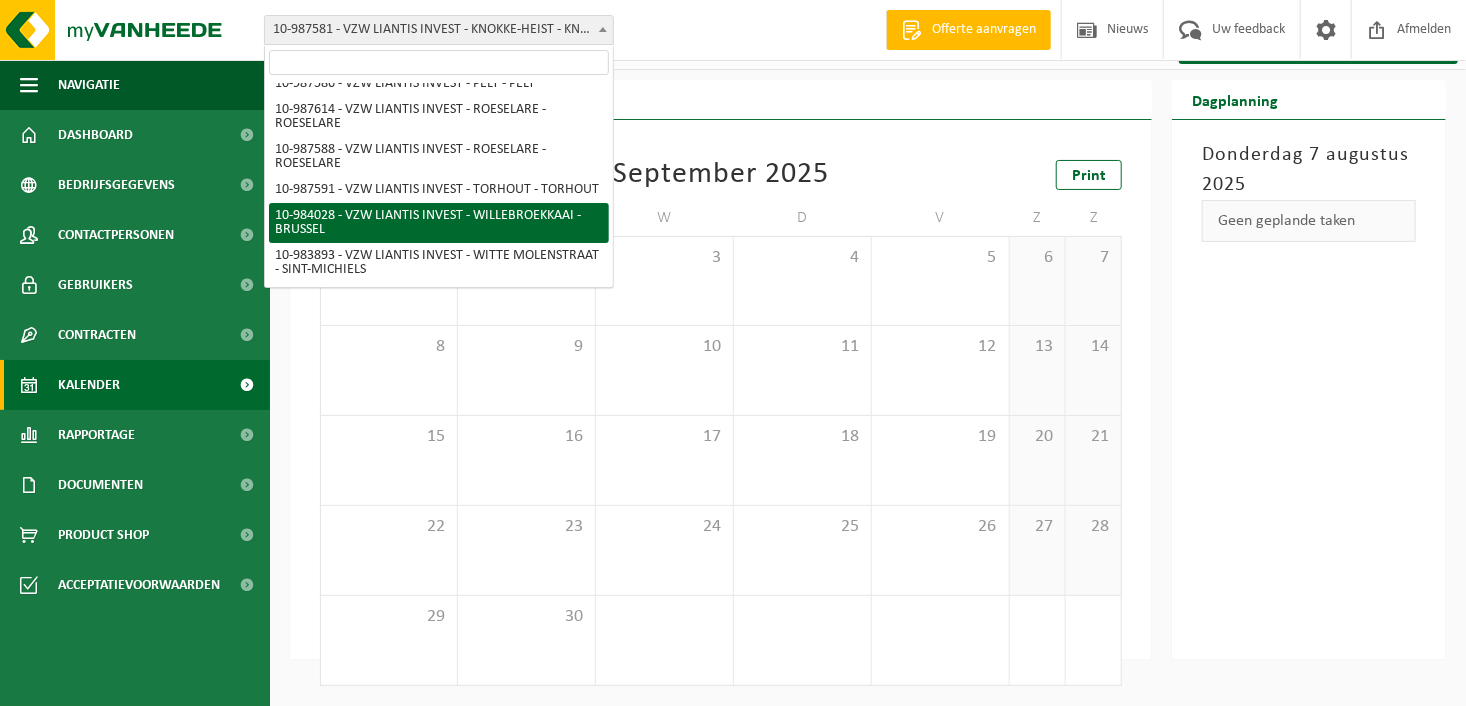 select on "163593" 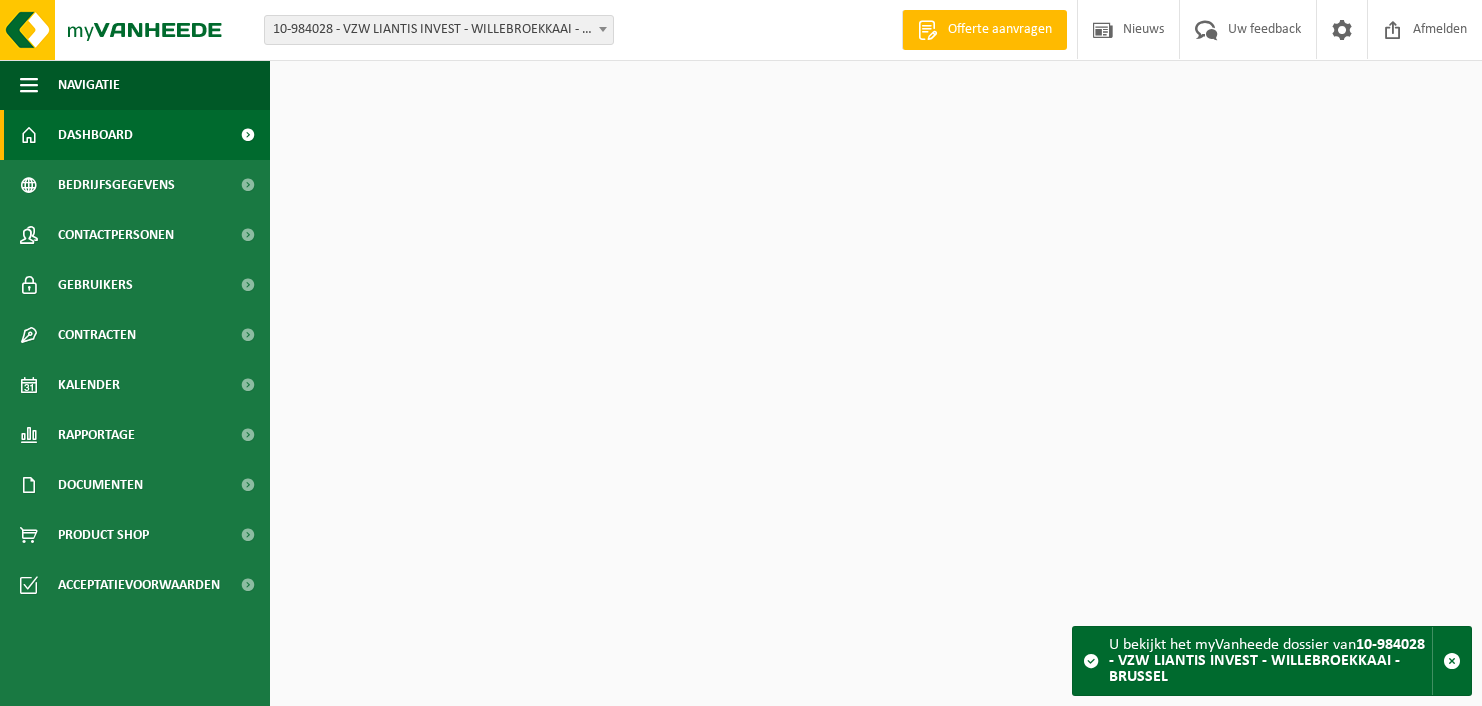 scroll, scrollTop: 0, scrollLeft: 0, axis: both 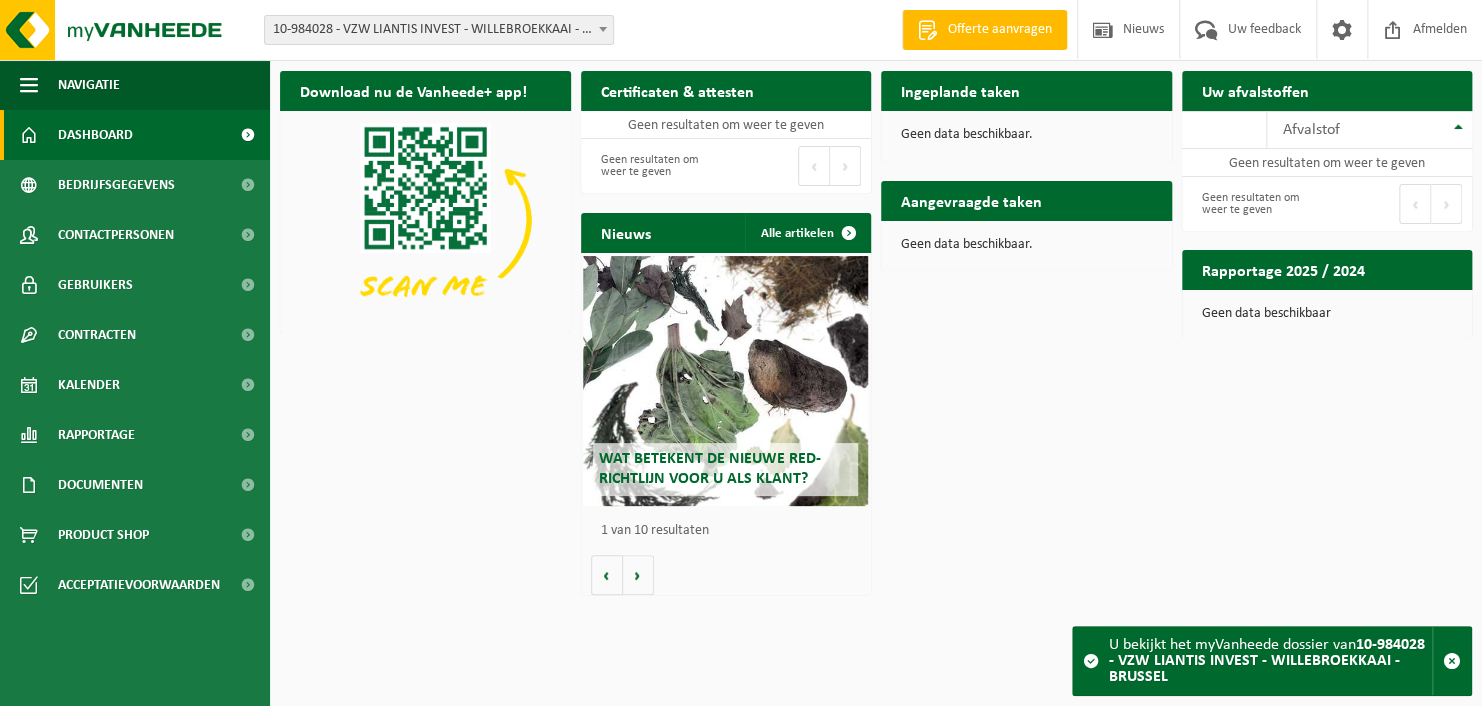 click at bounding box center [603, 29] 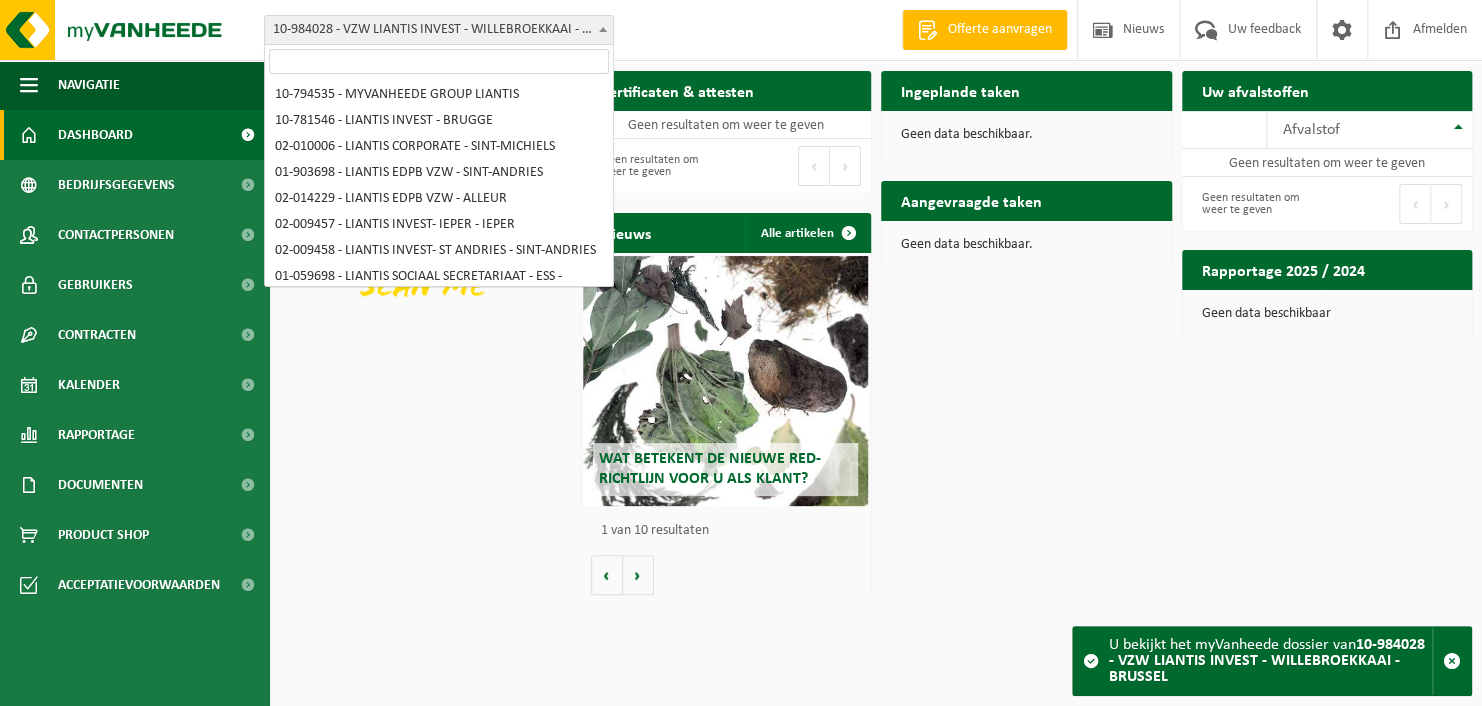 scroll, scrollTop: 1038, scrollLeft: 0, axis: vertical 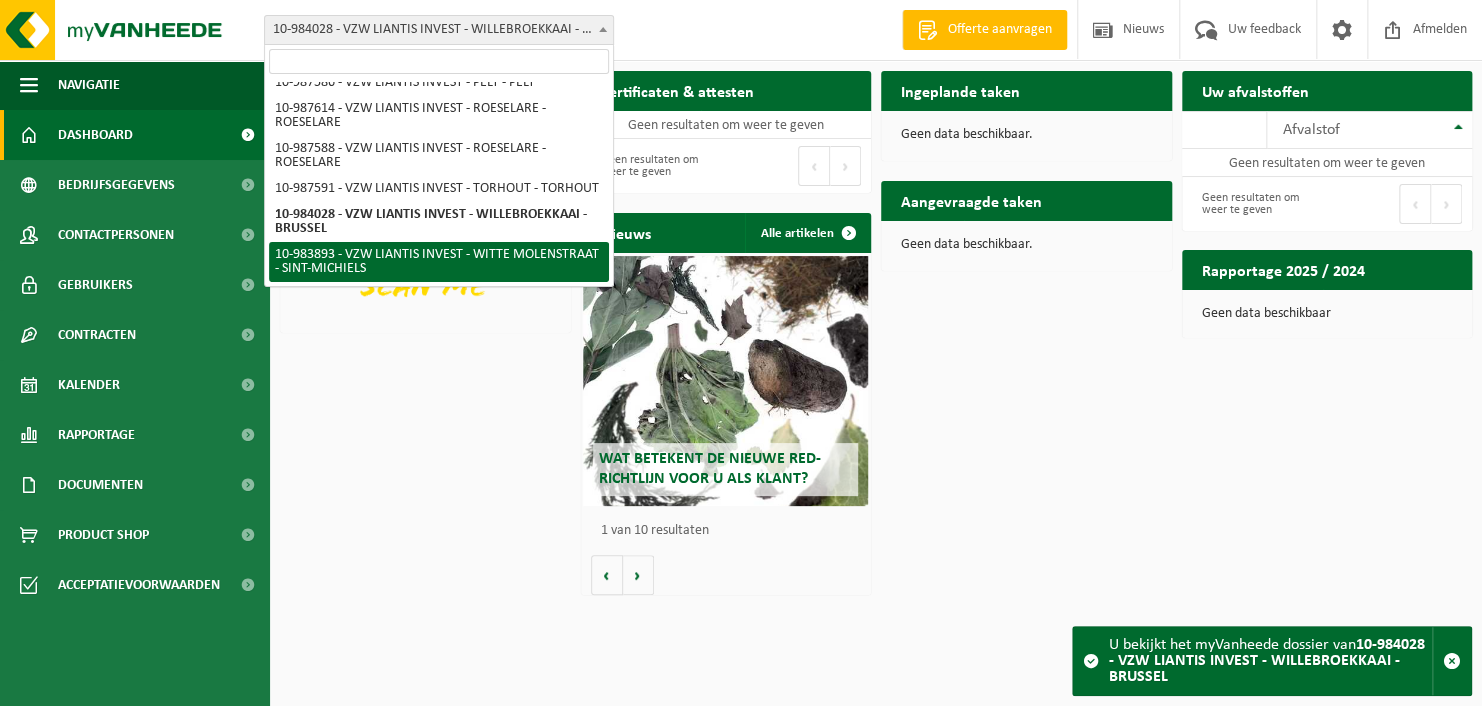 select on "163505" 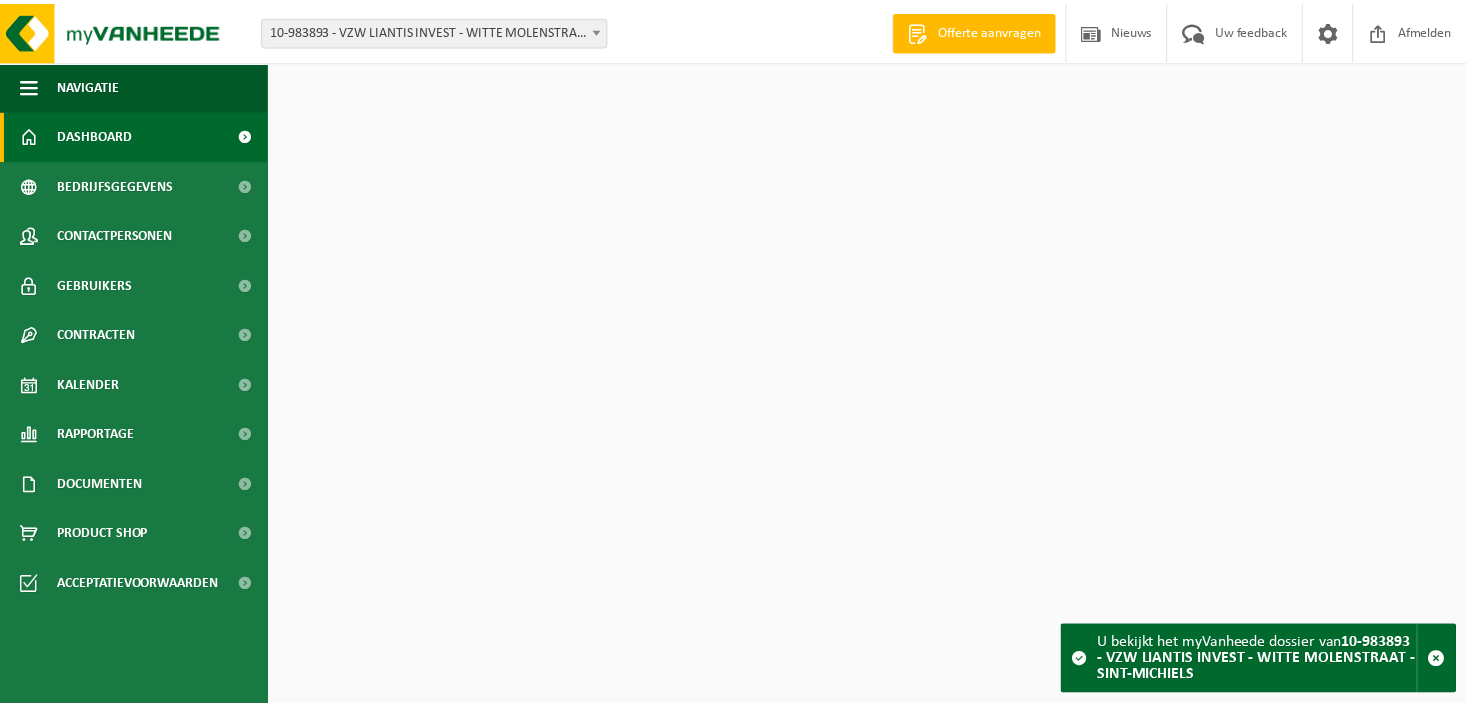 scroll, scrollTop: 0, scrollLeft: 0, axis: both 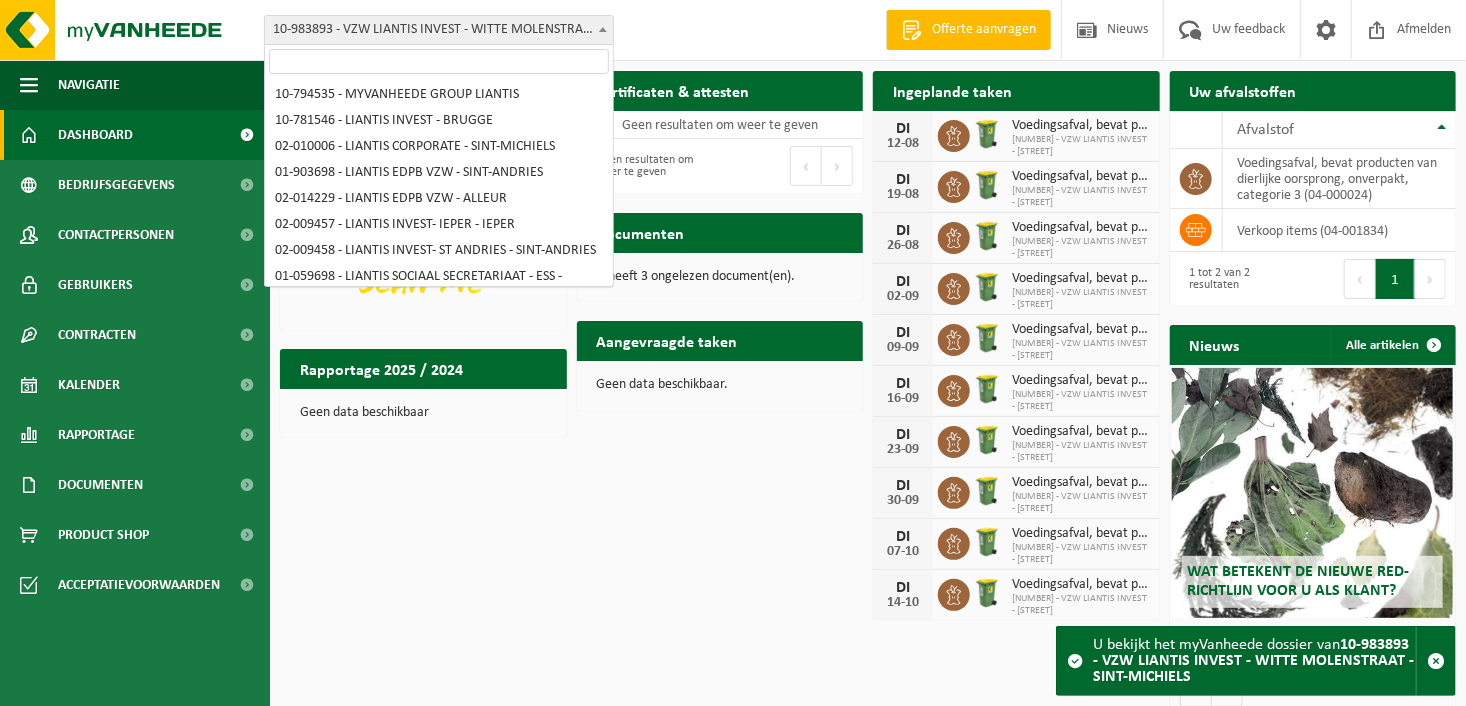 click on "10-983893 - VZW LIANTIS INVEST - WITTE MOLENSTRAAT - SINT-MICHIELS" at bounding box center [439, 30] 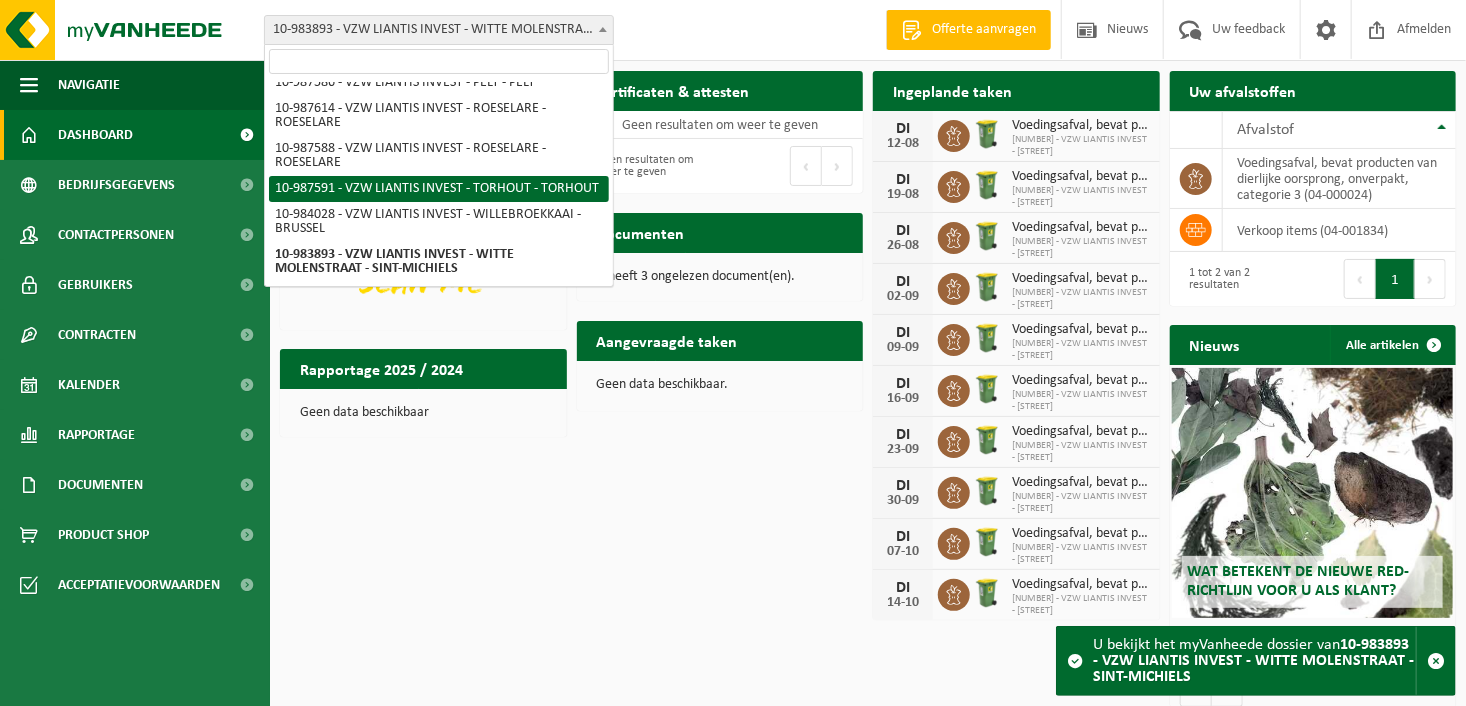 click on "Download nu de Vanheede+ app!       Verberg                           Certificaten & attesten       Bekijk uw certificaten             Geen resultaten om weer te geven Geen resultaten om weer te geven Eerste Vorige Volgende Laatste           Ingeplande taken       Bekijk uw kalender                                        DI     12-08                                Voedingsafval, bevat producten van dierlijke oorsprong, onverpakt, categorie 3   10-983893 - VZW LIANTIS INVEST - WITTE MOLENSTRAAT              DI     19-08                                Voedingsafval, bevat producten van dierlijke oorsprong, onverpakt, categorie 3   10-983893 - VZW LIANTIS INVEST - WITTE MOLENSTRAAT              DI     26-08                                Voedingsafval, bevat producten van dierlijke oorsprong, onverpakt, categorie 3   10-983893 - VZW LIANTIS INVEST - WITTE MOLENSTRAAT              DI     02-09                                Voedingsafval, bevat producten van dierlijke oorsprong, onverpakt, categorie 3" at bounding box center (868, 389) 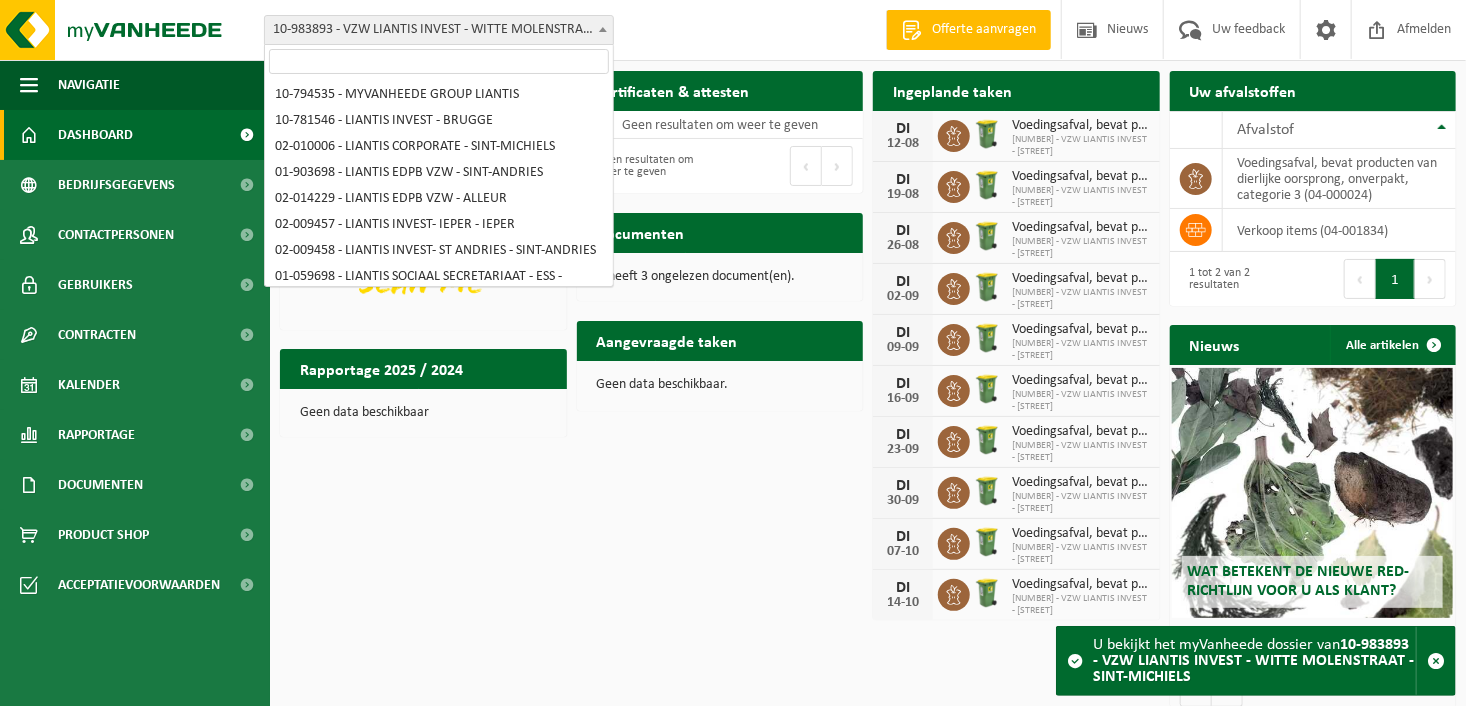 click on "Vestiging:       10-794535 - MYVANHEEDE GROUP LIANTIS 10-781546 - LIANTIS INVEST - BRUGGE 02-010006 - LIANTIS CORPORATE - SINT-MICHIELS 01-903698 - LIANTIS EDPB VZW - SINT-ANDRIES 02-014229 - LIANTIS EDPB VZW - ALLEUR 02-009457 - LIANTIS INVEST- IEPER - IEPER 02-009458 - LIANTIS INVEST- ST ANDRIES - SINT-ANDRIES 01-059698 - LIANTIS SOCIAAL SECRETARIAAT - ESS - ROESELARE 10-784712 - LIANTIS IT - BRUGGE 10-784711 - LIANTIS IT - SINT-MICHIELS 10-904817 - VZW LIANTIS INVEST - BRUGGE 01-055995 - LIANTIS CORPORATE - BRUGGE 02-010006 - LIANTIS CORPORATE - SINT-MICHIELS 01-903698 - LIANTIS EDPB VZW - SINT-ANDRIES 02-009457 - LIANTIS INVEST- IEPER - IEPER 02-009458 - LIANTIS INVEST- ST ANDRIES - SINT-ANDRIES 01-059698 - LIANTIS SOCIAAL SECRETARIAAT - ESS - ROESELARE 10-983863 - VZW LIANTIS INVEST - AALST - AALST 10-983886 - VZW LIANTIS INVEST - ALLEUR - ALLEUR 10-983924 - VZW LIANTIS INVEST - ANTWERPEN - ANTWERPEN 10-983889 - VZW LIANTIS INVEST - BIERGES - BIERGES            Welkom" at bounding box center [733, 358] 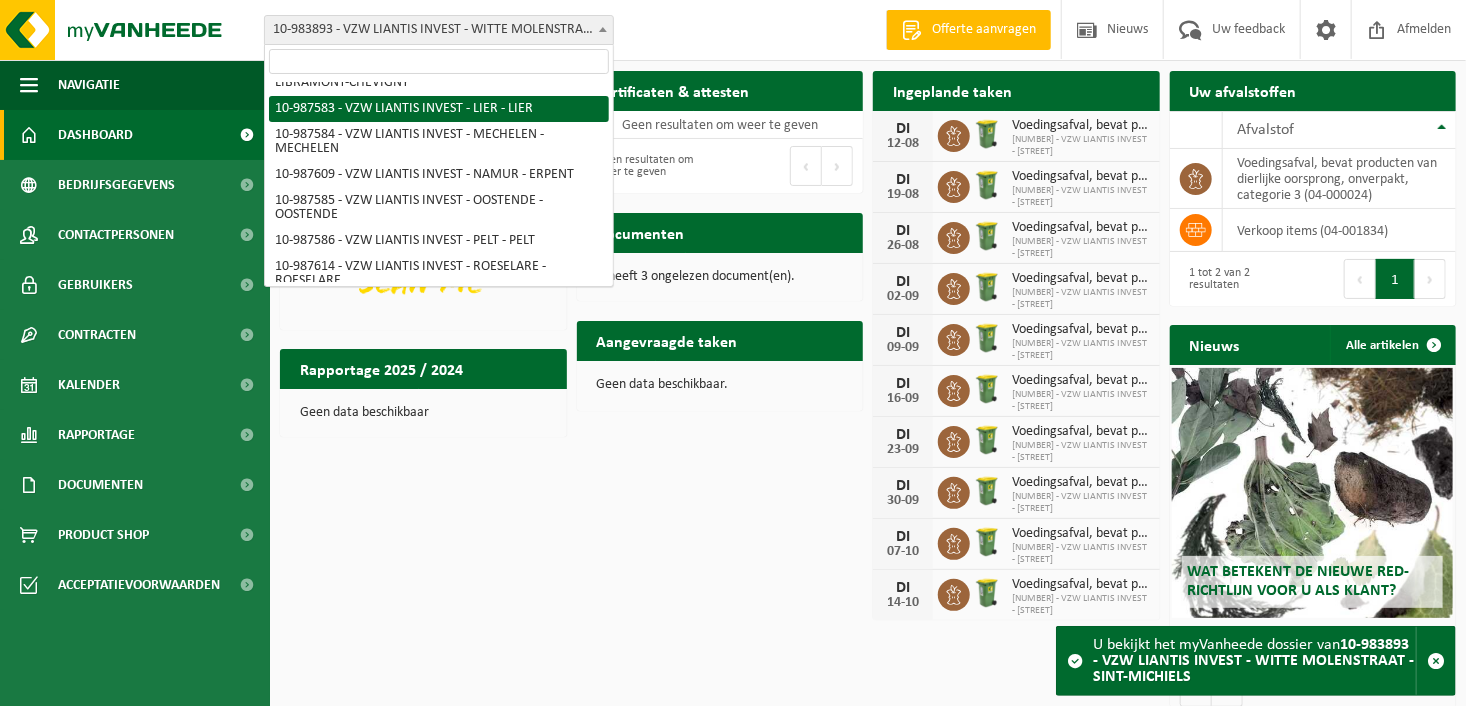 scroll, scrollTop: 738, scrollLeft: 0, axis: vertical 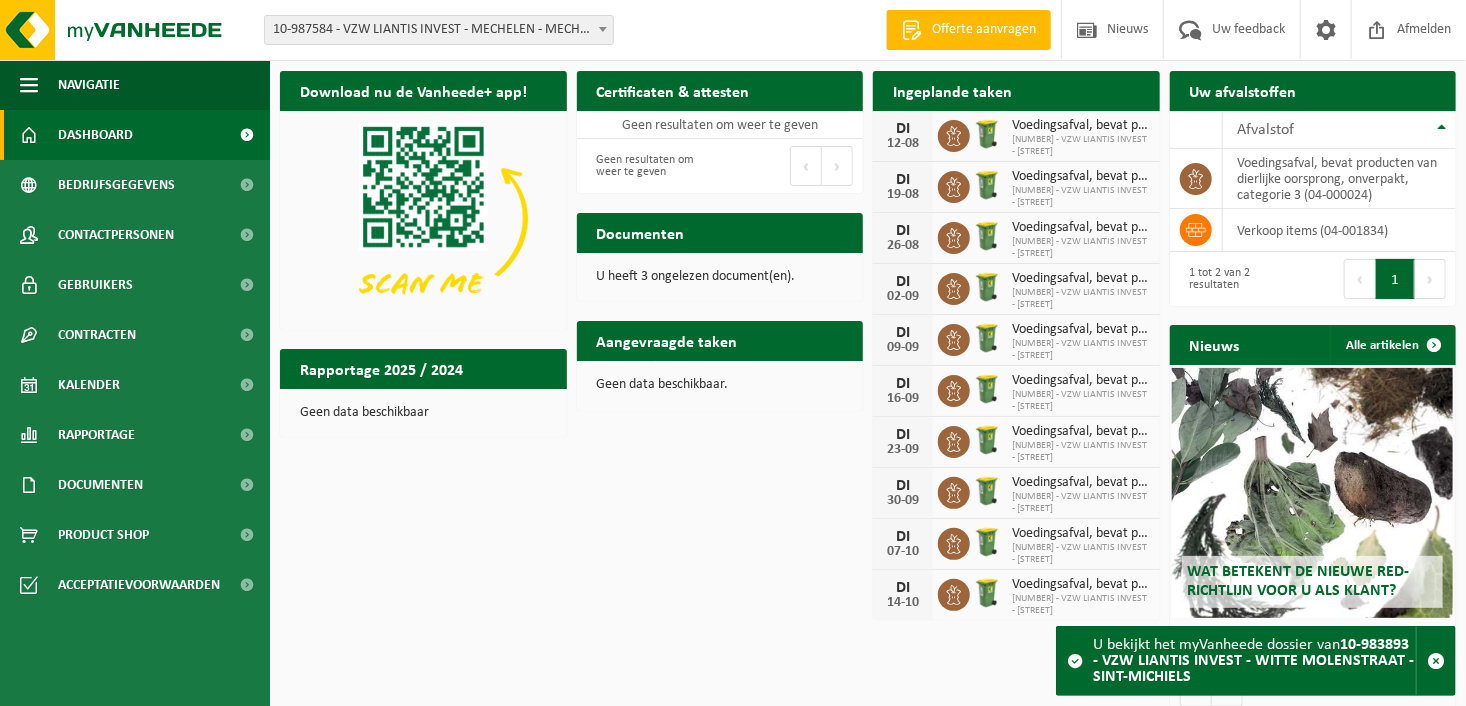 select on "167250" 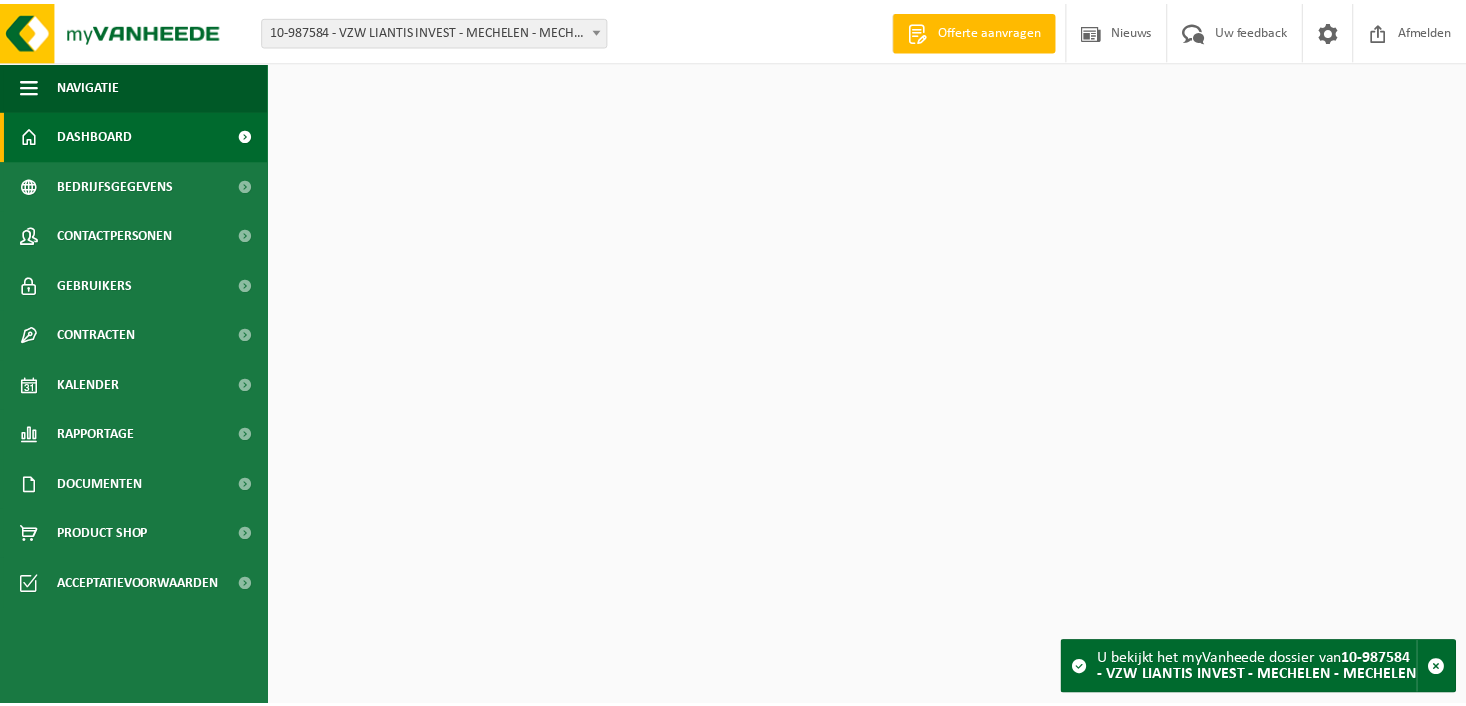 scroll, scrollTop: 0, scrollLeft: 0, axis: both 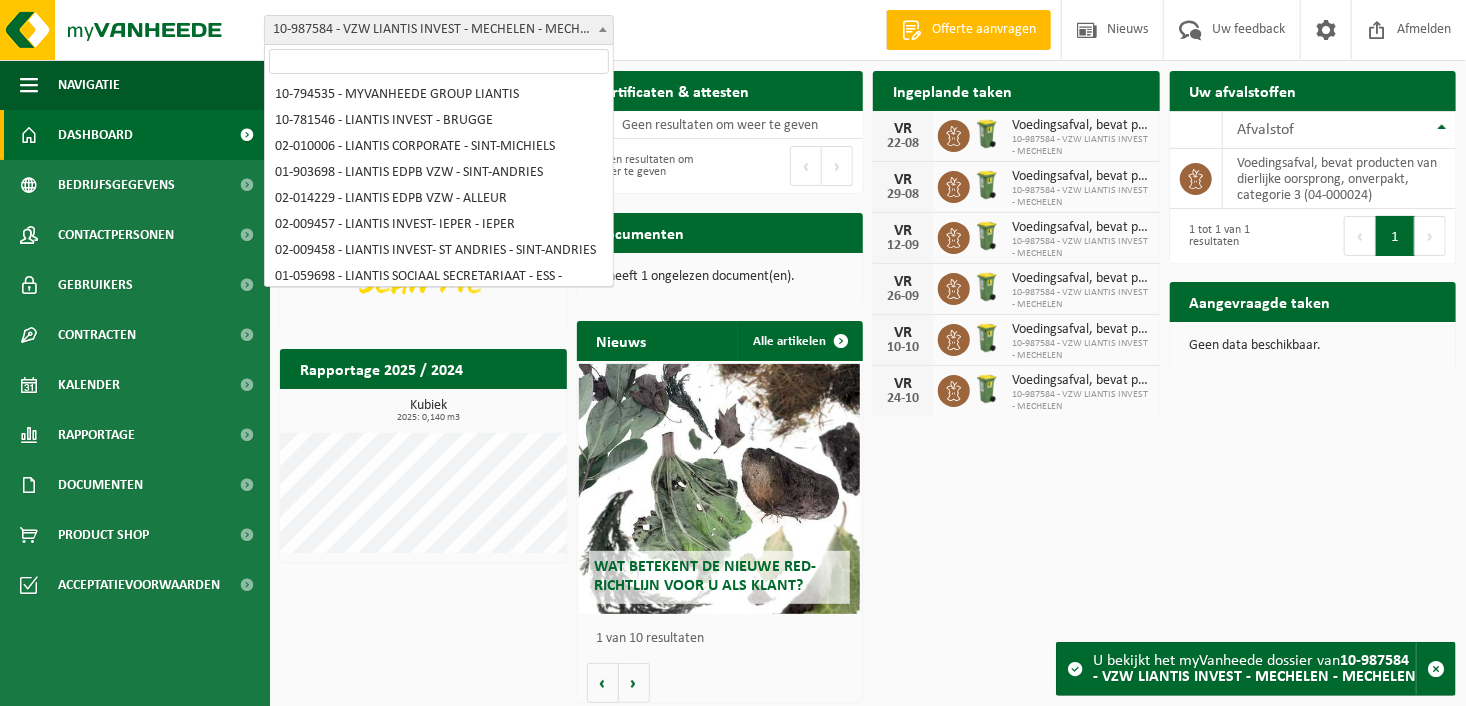 click at bounding box center [603, 29] 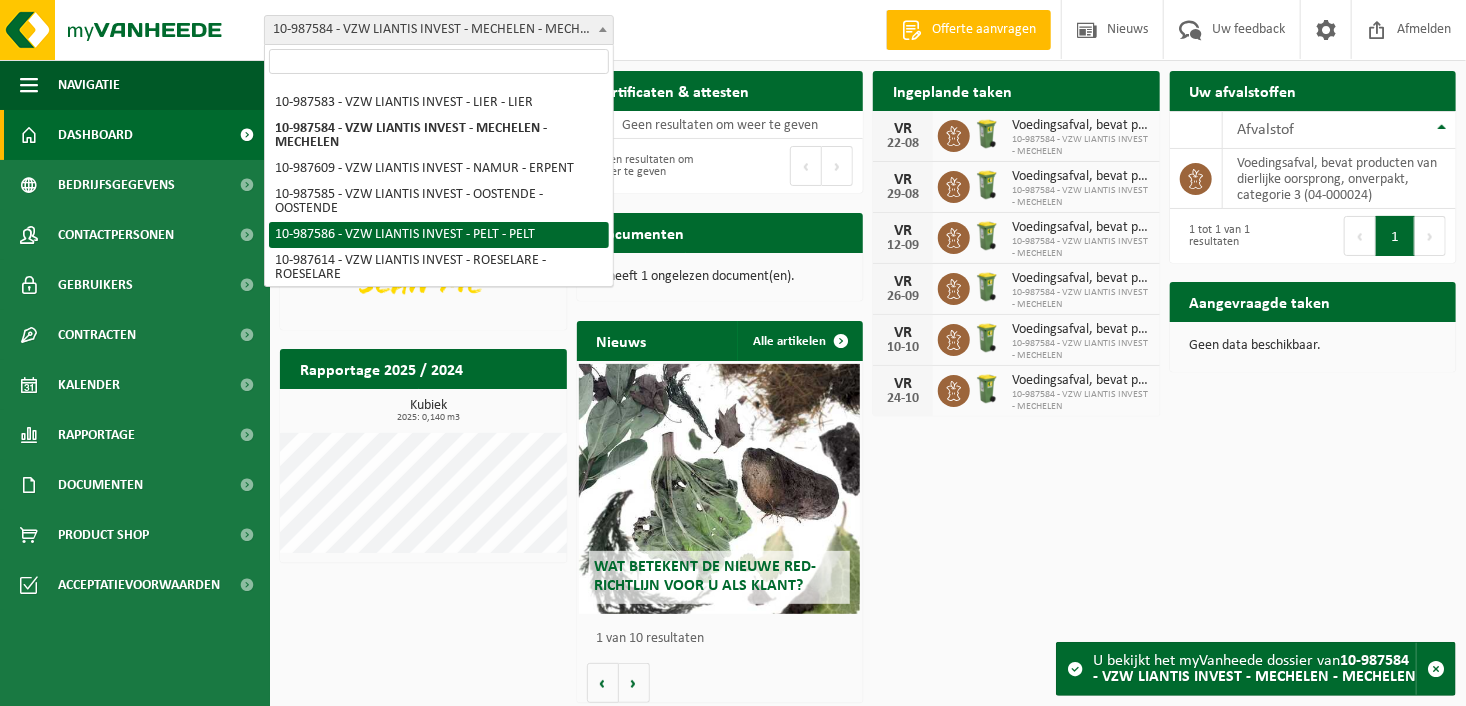 scroll, scrollTop: 738, scrollLeft: 0, axis: vertical 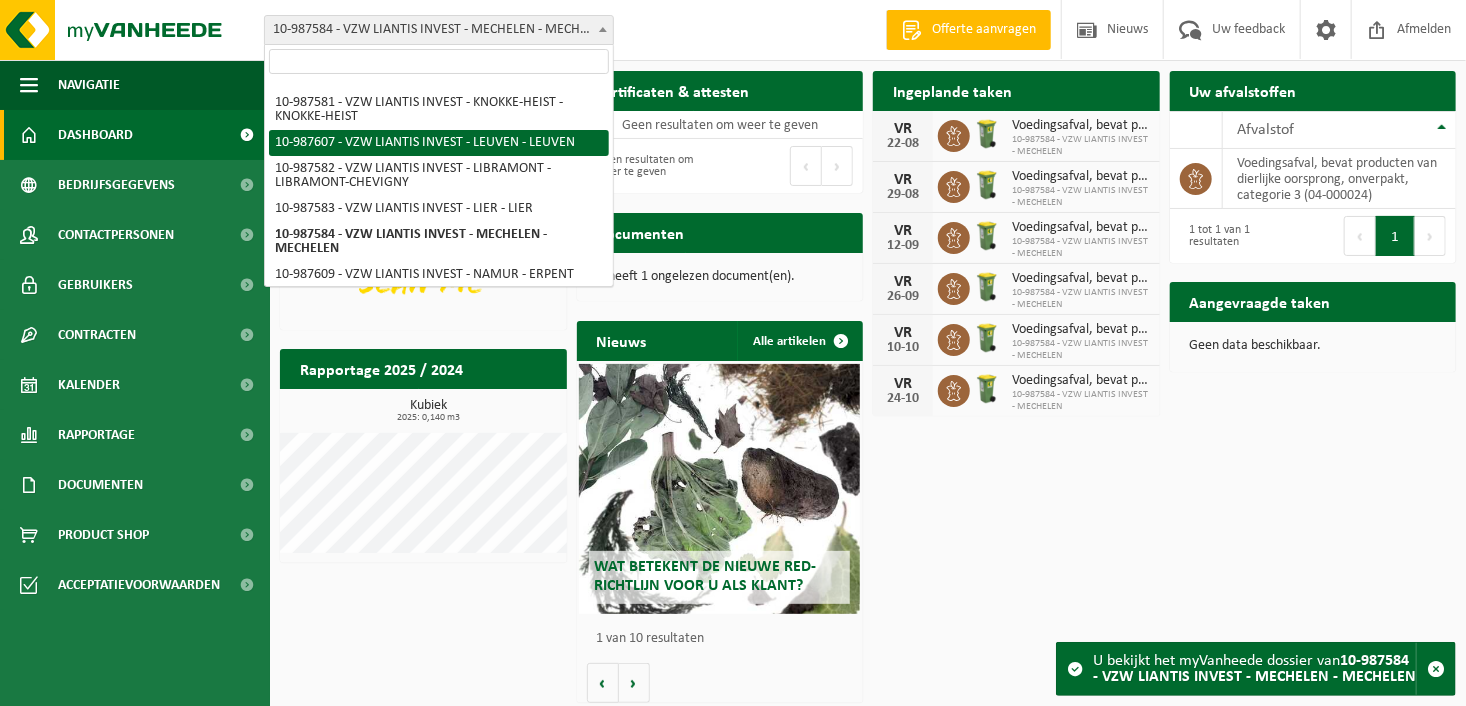 select on "167263" 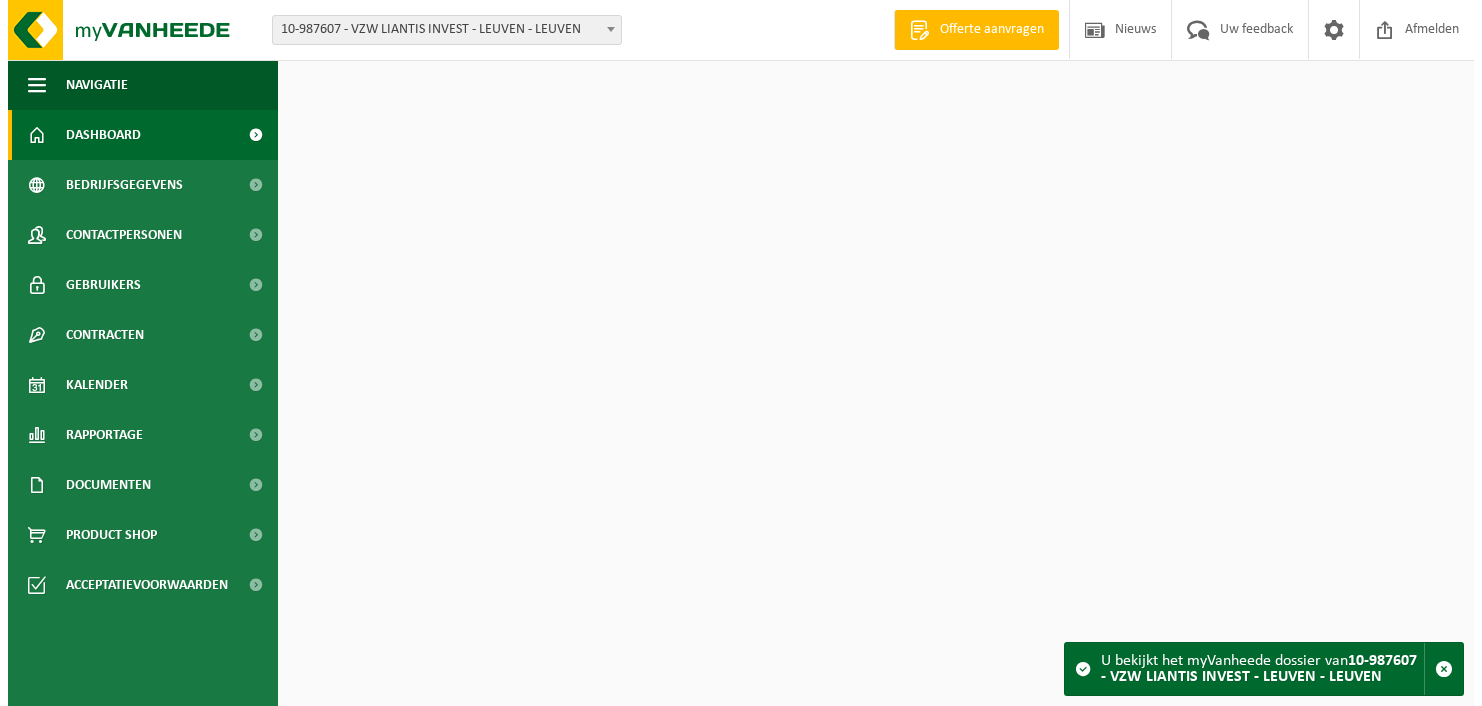 scroll, scrollTop: 0, scrollLeft: 0, axis: both 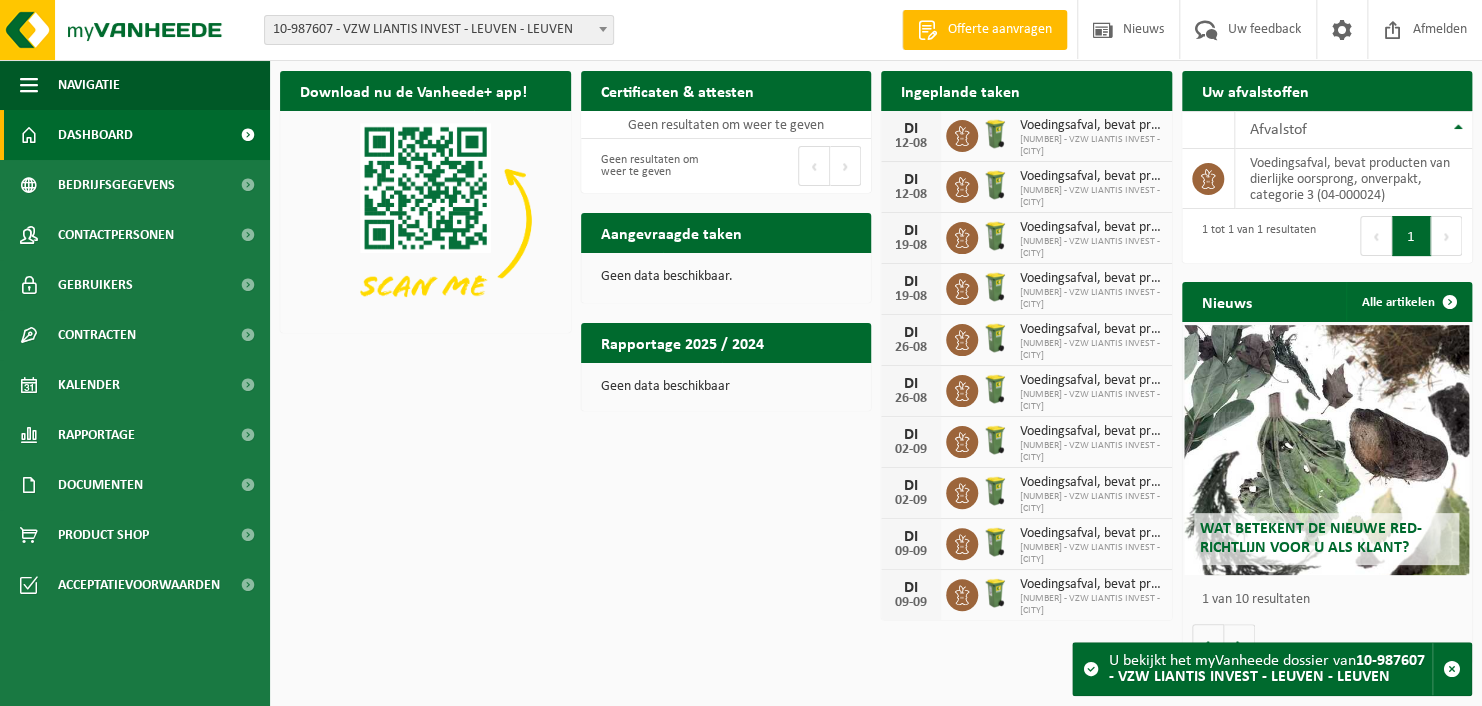 click on "[NUMBER] - VZW LIANTIS INVEST - [CITY]" at bounding box center (1091, 146) 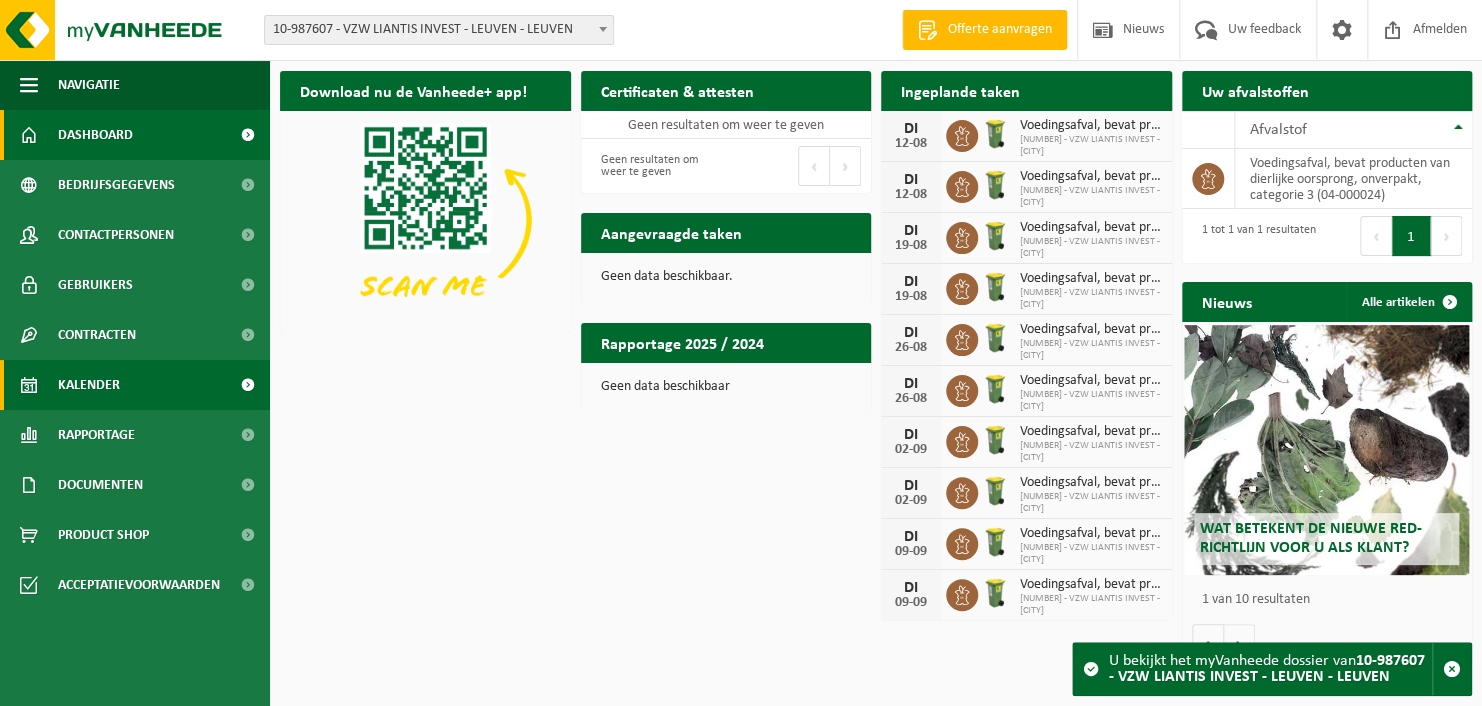 click on "Kalender" at bounding box center [135, 385] 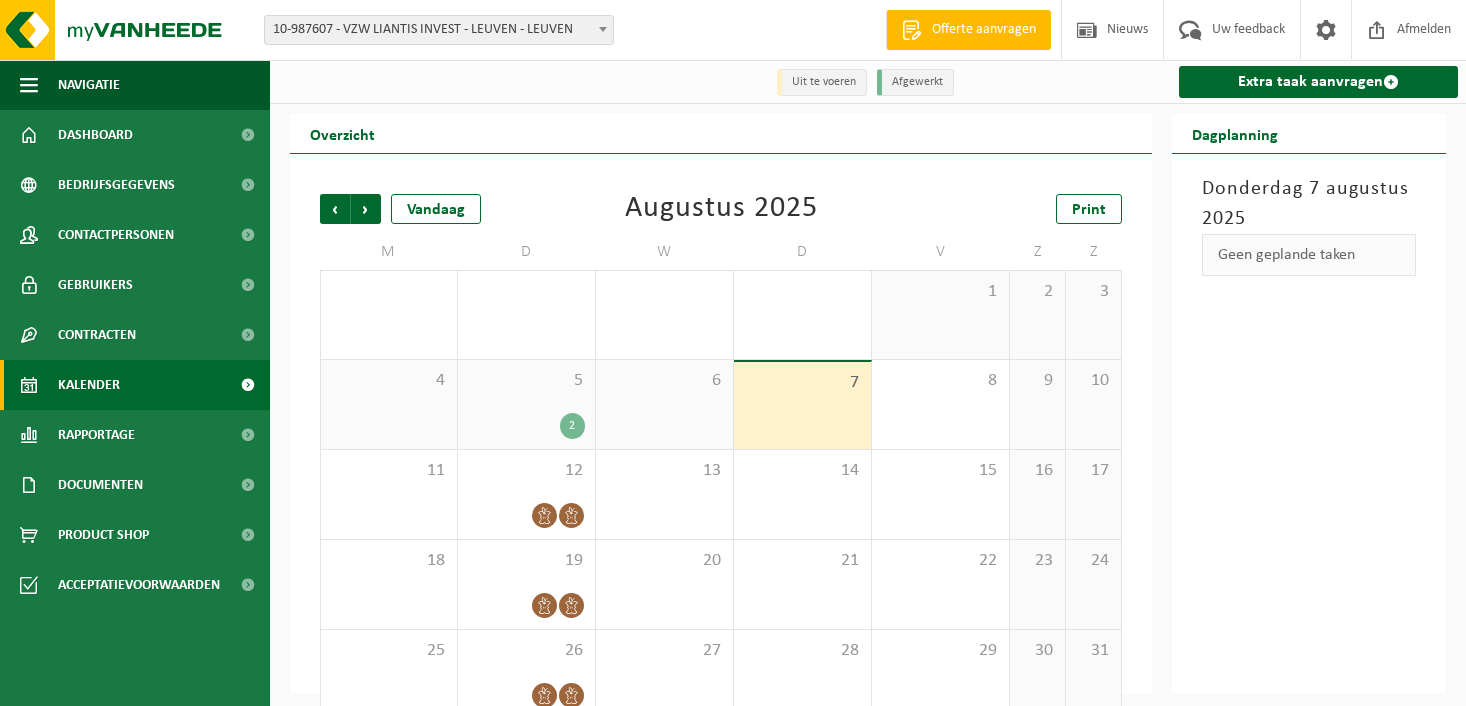 scroll, scrollTop: 0, scrollLeft: 0, axis: both 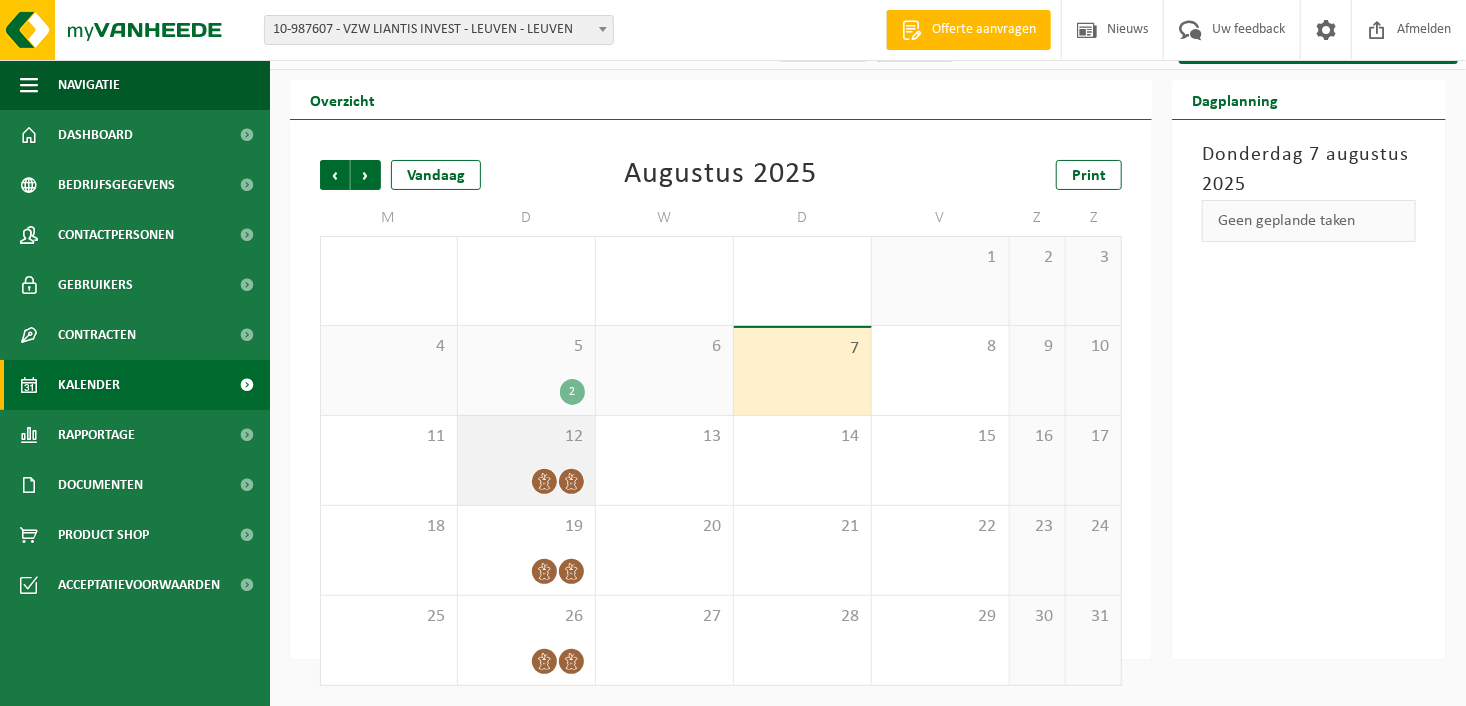 click 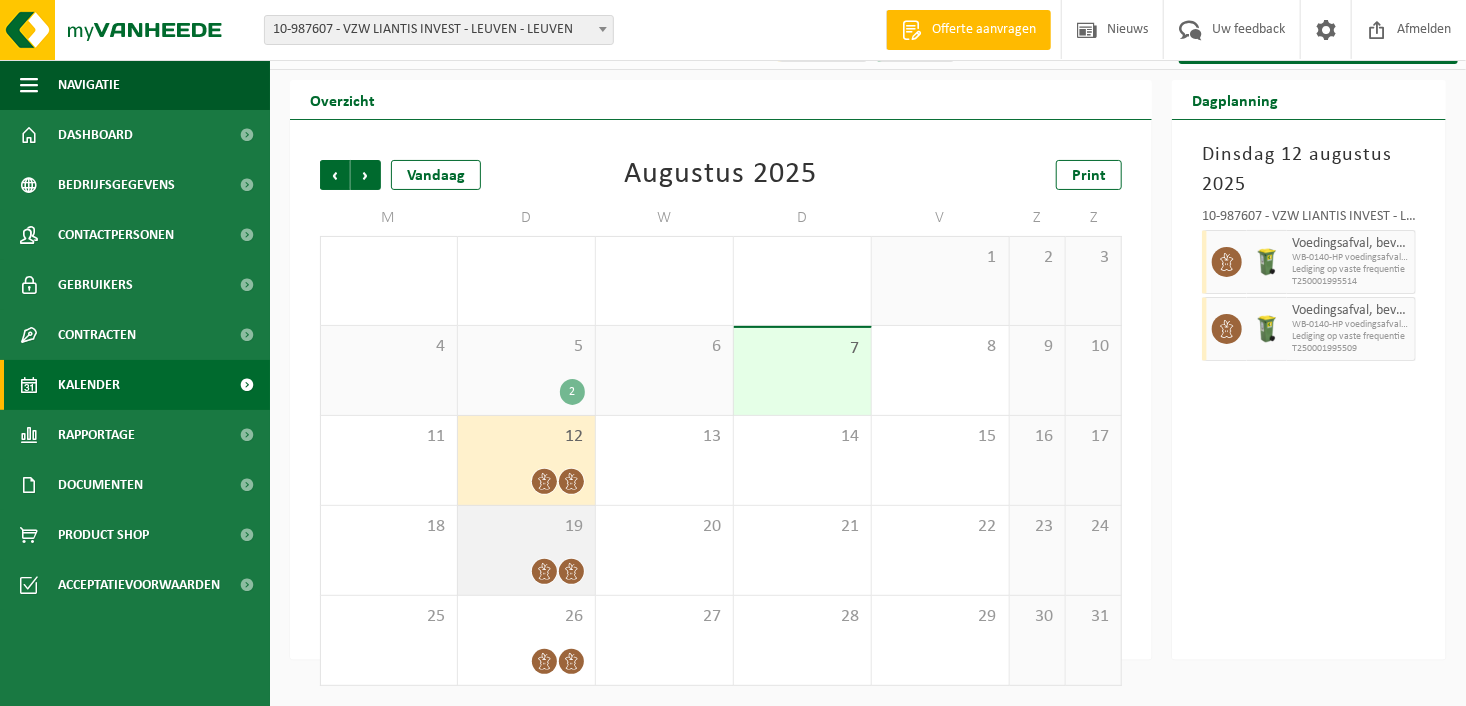 click on "19" at bounding box center (526, 550) 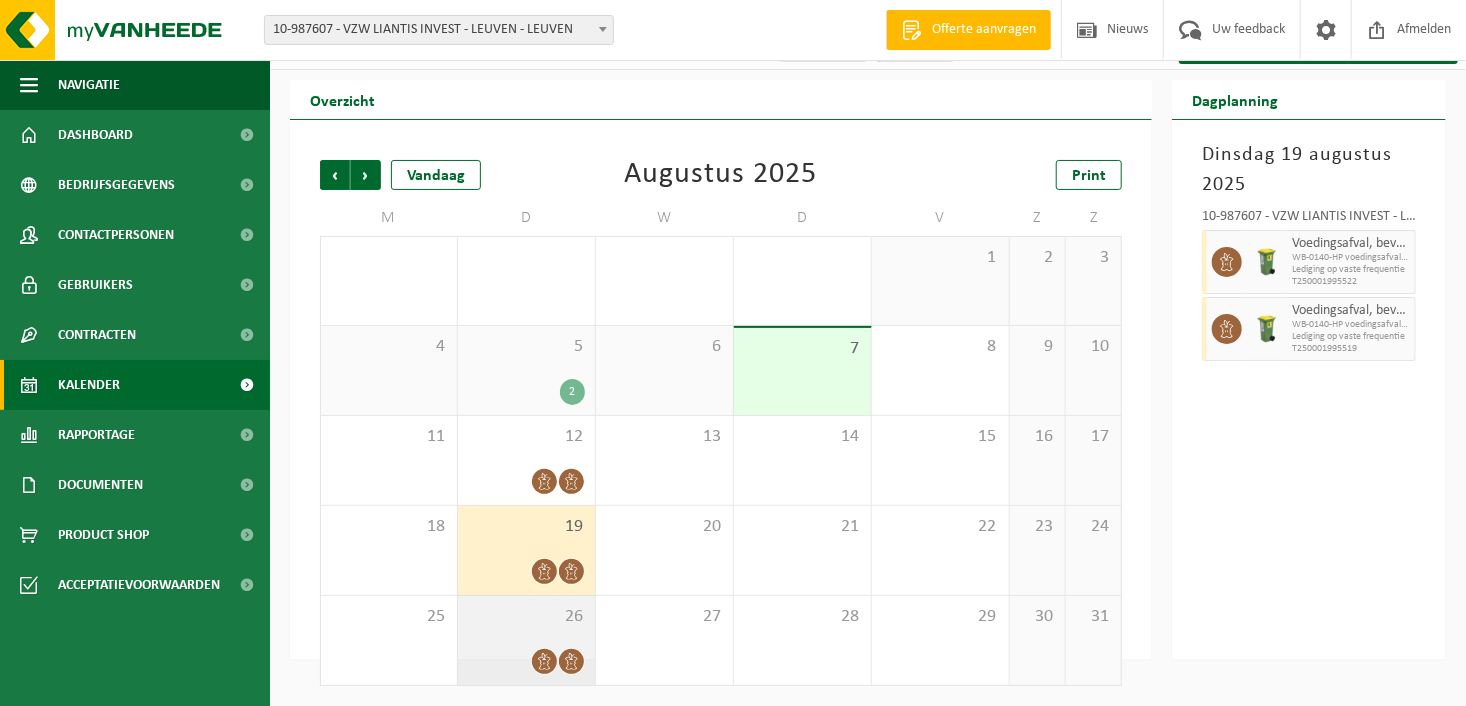 click on "26" at bounding box center [526, 640] 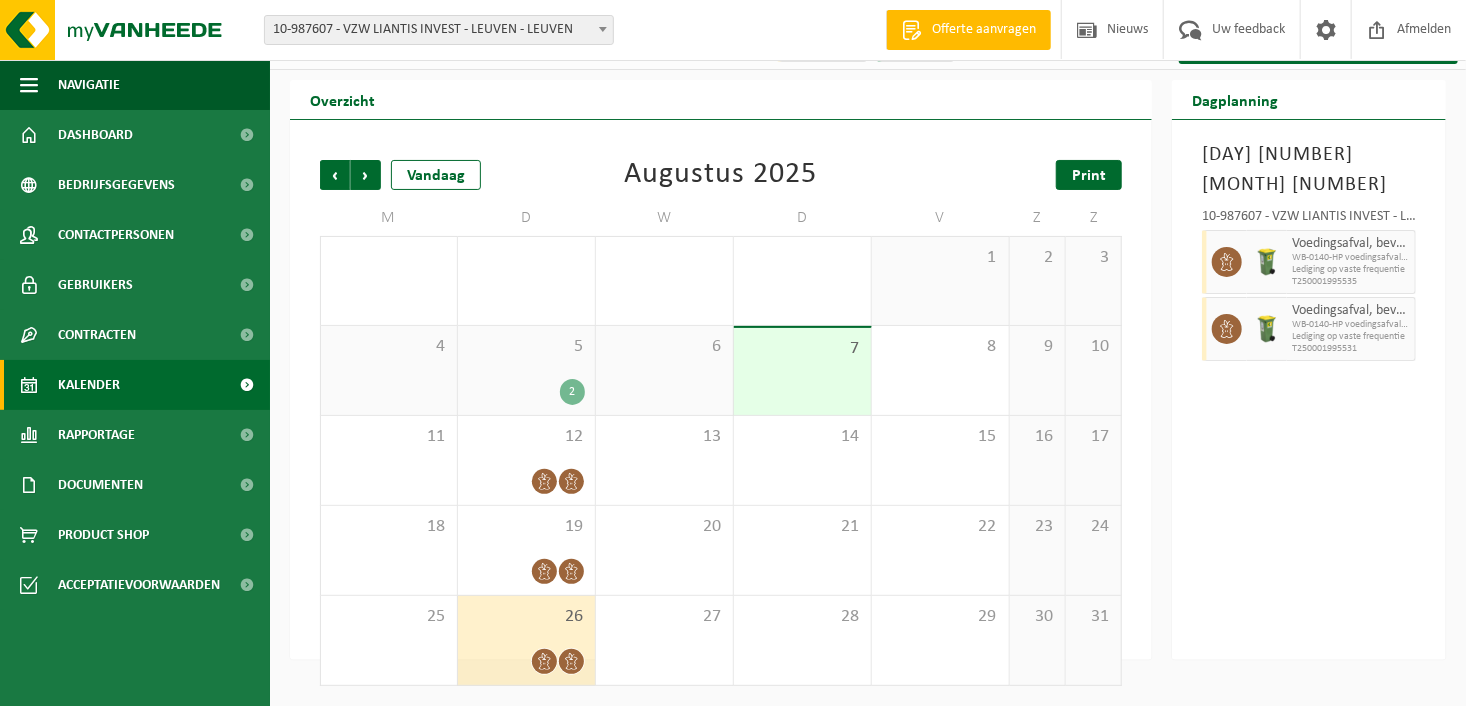 click on "Print" at bounding box center [1089, 175] 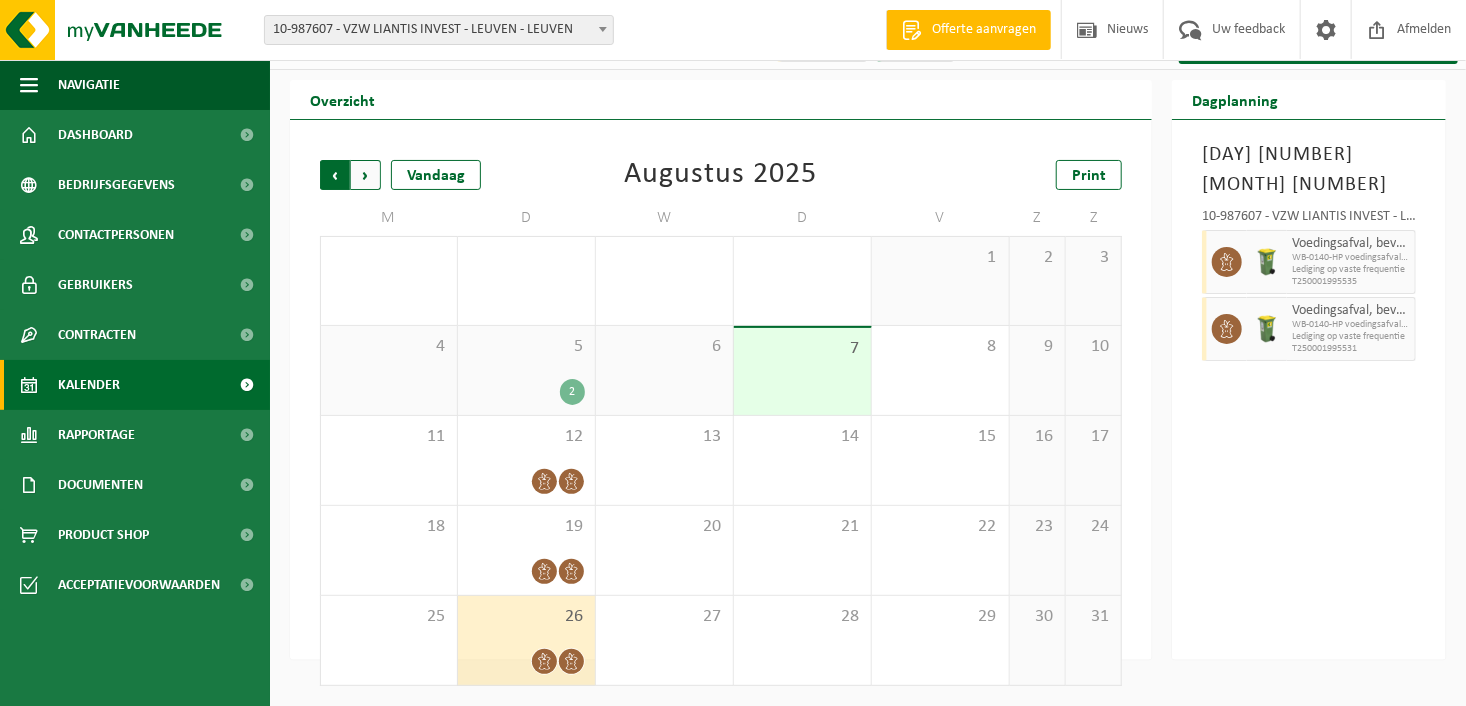 click on "Volgende" at bounding box center (366, 175) 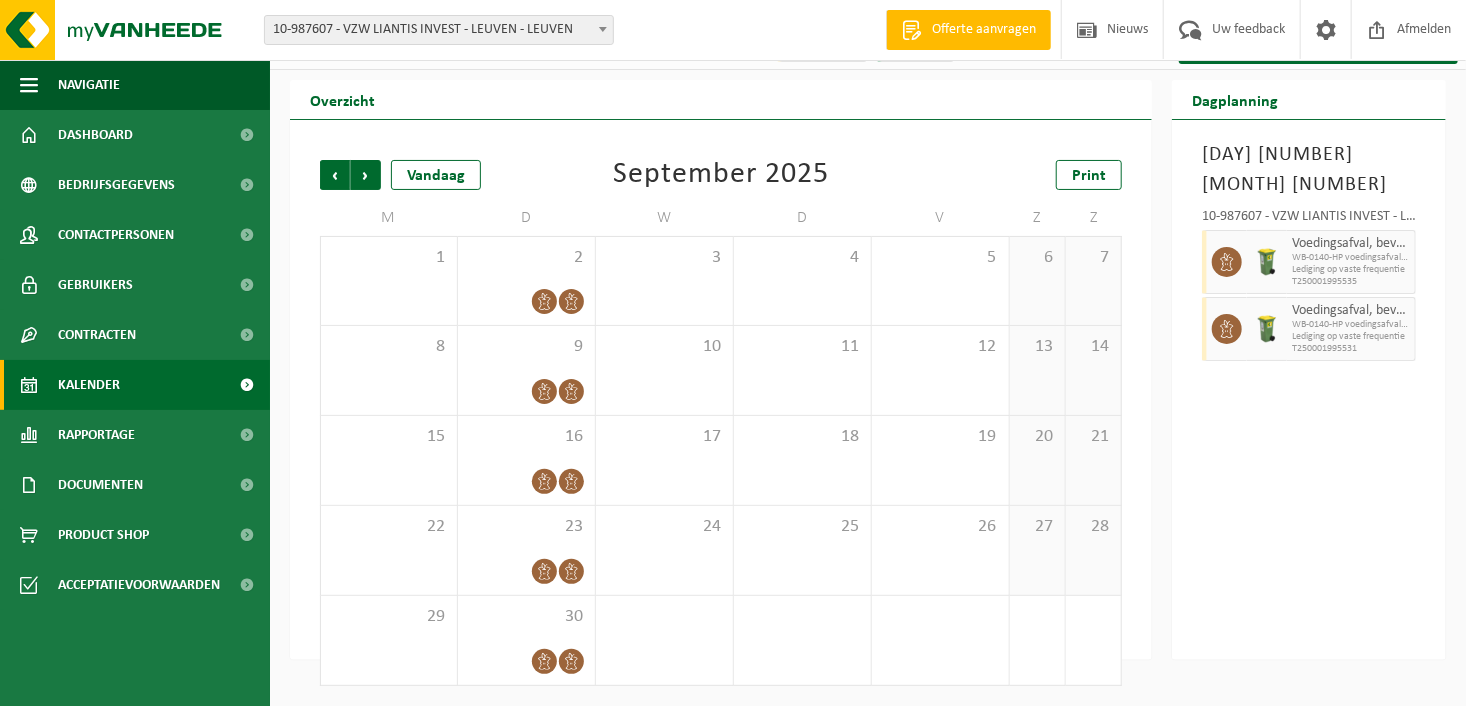 click on "Volgende" at bounding box center [366, 175] 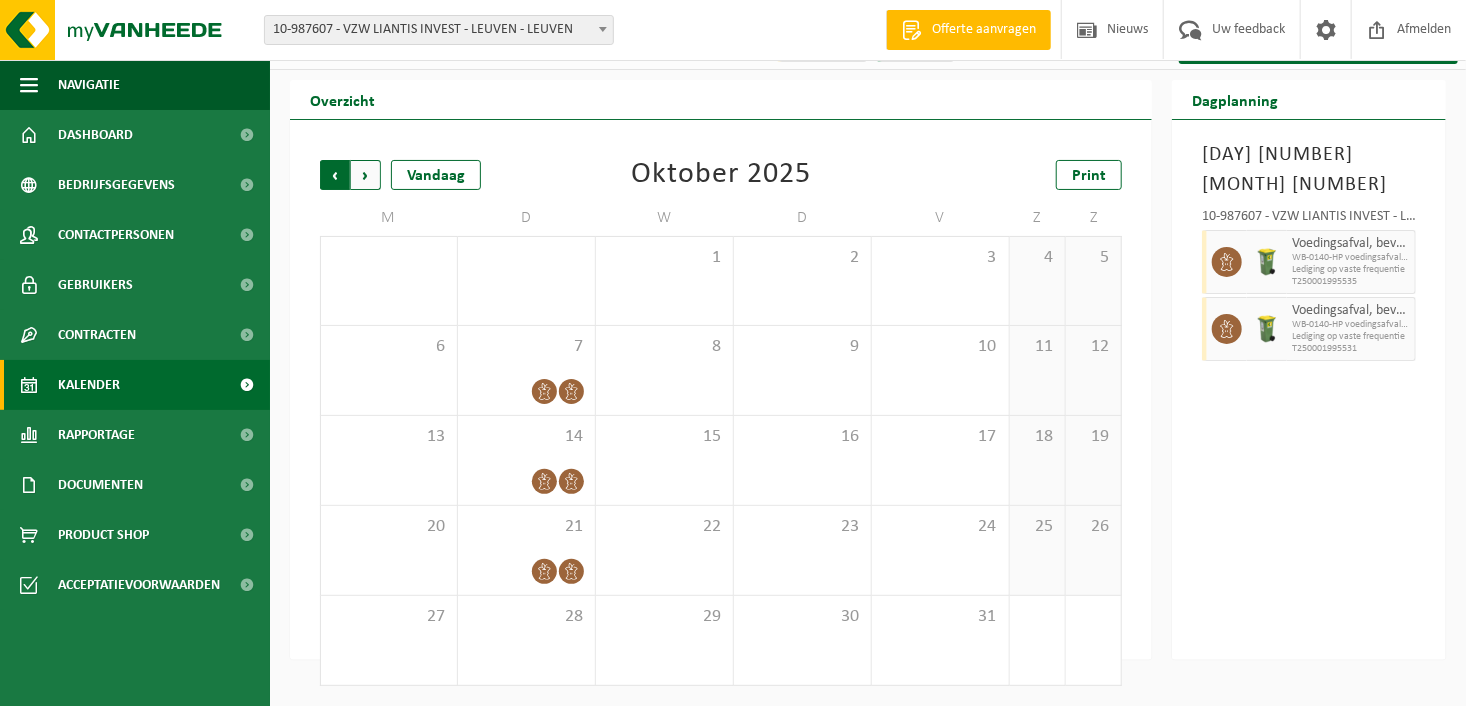click on "Volgende" at bounding box center [366, 175] 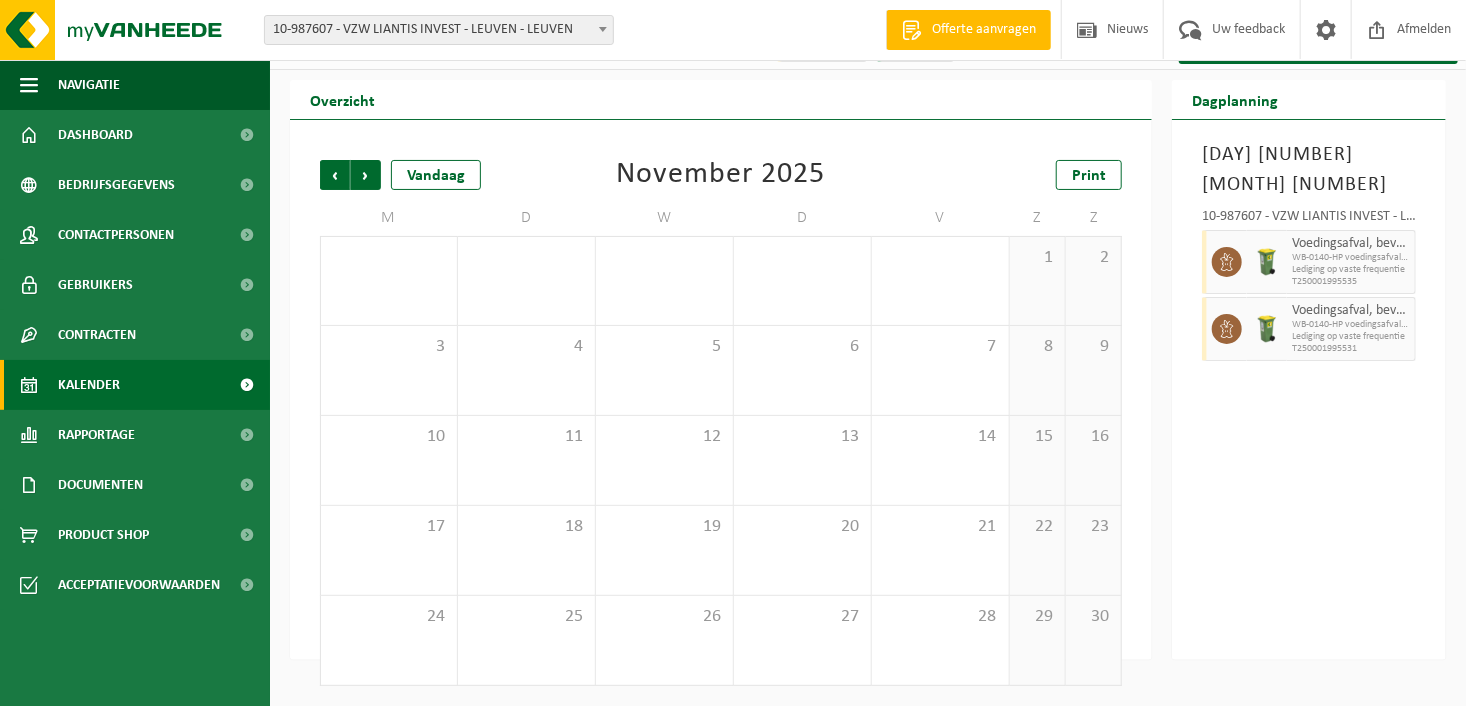 click on "Volgende" at bounding box center (366, 175) 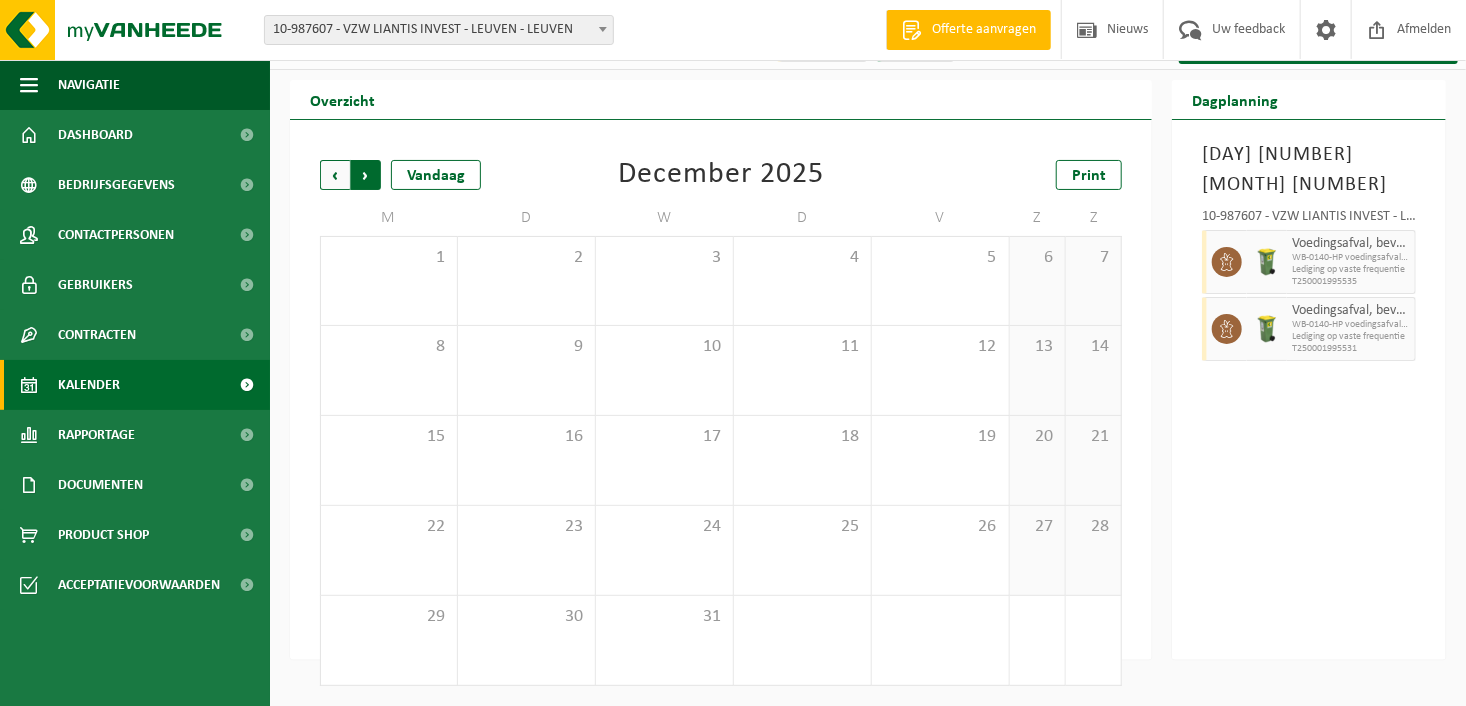 click on "Vorige" at bounding box center [335, 175] 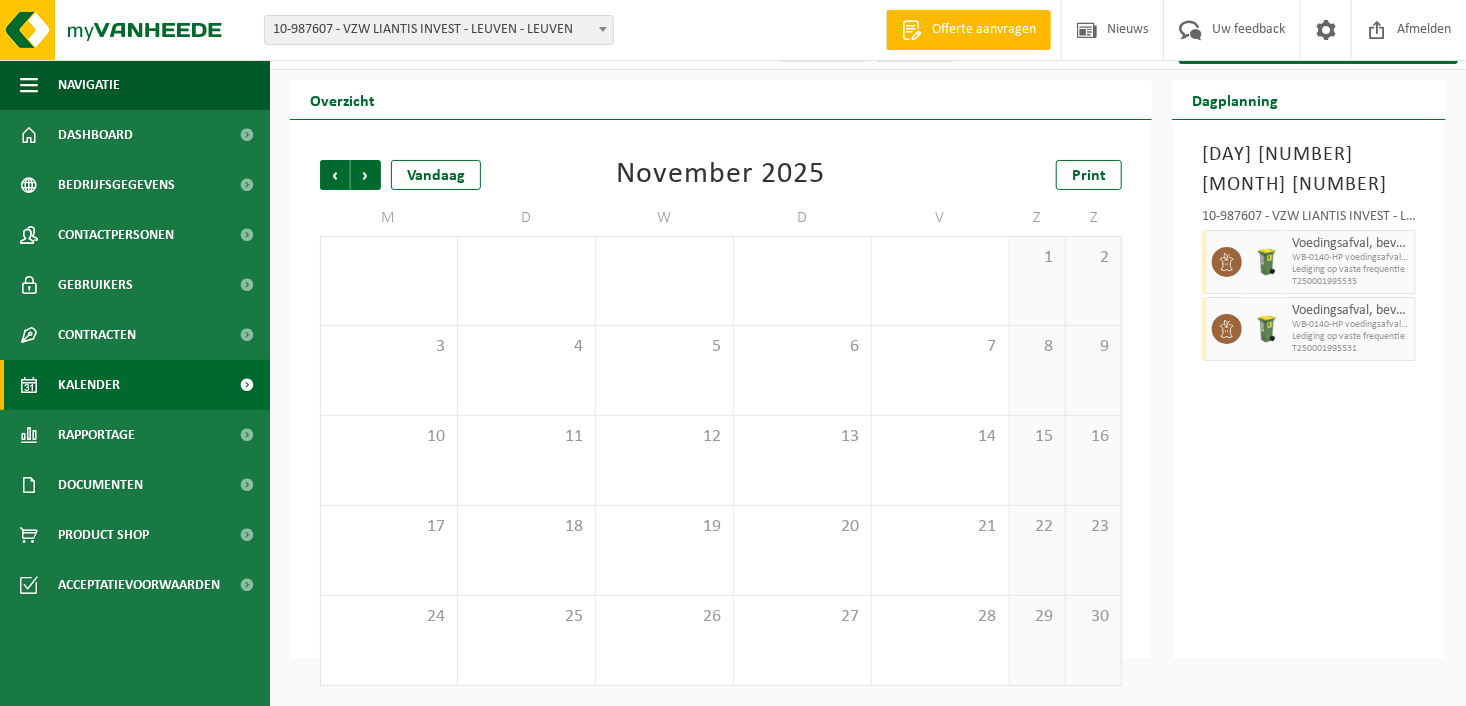click on "Vorige" at bounding box center (335, 175) 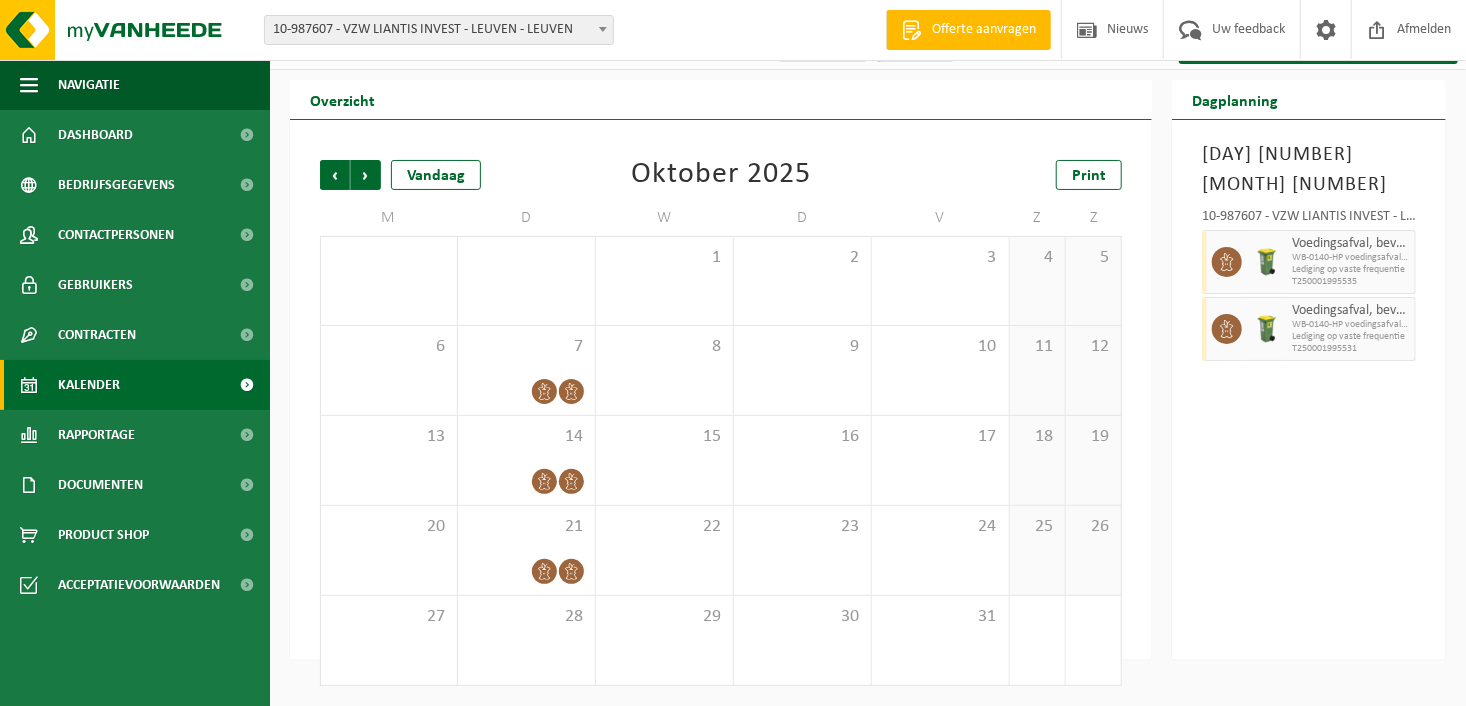 click on "Vorige" at bounding box center (335, 175) 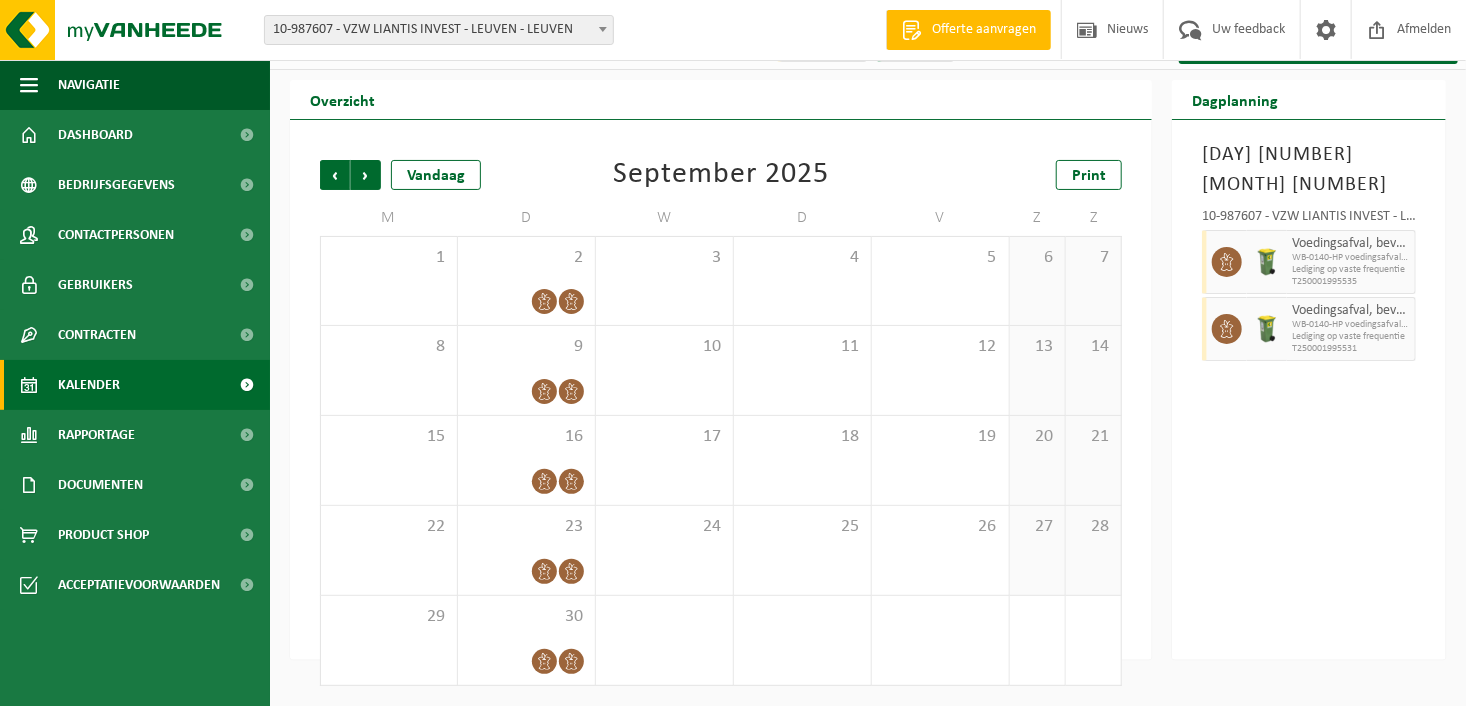 click on "Vorige" at bounding box center [335, 175] 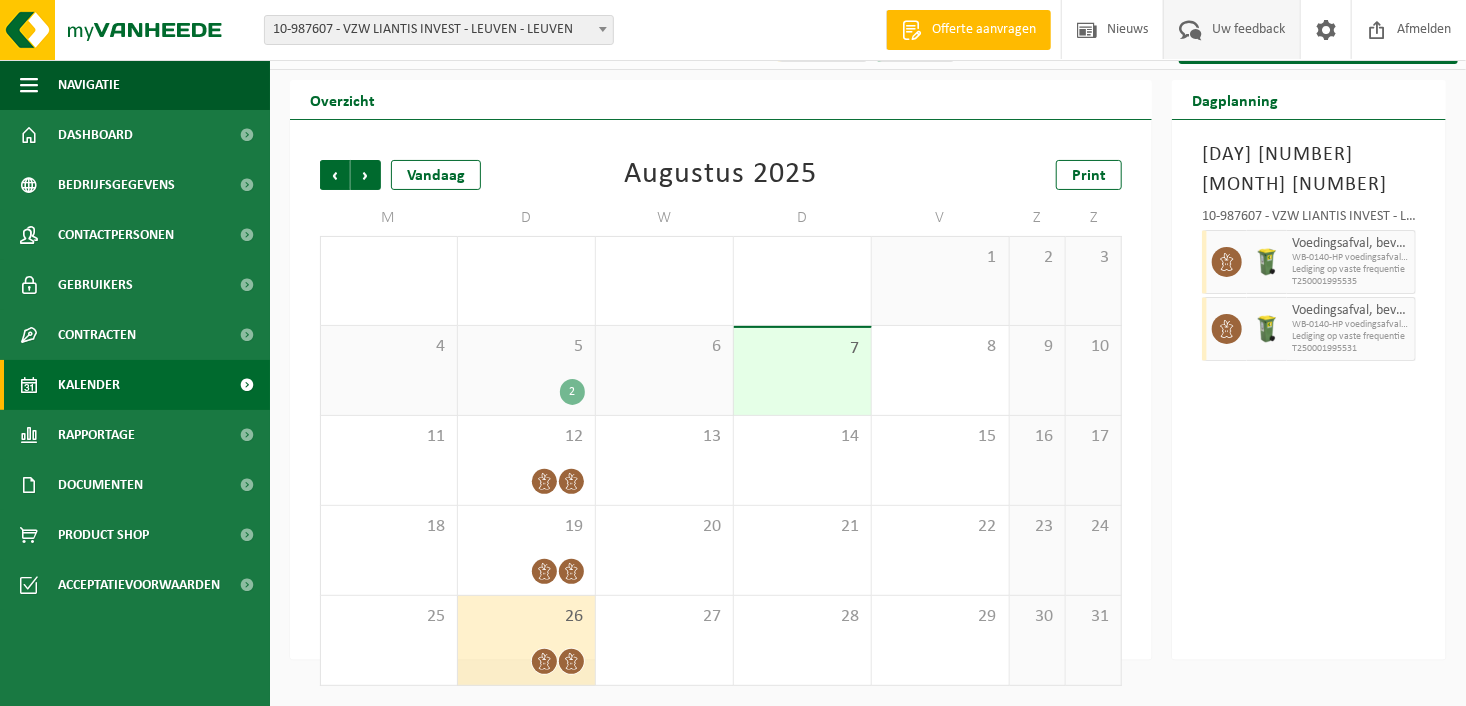 click on "Uw feedback" at bounding box center [1248, 29] 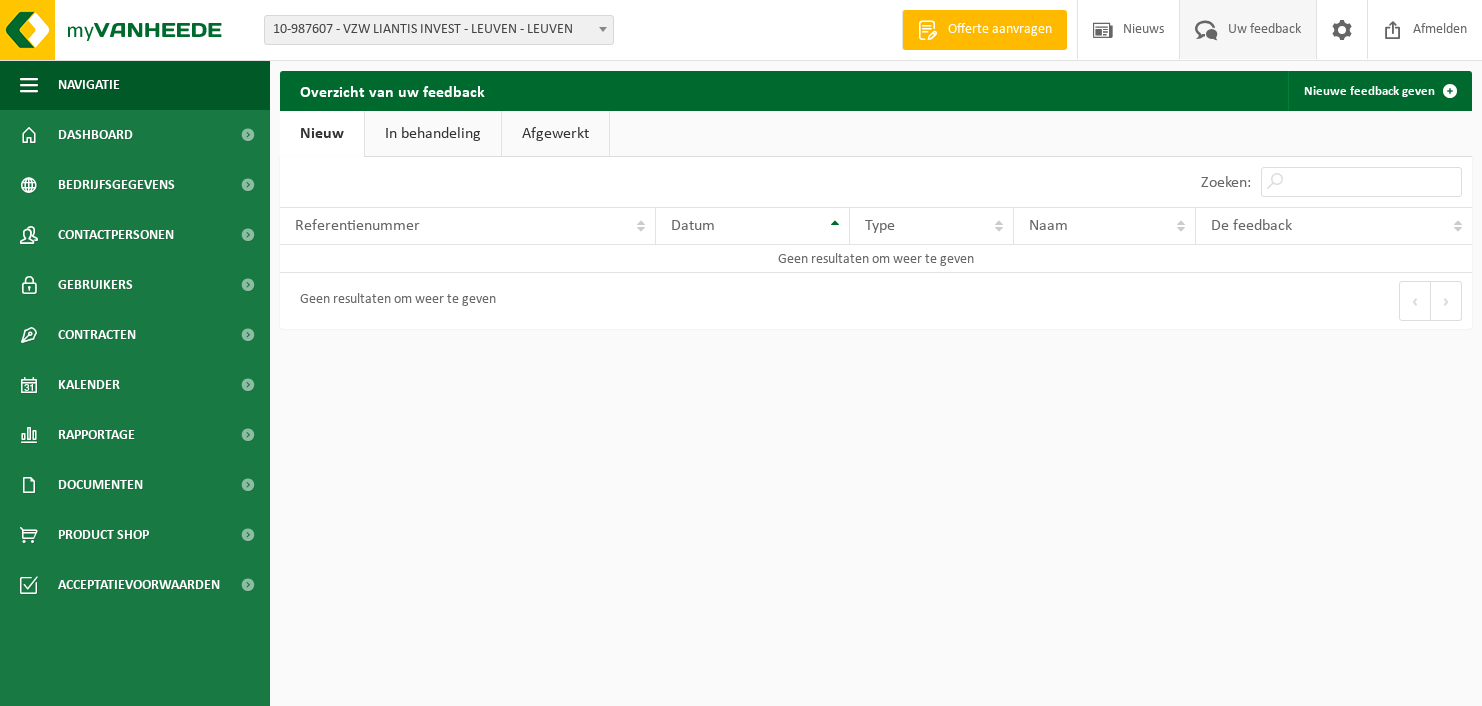scroll, scrollTop: 0, scrollLeft: 0, axis: both 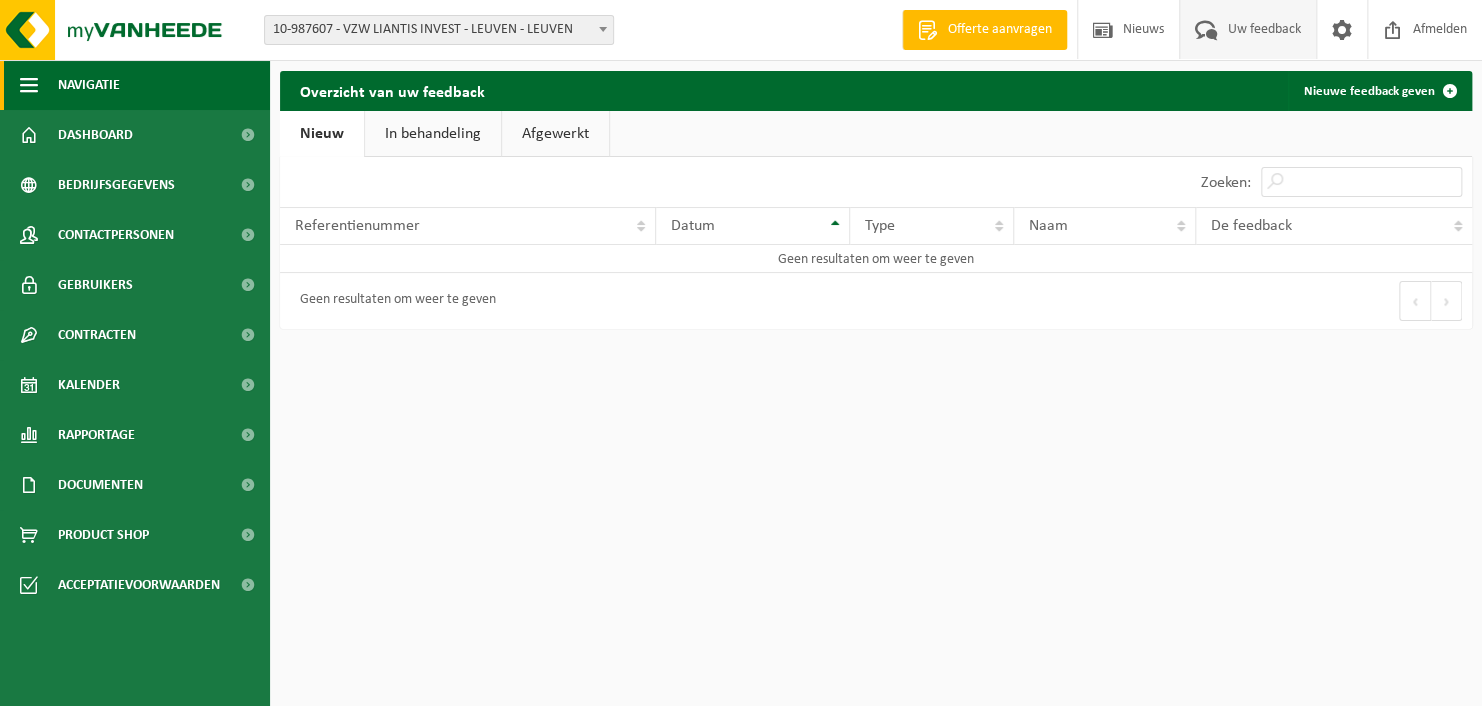 click on "Navigatie" at bounding box center (89, 85) 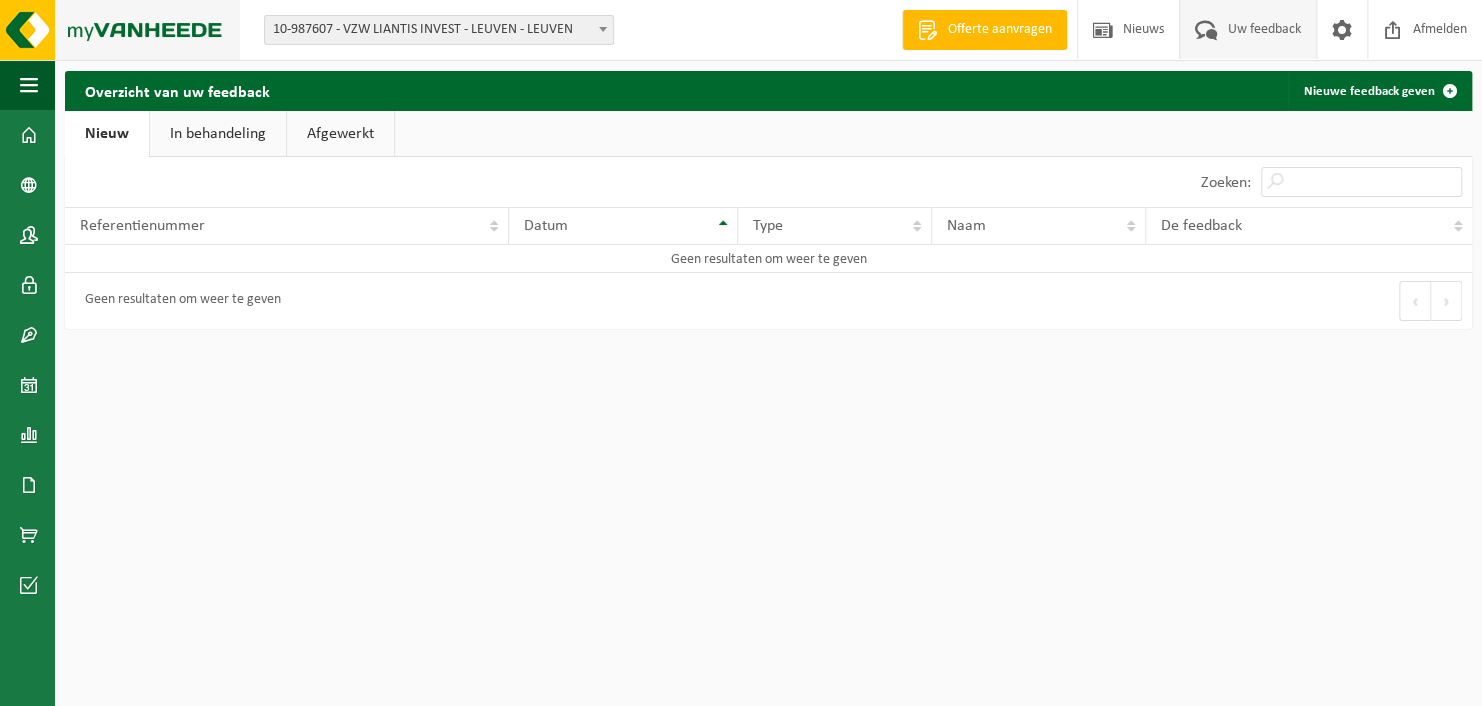 click at bounding box center (120, 30) 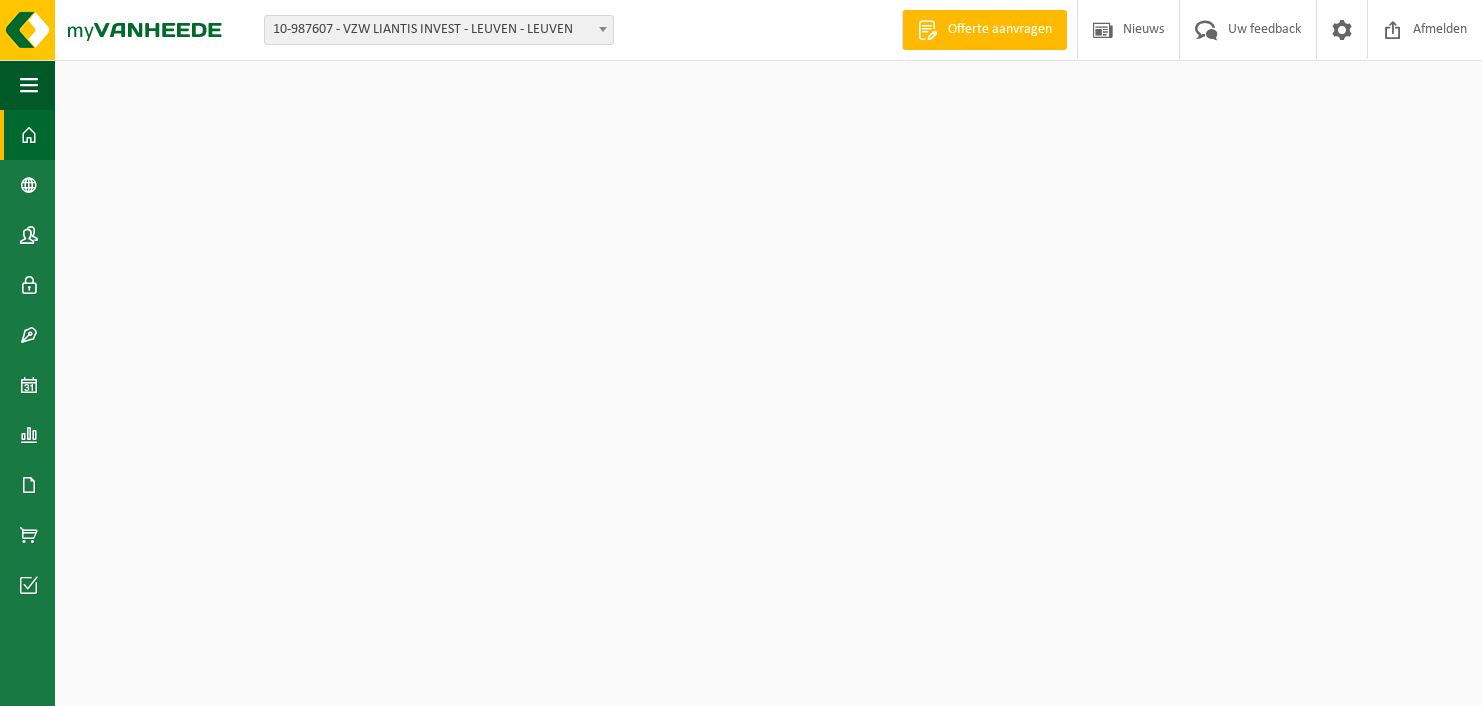 scroll, scrollTop: 0, scrollLeft: 0, axis: both 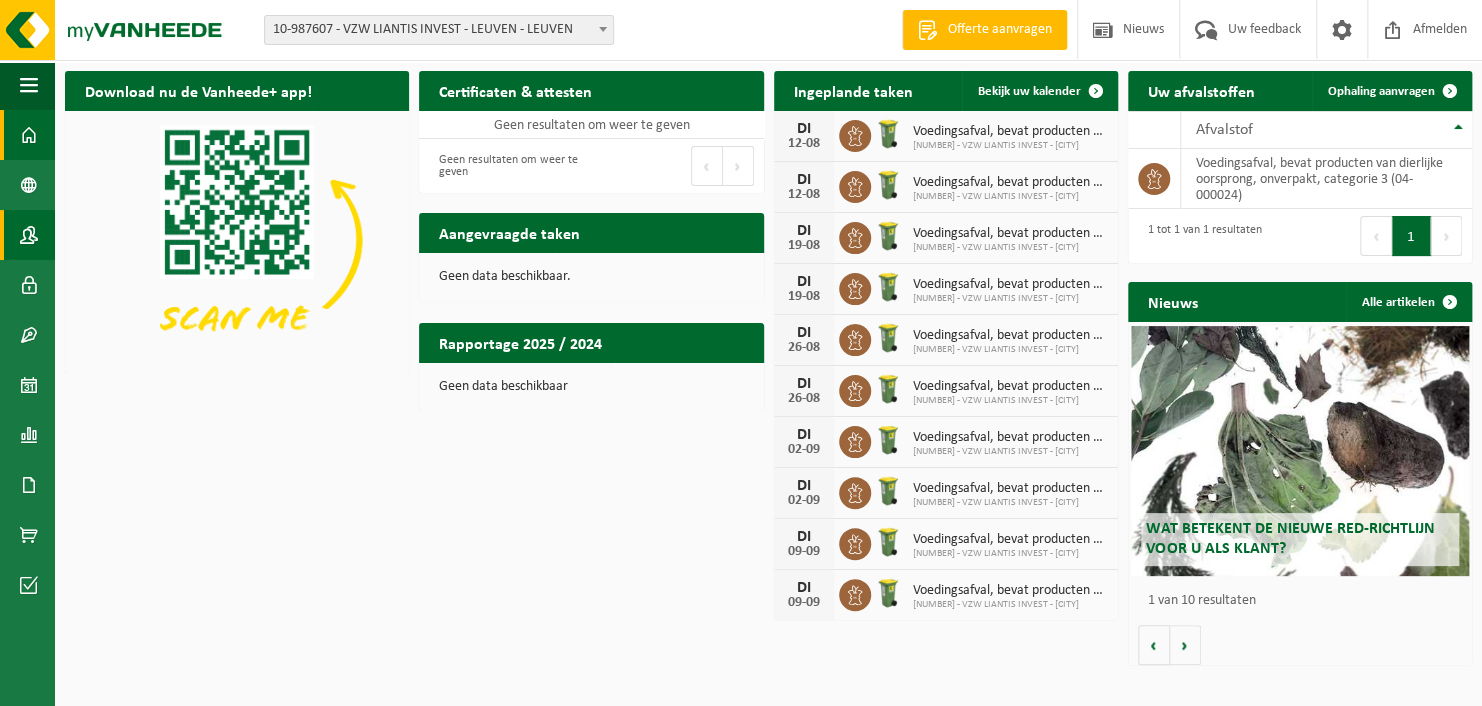 click at bounding box center (29, 235) 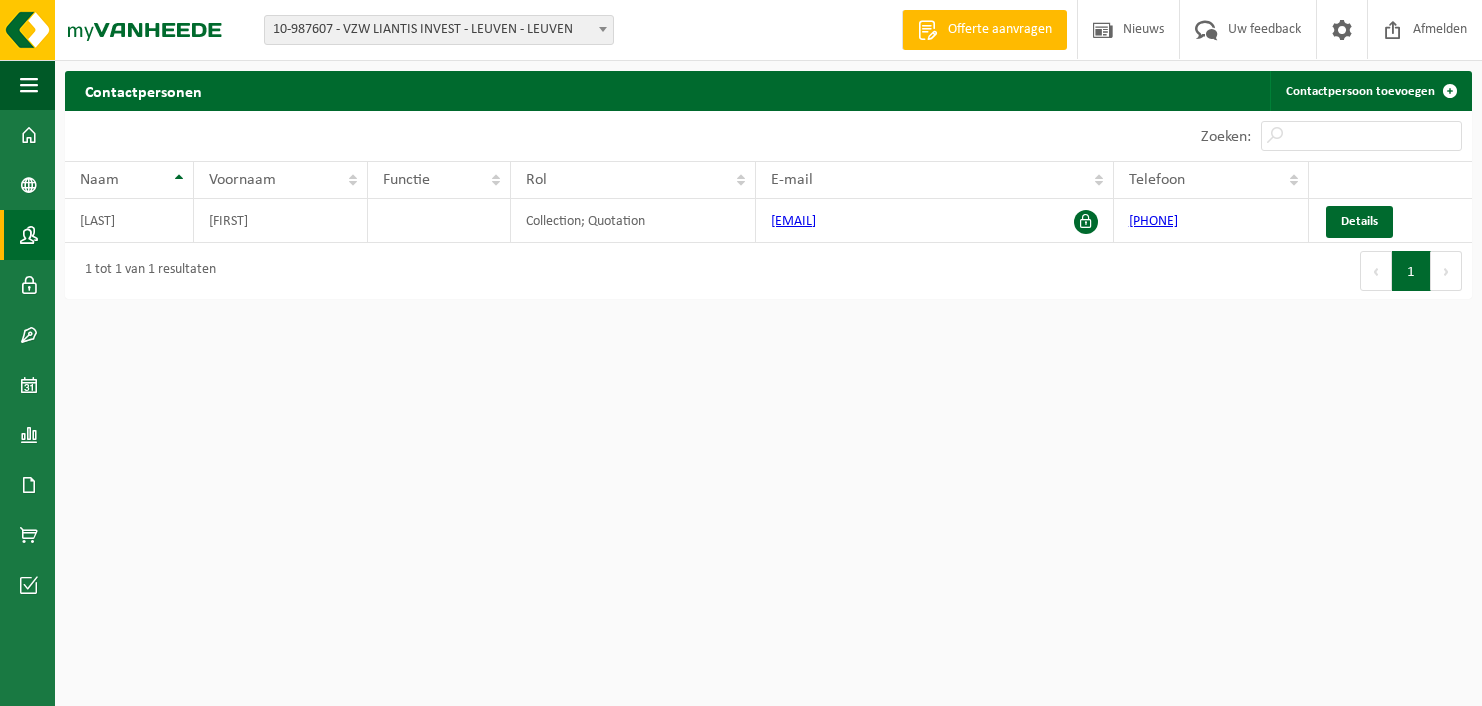 scroll, scrollTop: 0, scrollLeft: 0, axis: both 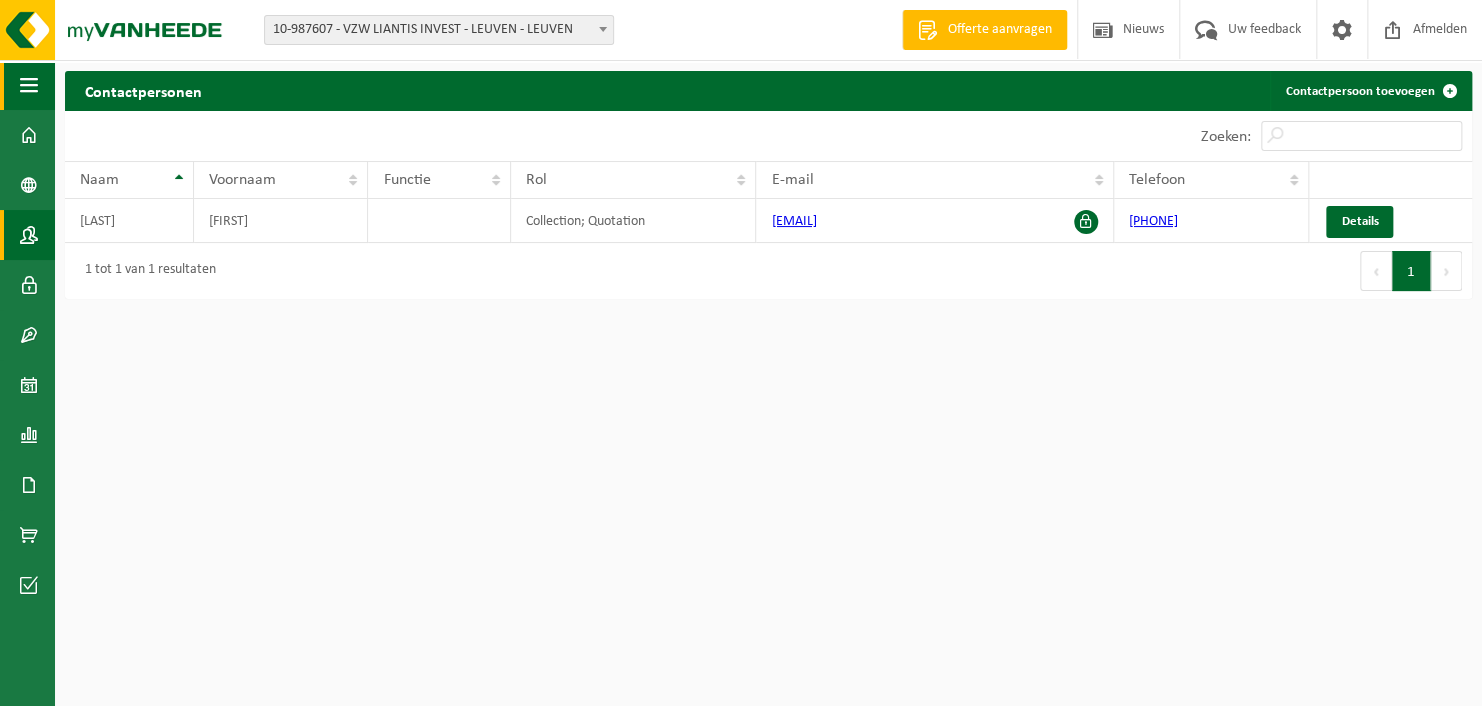click at bounding box center (29, 85) 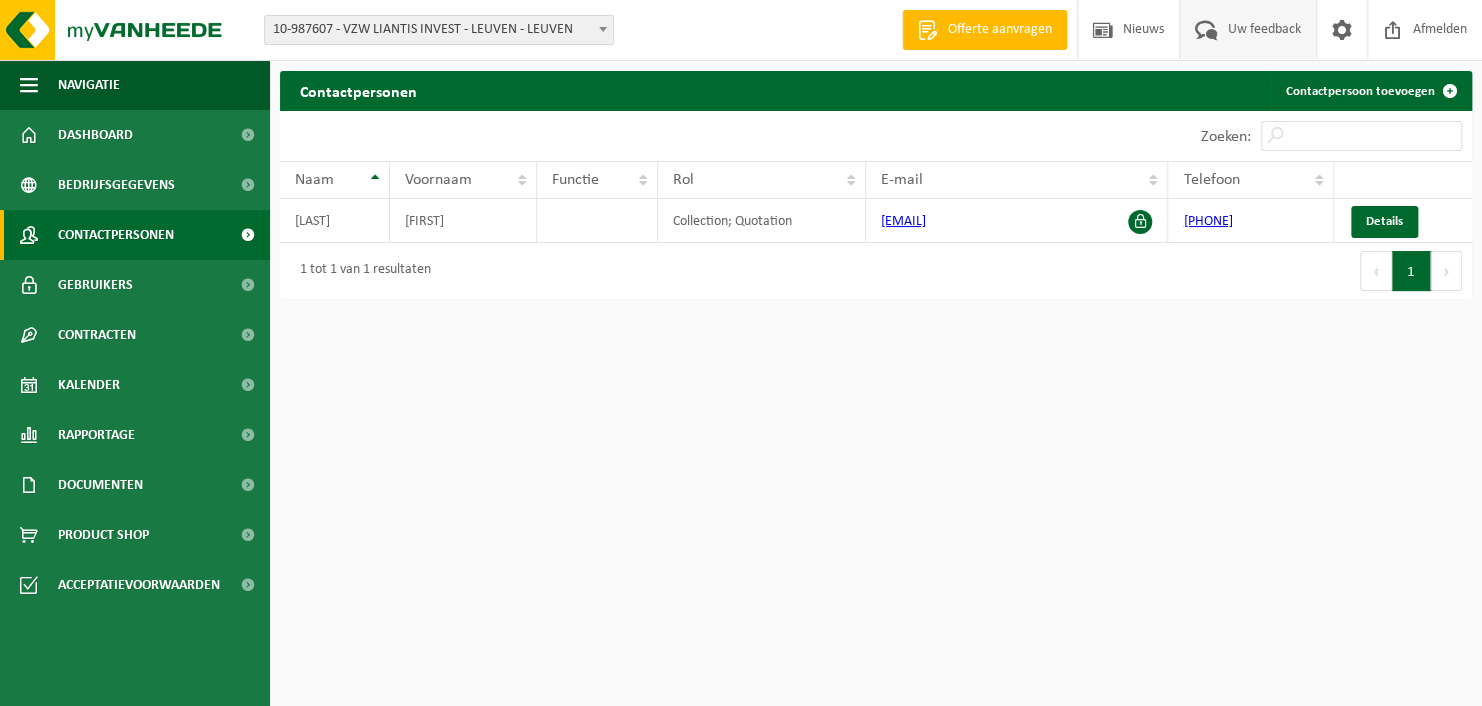 click on "Uw feedback" at bounding box center [1264, 29] 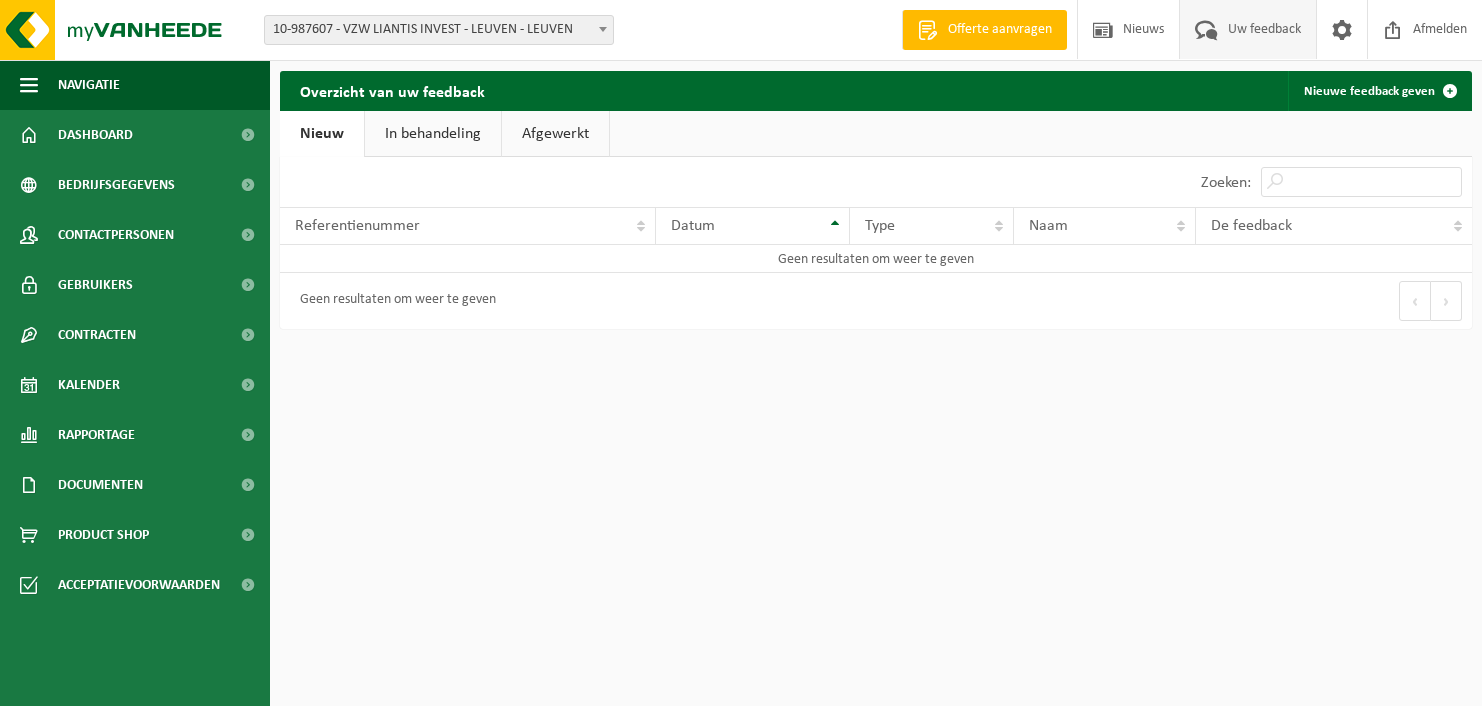 scroll, scrollTop: 0, scrollLeft: 0, axis: both 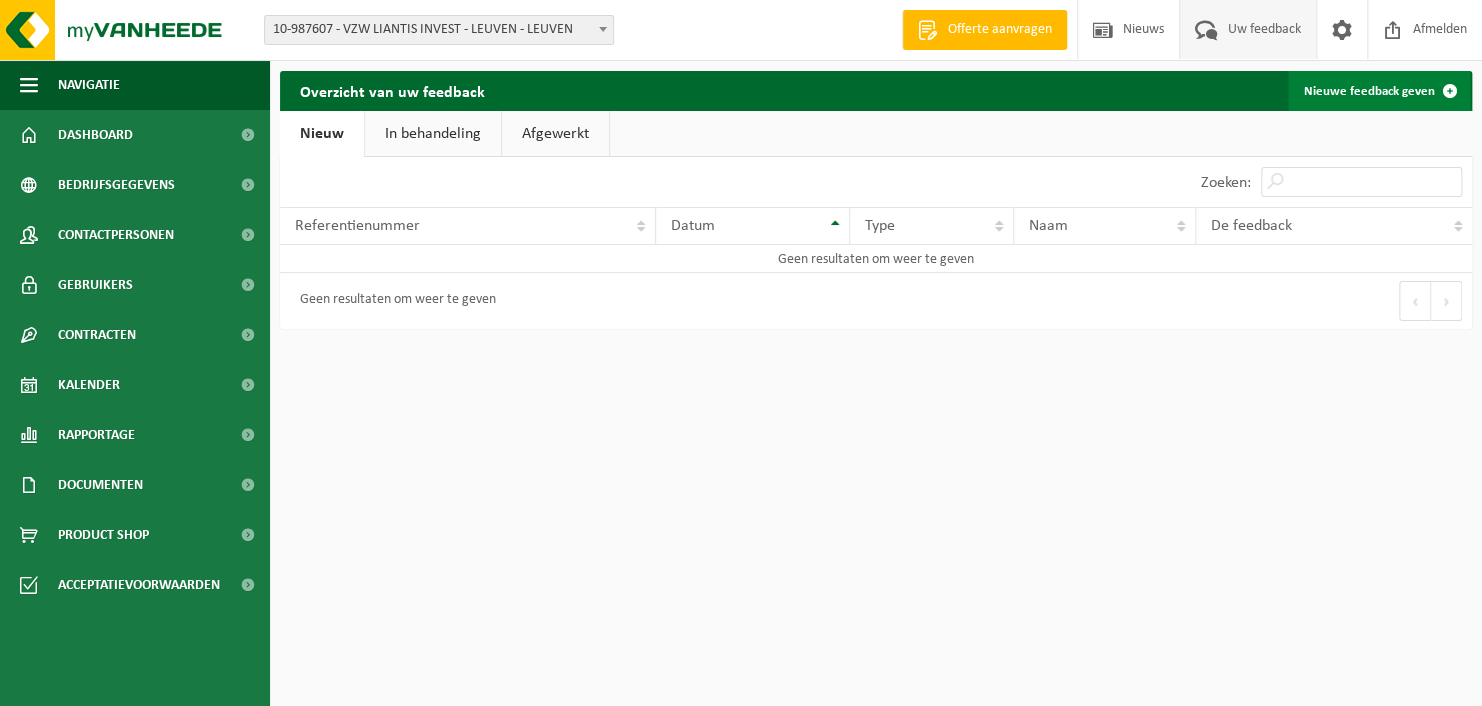 click at bounding box center [1450, 91] 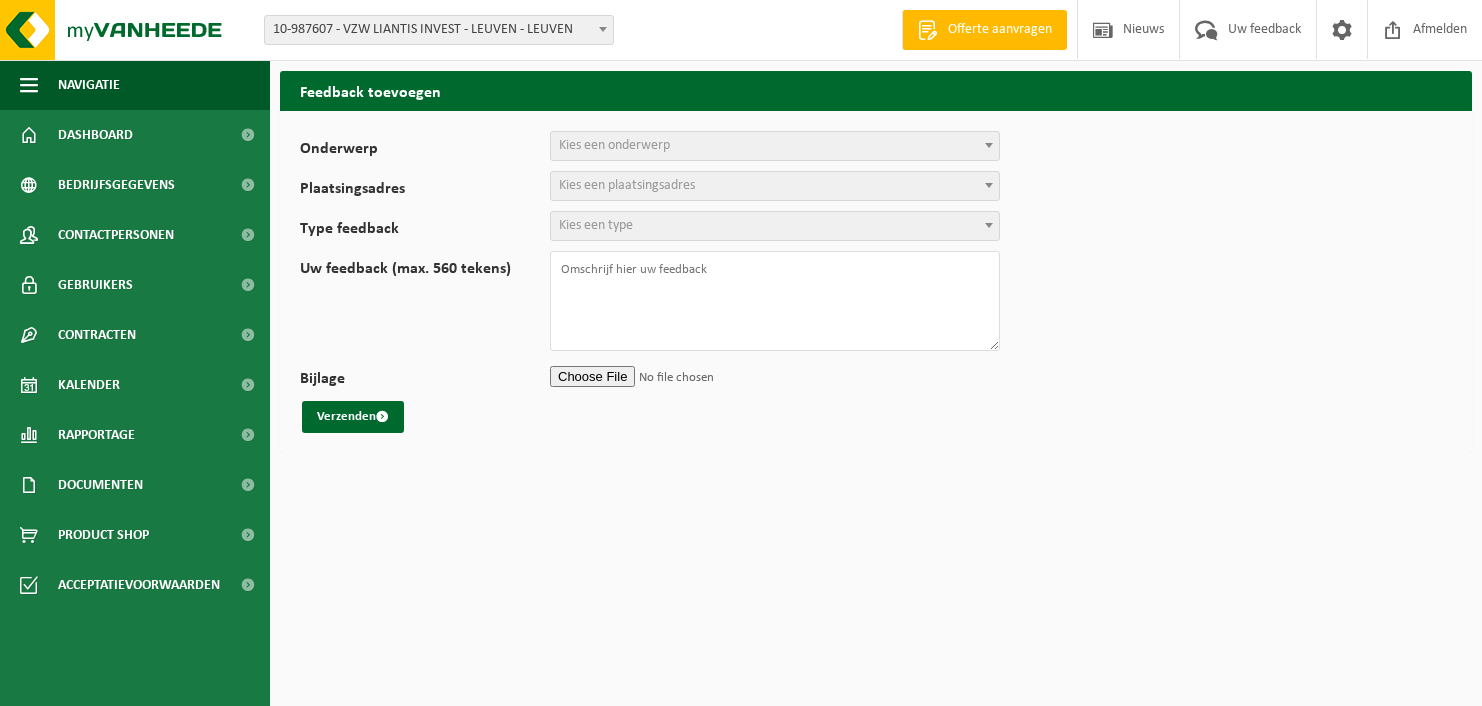 scroll, scrollTop: 0, scrollLeft: 0, axis: both 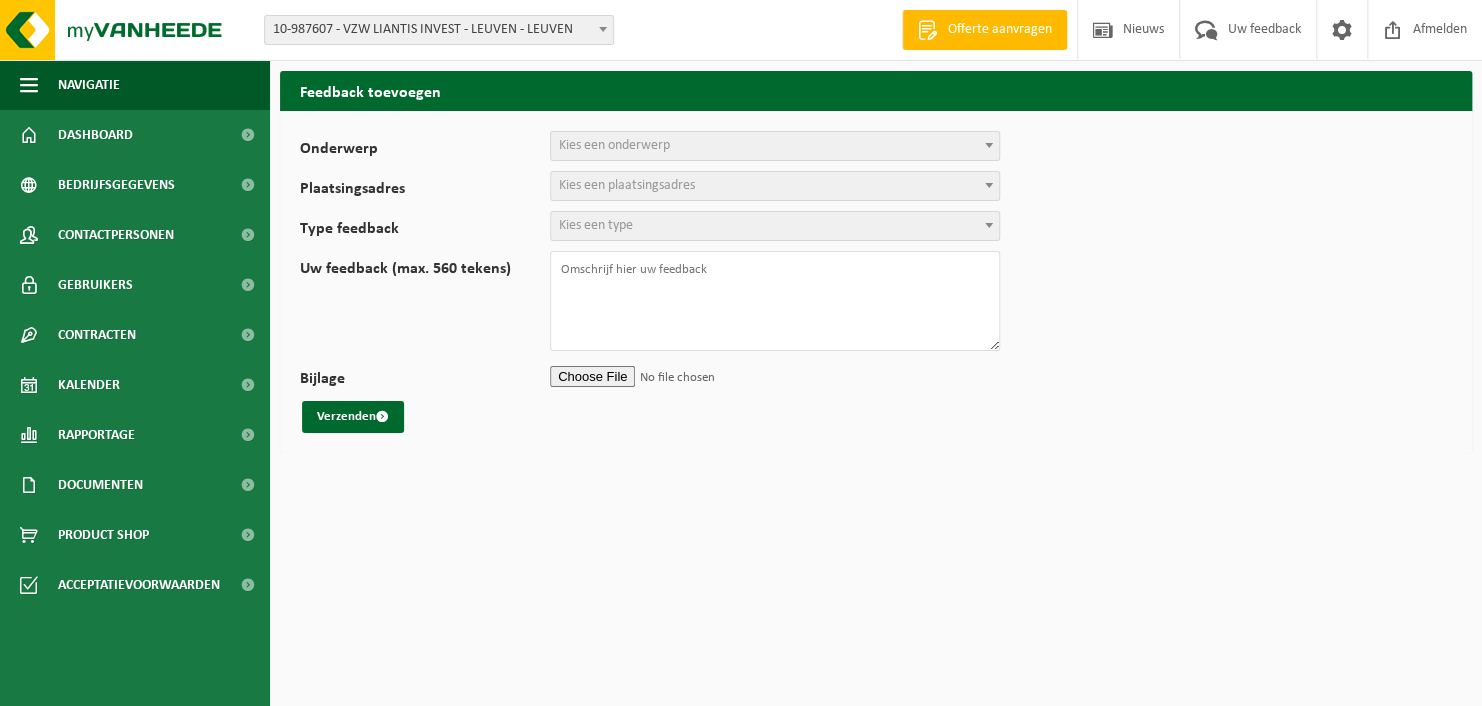 click on "Kies een onderwerp" at bounding box center (775, 146) 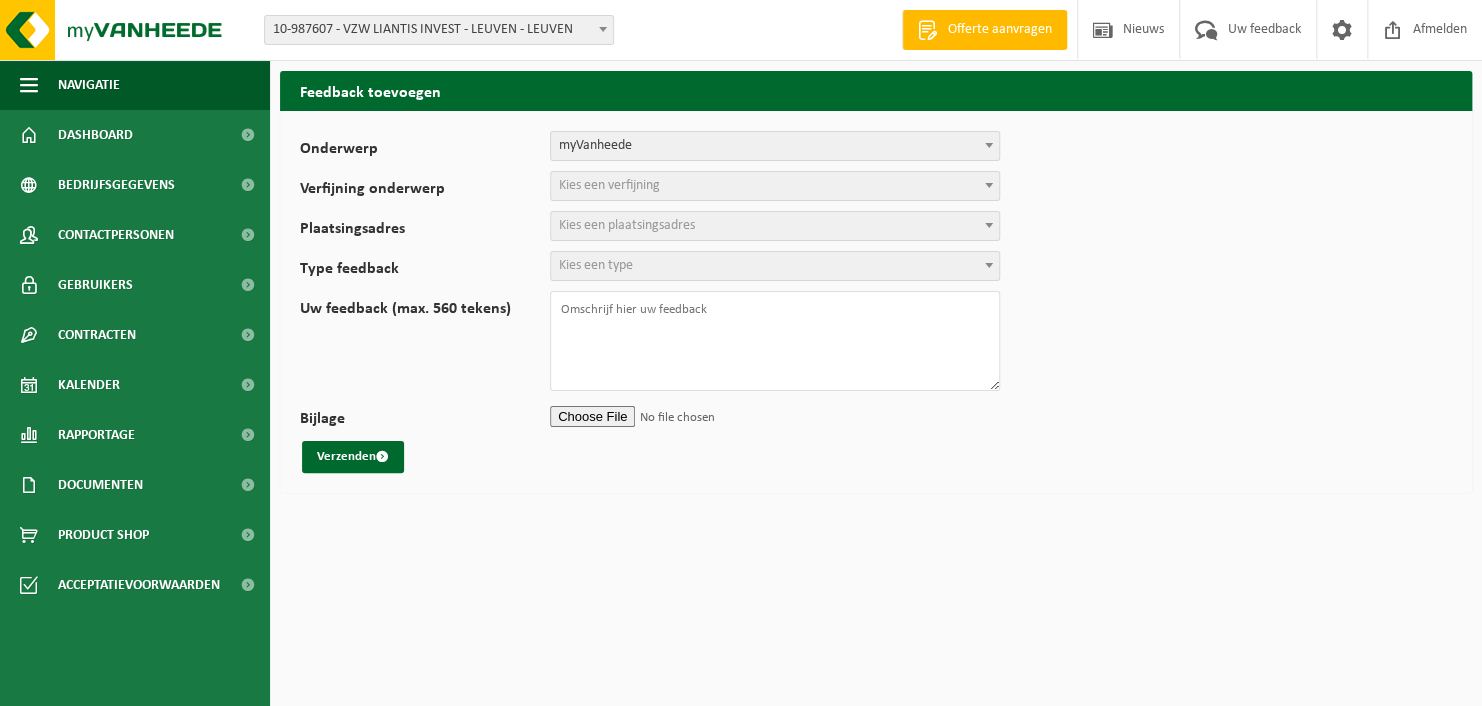 click on "Kies een verfijning" at bounding box center [775, 186] 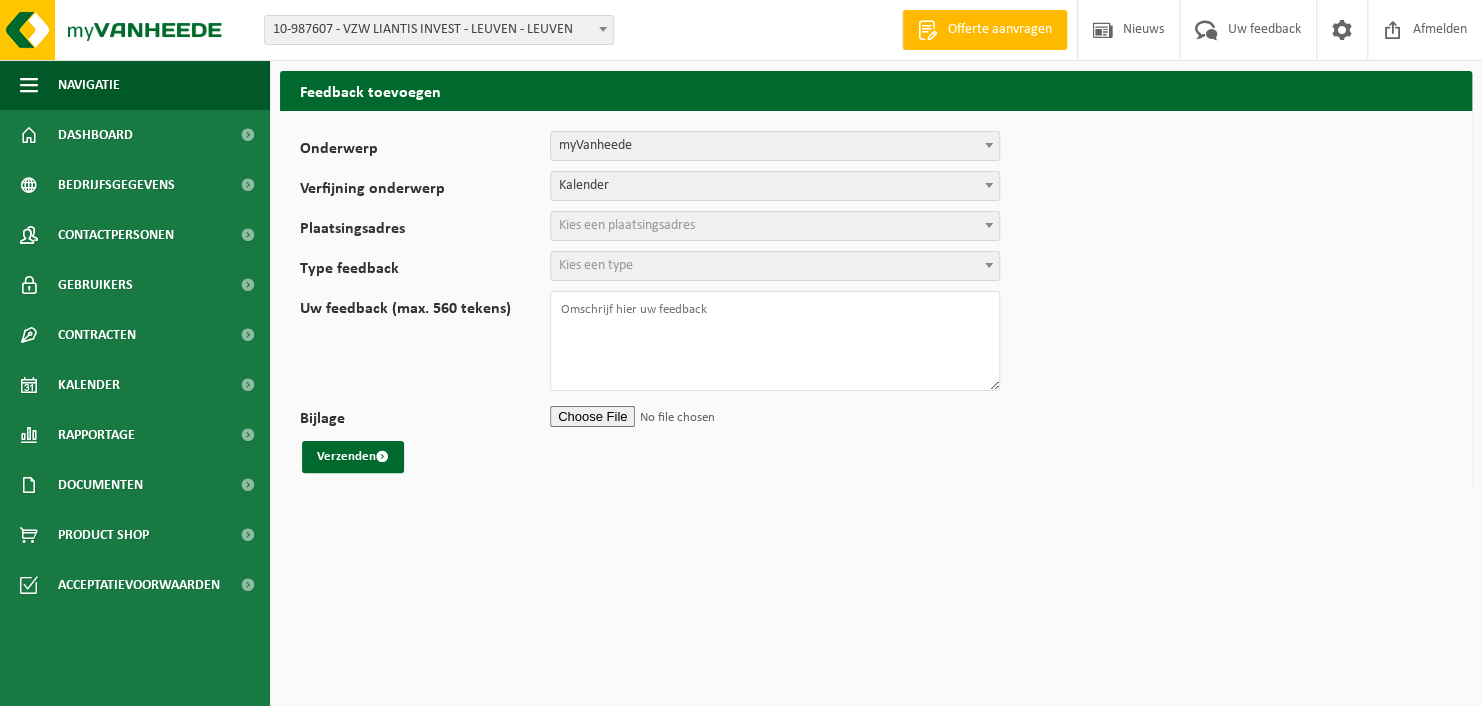 click on "Kies een plaatsingsadres" at bounding box center (775, 226) 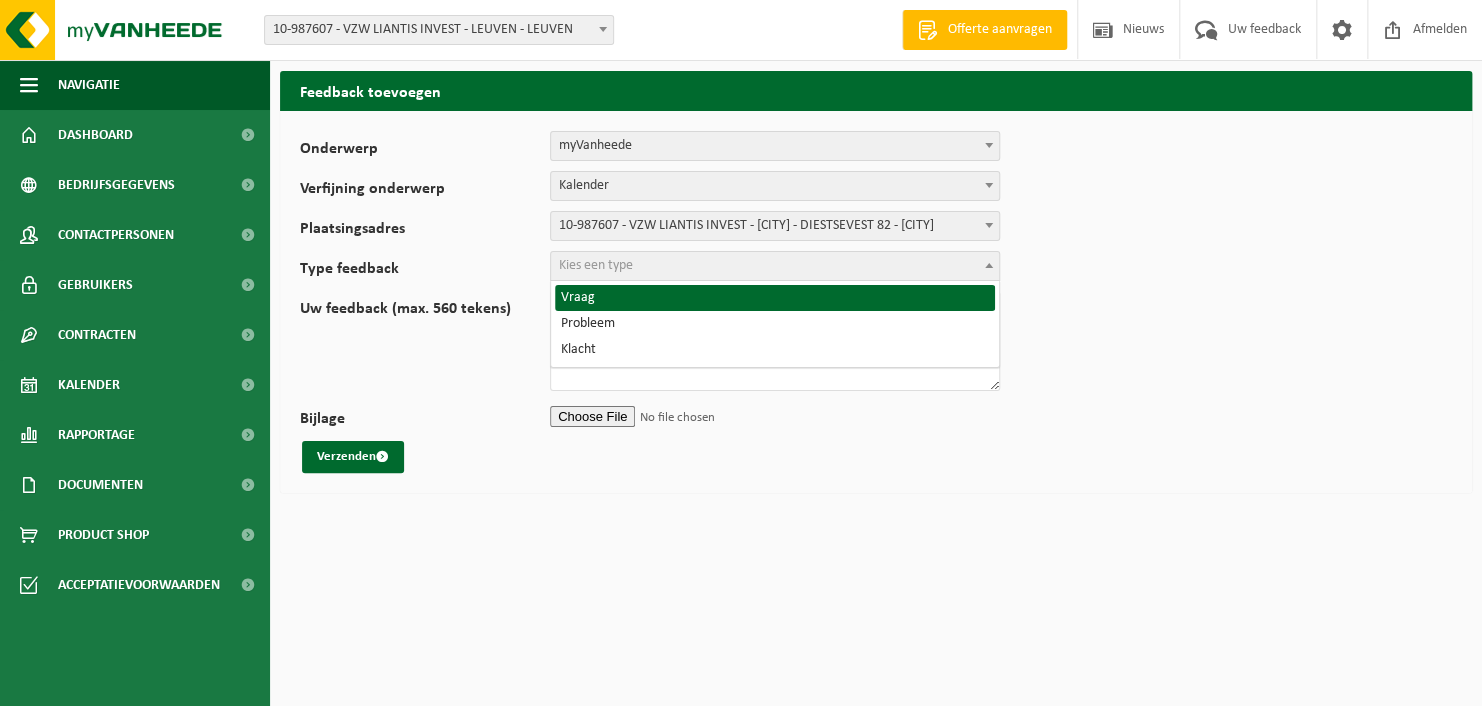 click on "Kies een type" at bounding box center (775, 266) 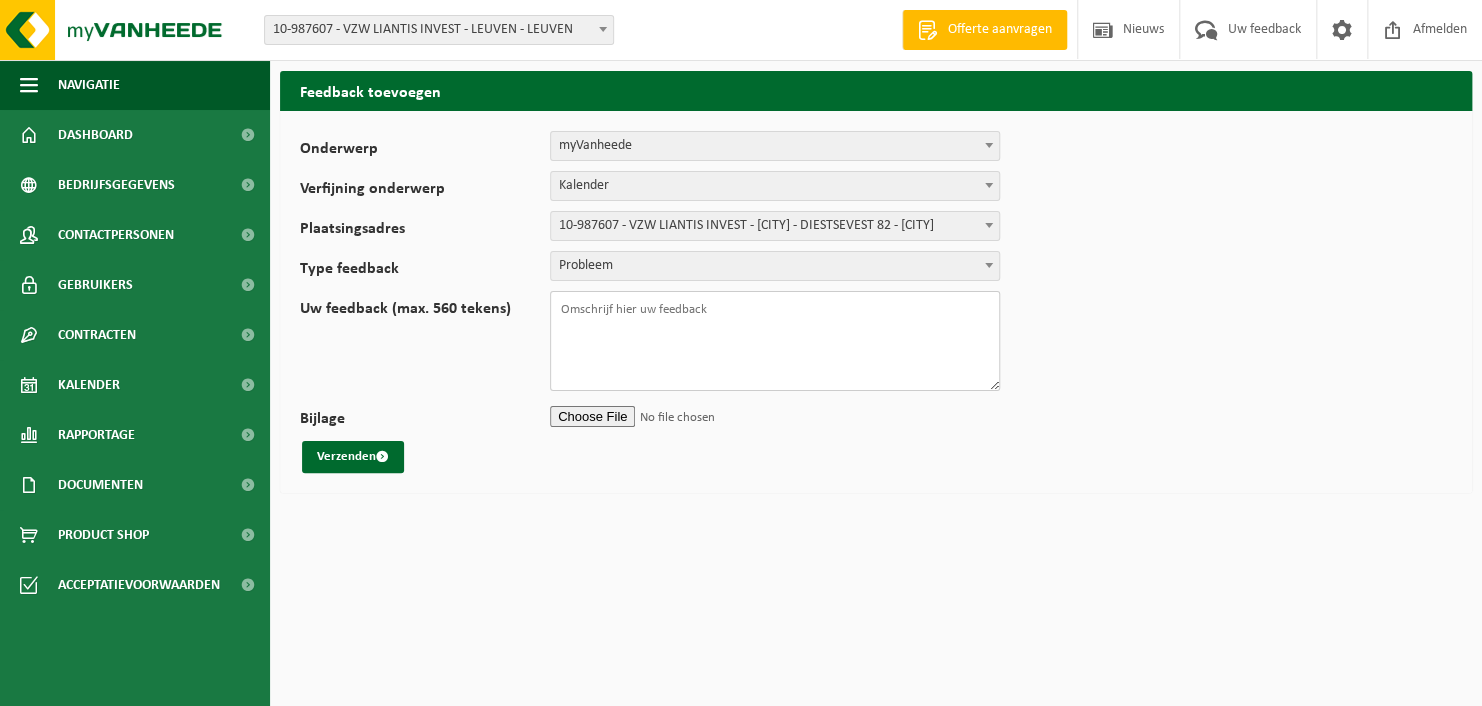 click on "Uw feedback (max. 560 tekens)" at bounding box center [775, 341] 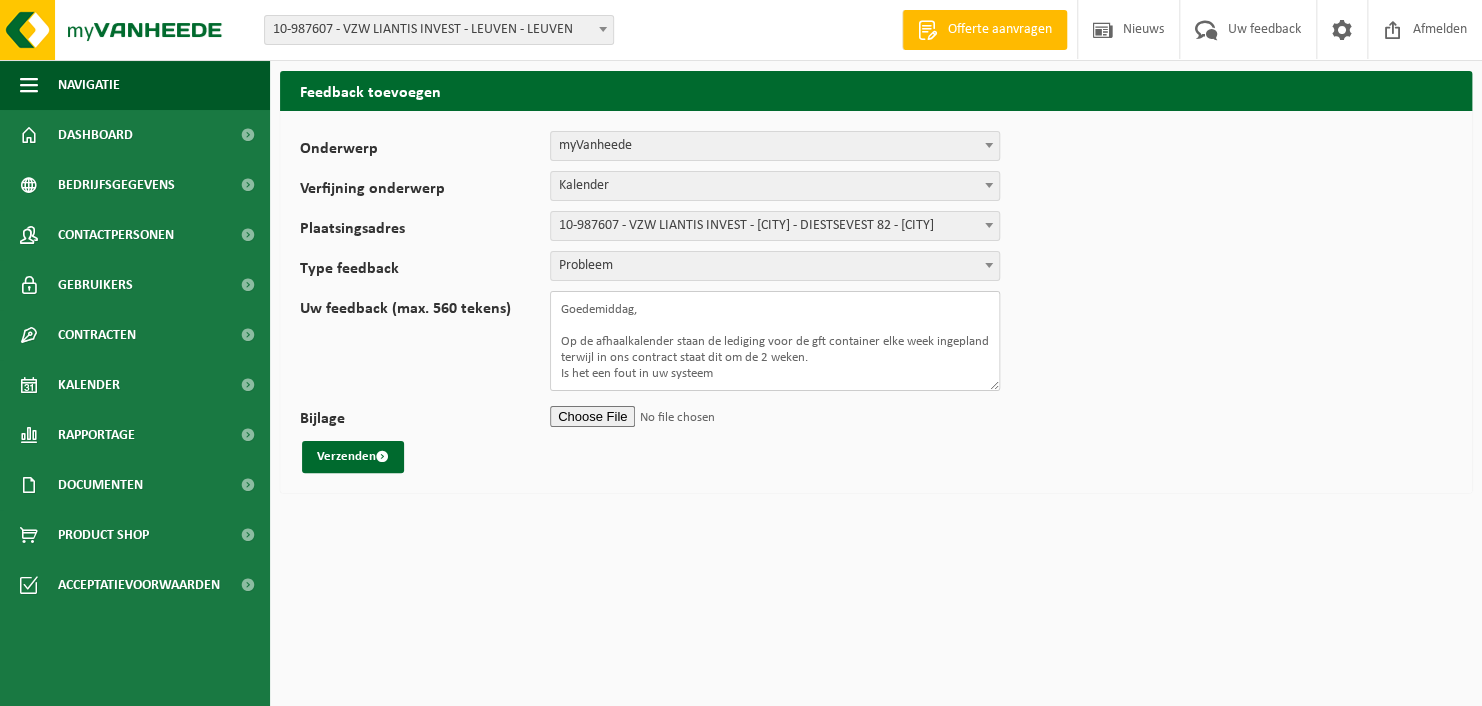 click on "Goedemiddag,
Op de afhaalkalender staan de lediging voor de gft container elke week ingepland terwijl in ons contract staat dit om de 2 weken.
Is het een fout in uw systeem" at bounding box center (775, 341) 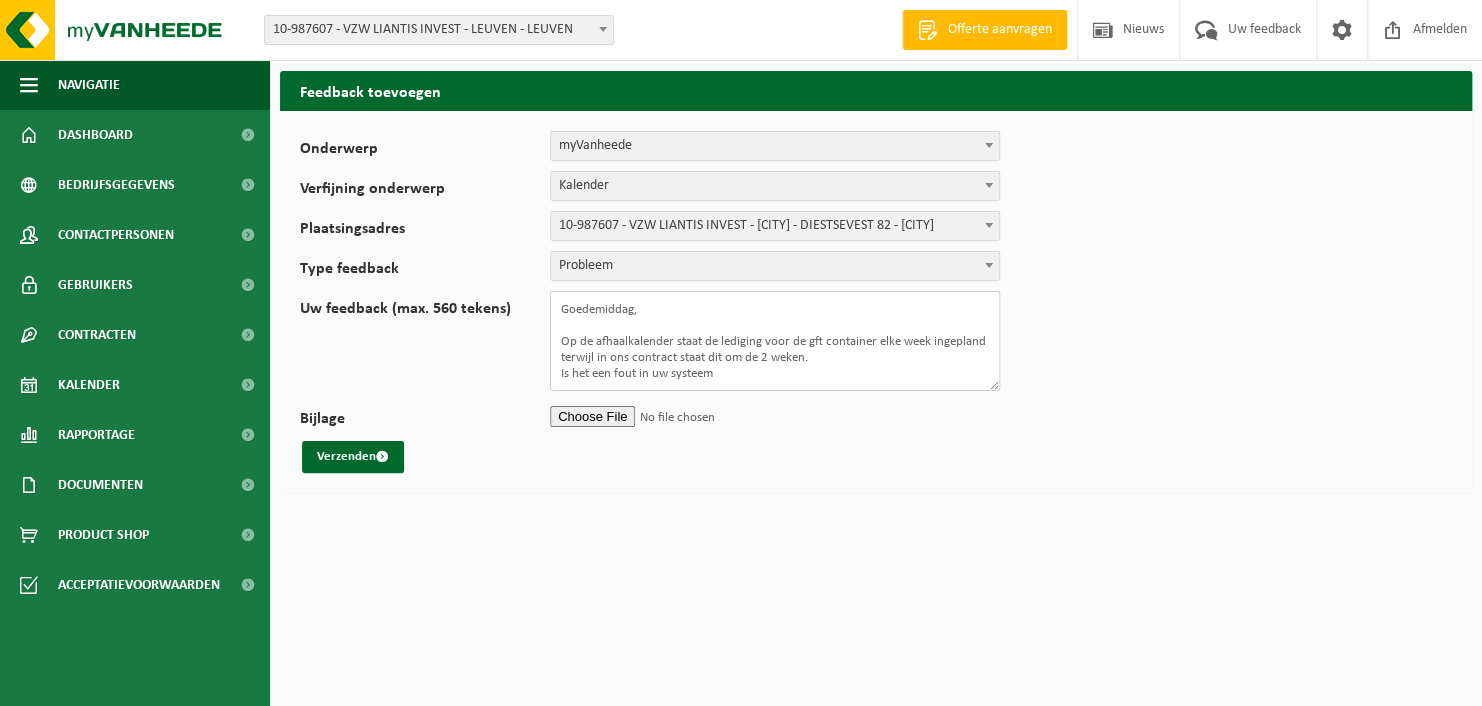 click on "Goedemiddag,
Op de afhaalkalender staat de lediging voor de gft container elke week ingepland terwijl in ons contract staat dit om de 2 weken.
Is het een fout in uw systeem" at bounding box center [775, 341] 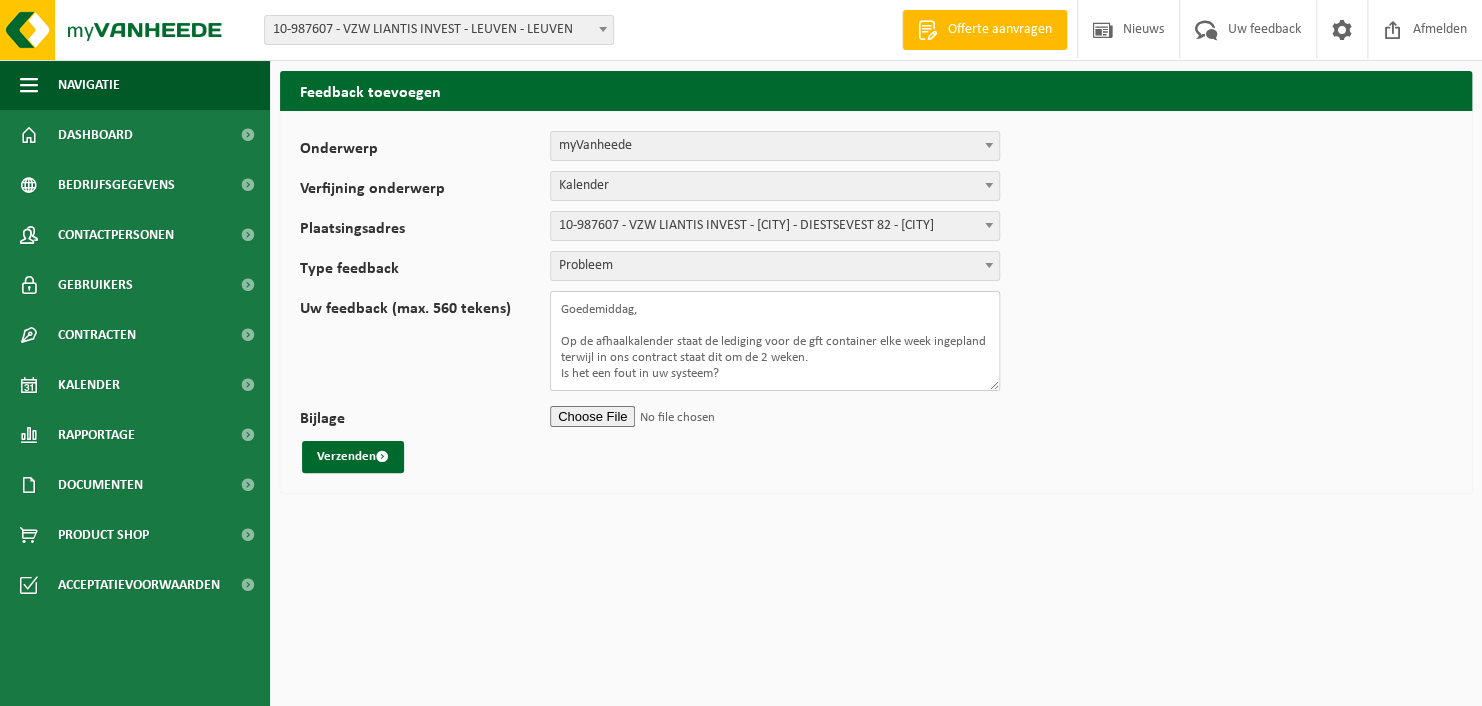 scroll, scrollTop: 3, scrollLeft: 0, axis: vertical 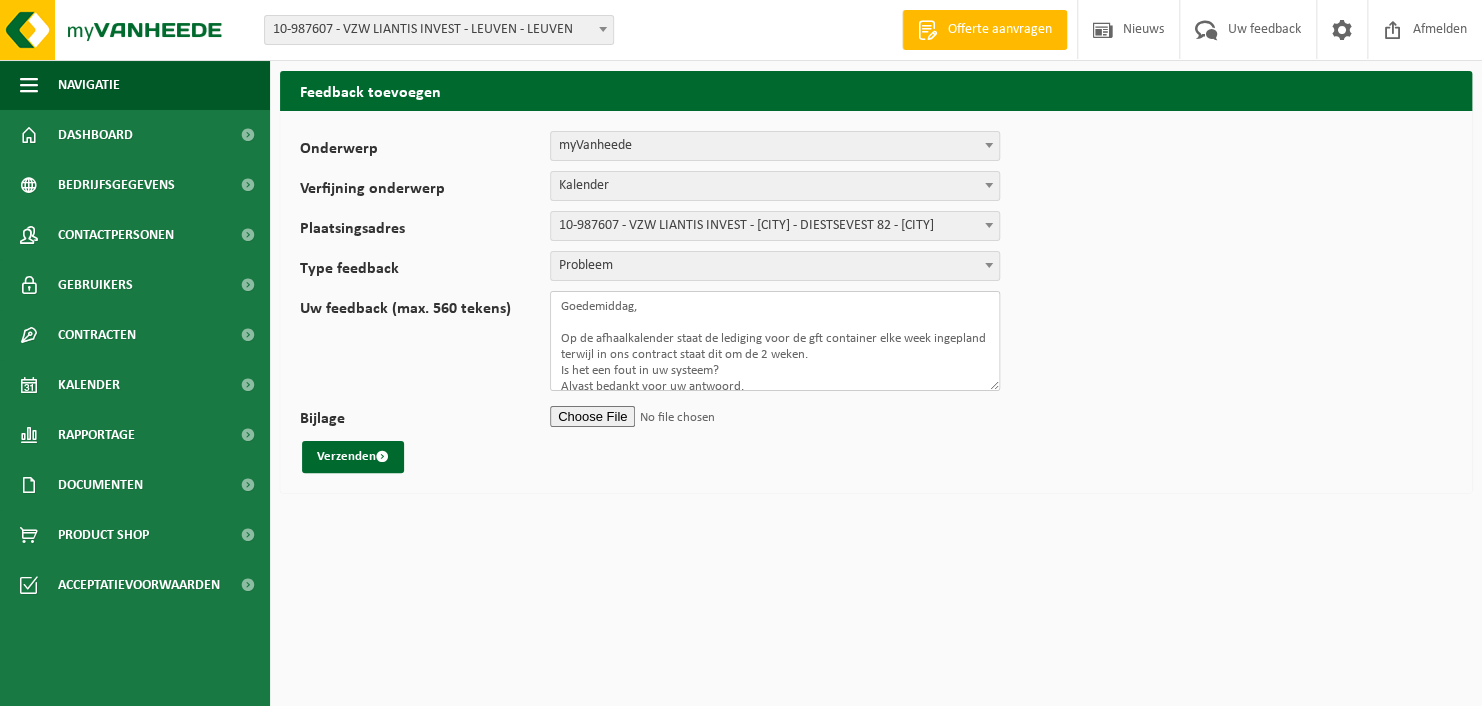 type on "Goedemiddag,
Op de afhaalkalender staat de lediging voor de gft container elke week ingepland terwijl in ons contract staat dit om de 2 weken.
Is het een fout in uw systeem?
Alvast bedankt voor uw antwoord." 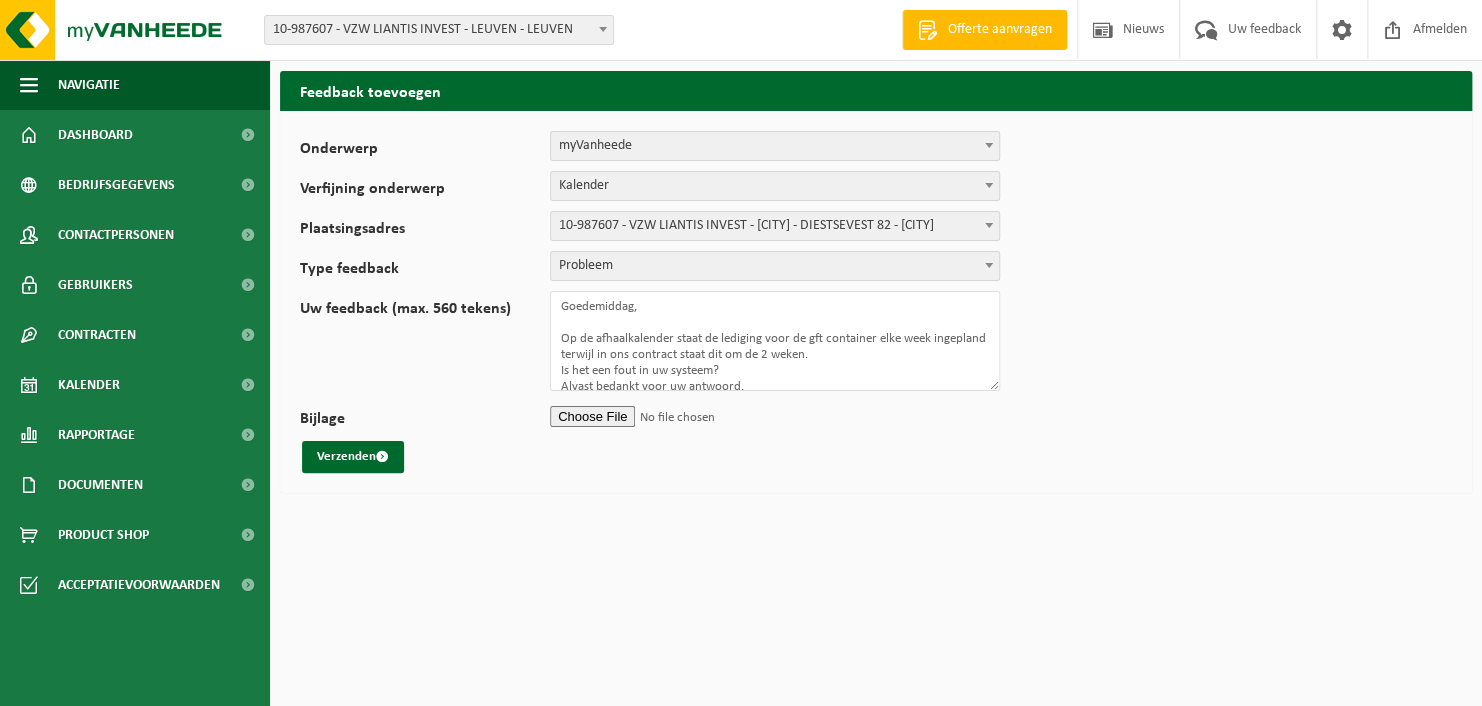 click on "Bijlage" at bounding box center (775, 416) 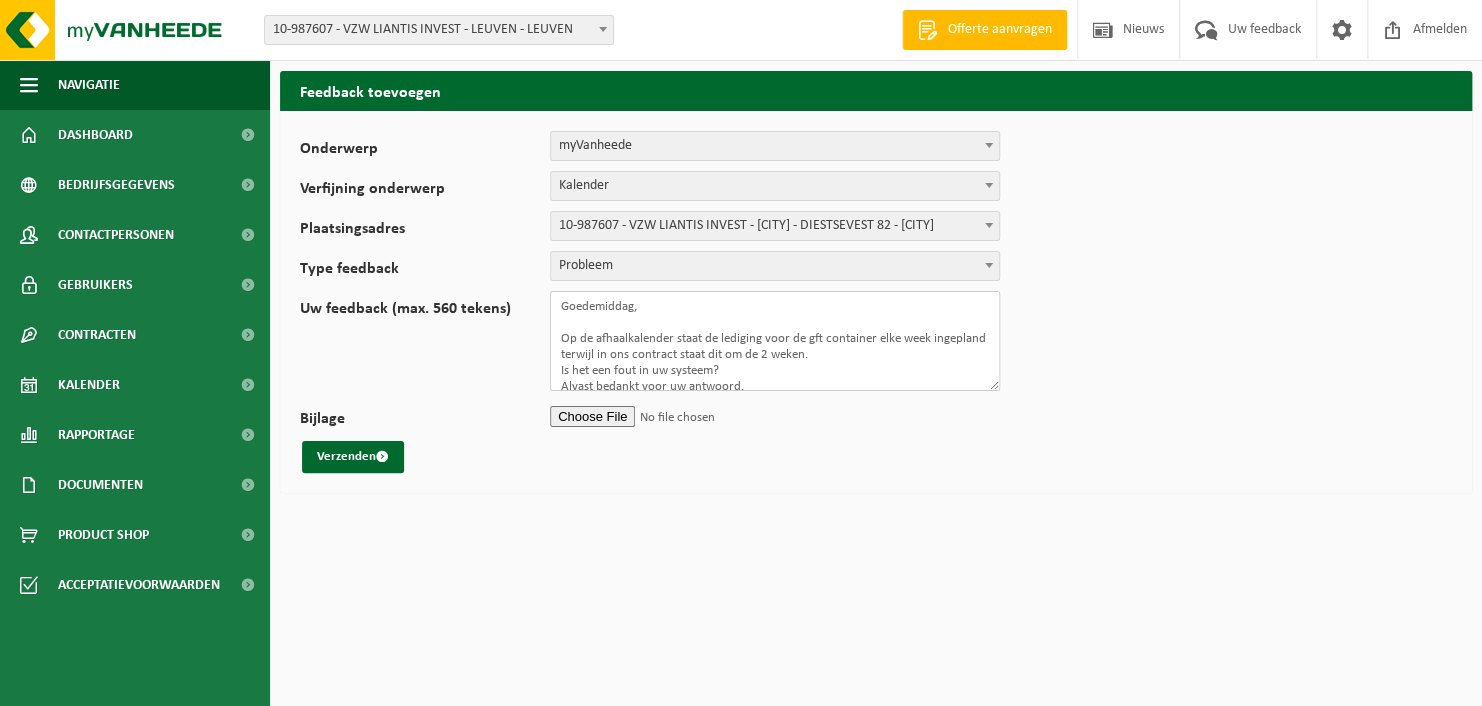 scroll, scrollTop: 12, scrollLeft: 0, axis: vertical 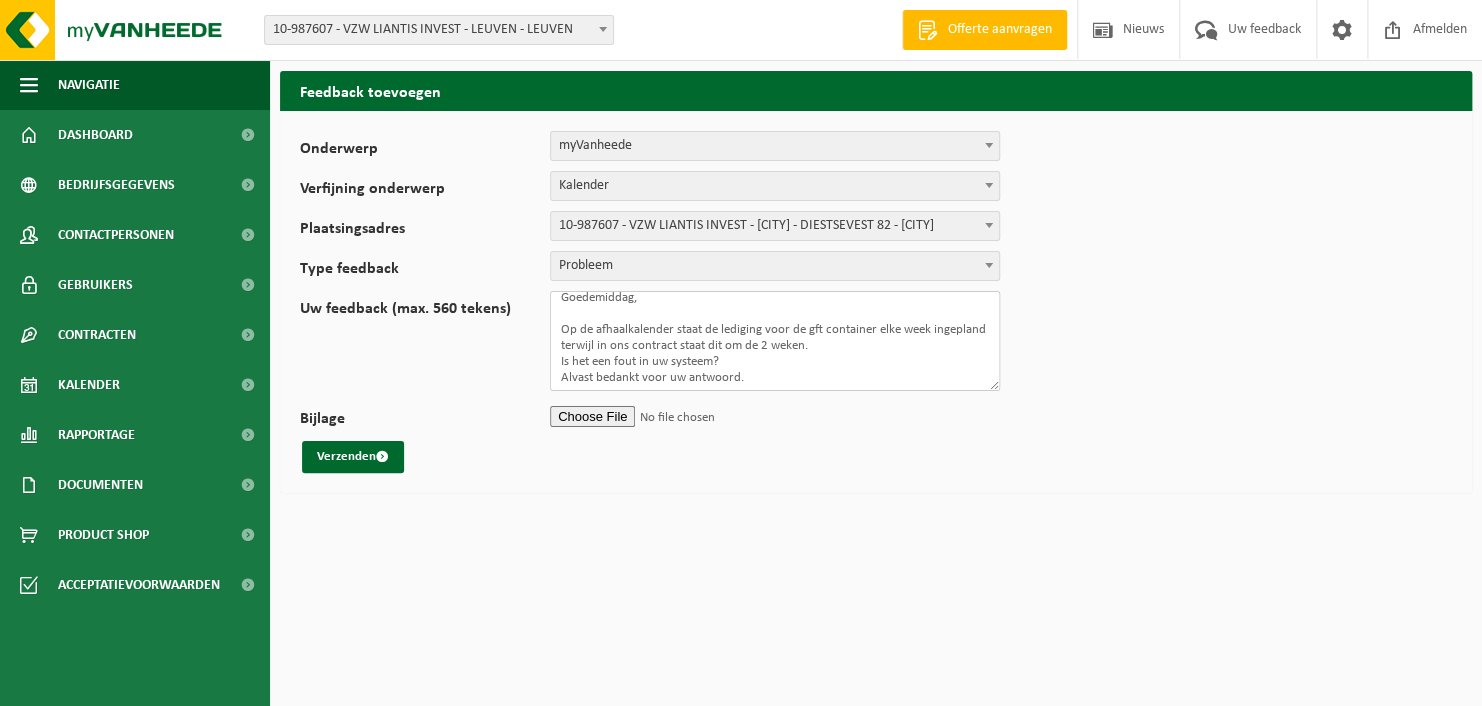 drag, startPoint x: 562, startPoint y: 334, endPoint x: 841, endPoint y: 386, distance: 283.8045 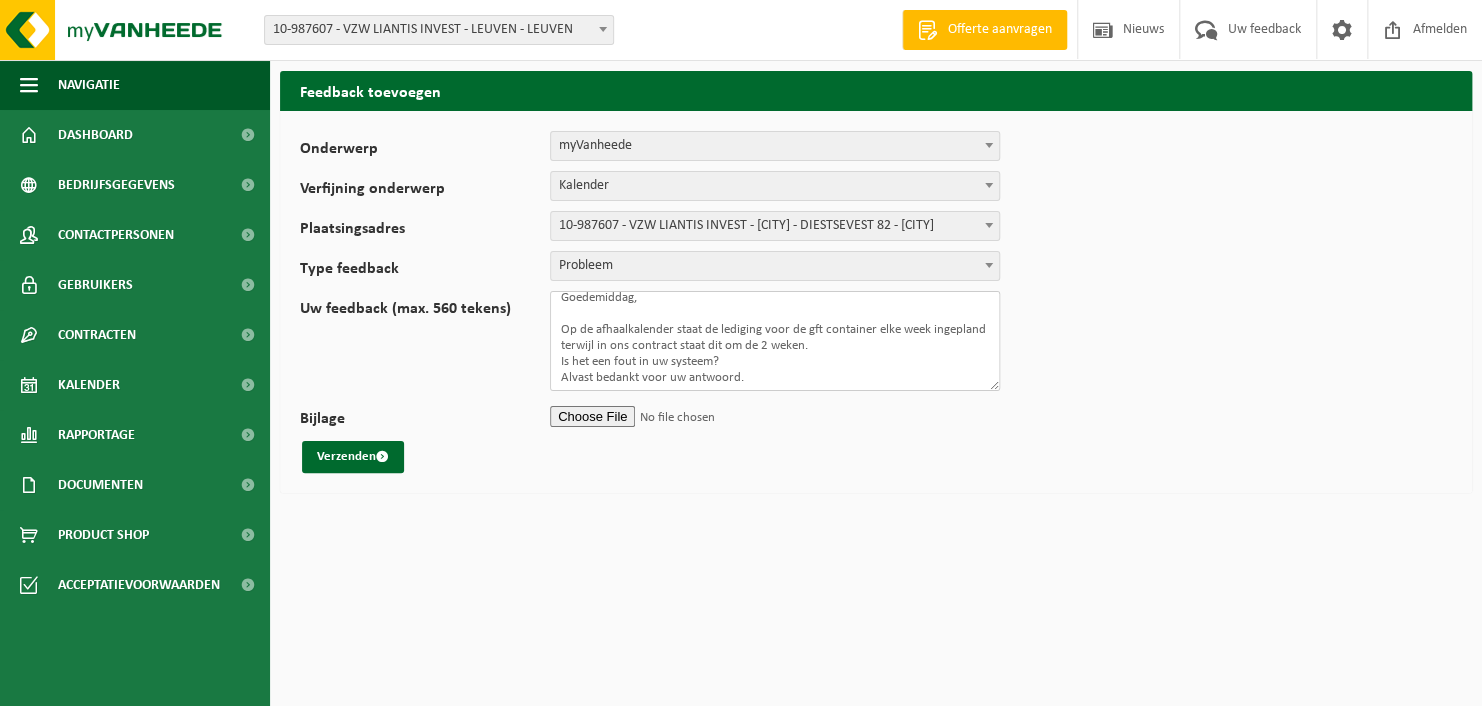 drag, startPoint x: 561, startPoint y: 321, endPoint x: 681, endPoint y: 352, distance: 123.9395 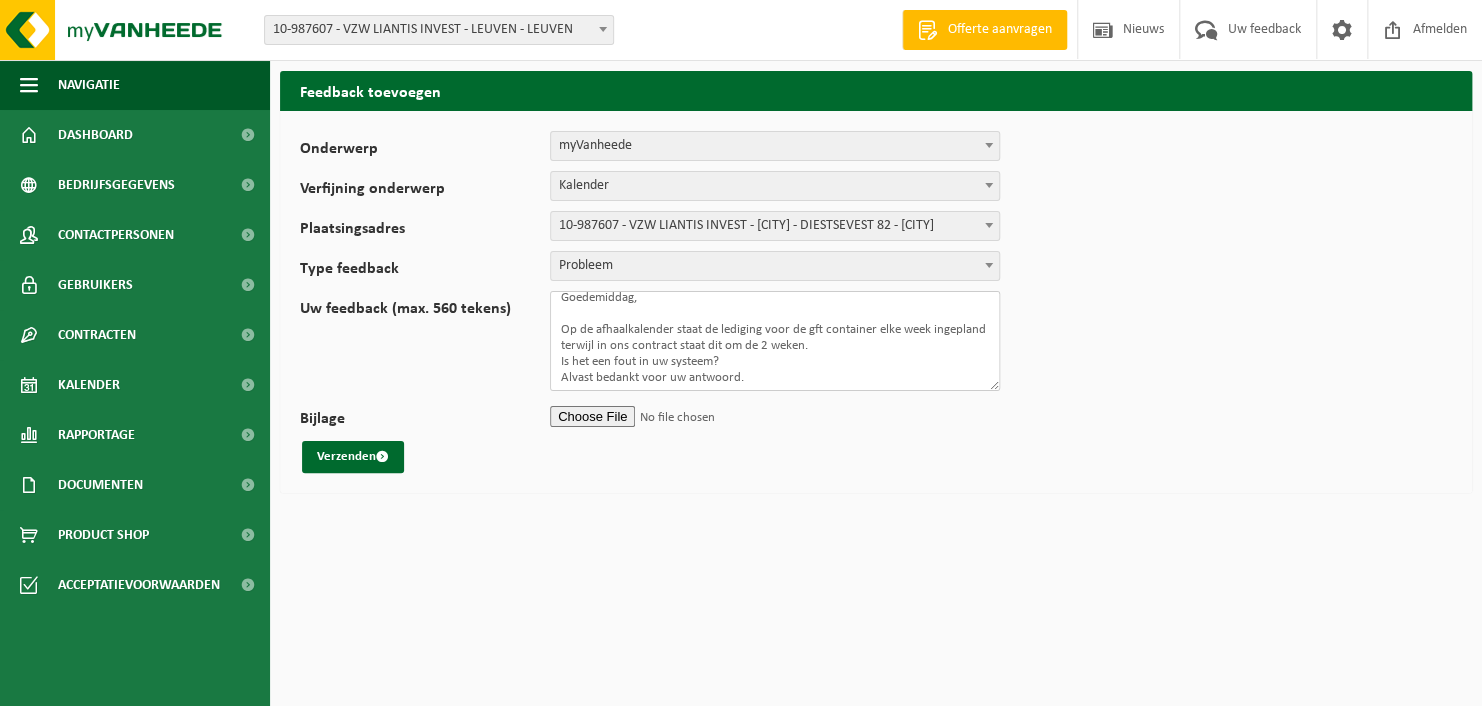 paste on "vermeld dat de GFT-container wekelijks wordt geledigd, terwijl in ons contract staat dat dit tweewekelijks zou gebeuren.
Kunt u nagaan of dit een fout is in uw systeem?
Alvast bedankt voor uw reactie." 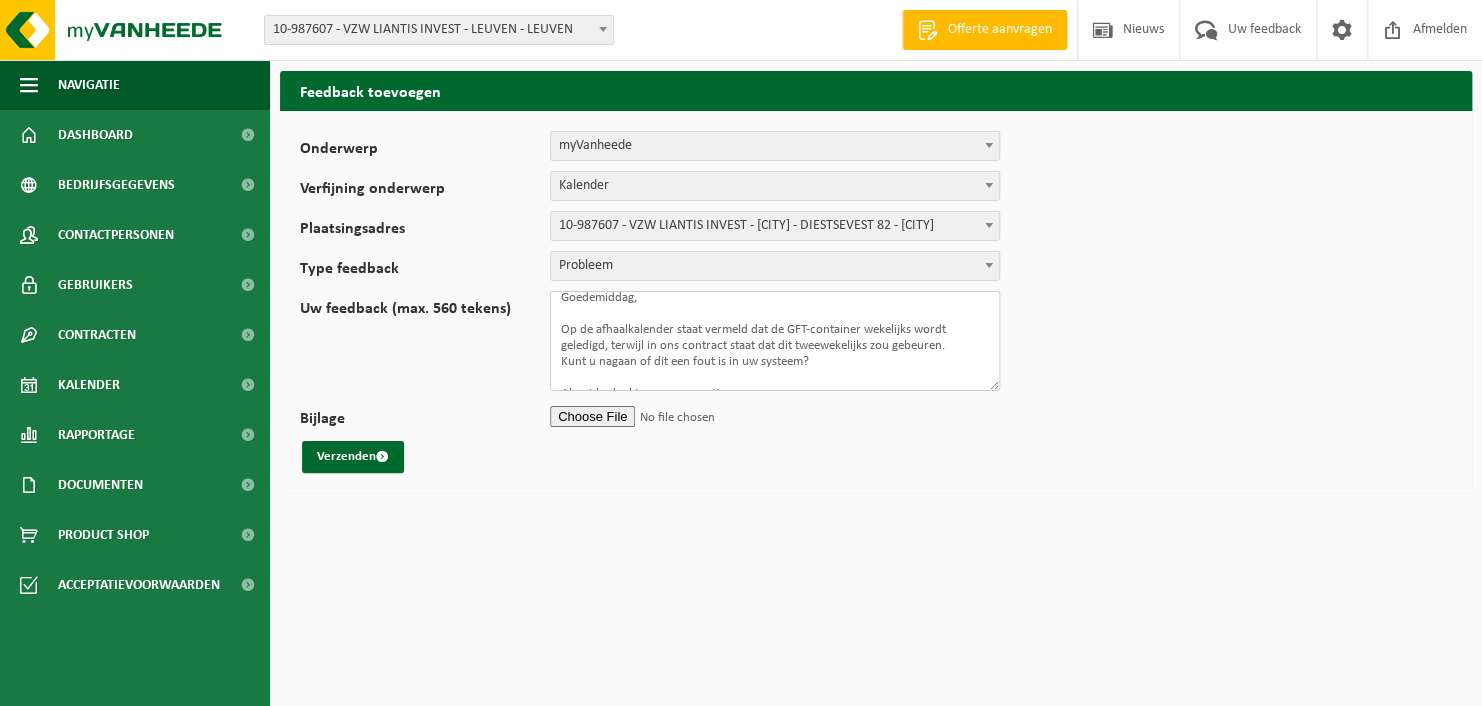scroll, scrollTop: 0, scrollLeft: 0, axis: both 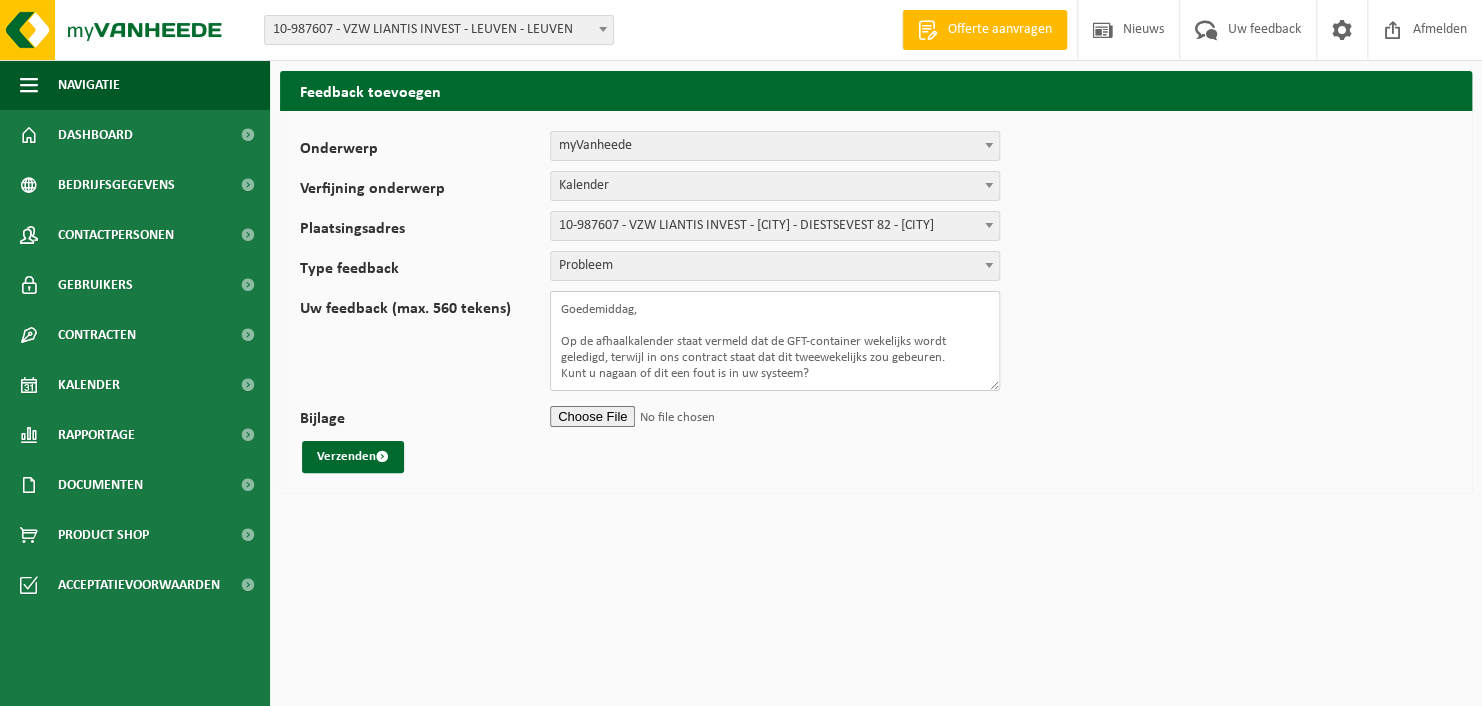 drag, startPoint x: 603, startPoint y: 354, endPoint x: 625, endPoint y: 373, distance: 29.068884 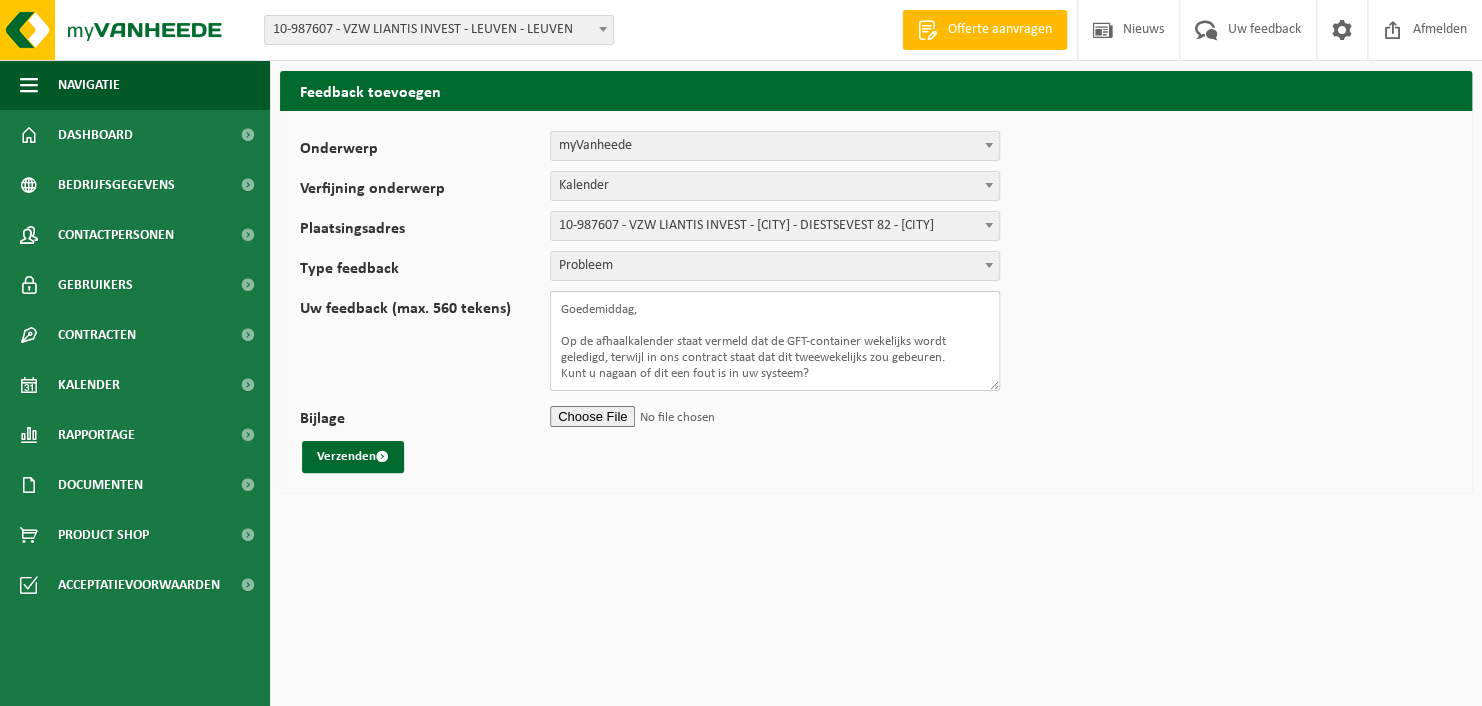 click on "Goedemiddag,
Op de afhaalkalender staat vermeld dat de GFT-container wekelijks wordt geledigd, terwijl in ons contract staat dat dit tweewekelijks zou gebeuren.
Kunt u nagaan of dit een fout is in uw systeem?
Alvast bedankt voor uw reactie." at bounding box center (775, 341) 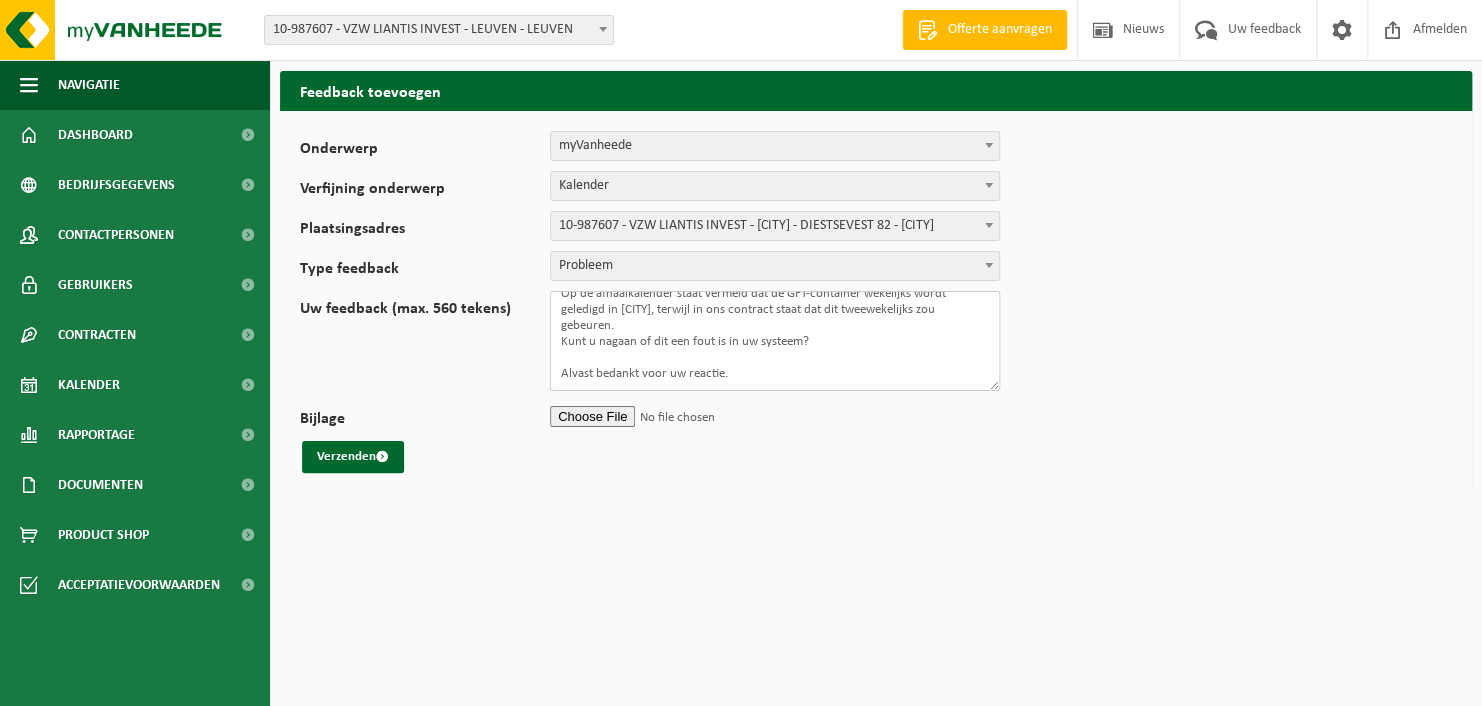 scroll, scrollTop: 73, scrollLeft: 0, axis: vertical 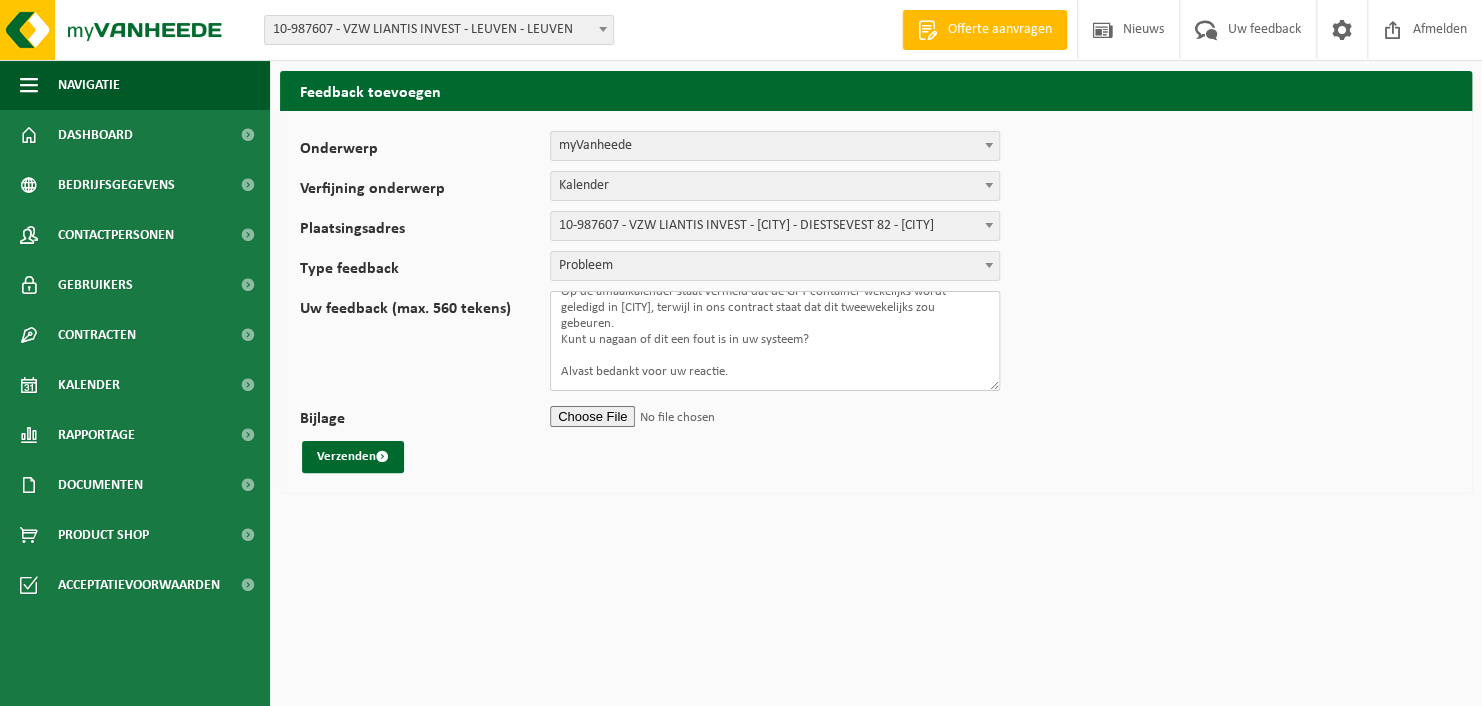 click on "Goedemiddag,
Op de afhaalkalender staat vermeld dat de GFT-container wekelijks wordt geledigd in Leuven, terwijl in ons contract staat dat dit tweewekelijks zou gebeuren.
Kunt u nagaan of dit een fout is in uw systeem?
Alvast bedankt voor uw reactie." at bounding box center (775, 341) 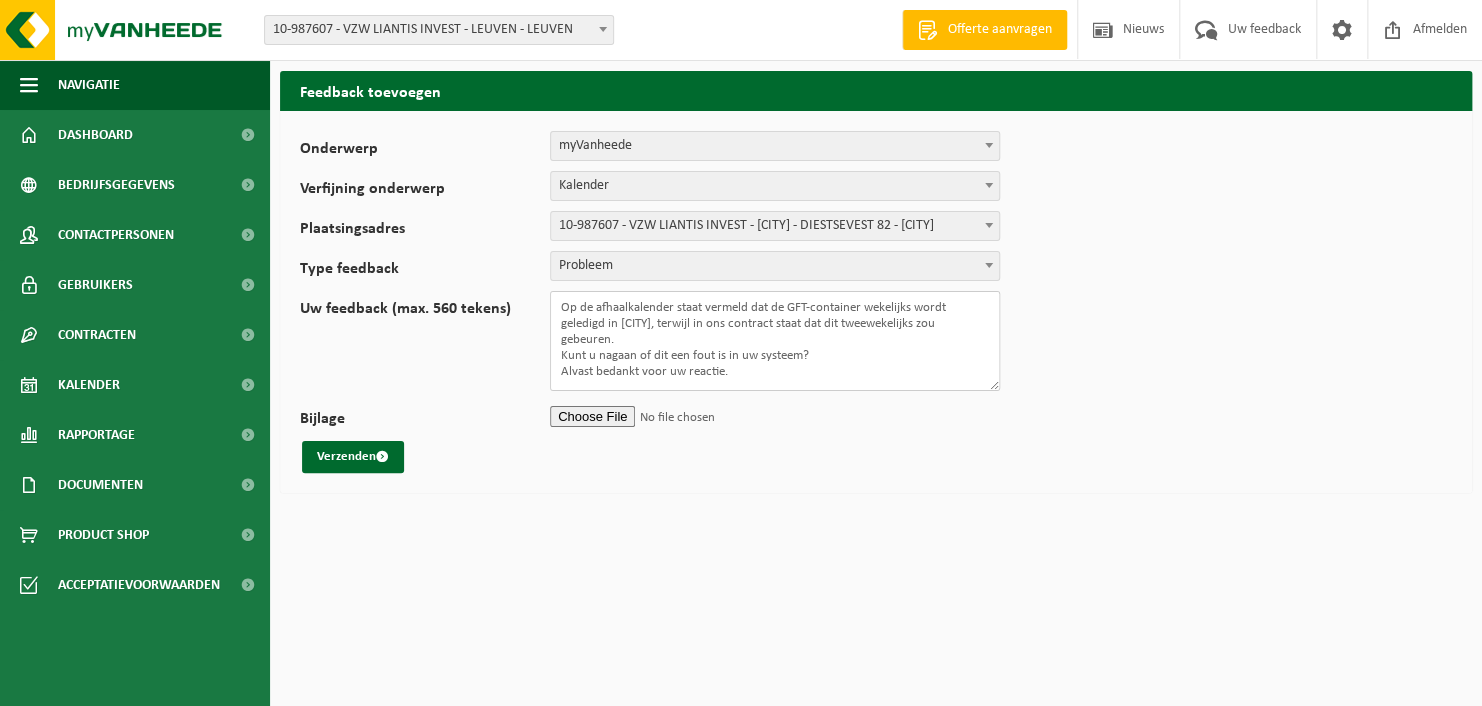 scroll, scrollTop: 58, scrollLeft: 0, axis: vertical 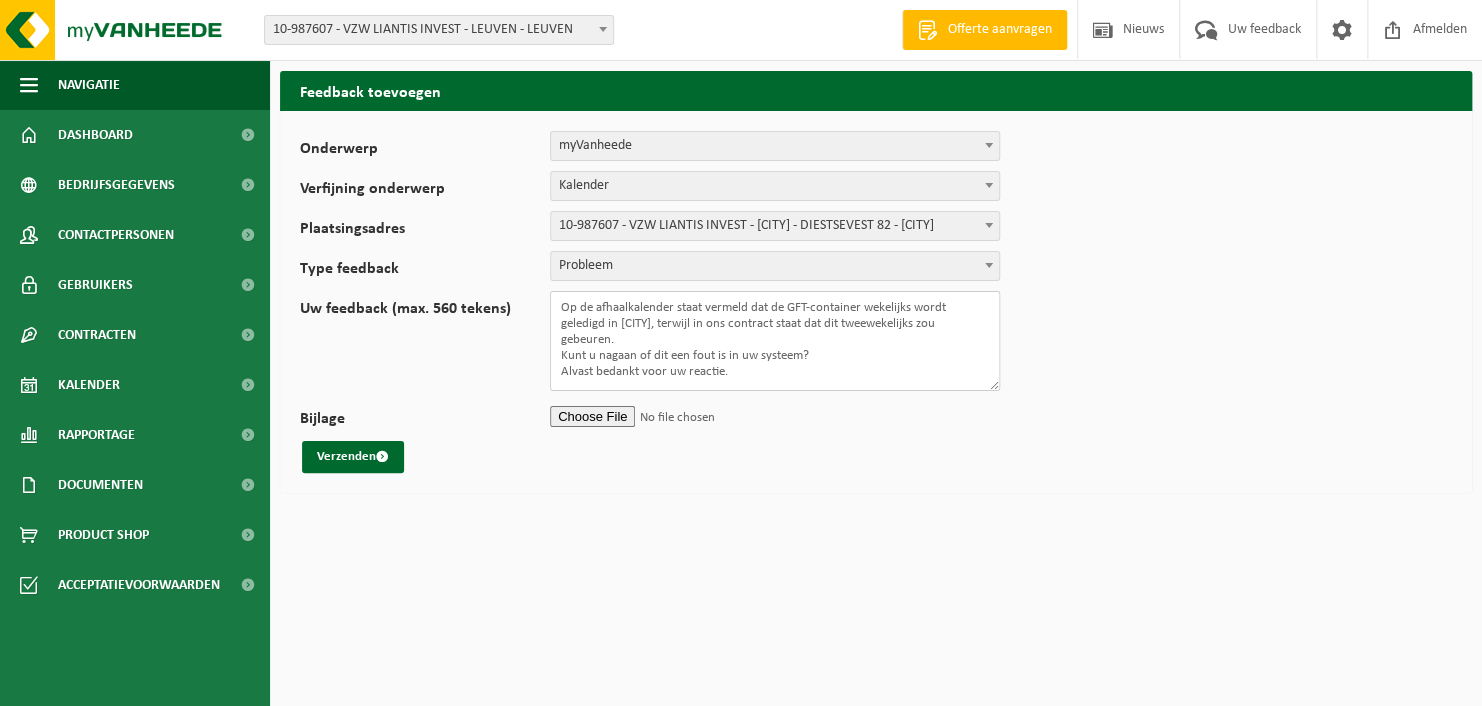 type on "Goedemiddag,
Op de afhaalkalender staat vermeld dat de GFT-container wekelijks wordt geledigd in Leuven, terwijl in ons contract staat dat dit tweewekelijks zou gebeuren.
Kunt u nagaan of dit een fout is in uw systeem?
Alvast bedankt voor uw reactie." 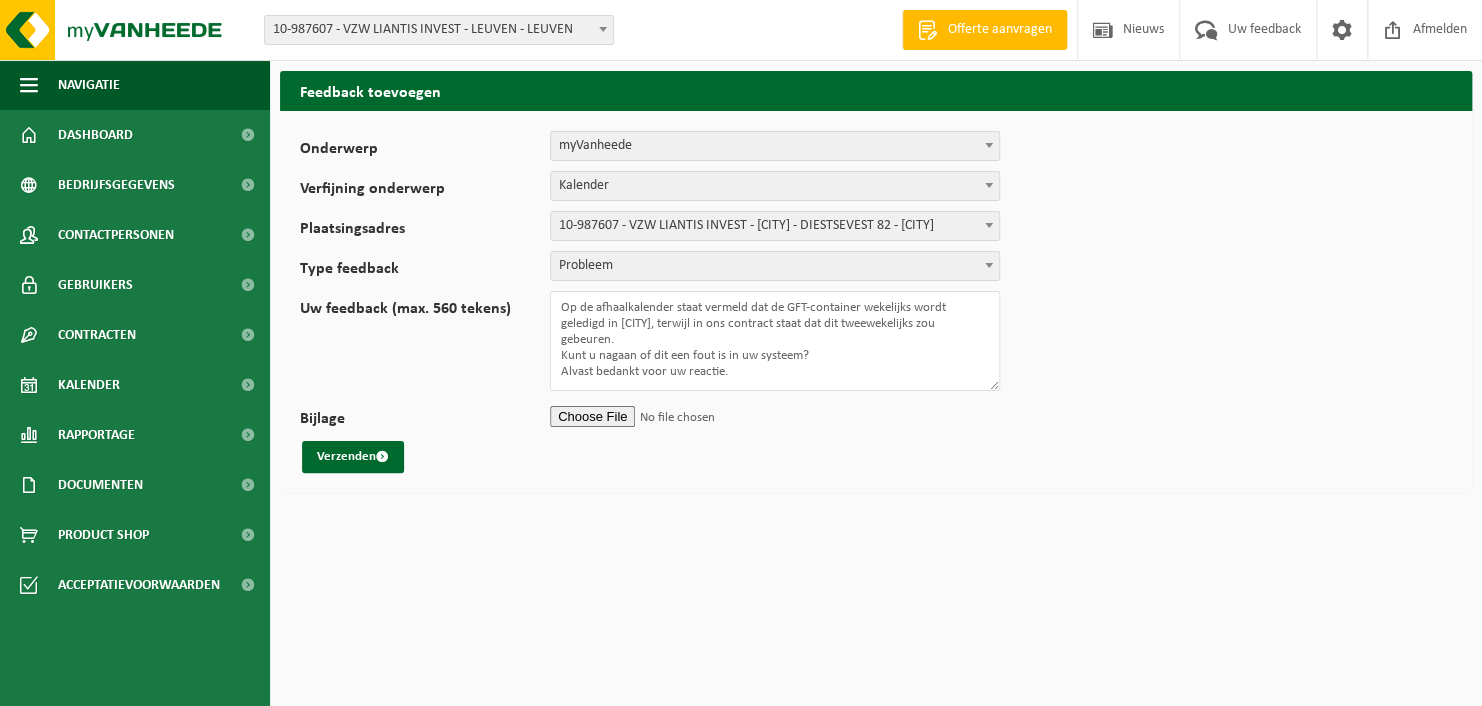 click on "Bijlage" at bounding box center (775, 416) 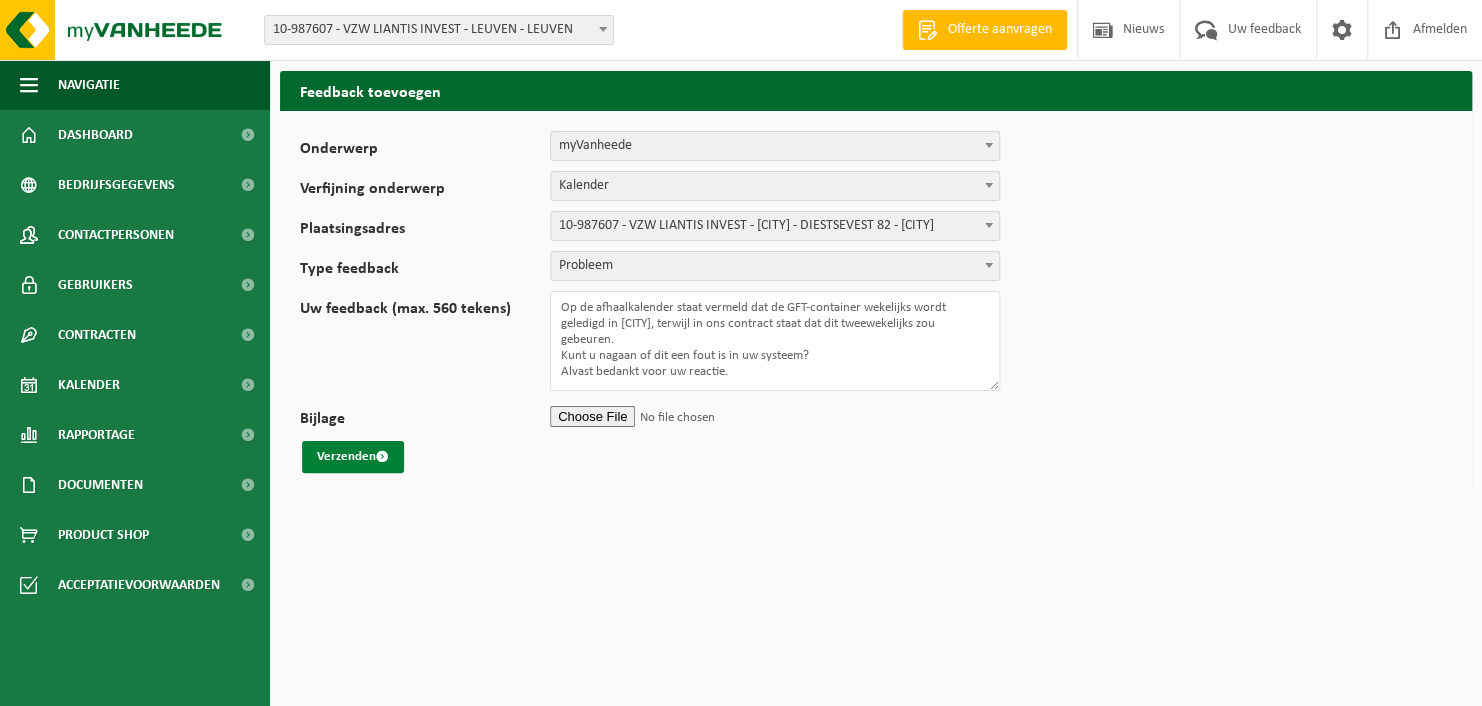 click on "Verzenden" at bounding box center [353, 457] 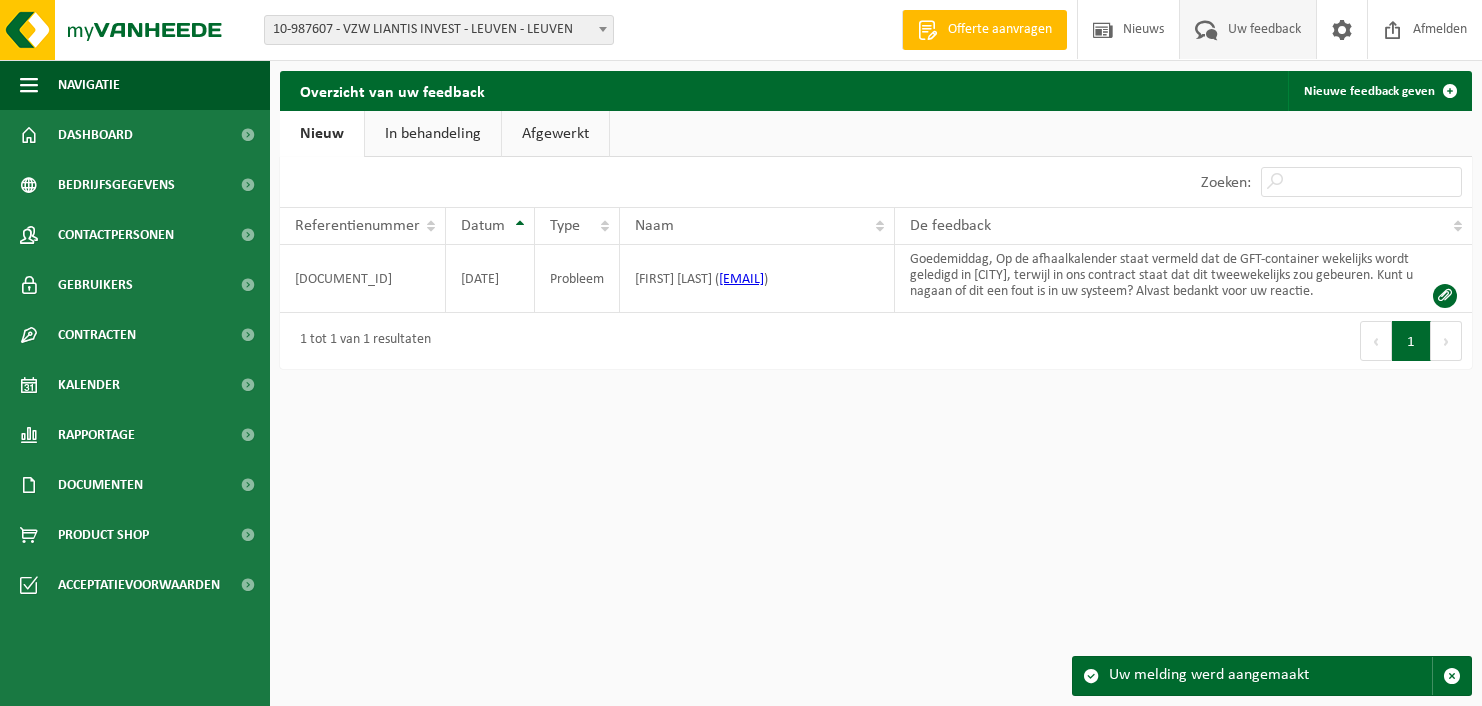 scroll, scrollTop: 0, scrollLeft: 0, axis: both 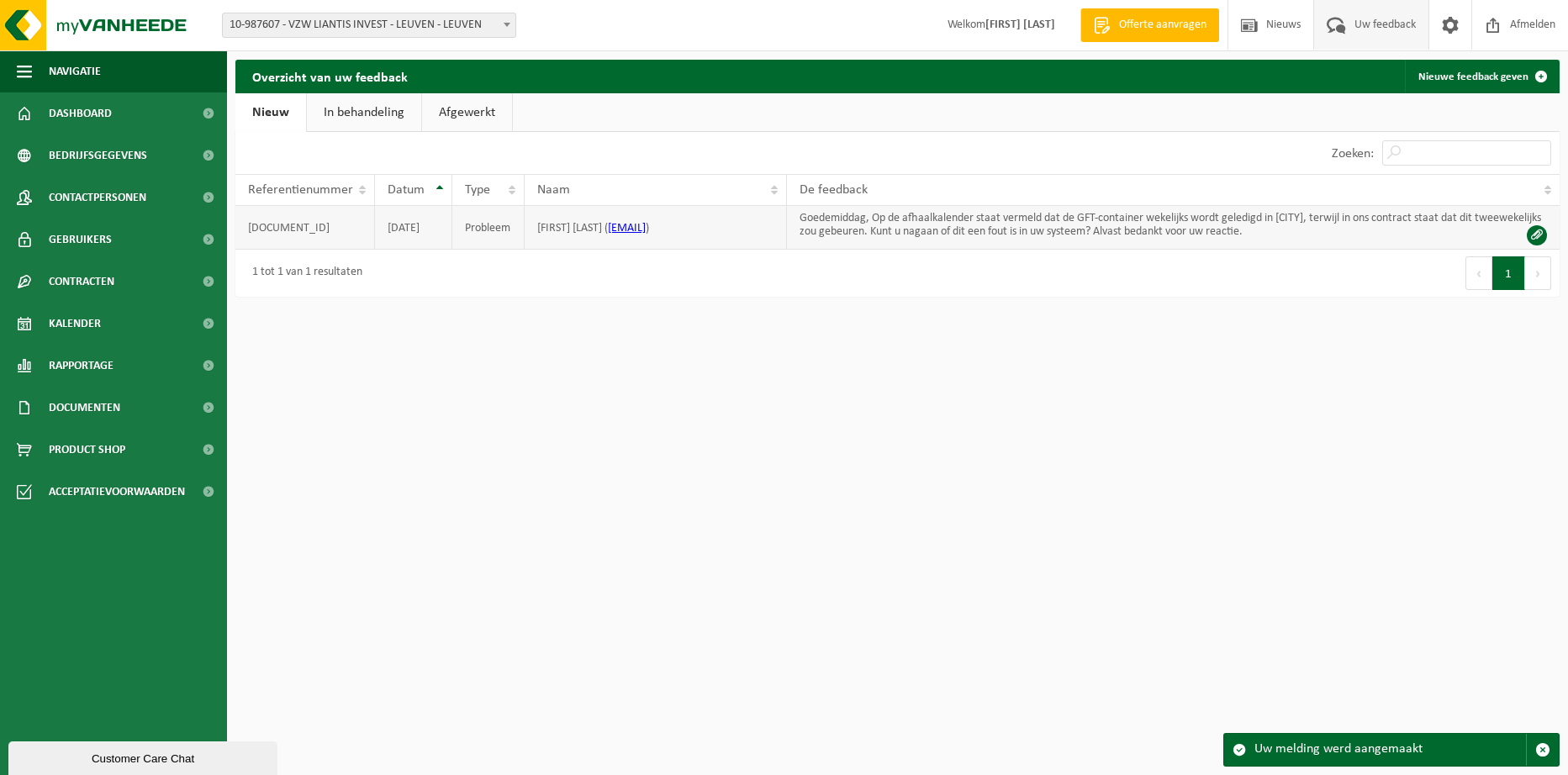 click on "Goedemiddag,
Op de afhaalkalender staat vermeld dat de GFT-container wekelijks wordt geledigd in Leuven, terwijl in ons contract staat dat dit tweewekelijks zou gebeuren.
Kunt u nagaan of dit een fout is in uw systeem?
Alvast bedankt voor uw reactie." at bounding box center [1173, 228] 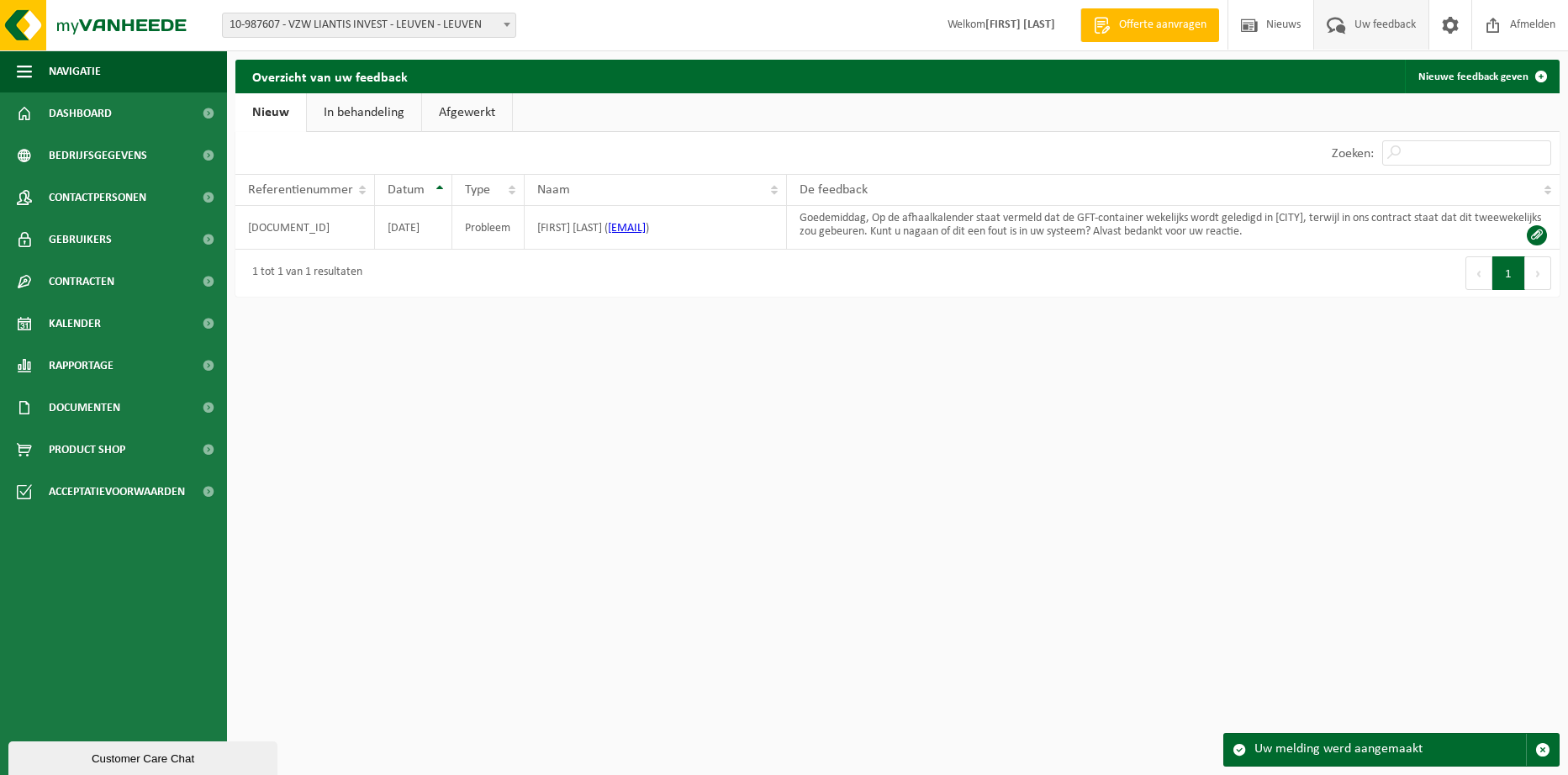 click on "Vestiging:       10-794535 - MYVANHEEDE GROUP LIANTIS 10-781546 - LIANTIS INVEST - BRUGGE 02-010006 - LIANTIS CORPORATE - SINT-MICHIELS 01-903698 - LIANTIS EDPB VZW - SINT-ANDRIES 02-014229 - LIANTIS EDPB VZW - ALLEUR 02-009457 - LIANTIS INVEST- IEPER - IEPER 02-009458 - LIANTIS INVEST- ST ANDRIES - SINT-ANDRIES 01-059698 - LIANTIS SOCIAAL SECRETARIAAT - ESS - ROESELARE 10-784712 - LIANTIS IT - BRUGGE 10-784711 - LIANTIS IT - SINT-MICHIELS 10-904817 - VZW LIANTIS INVEST - BRUGGE 01-055995 - LIANTIS CORPORATE - BRUGGE 02-010006 - LIANTIS CORPORATE - SINT-MICHIELS 01-903698 - LIANTIS EDPB VZW - SINT-ANDRIES 02-009457 - LIANTIS INVEST- IEPER - IEPER 02-009458 - LIANTIS INVEST- ST ANDRIES - SINT-ANDRIES 01-059698 - LIANTIS SOCIAAL SECRETARIAAT - ESS - ROESELARE 10-983863 - VZW LIANTIS INVEST - AALST - AALST 10-983886 - VZW LIANTIS INVEST - ALLEUR - ALLEUR 10-983924 - VZW LIANTIS INVEST - ANTWERPEN - ANTWERPEN 10-983889 - VZW LIANTIS INVEST - BIERGES - BIERGES            Welkom" at bounding box center [784, 388] 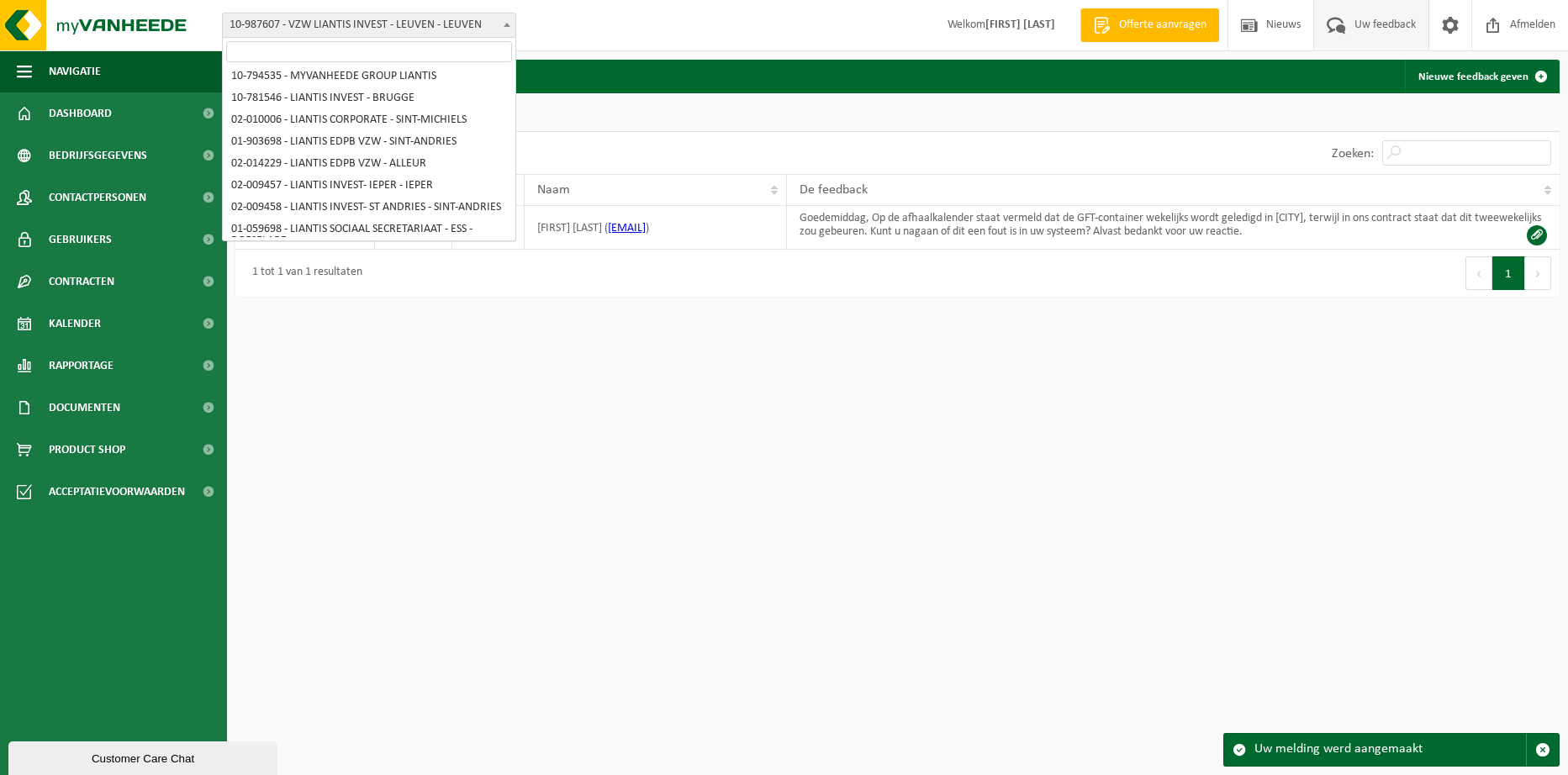 scroll, scrollTop: 0, scrollLeft: 0, axis: both 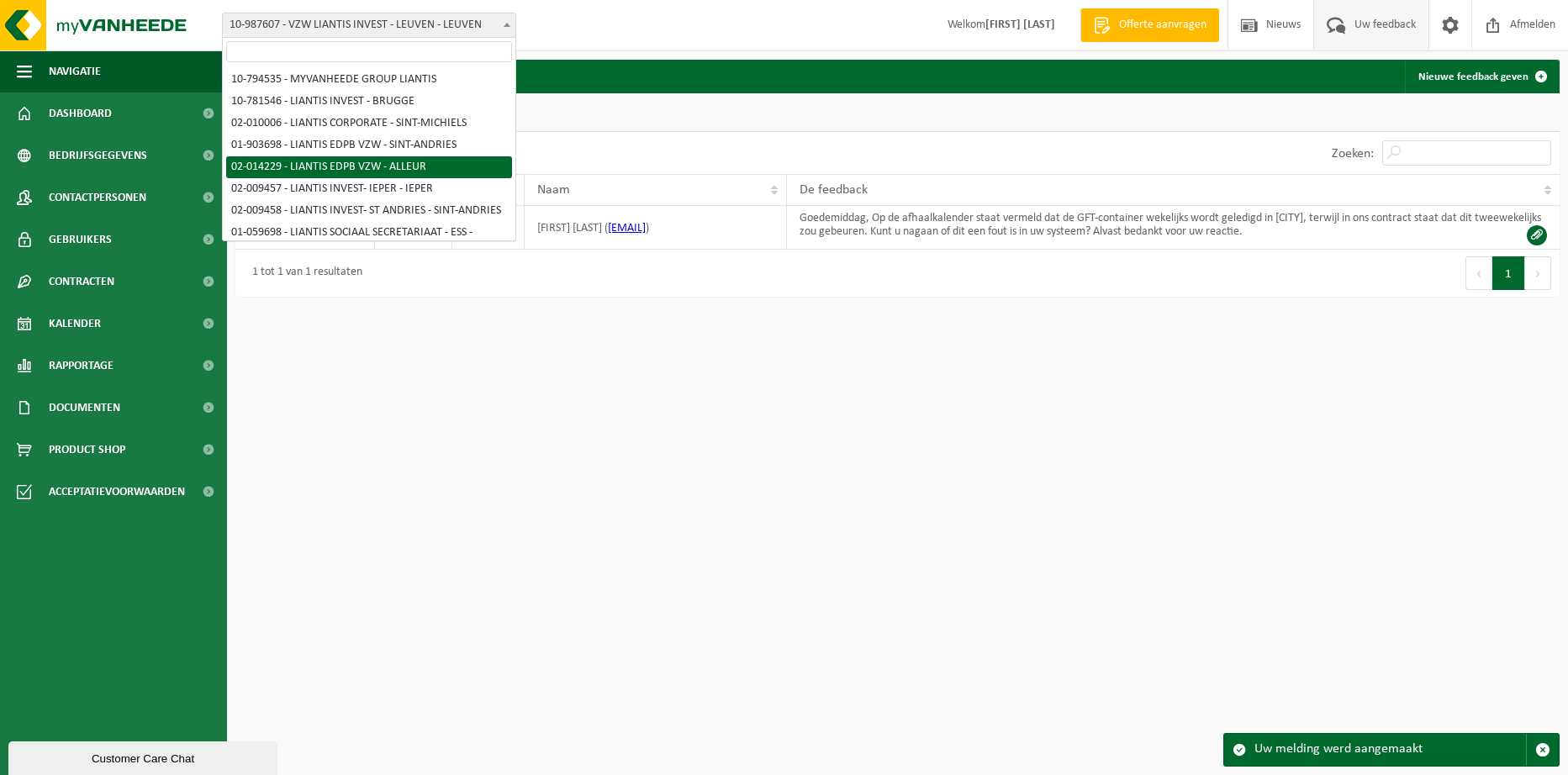 select on "22731" 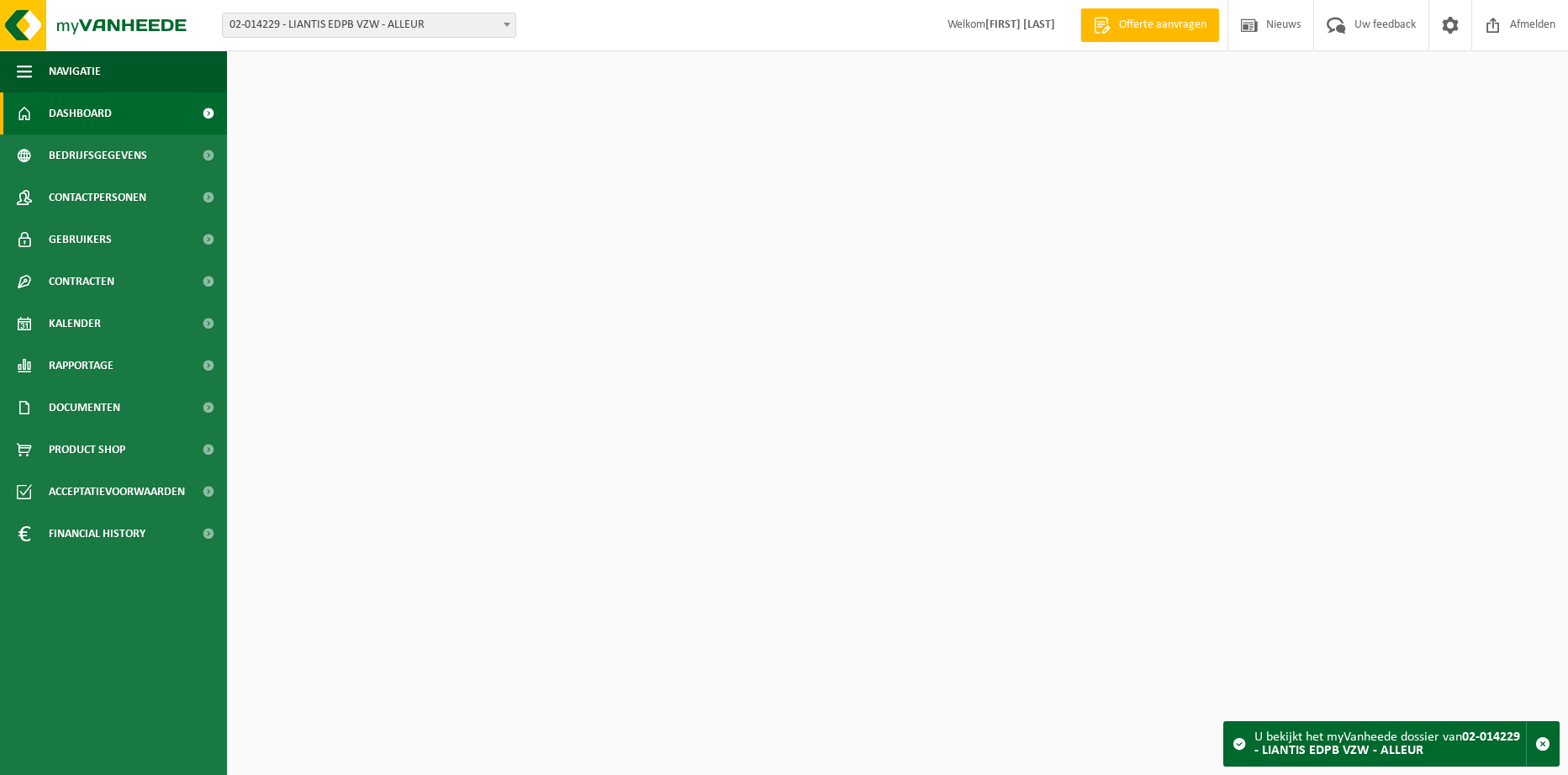 scroll, scrollTop: 0, scrollLeft: 0, axis: both 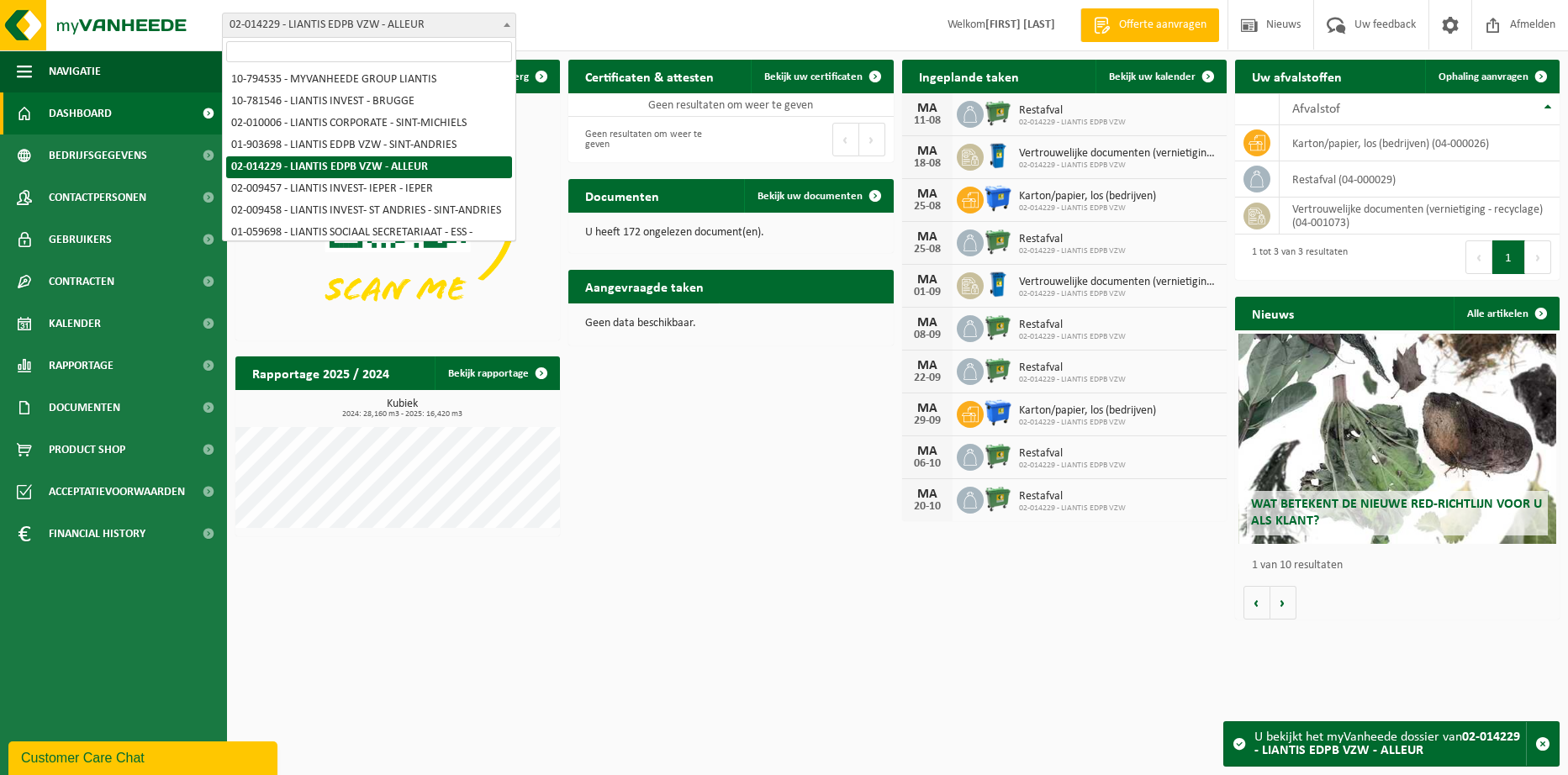 click on "02-014229 - LIANTIS EDPB VZW - ALLEUR" at bounding box center [369, 25] 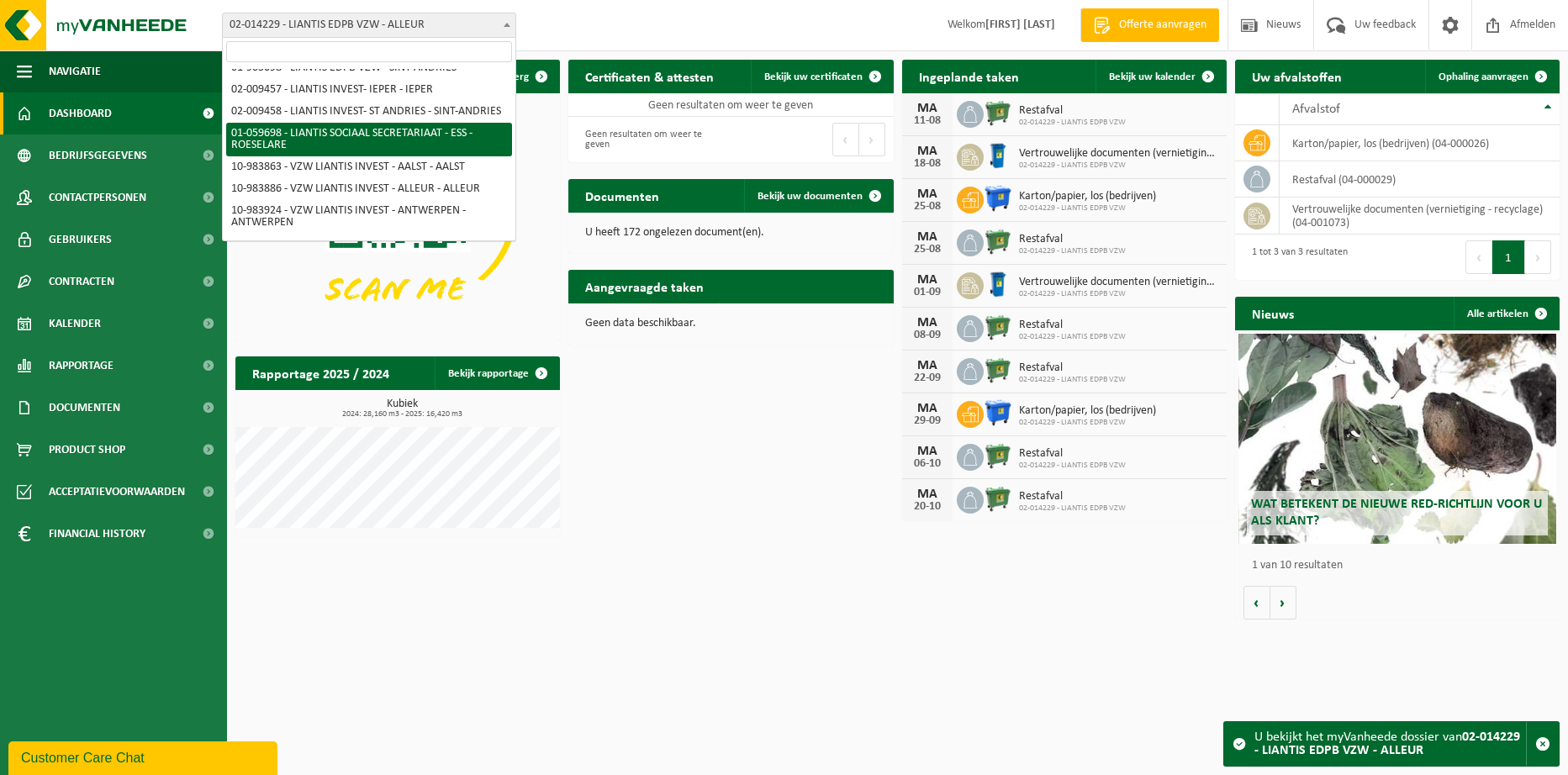 scroll, scrollTop: 336, scrollLeft: 0, axis: vertical 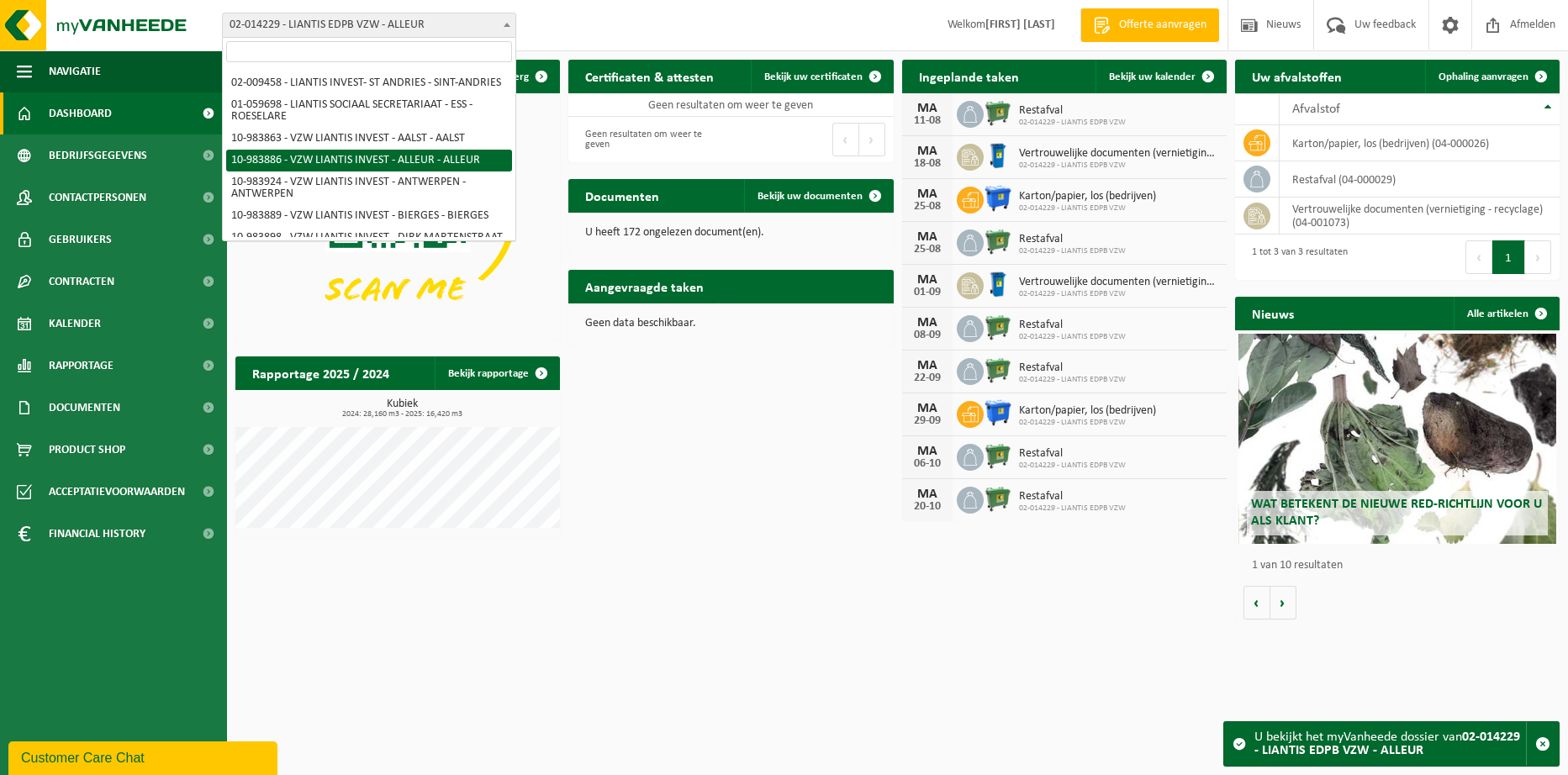 select on "163498" 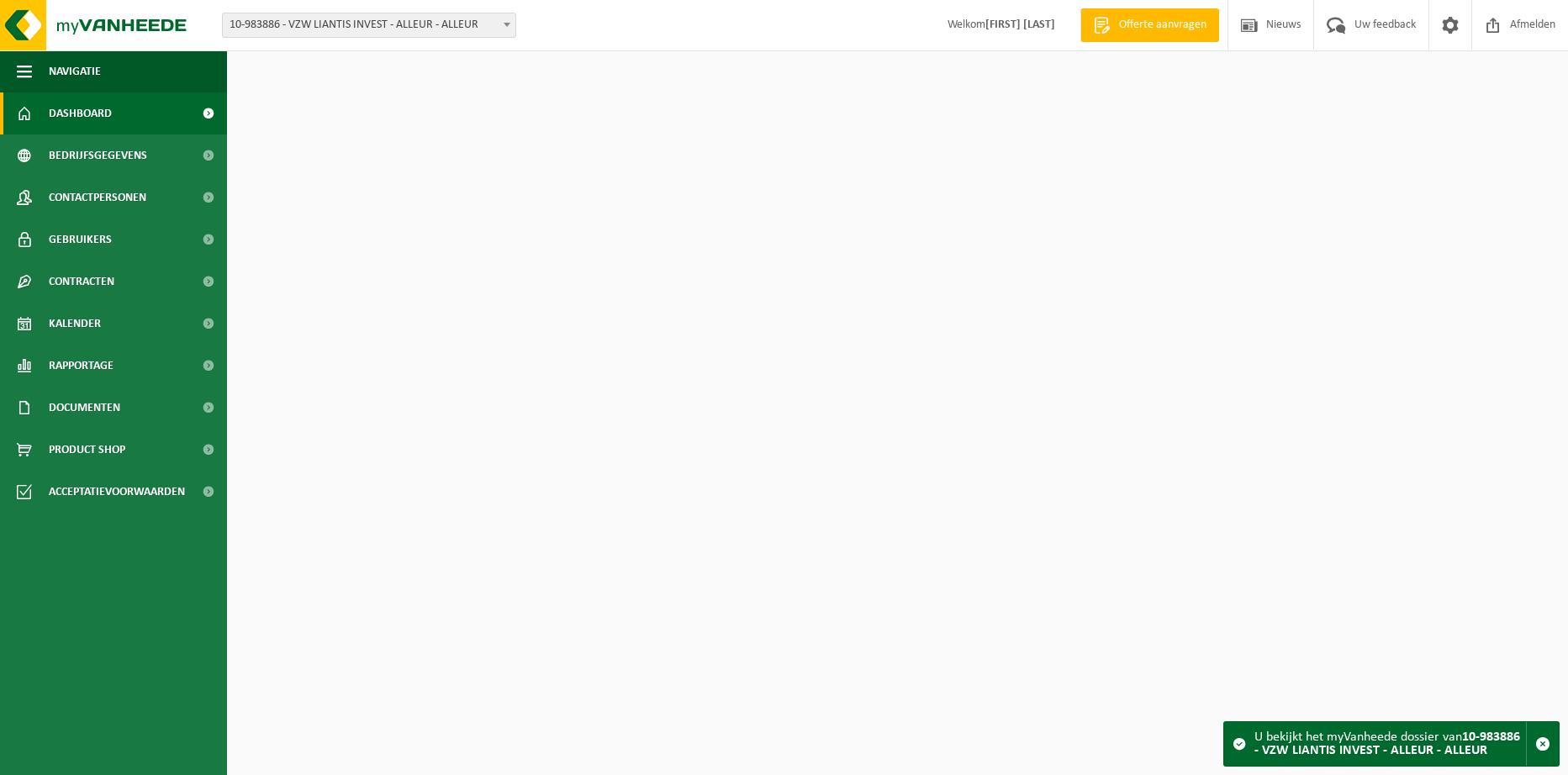 scroll, scrollTop: 0, scrollLeft: 0, axis: both 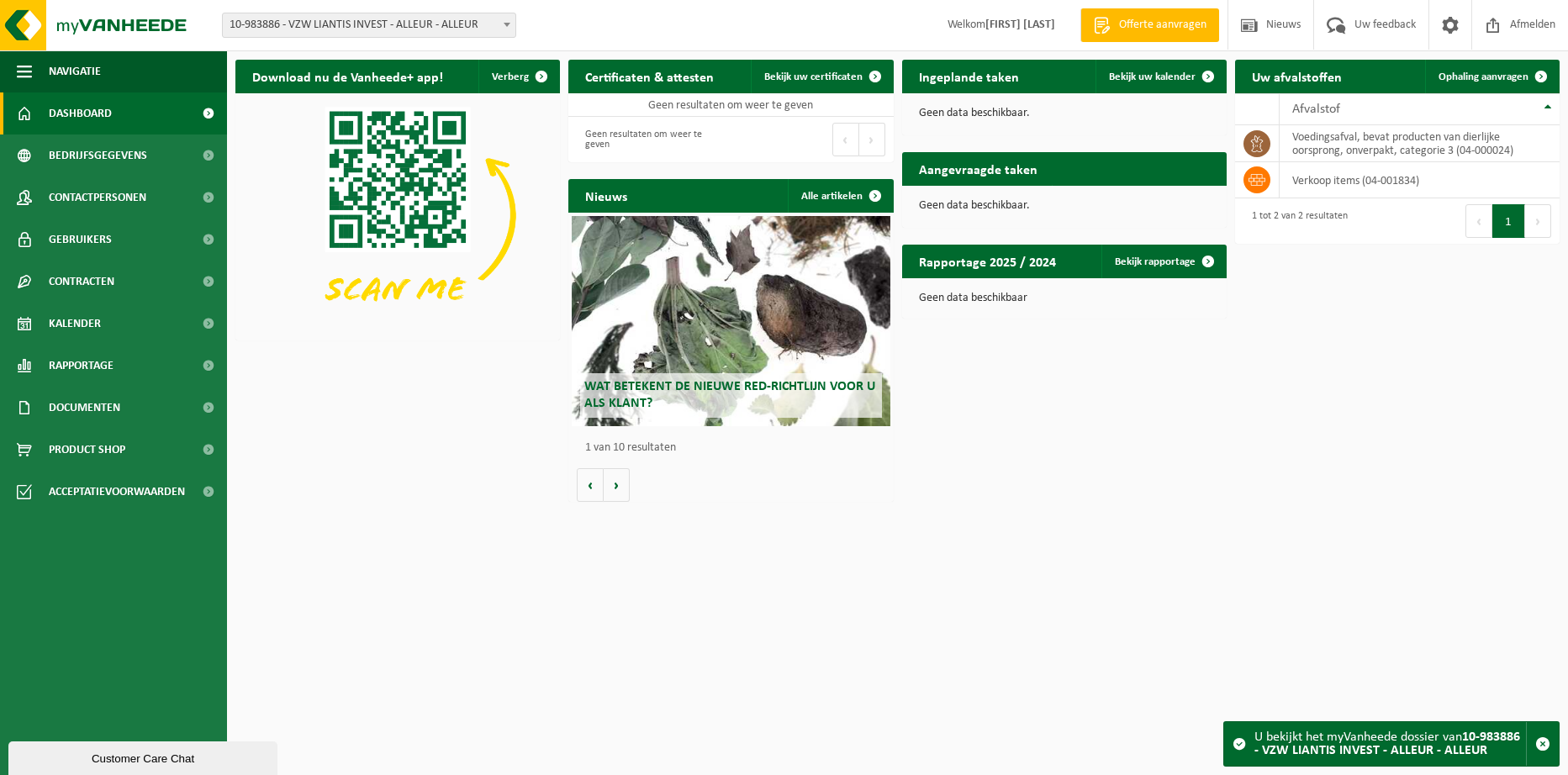 drag, startPoint x: 930, startPoint y: 100, endPoint x: 940, endPoint y: 103, distance: 10.440307 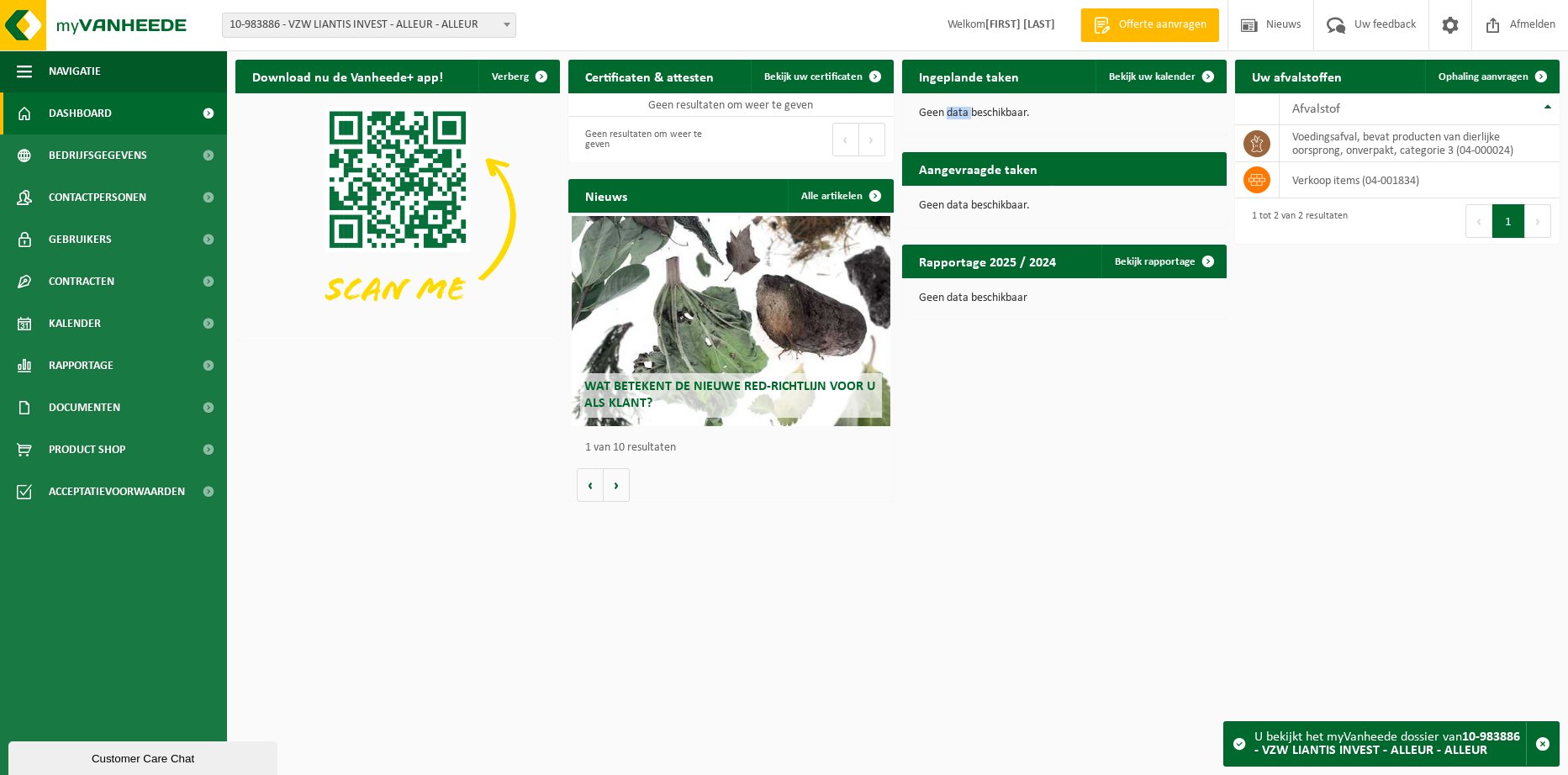 click on "Geen data beschikbaar." at bounding box center (1064, 113) 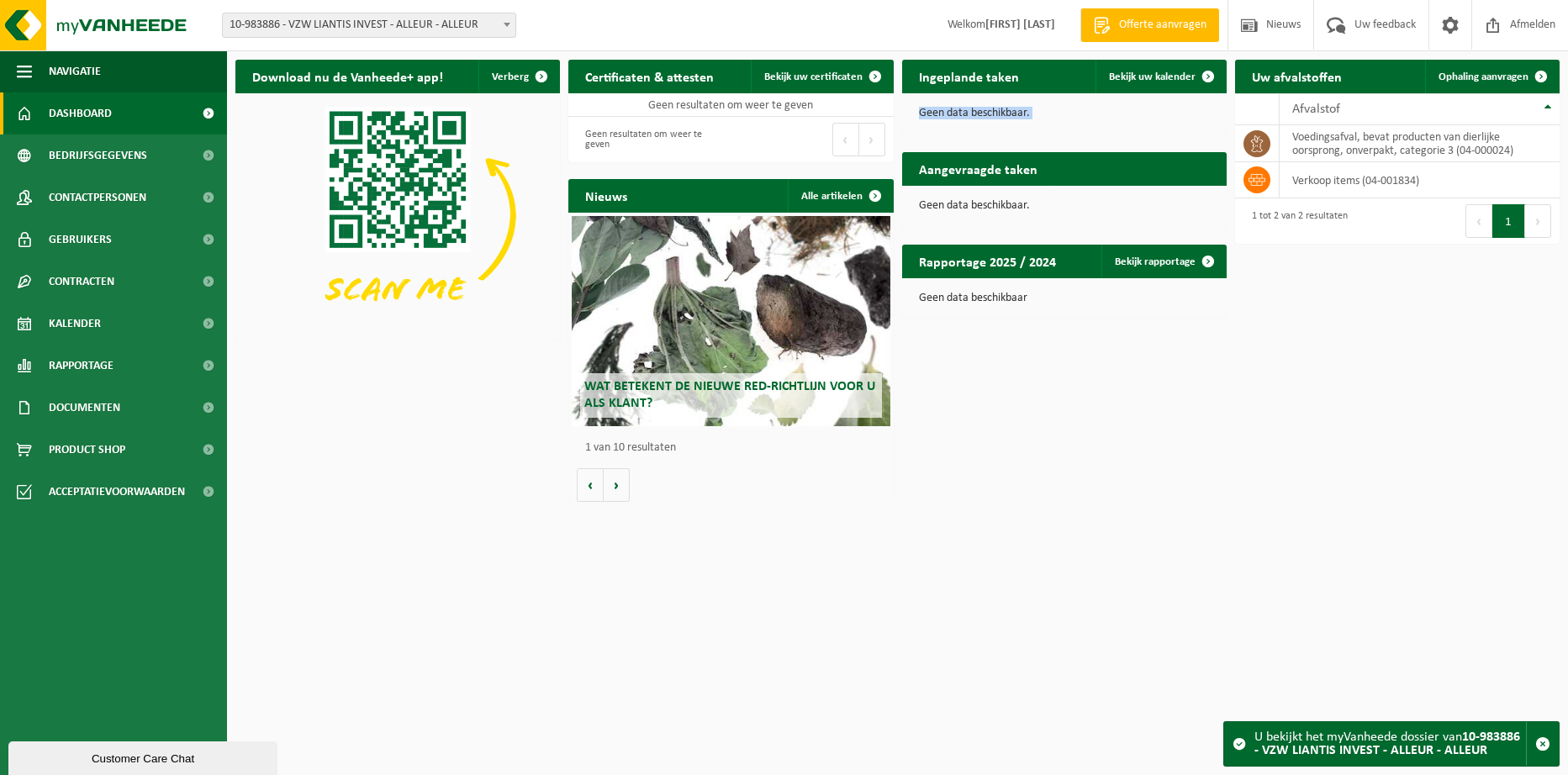 click on "Geen data beschikbaar." at bounding box center [1064, 113] 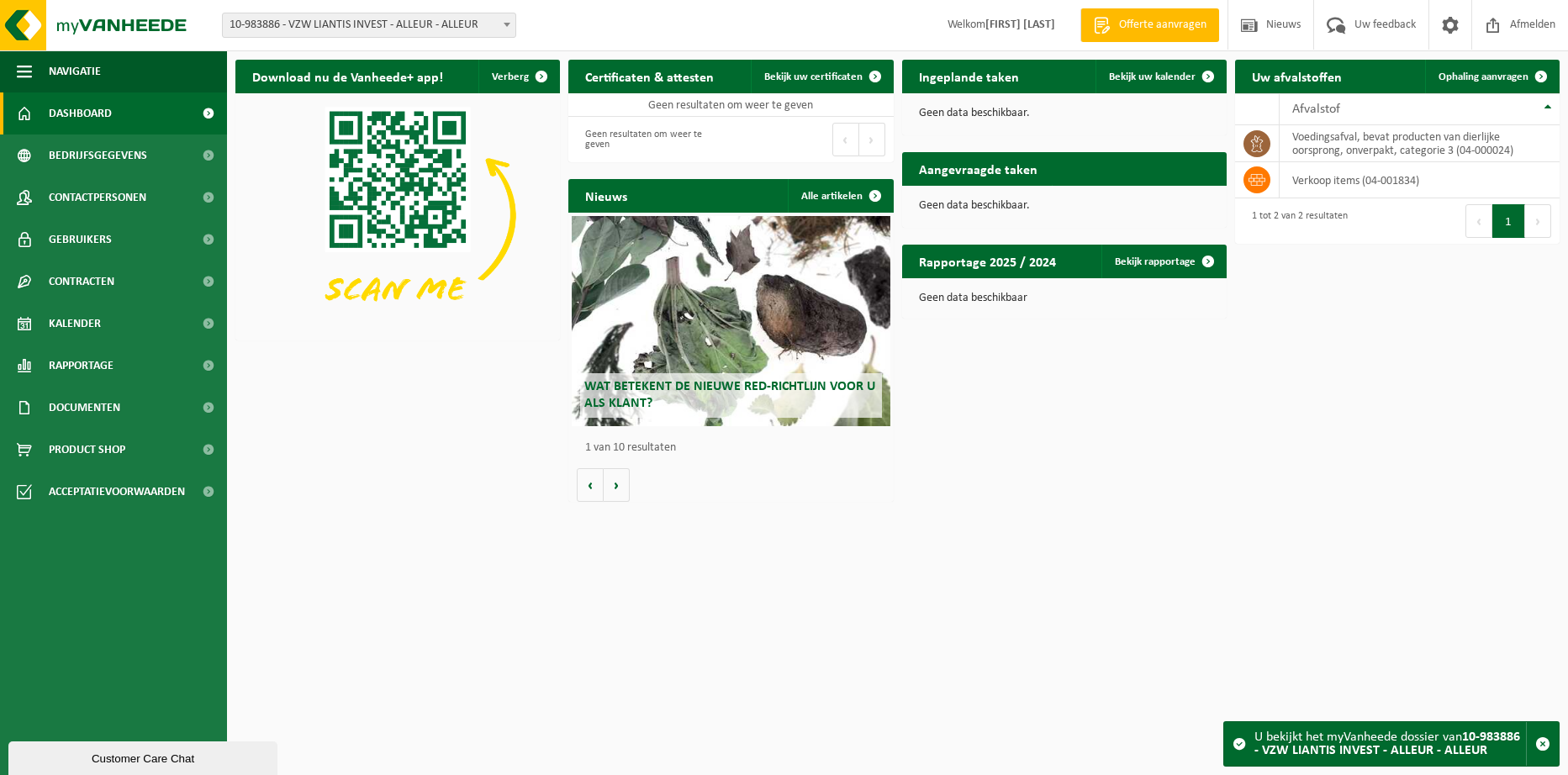 drag, startPoint x: 958, startPoint y: 116, endPoint x: 974, endPoint y: 192, distance: 77.665951 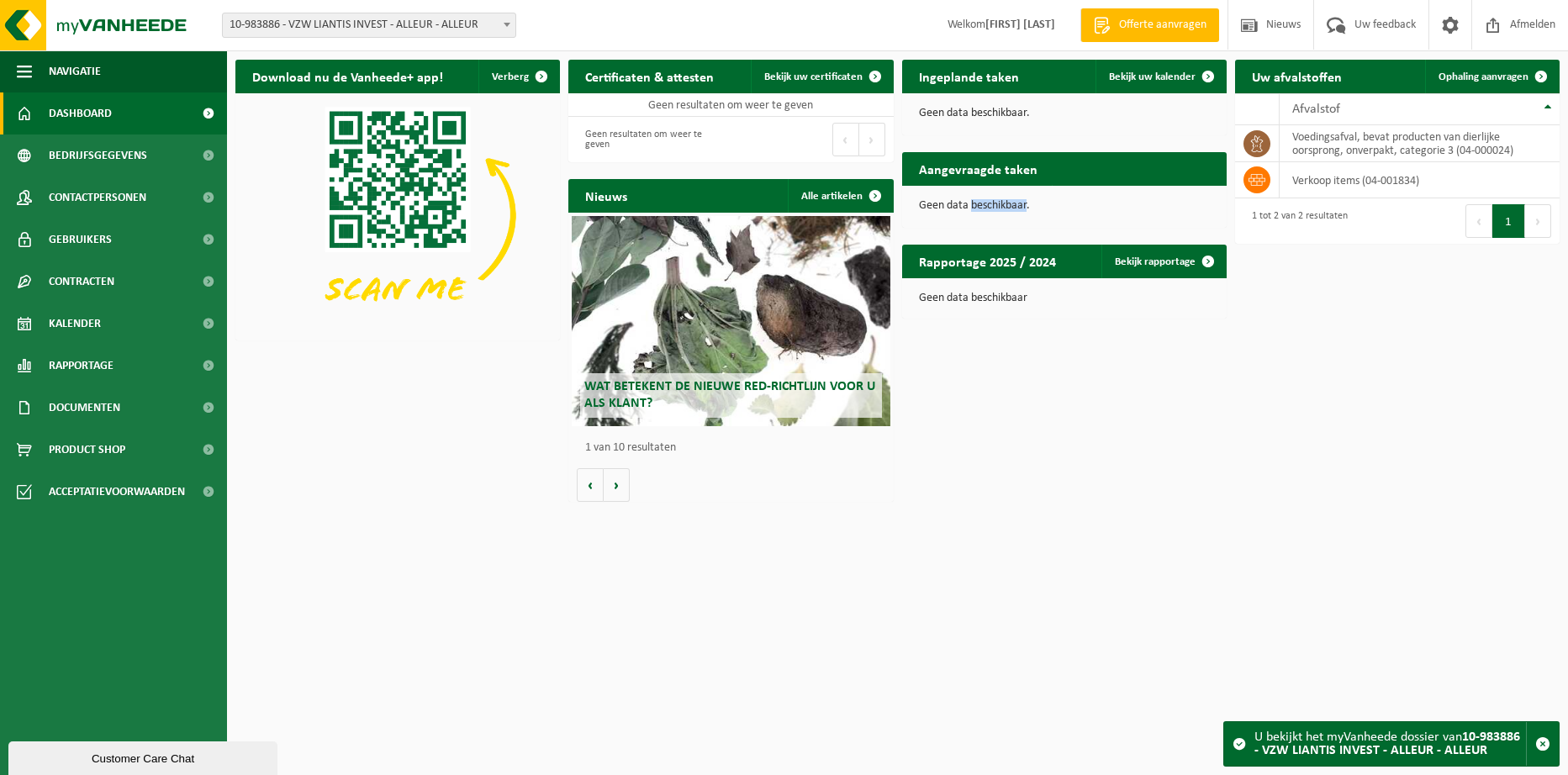 click on "Geen data beschikbaar." at bounding box center (1064, 206) 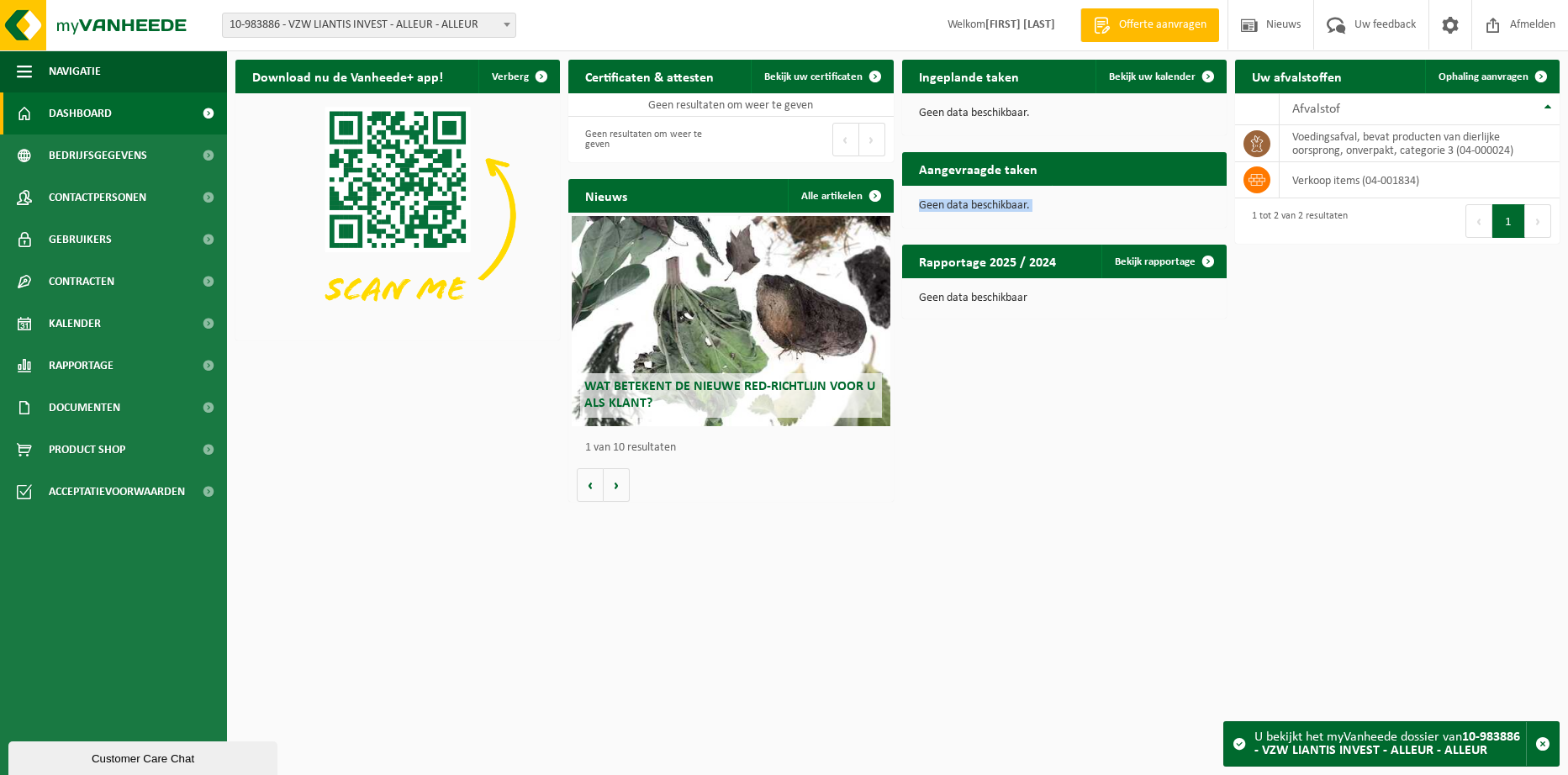 click on "Geen data beschikbaar." at bounding box center (1064, 206) 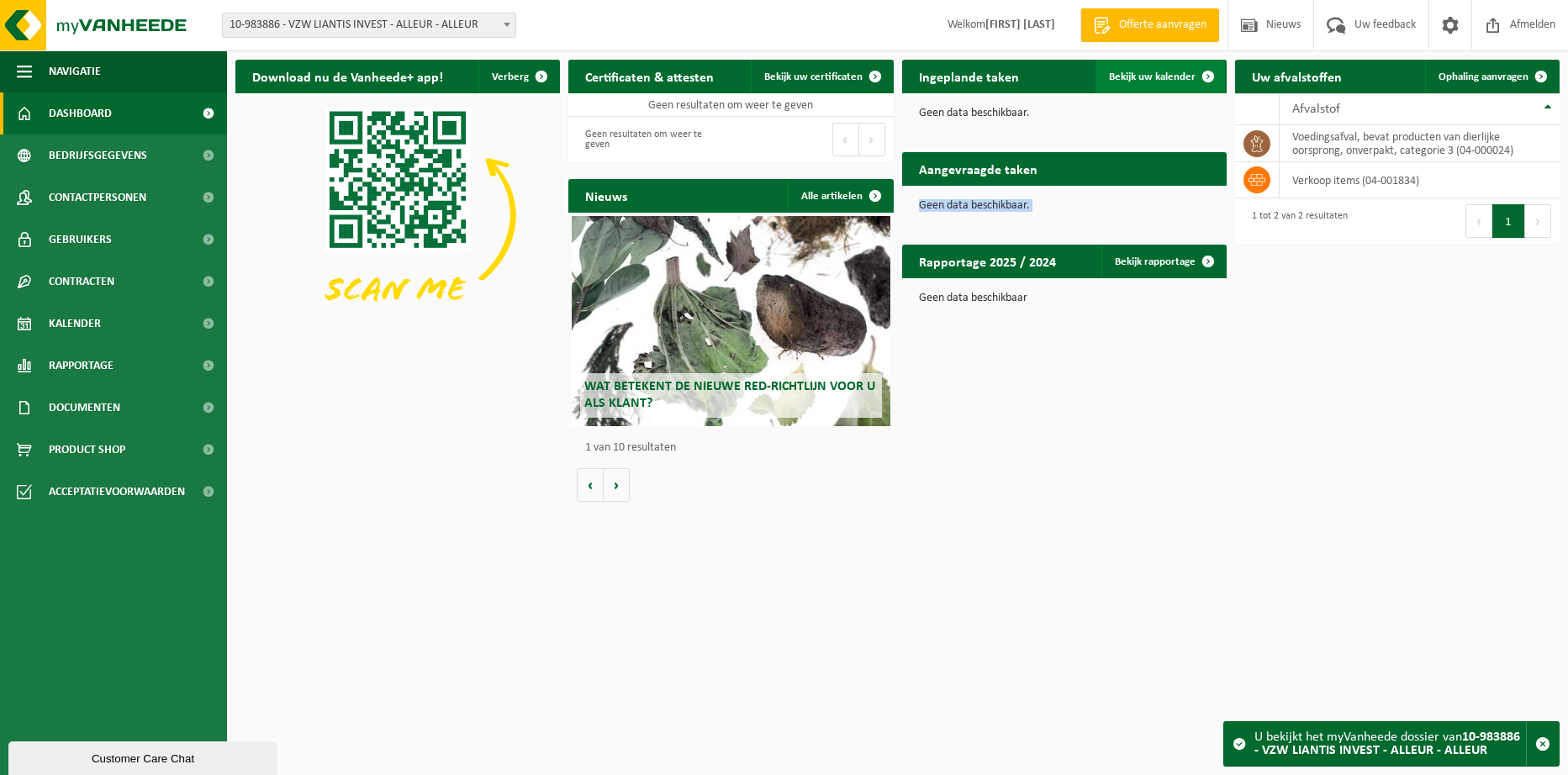 drag, startPoint x: 974, startPoint y: 192, endPoint x: 1208, endPoint y: 78, distance: 260.29214 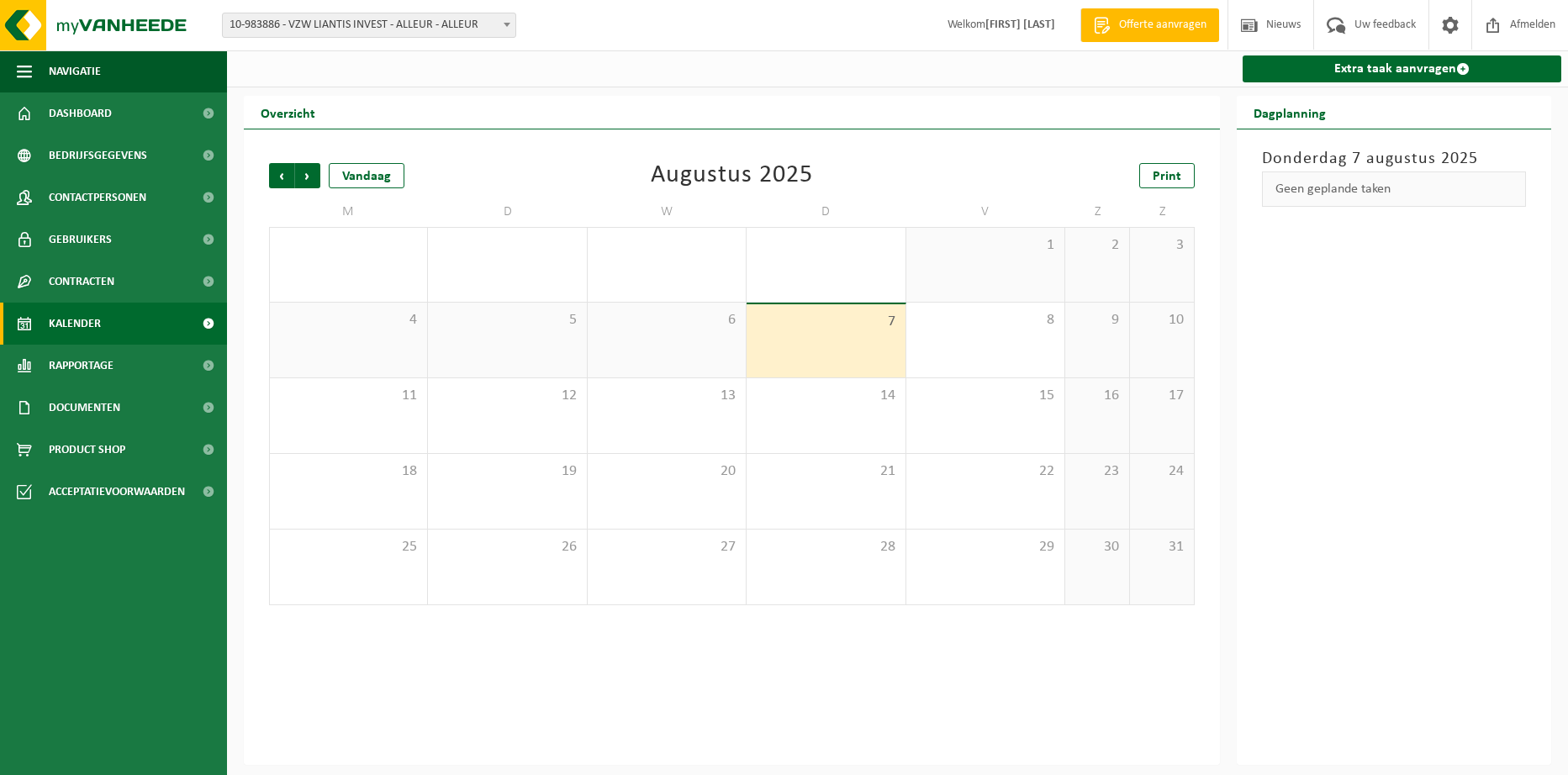 scroll, scrollTop: 0, scrollLeft: 0, axis: both 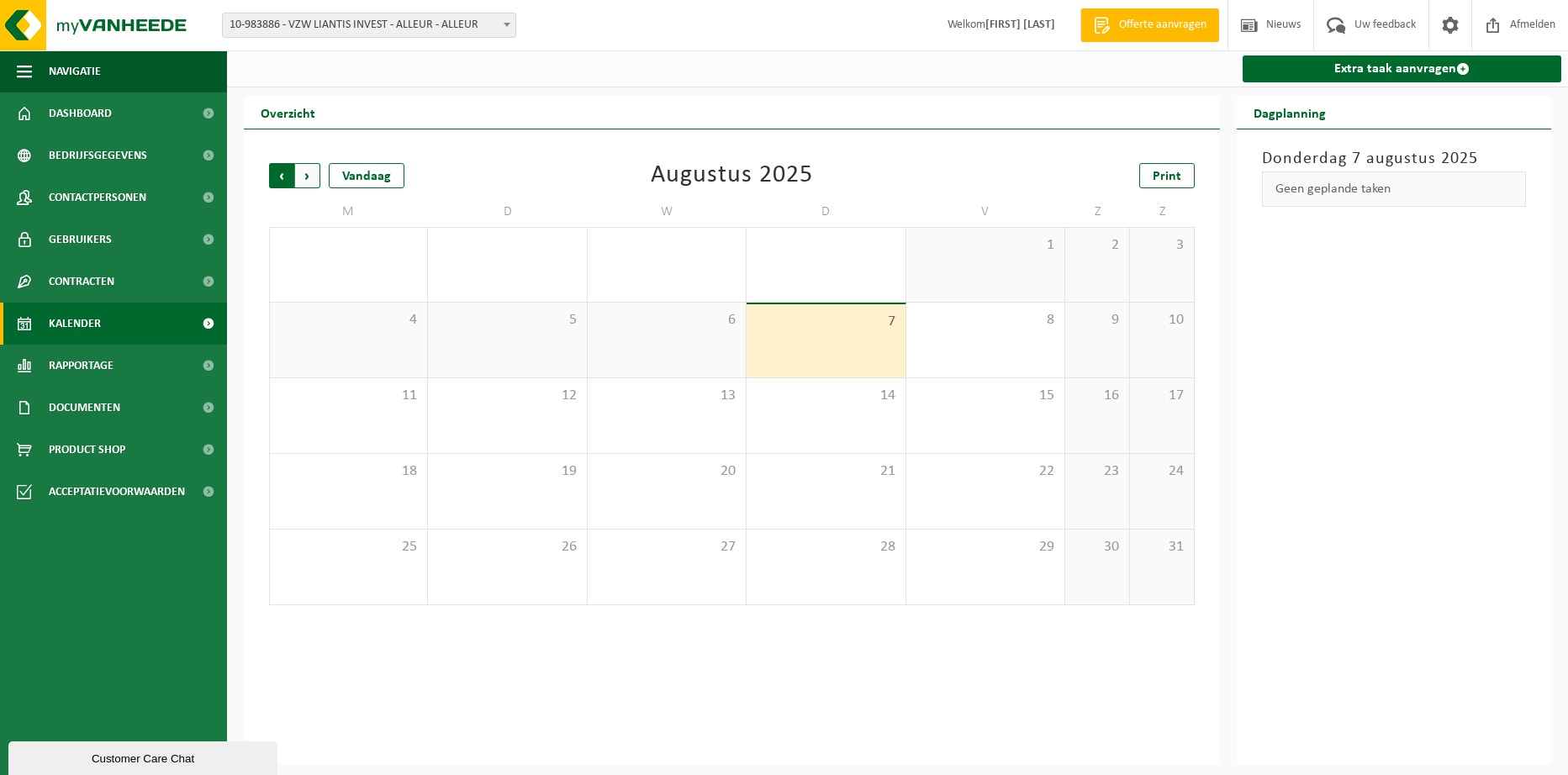 click on "Volgende" at bounding box center (308, 176) 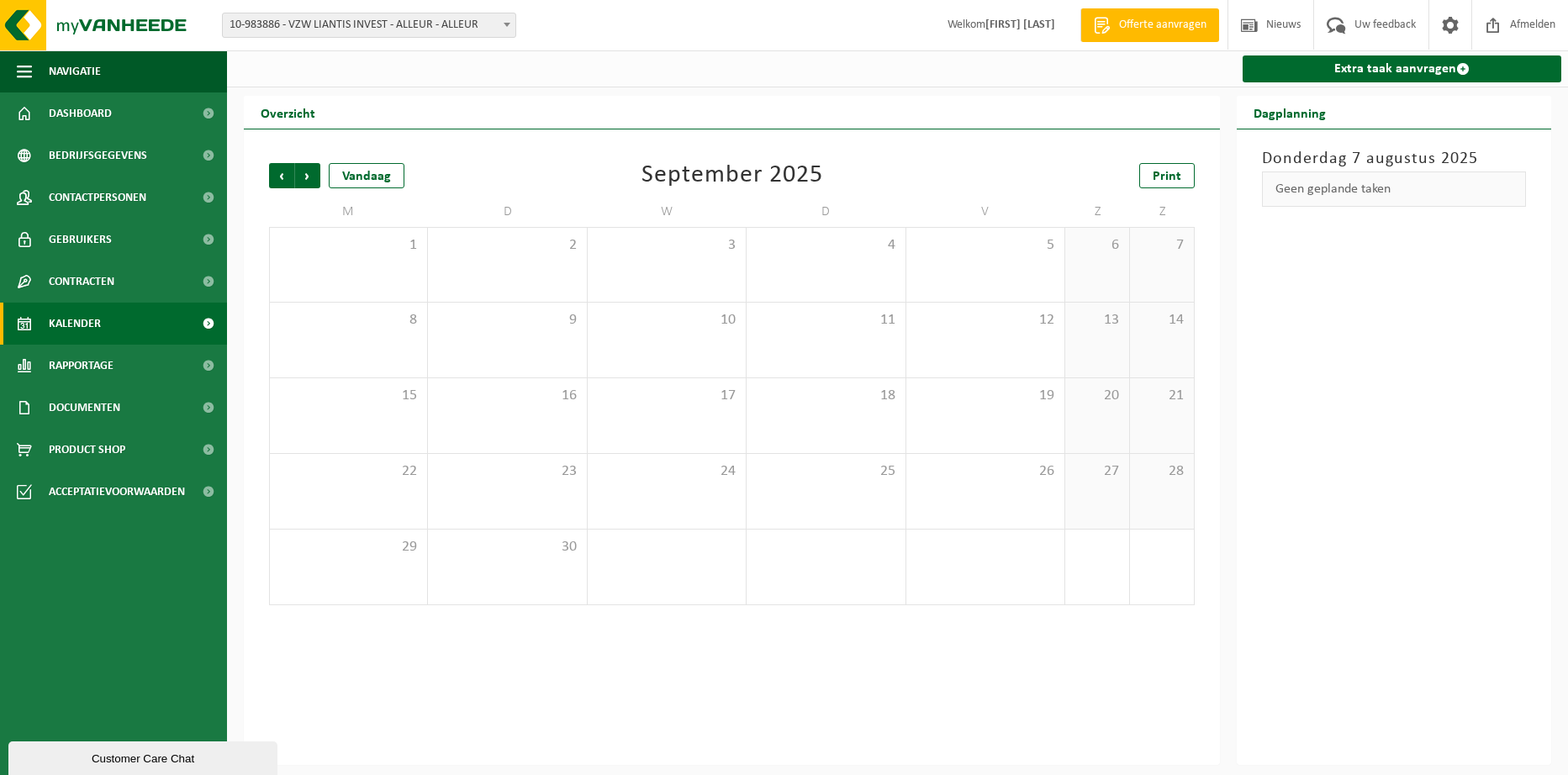 click on "Volgende" at bounding box center [308, 176] 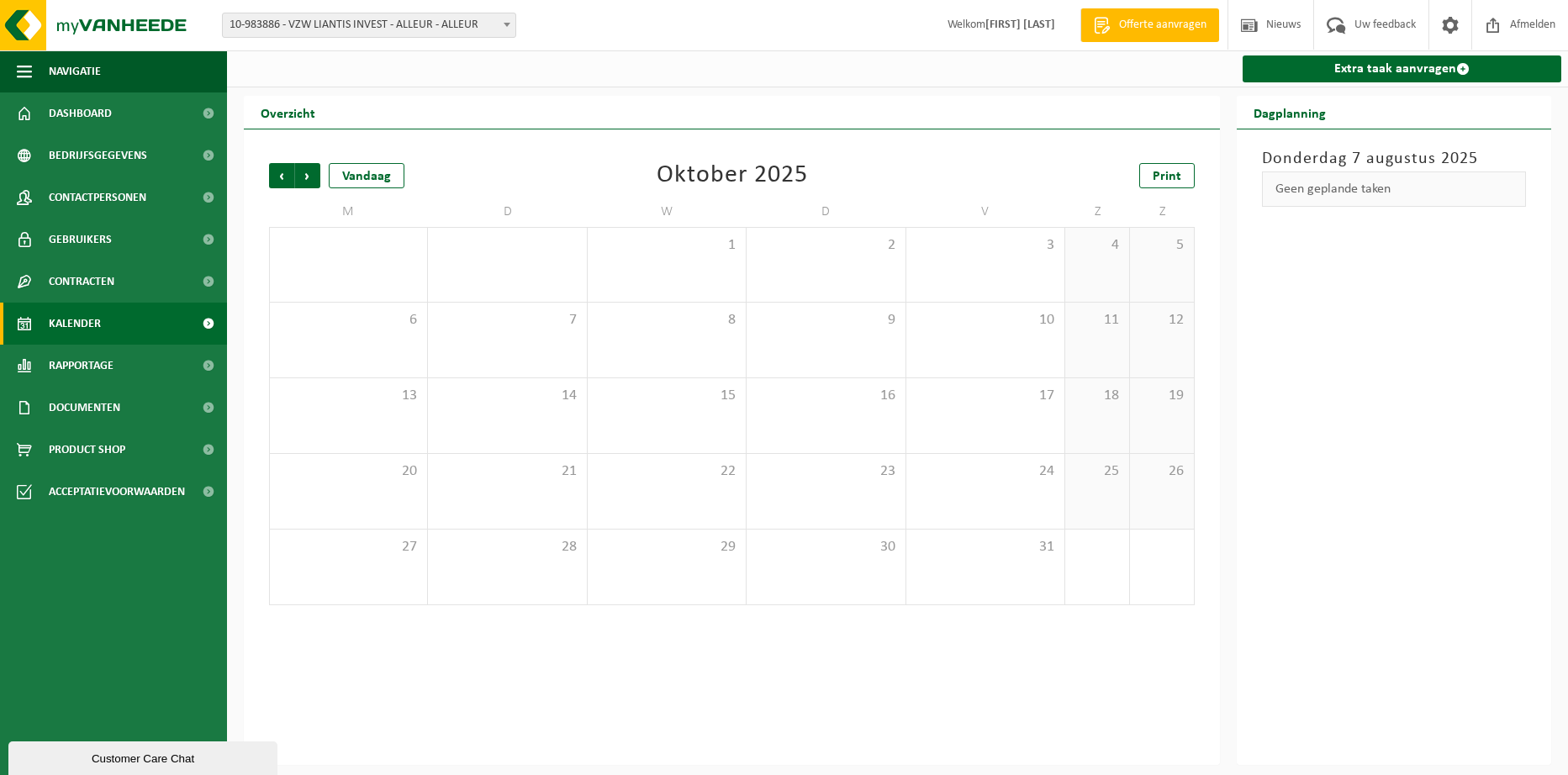 click on "10-983886 - VZW LIANTIS INVEST - ALLEUR - ALLEUR" at bounding box center (369, 25) 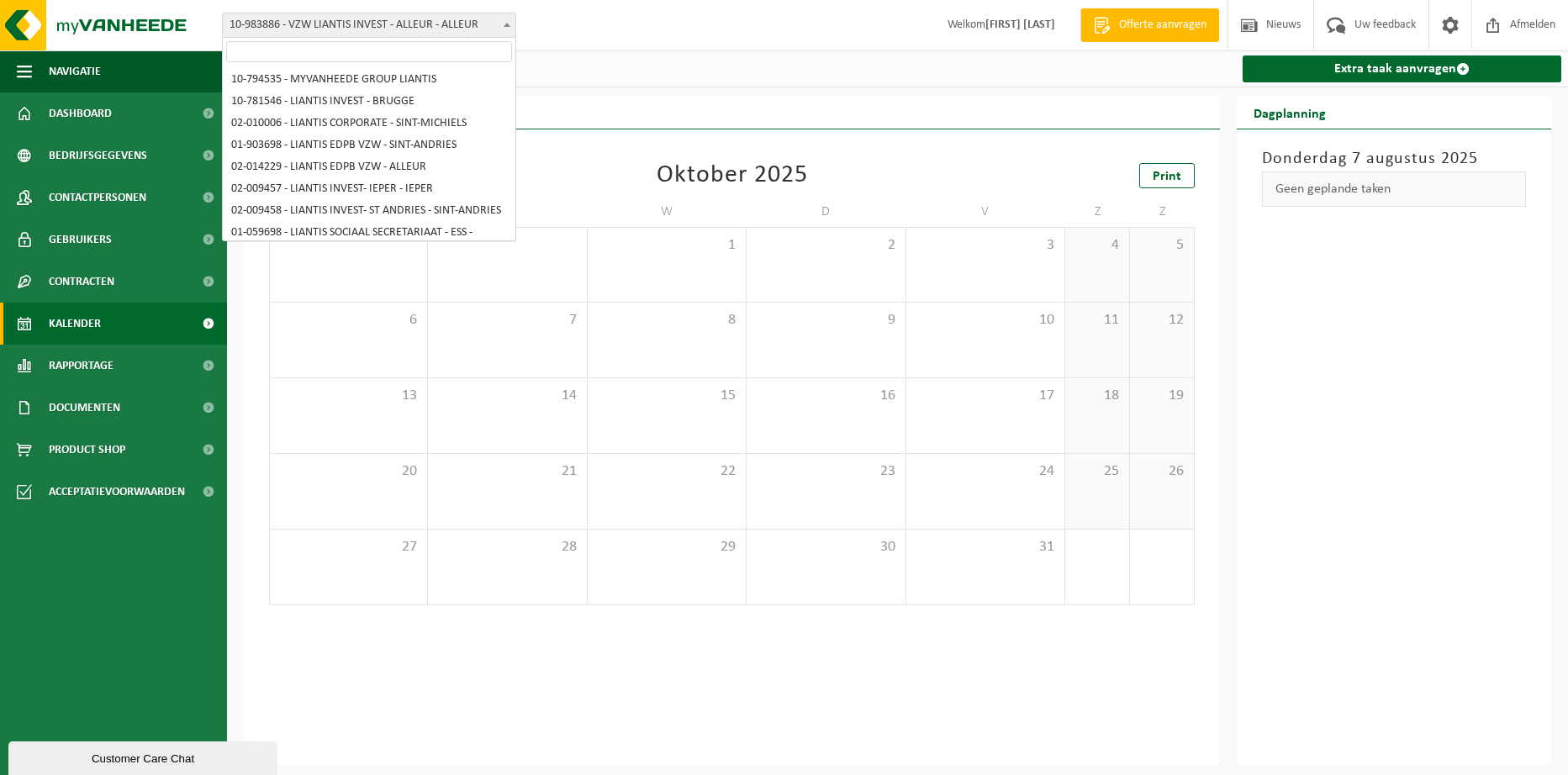 scroll, scrollTop: 397, scrollLeft: 0, axis: vertical 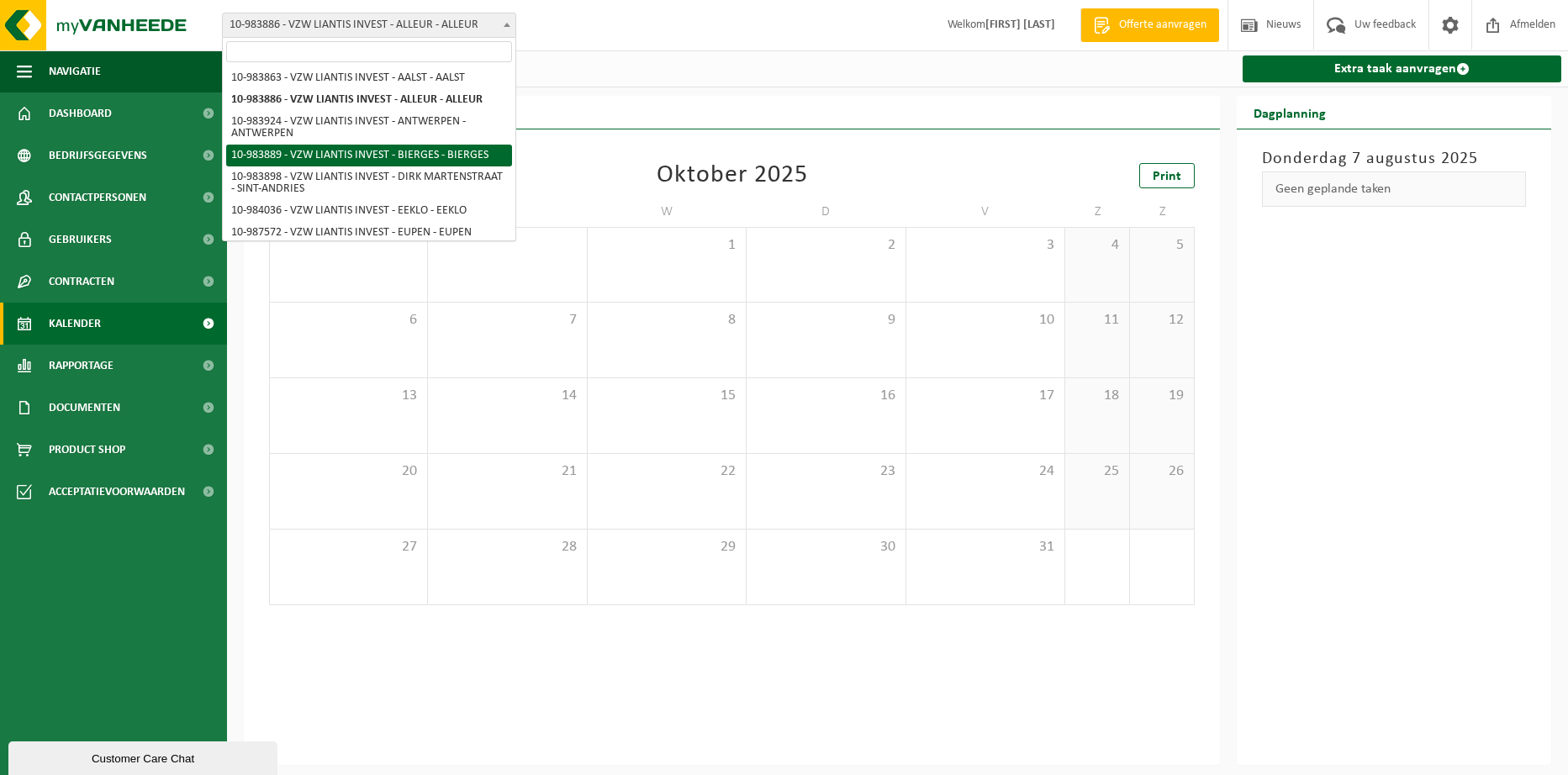 select on "163501" 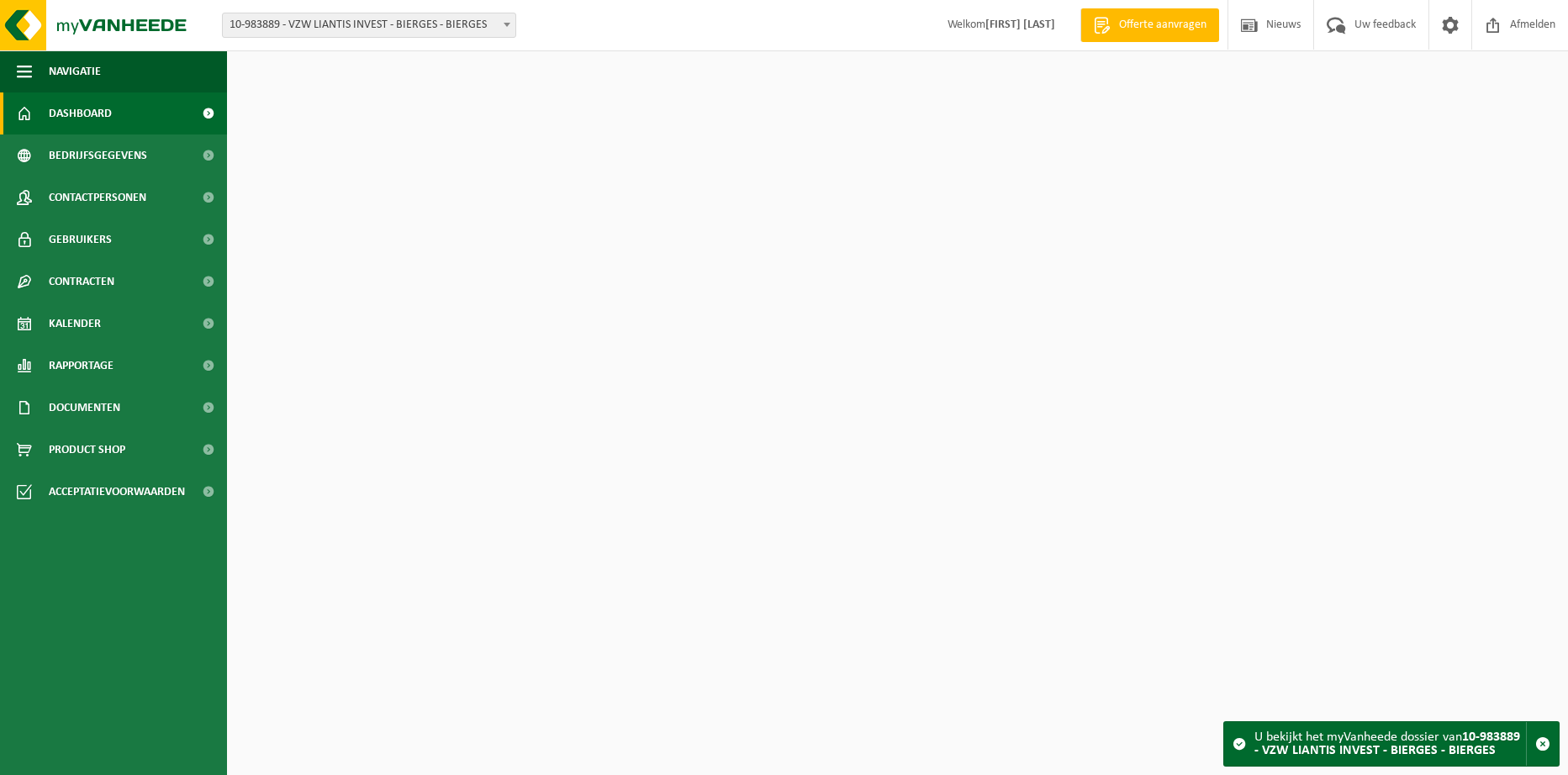 scroll, scrollTop: 0, scrollLeft: 0, axis: both 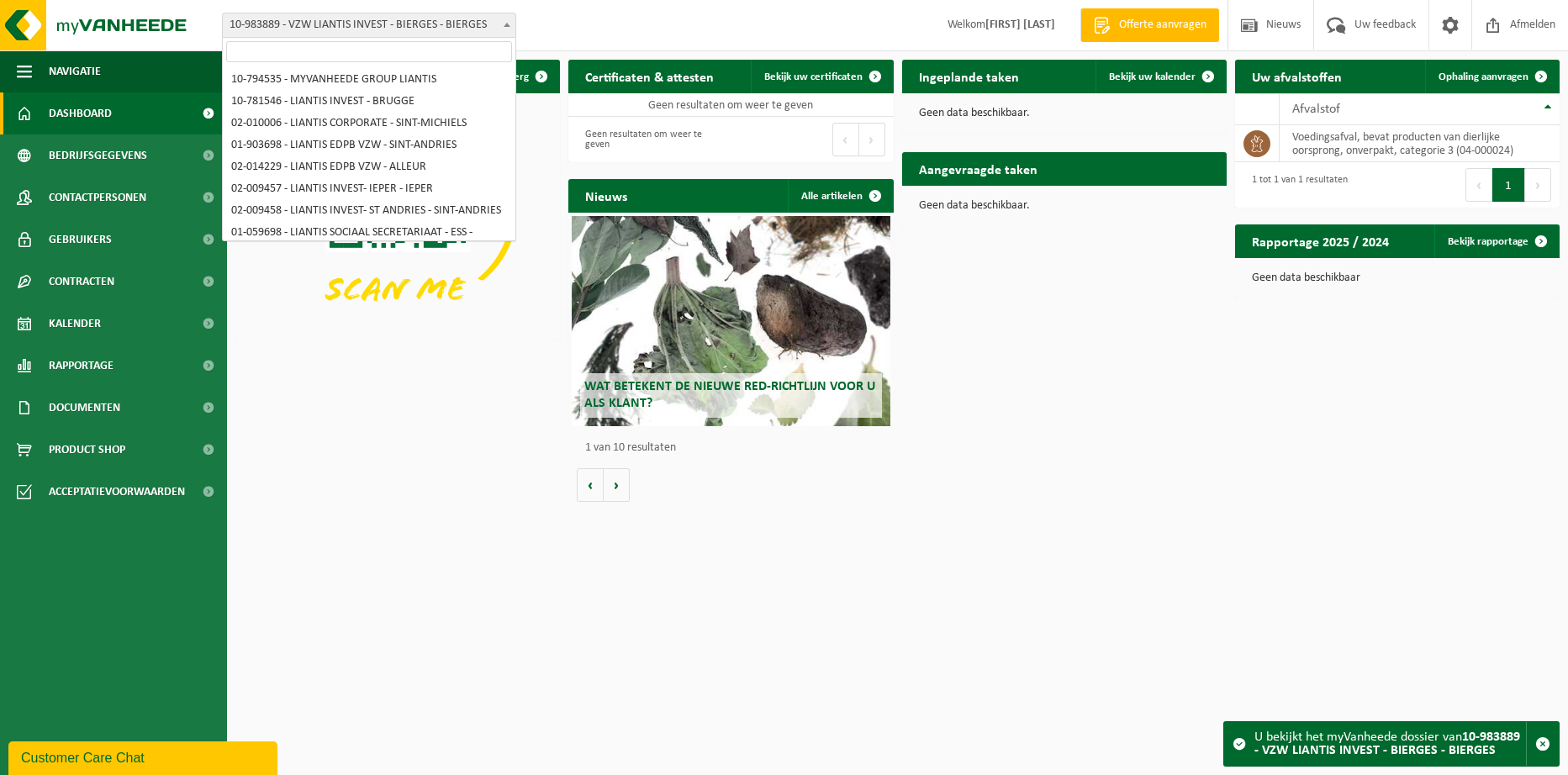 click at bounding box center (507, 24) 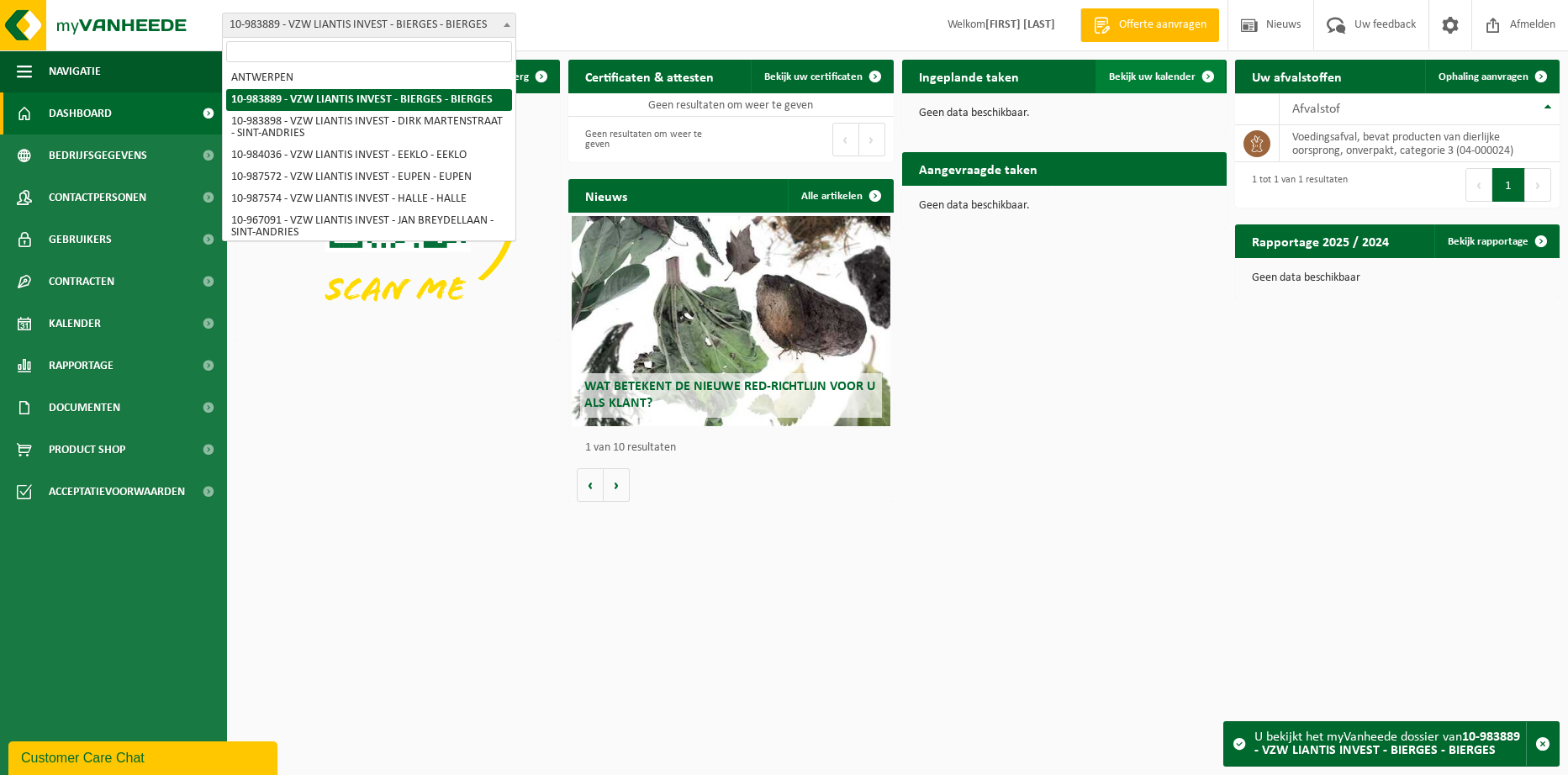 click at bounding box center [1208, 76] 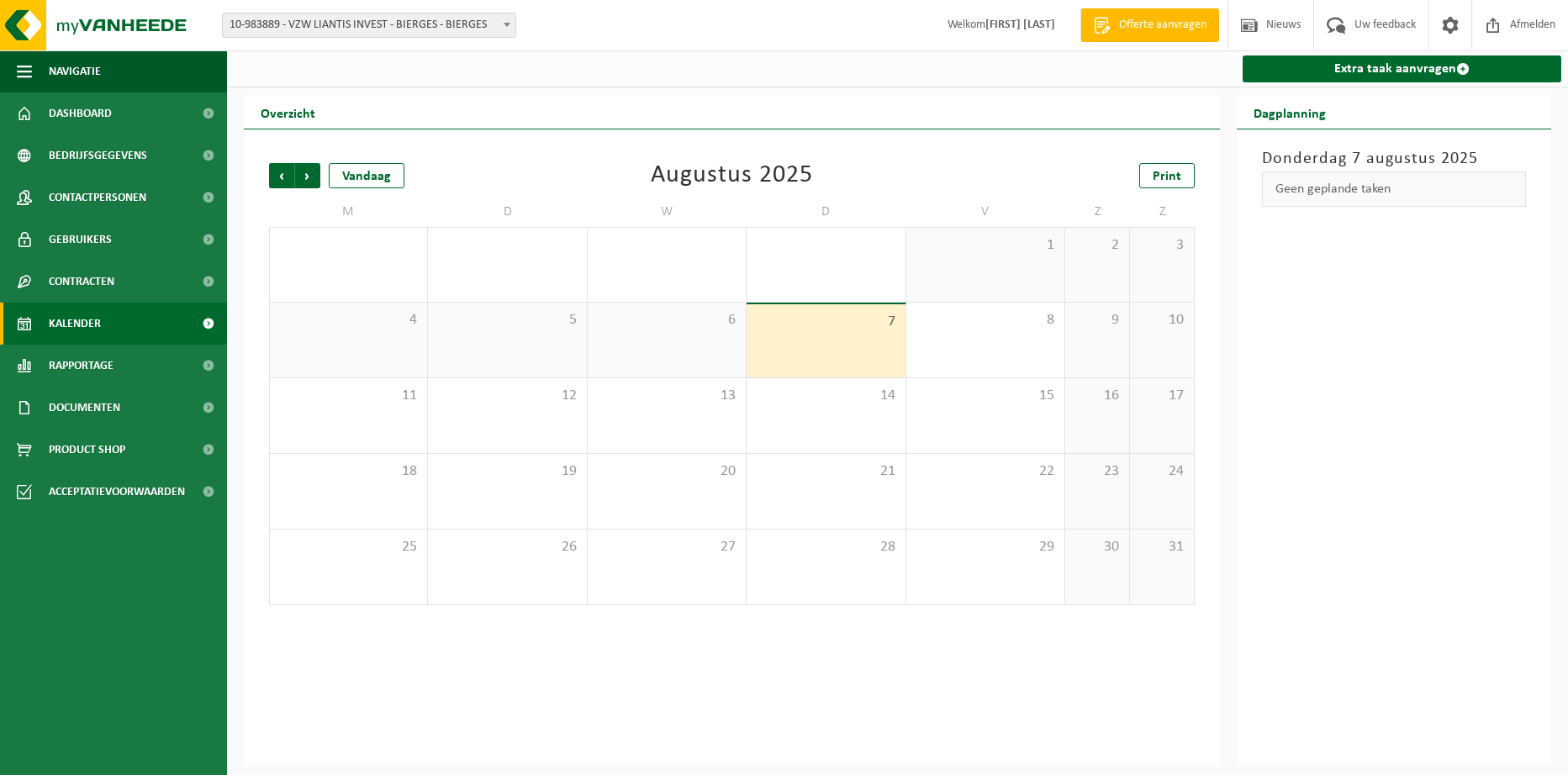 scroll, scrollTop: 0, scrollLeft: 0, axis: both 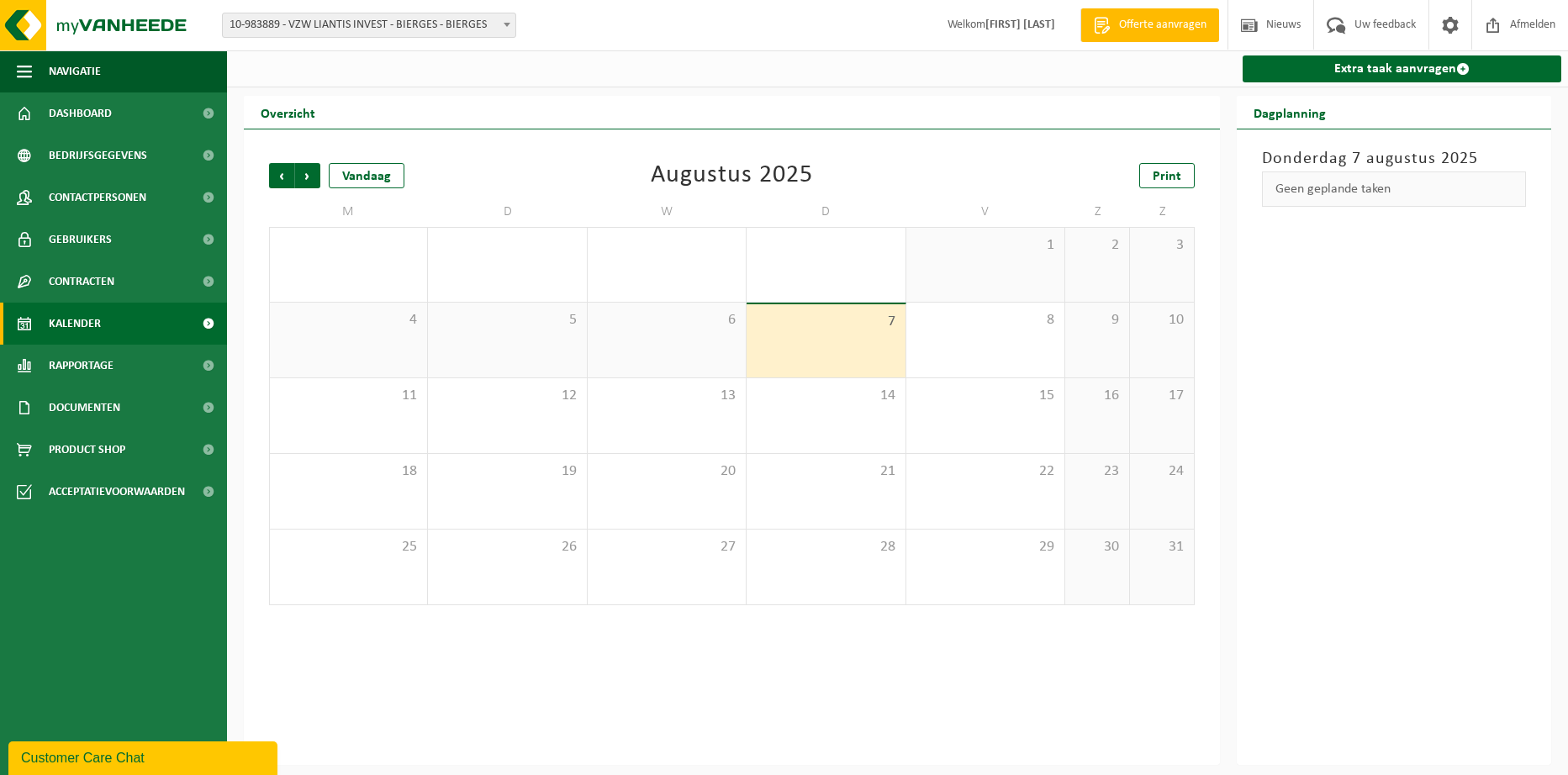 click on "Vorige Volgende Vandaag" at bounding box center (353, 176) 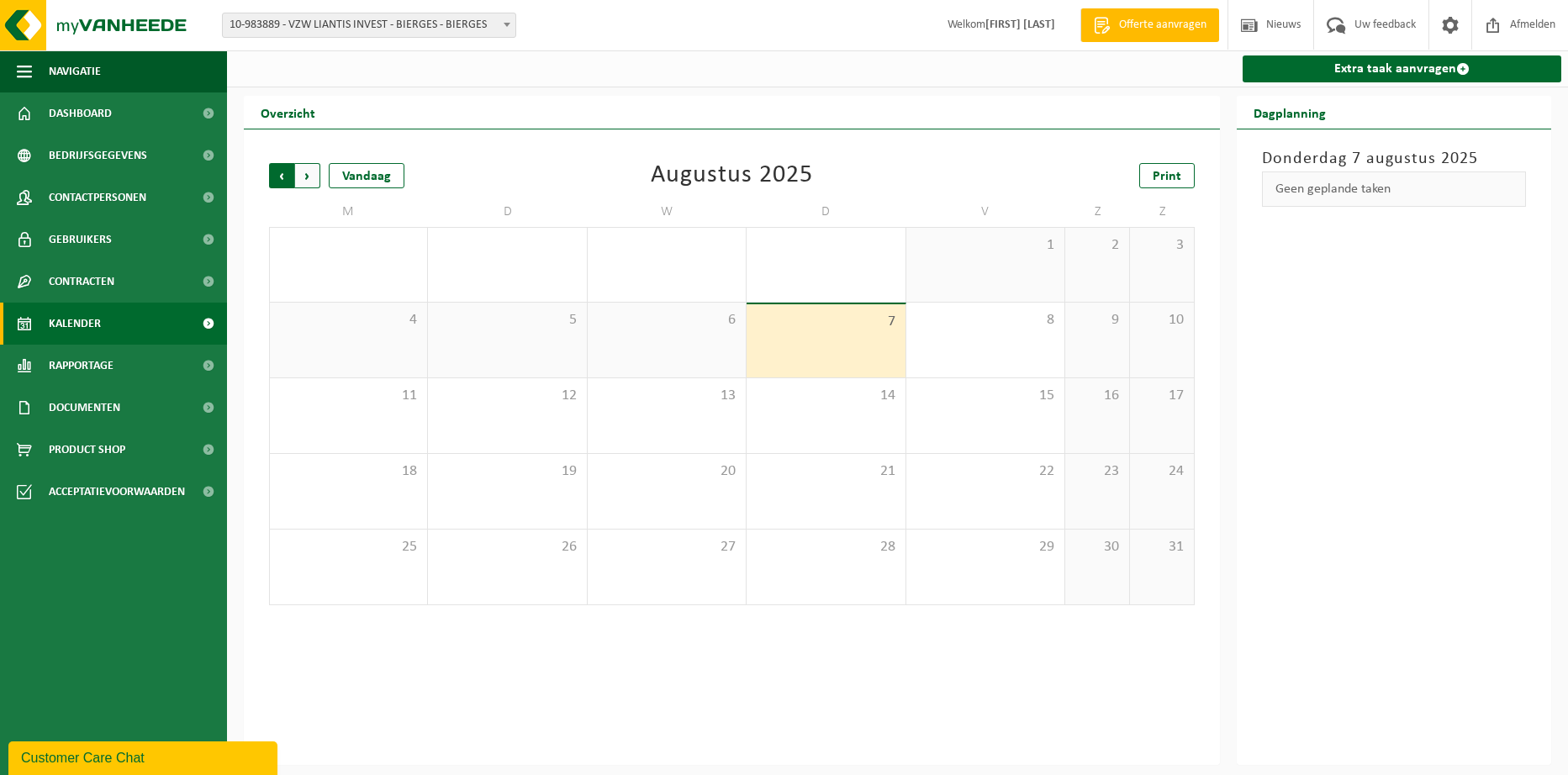 click on "Volgende" at bounding box center (308, 176) 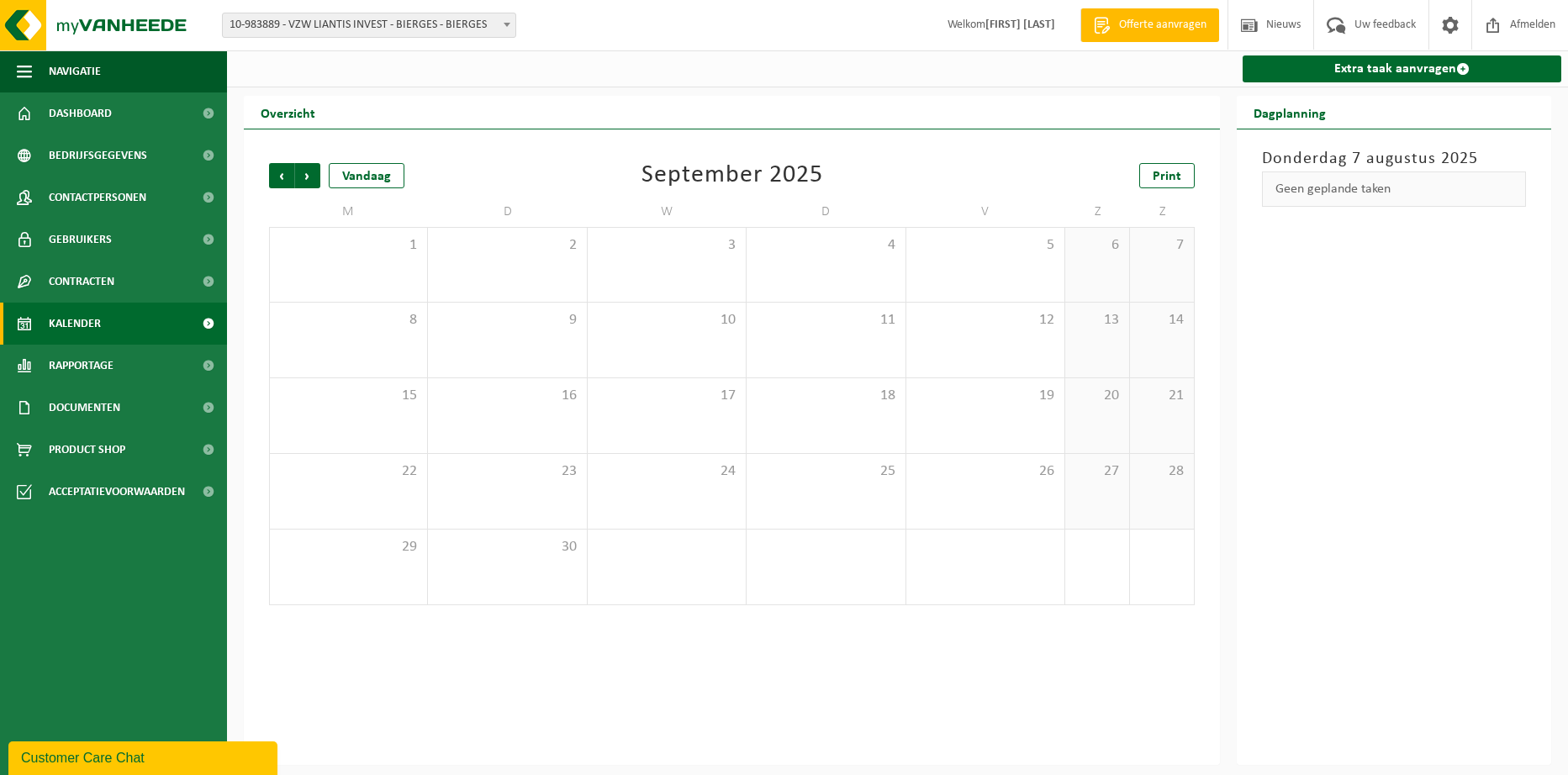 click on "10-983889 - VZW LIANTIS INVEST - BIERGES - BIERGES" at bounding box center [369, 25] 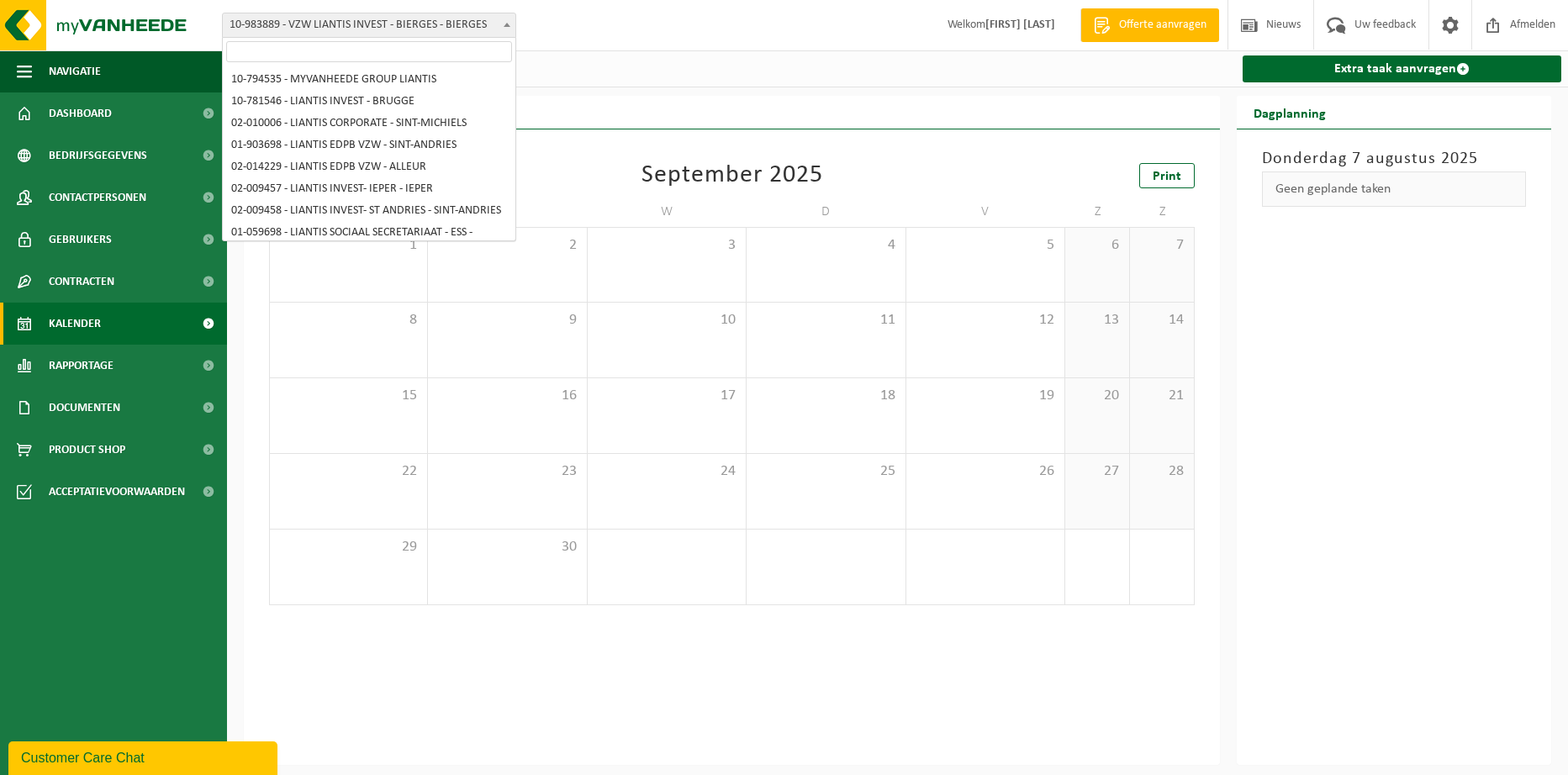 scroll, scrollTop: 452, scrollLeft: 0, axis: vertical 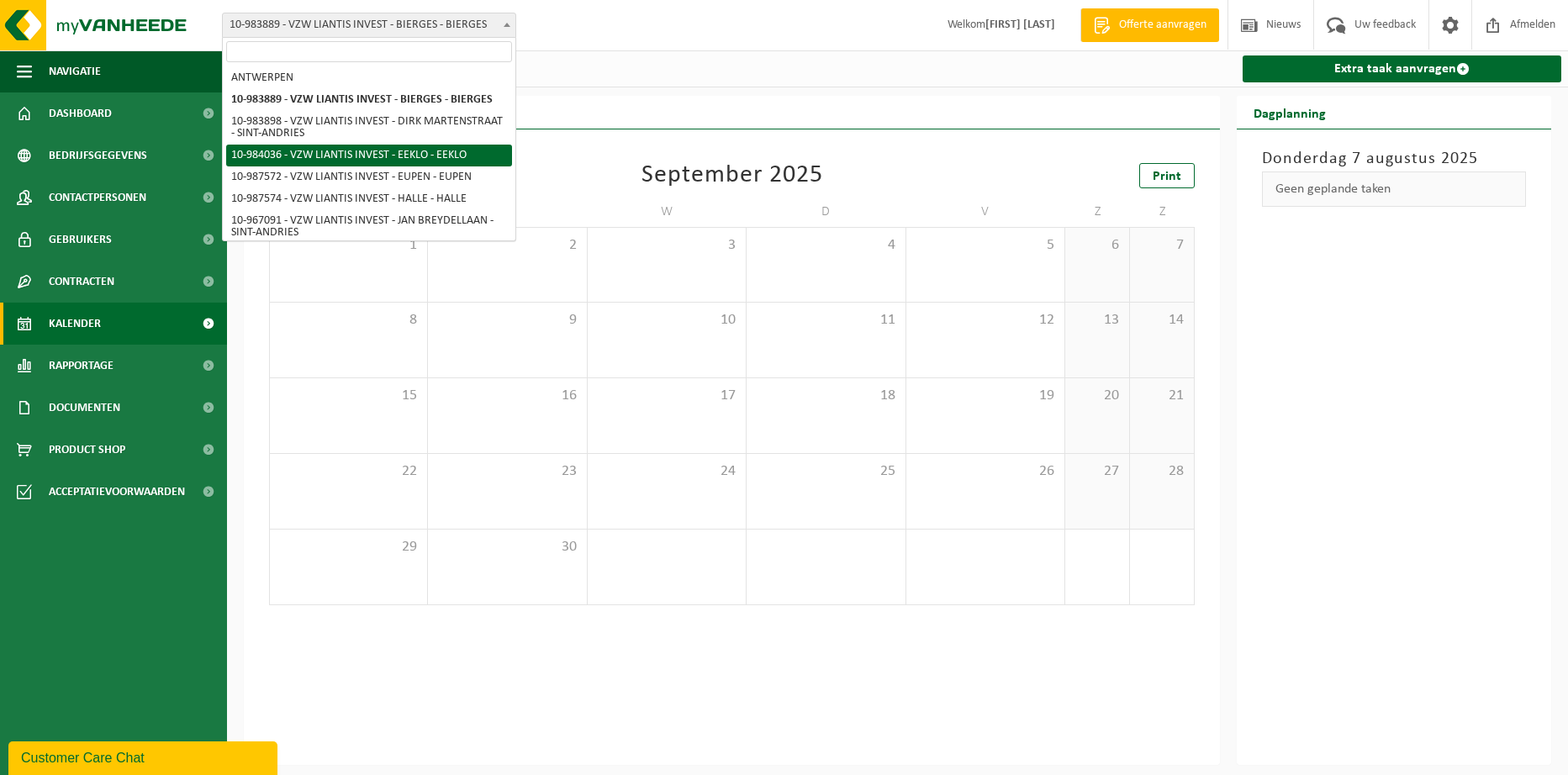 select on "163599" 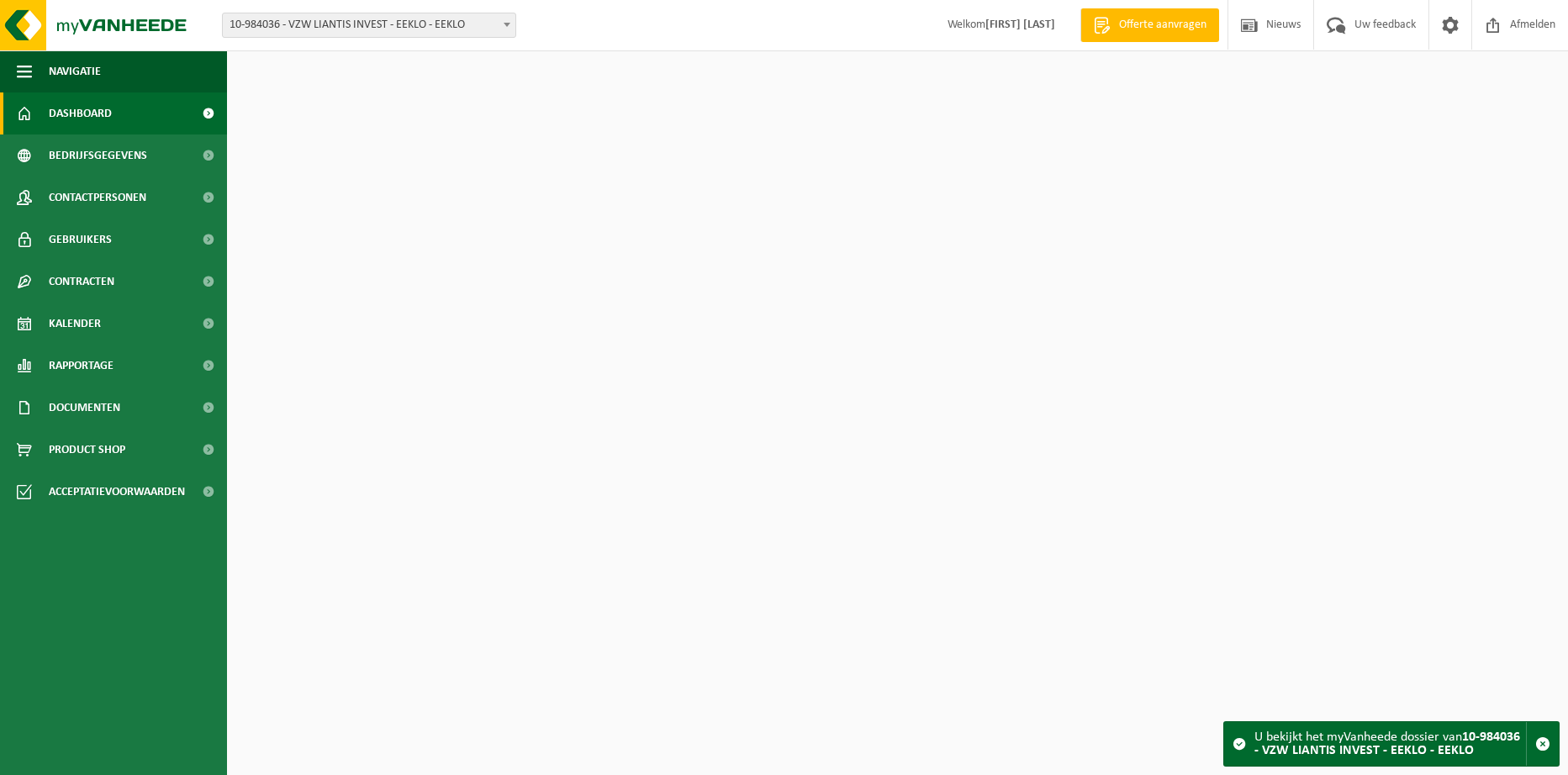 scroll, scrollTop: 0, scrollLeft: 0, axis: both 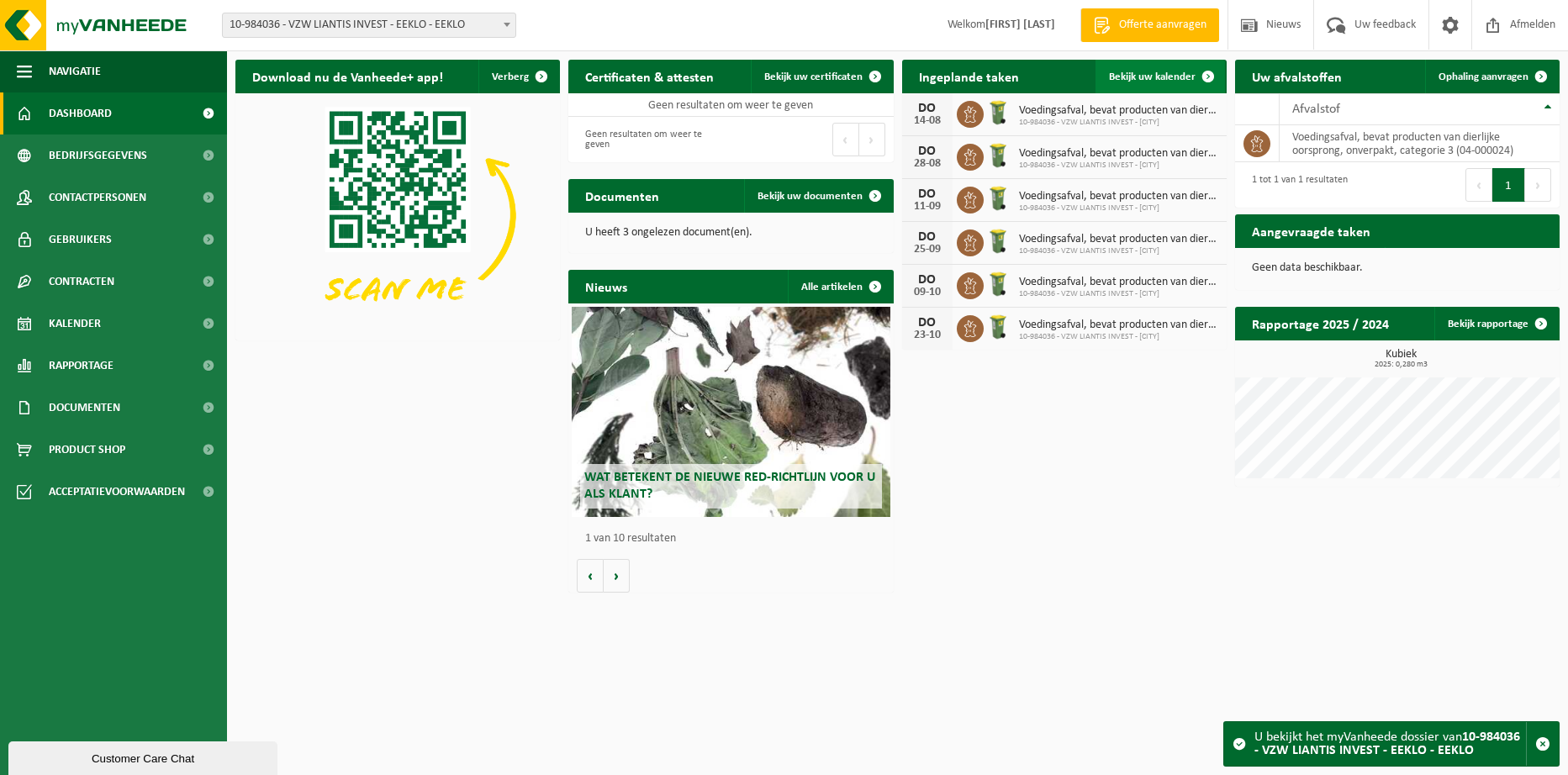 click on "Bekijk uw kalender" at bounding box center (1152, 76) 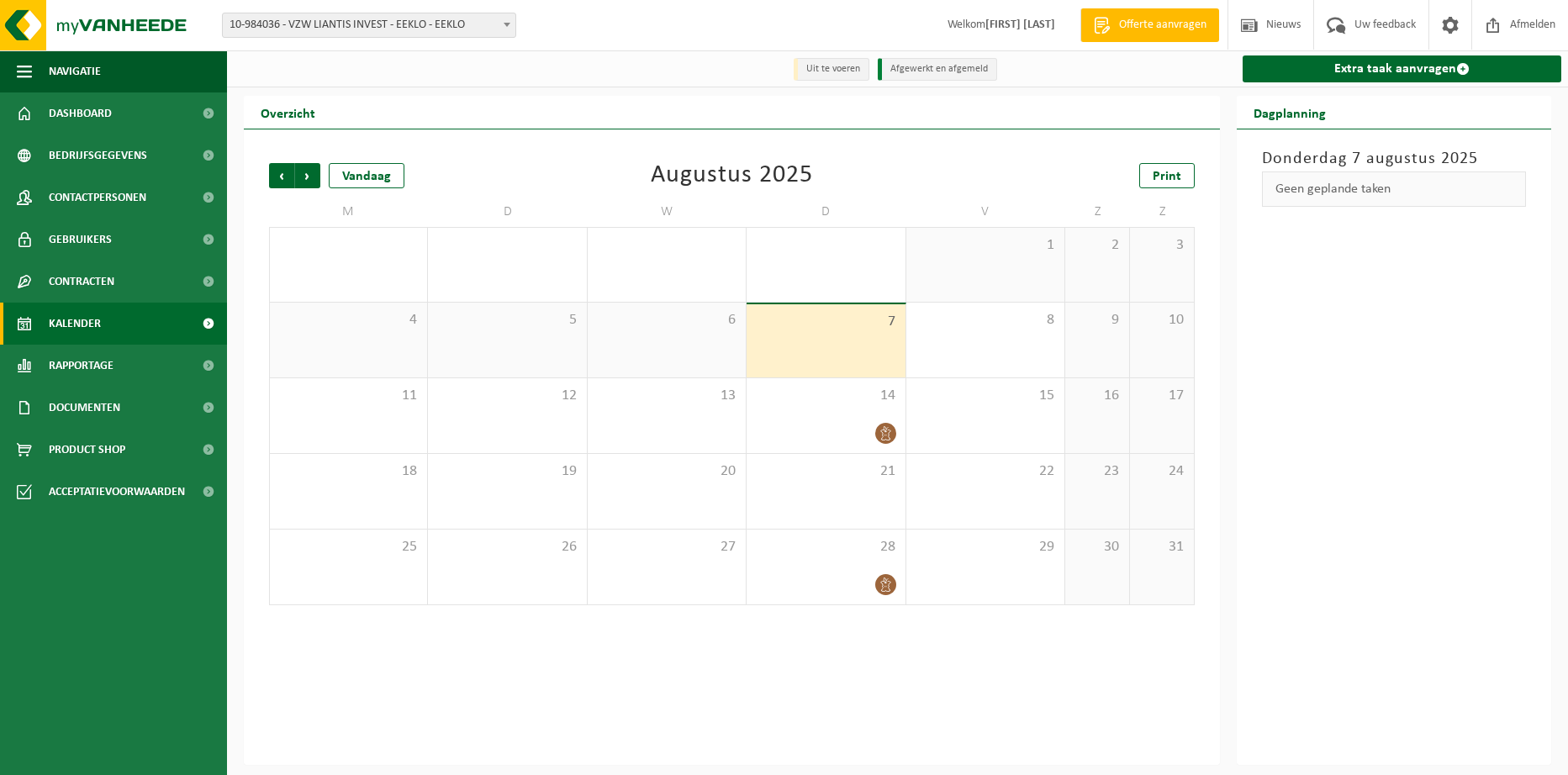 scroll, scrollTop: 0, scrollLeft: 0, axis: both 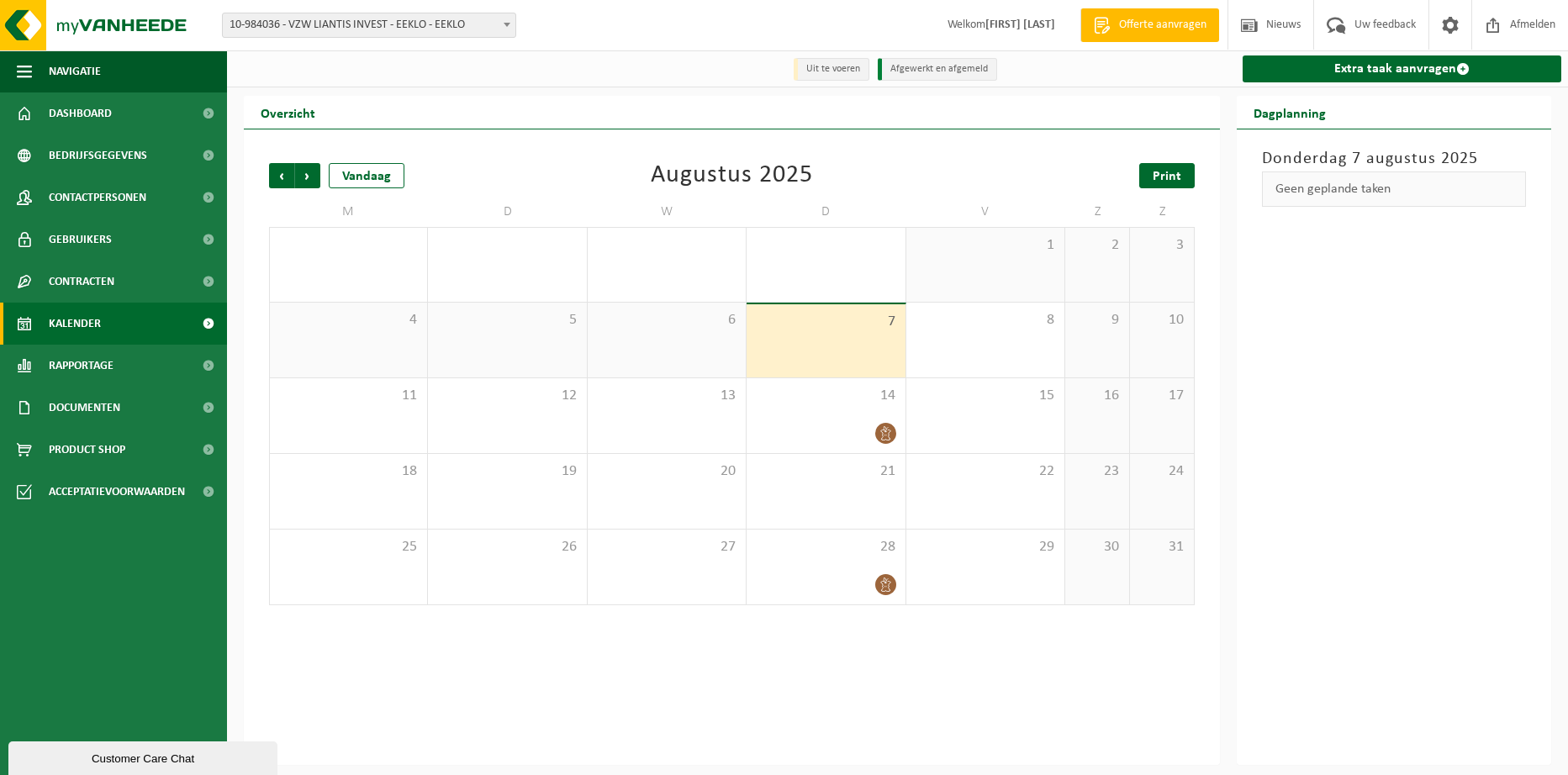 click on "Print" at bounding box center [1167, 177] 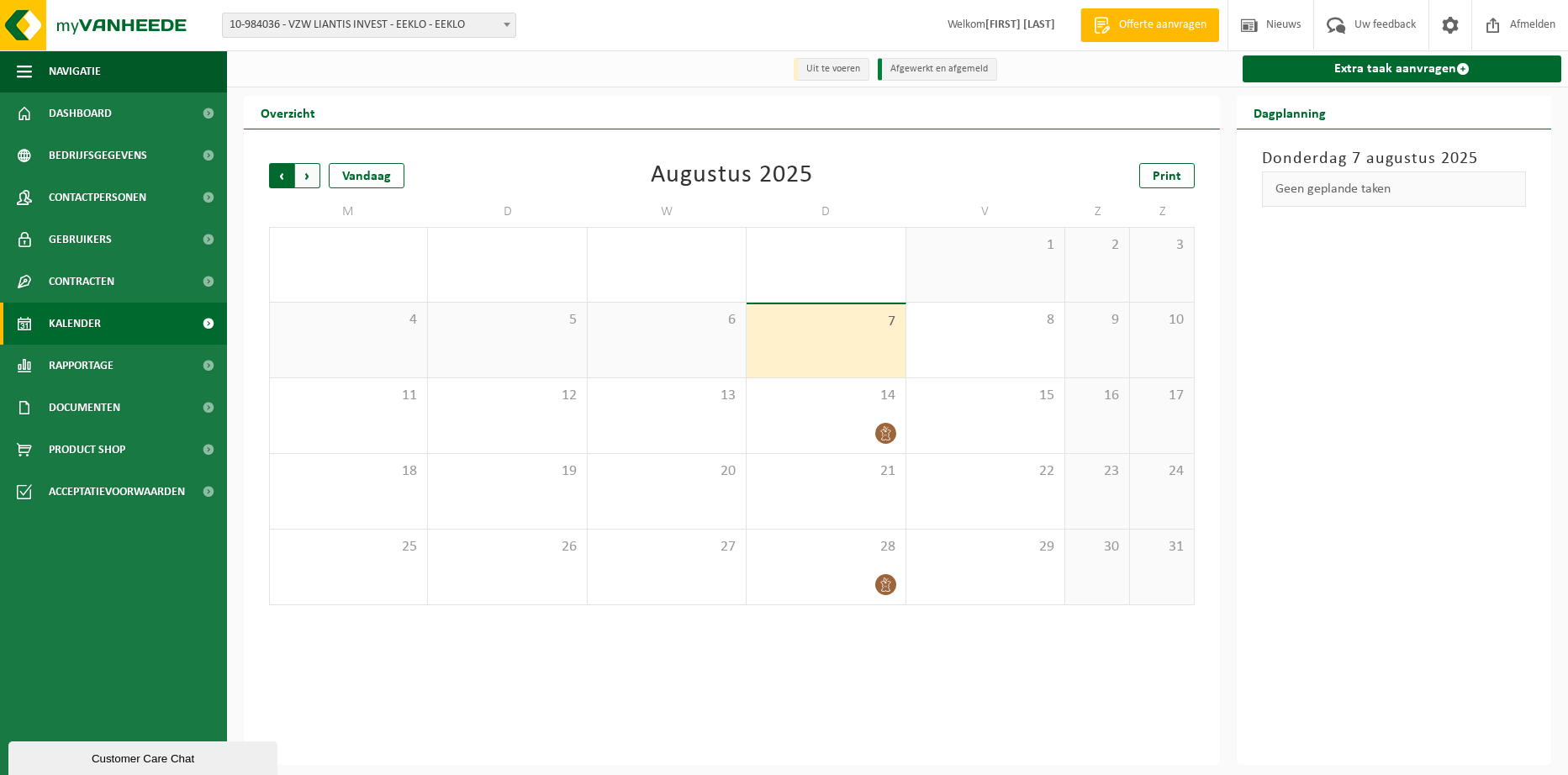 click on "Volgende" at bounding box center (308, 176) 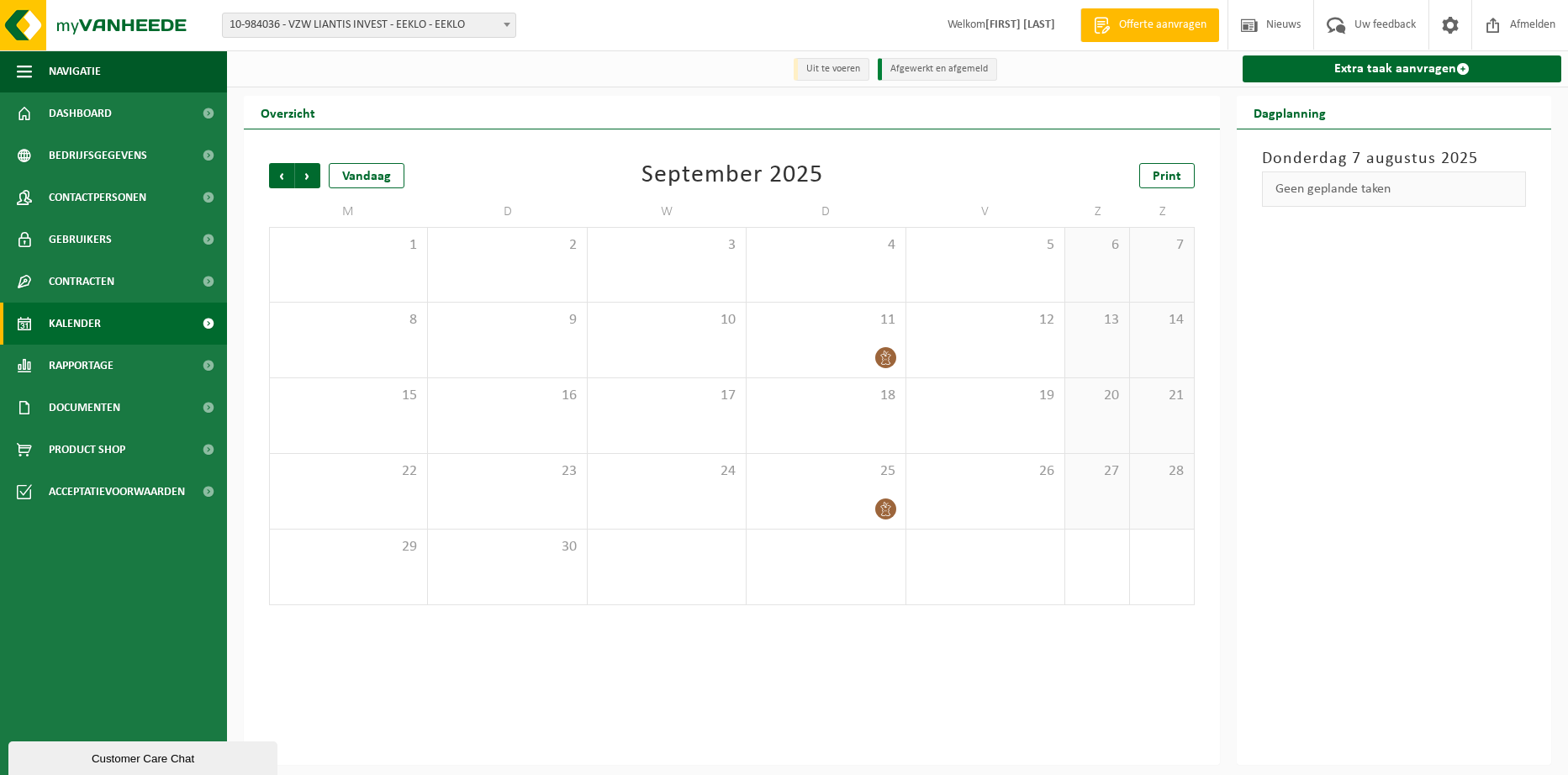 click on "Volgende" at bounding box center (308, 176) 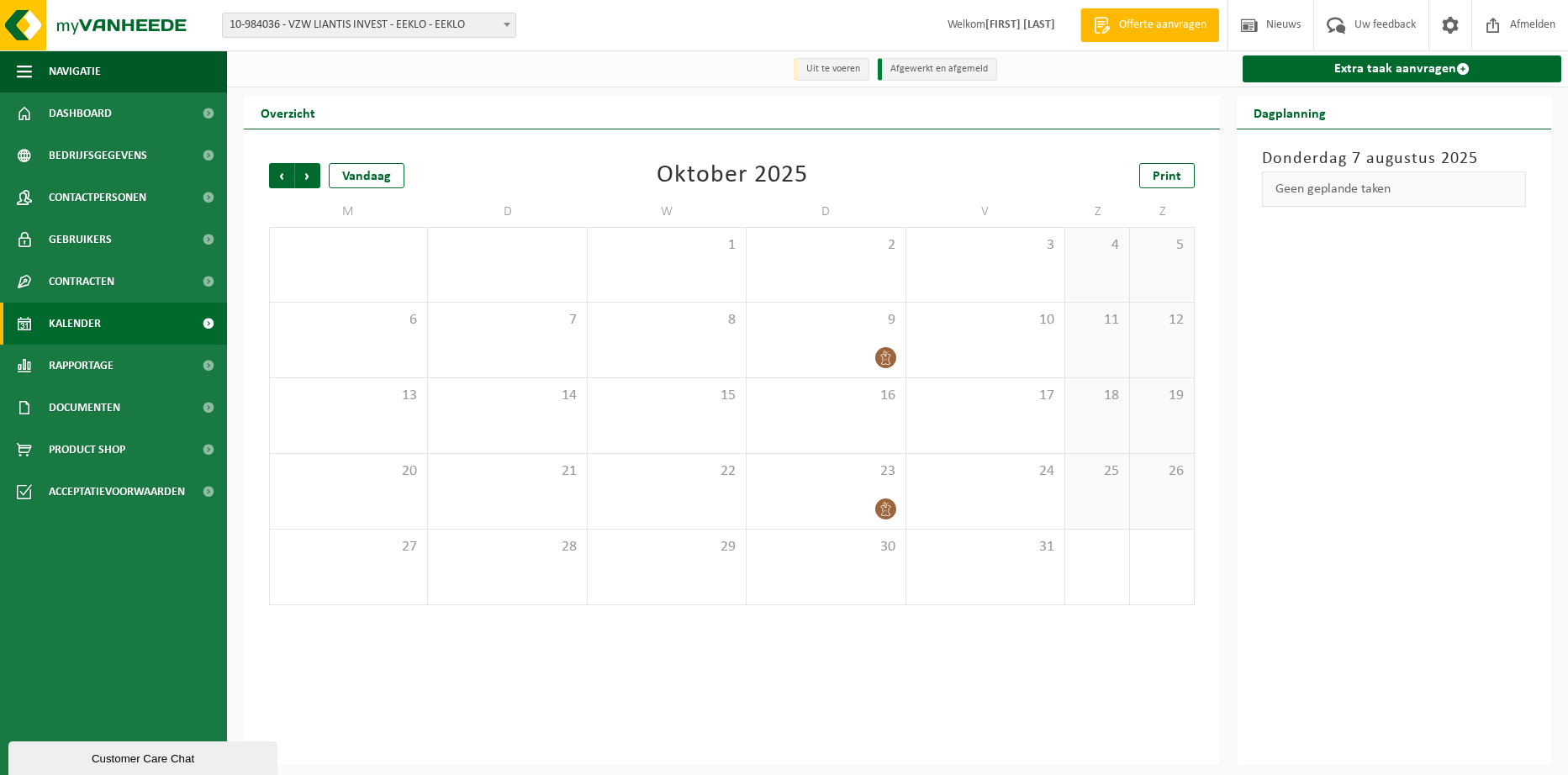 click on "Vorige Volgende Vandaag Oktober 2025 Print" at bounding box center (731, 176) 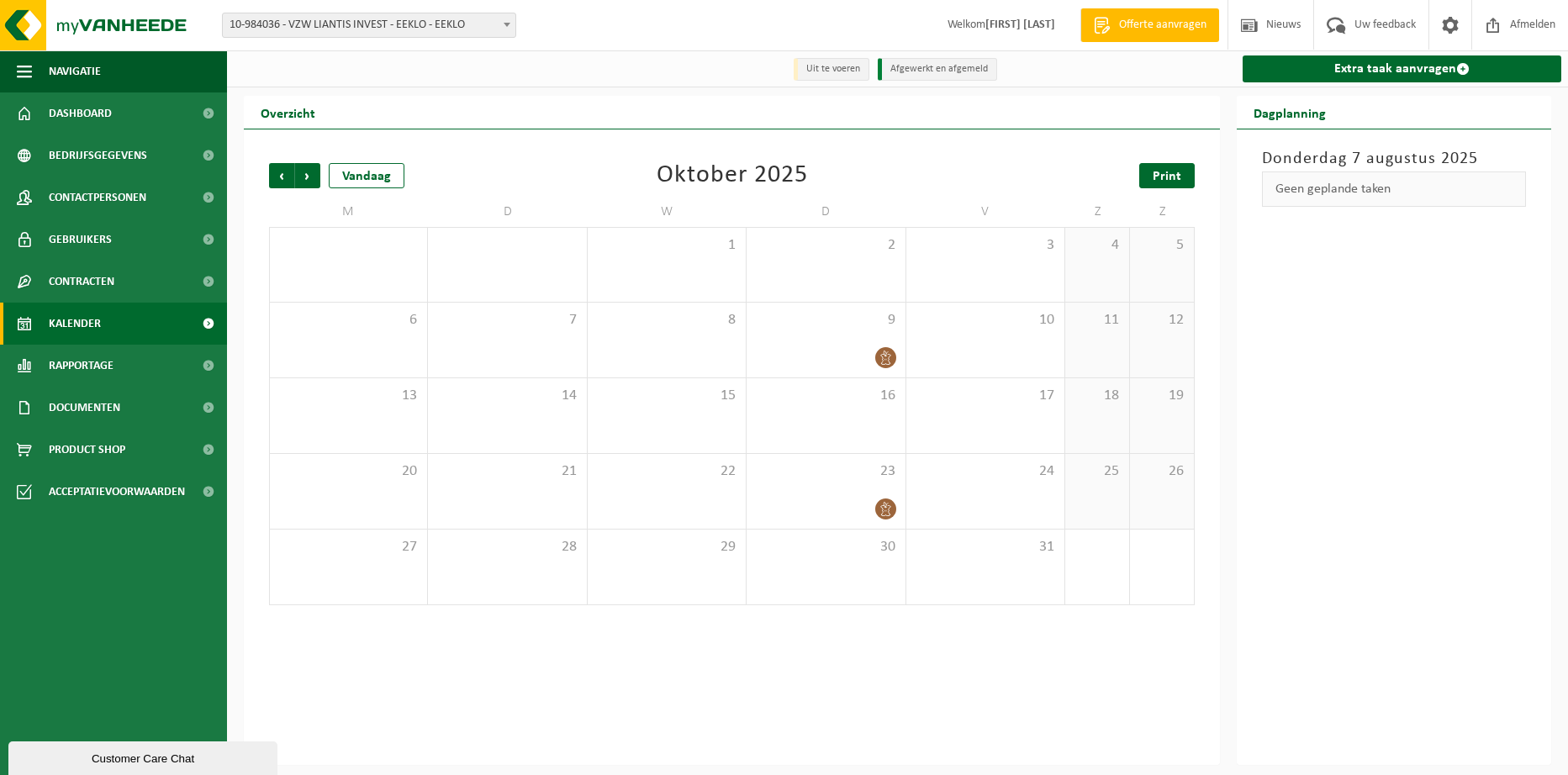 click on "Print" at bounding box center (1167, 177) 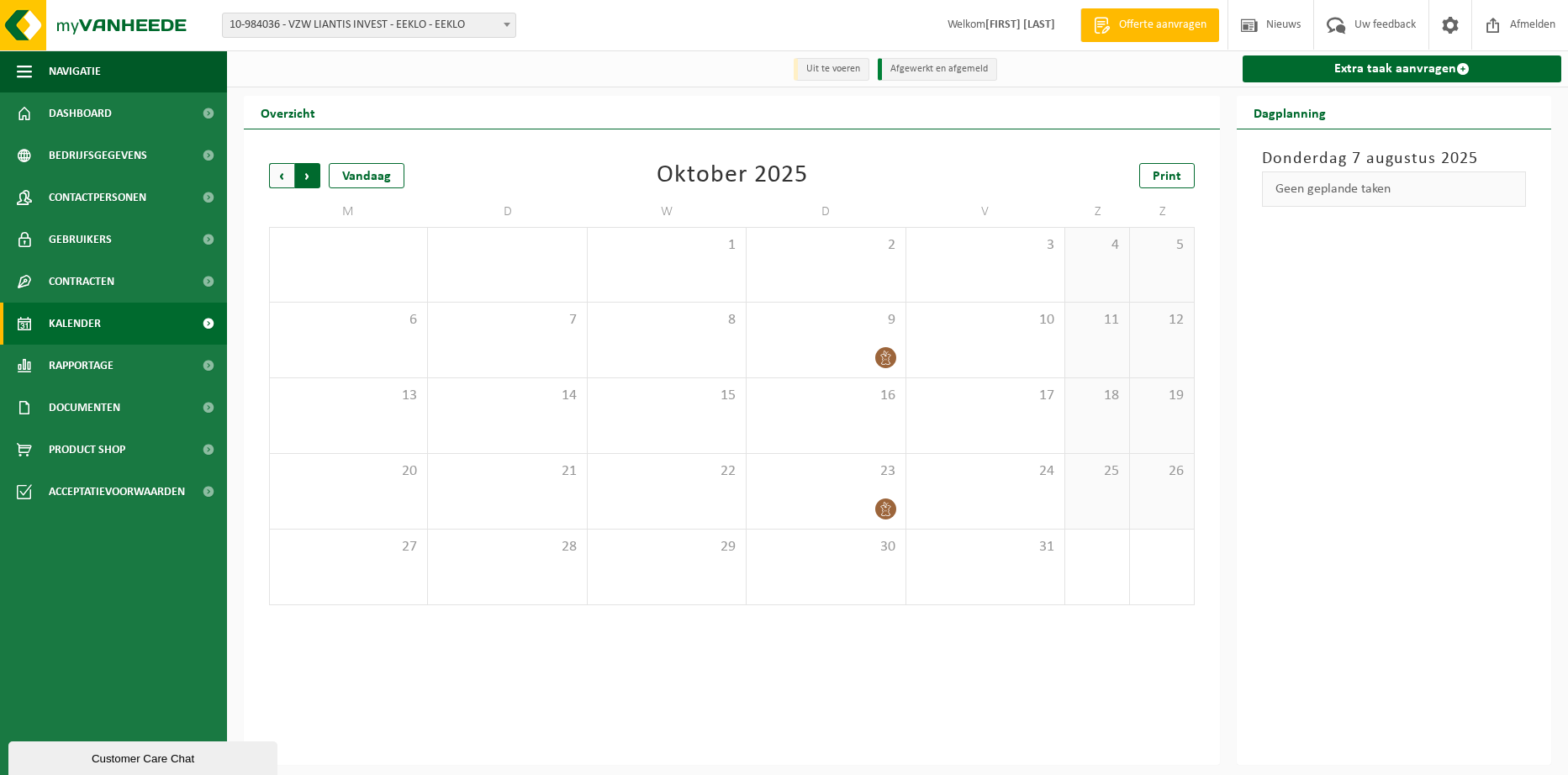 click on "Vorige" at bounding box center (282, 176) 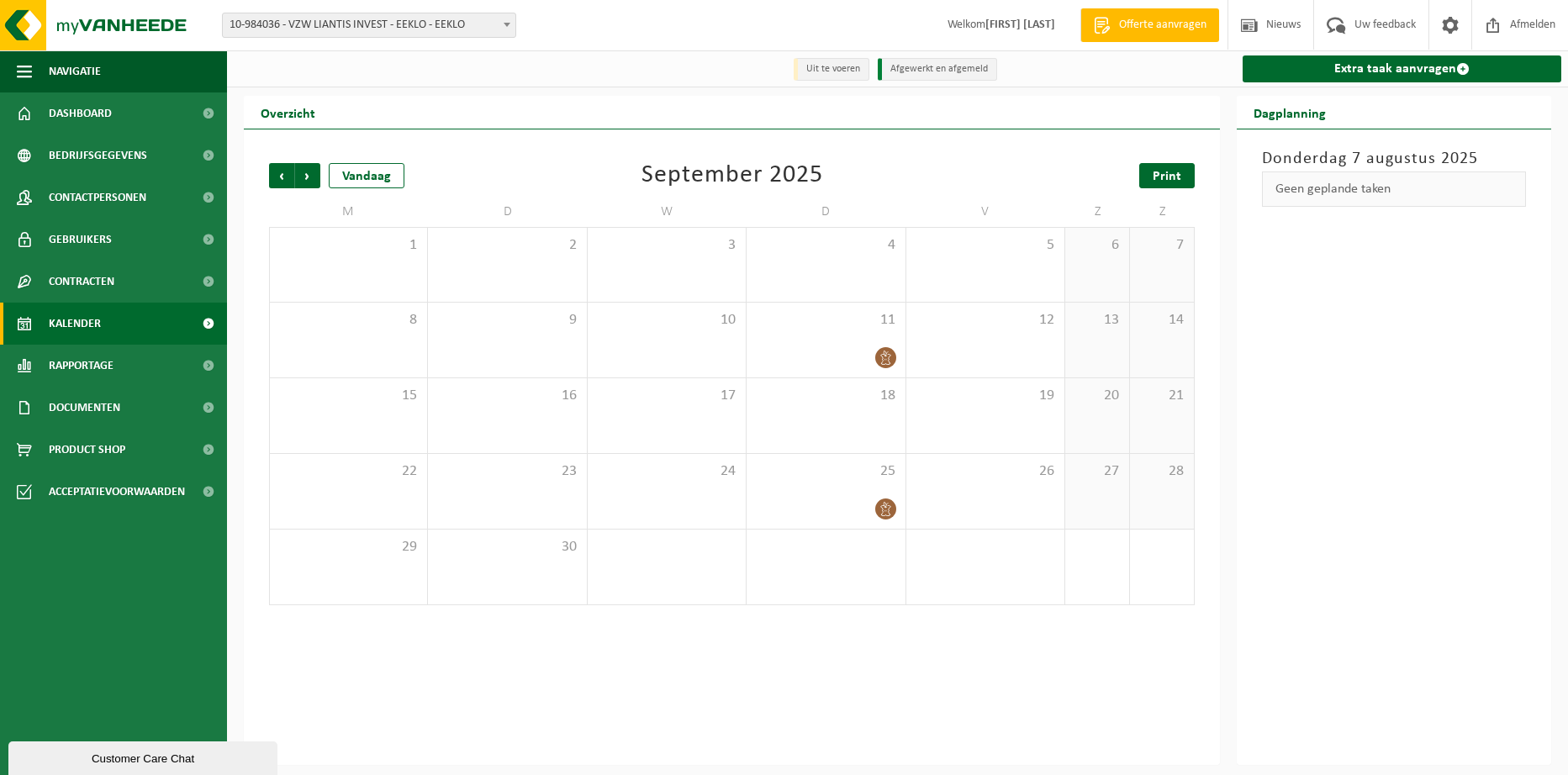click on "Print" at bounding box center (1167, 176) 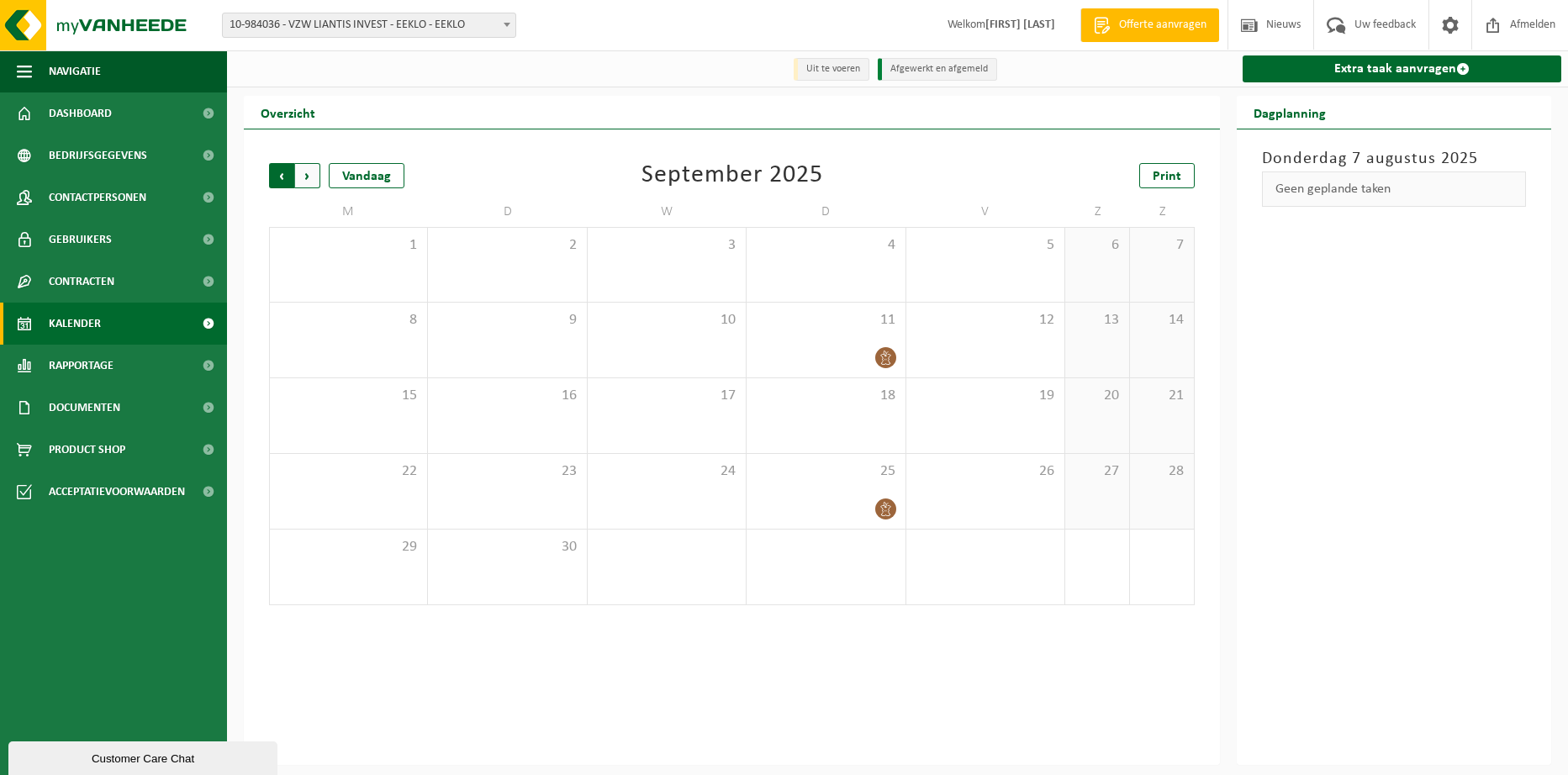 click on "Volgende" at bounding box center (308, 176) 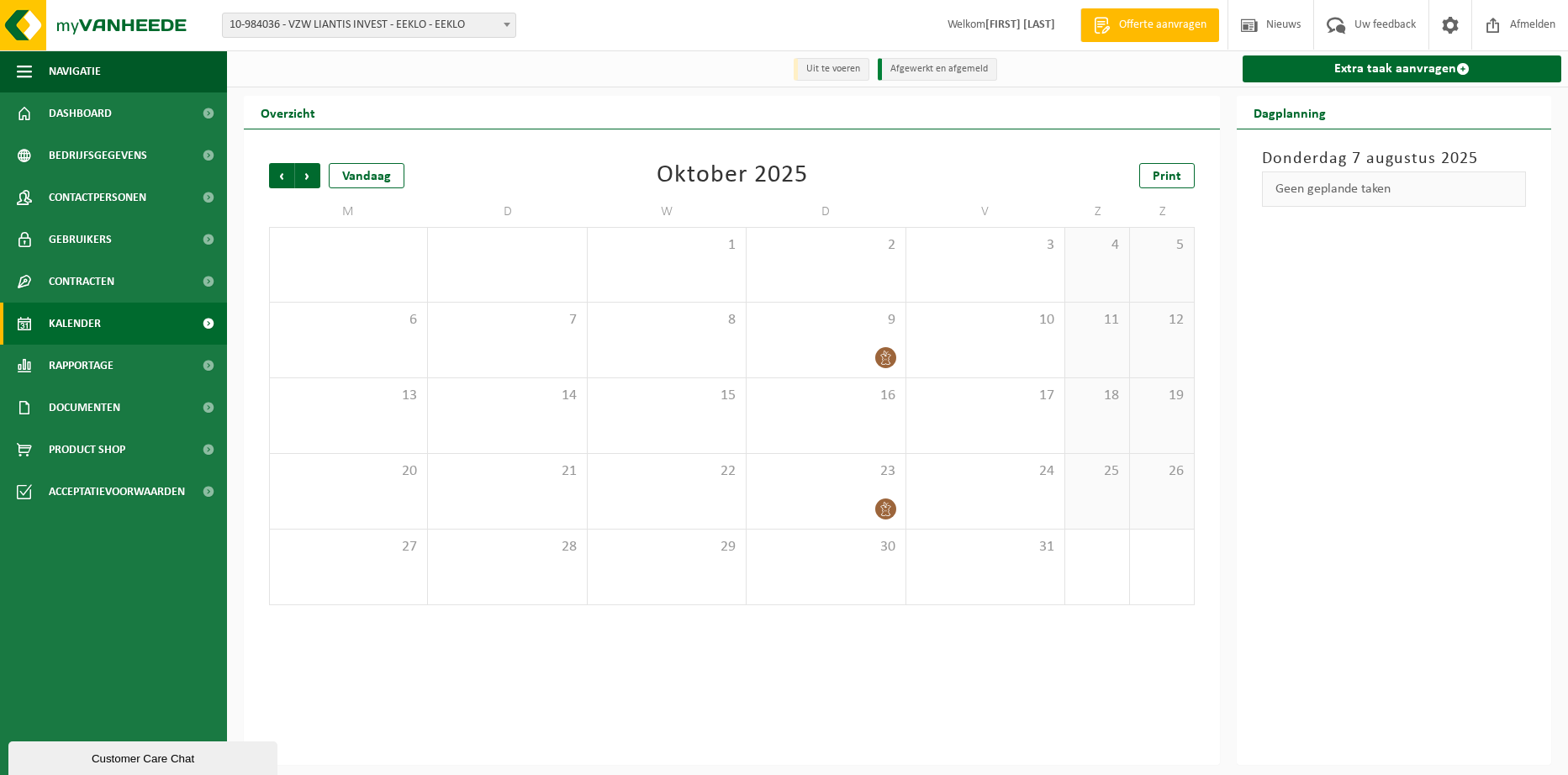 click on "Volgende" at bounding box center (308, 176) 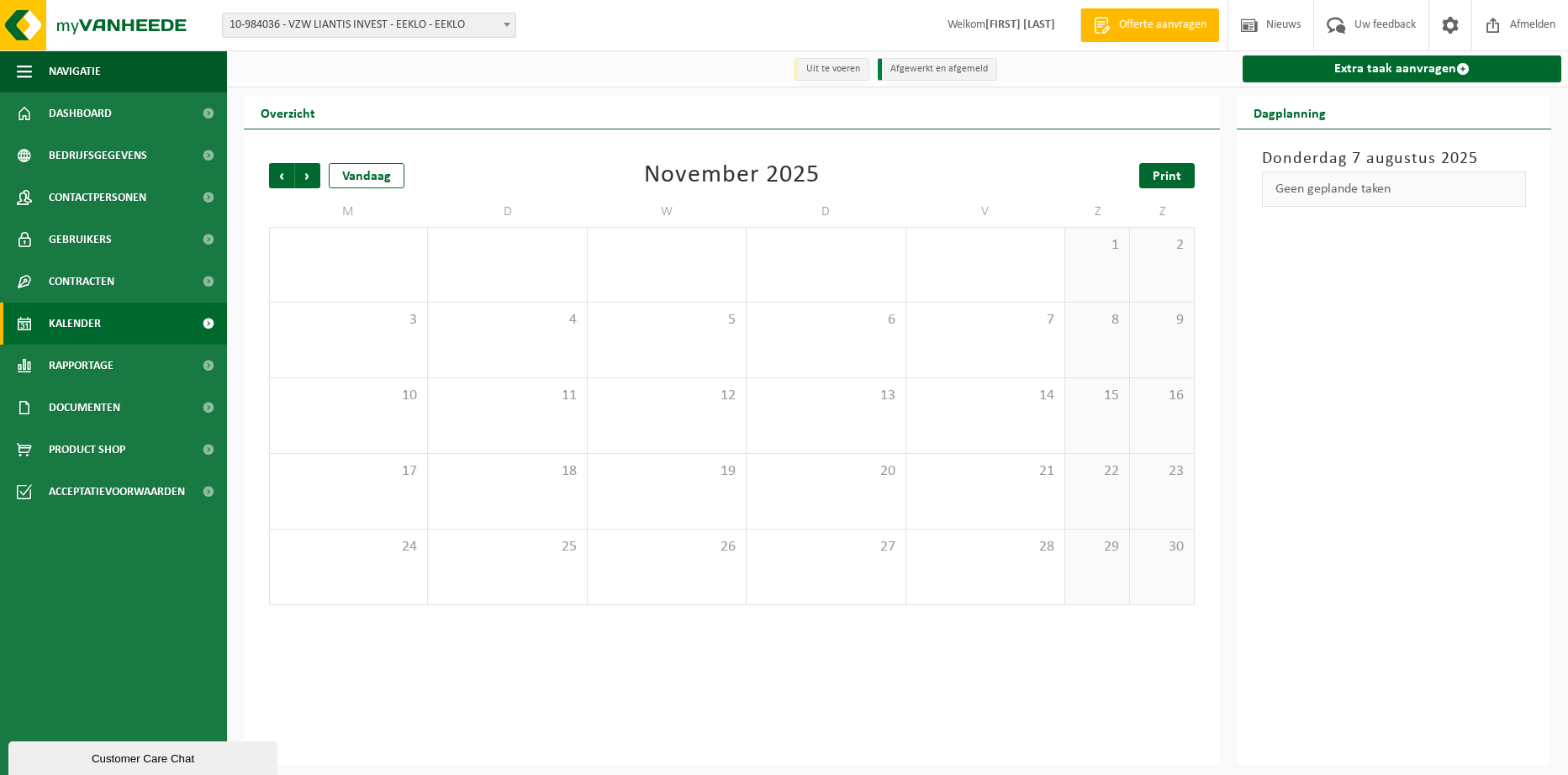 click on "Print" at bounding box center (1167, 176) 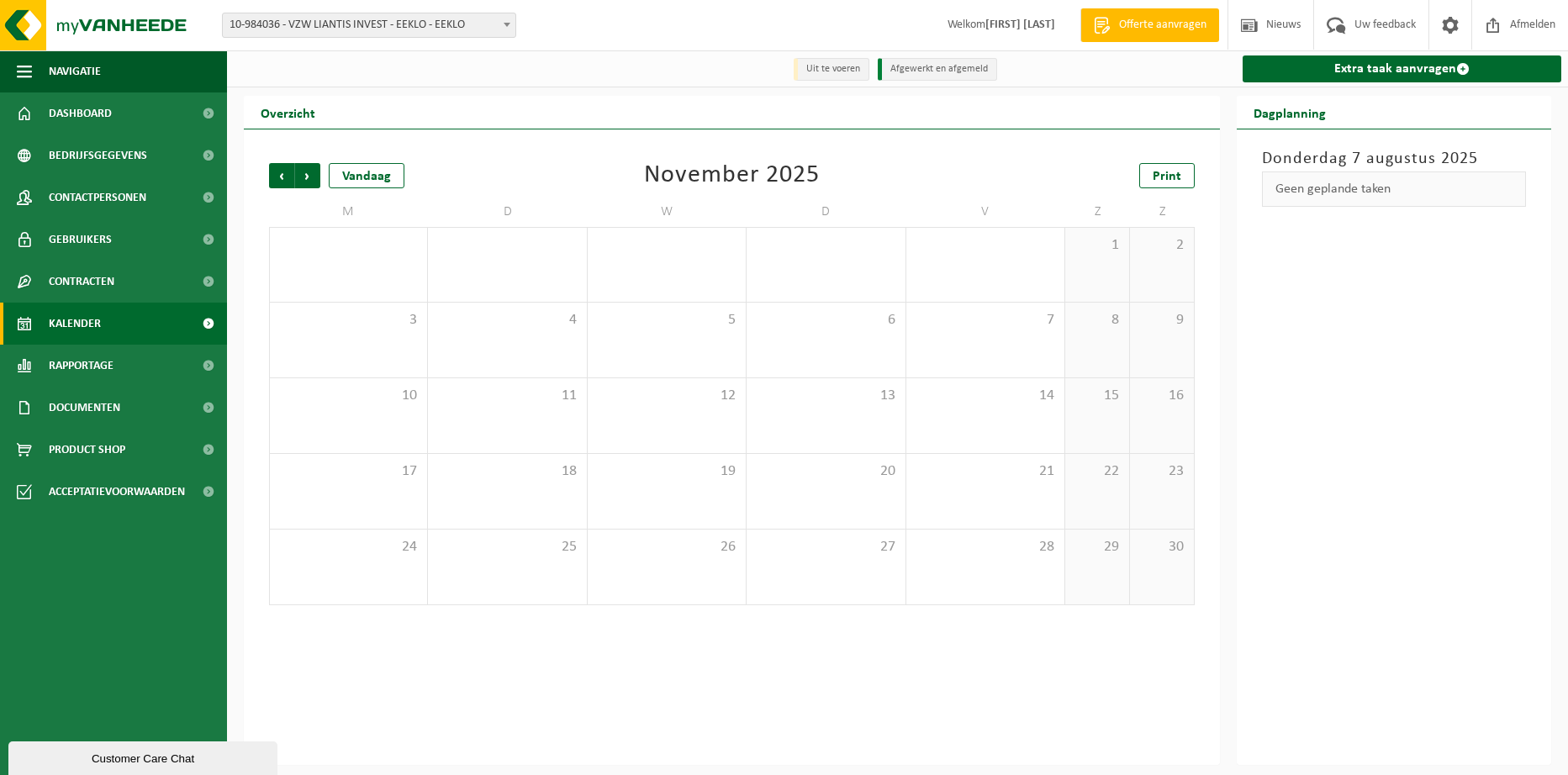 click on "Vorige Volgende Vandaag November 2025 Print M D W D V Z Z 27 28 29 30 31 1 2 3 4 5 6 7 8 9 10 11 12 13 14 15 16 17 18 19 20 21 22 23 24 25 26 27 28 29 30" at bounding box center (731, 384) 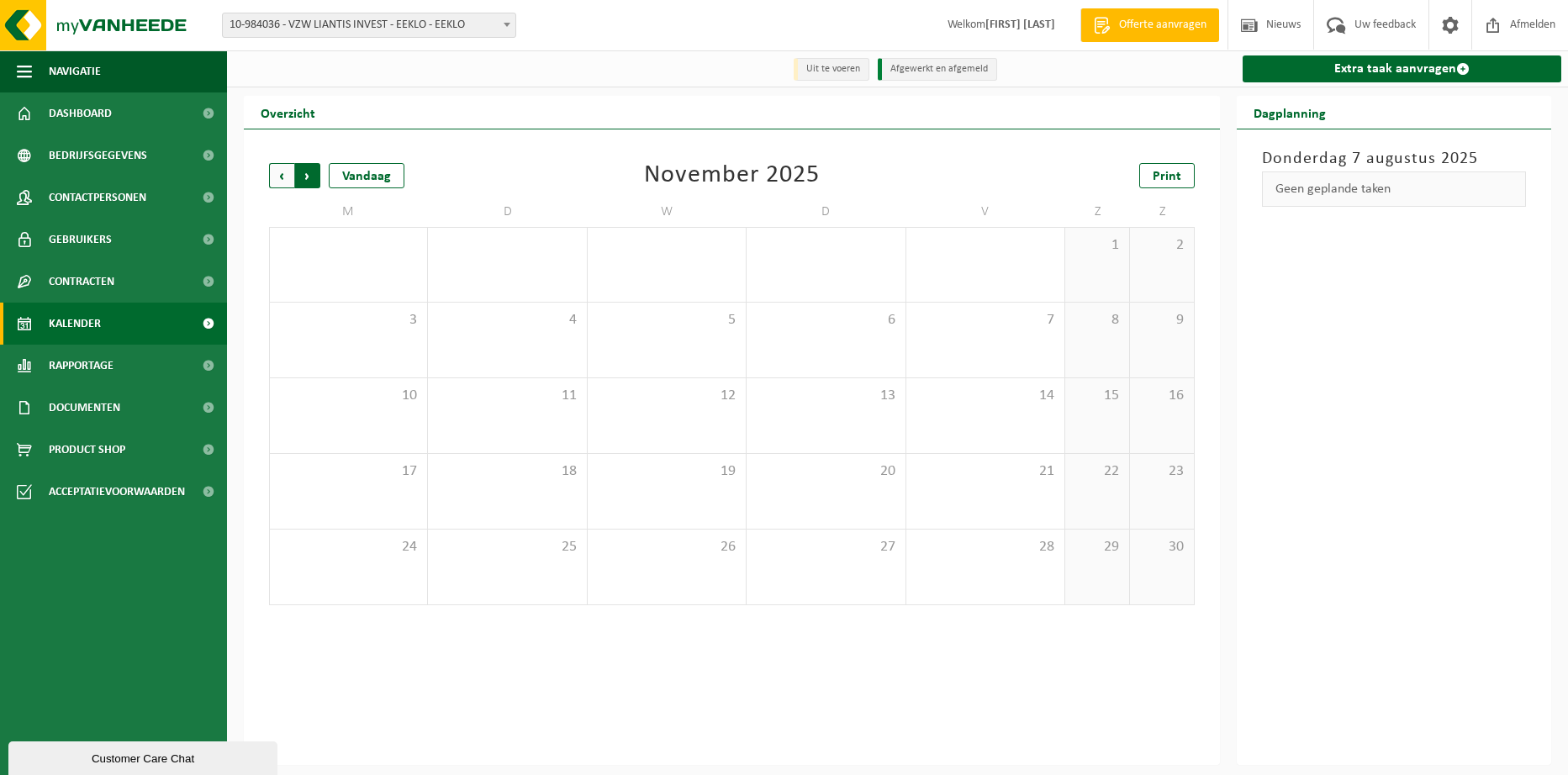 click on "Vorige" at bounding box center (282, 176) 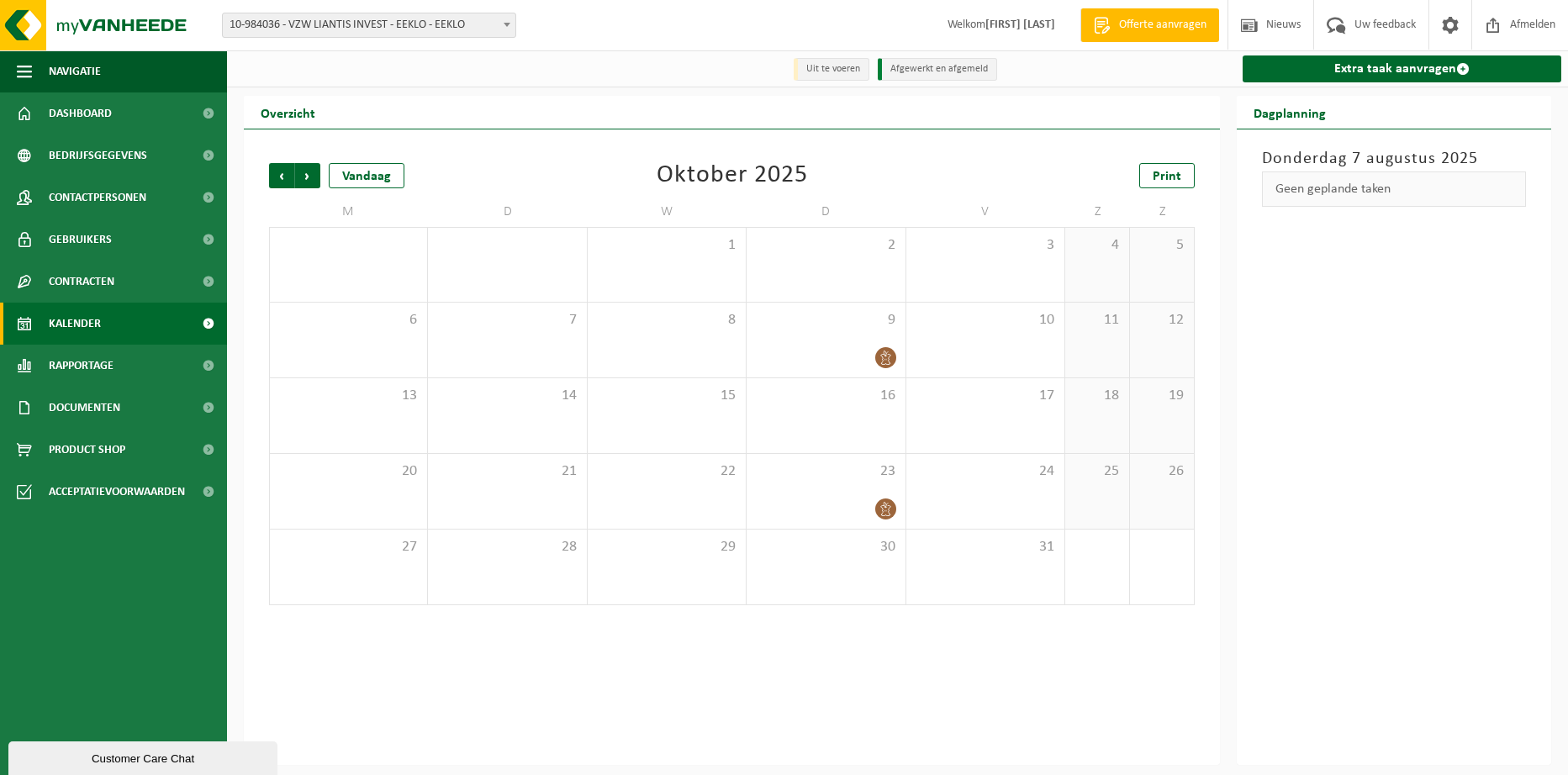 click on "10-984036 - VZW LIANTIS INVEST - EEKLO - EEKLO" at bounding box center (369, 25) 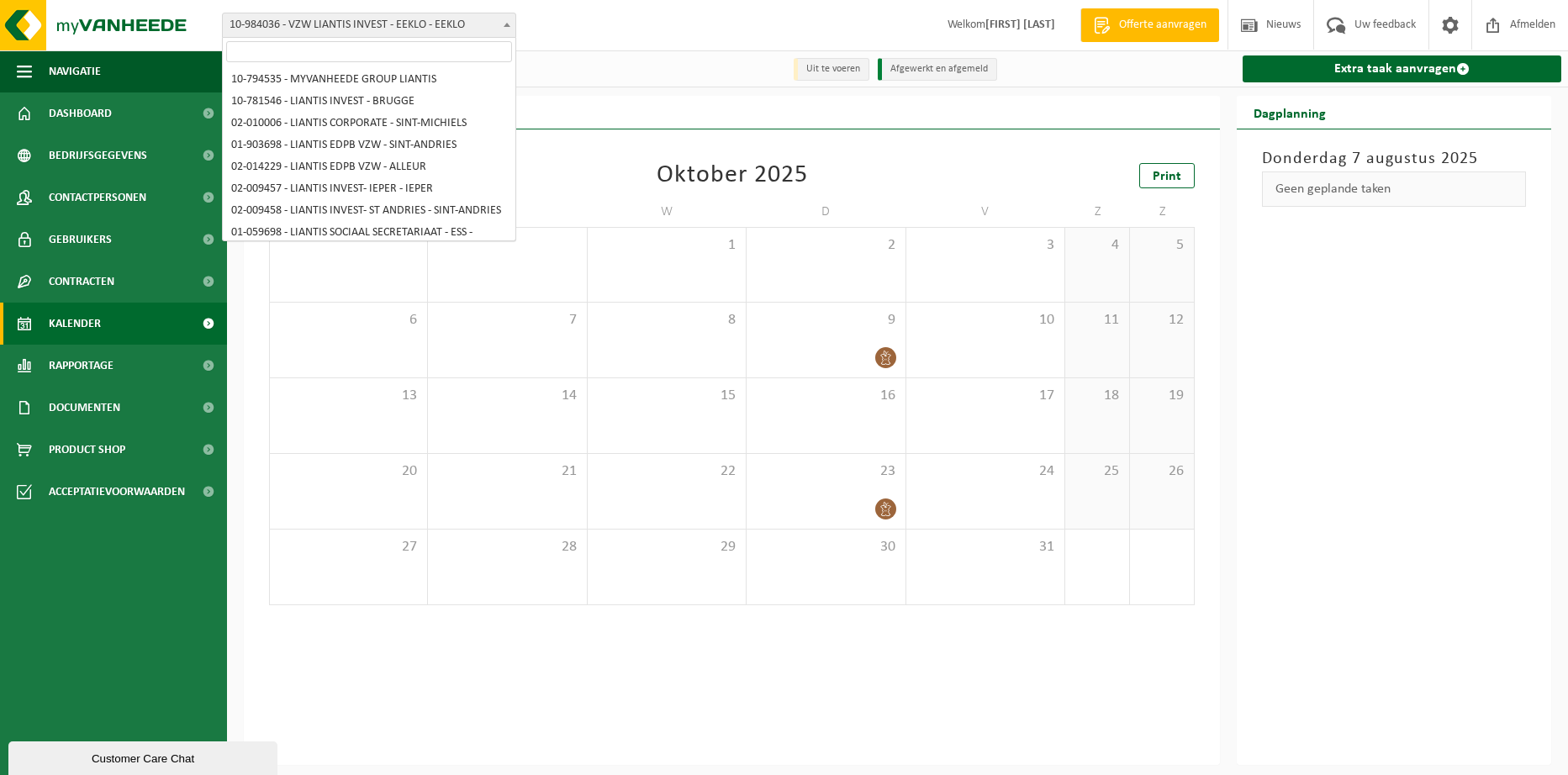 scroll, scrollTop: 508, scrollLeft: 0, axis: vertical 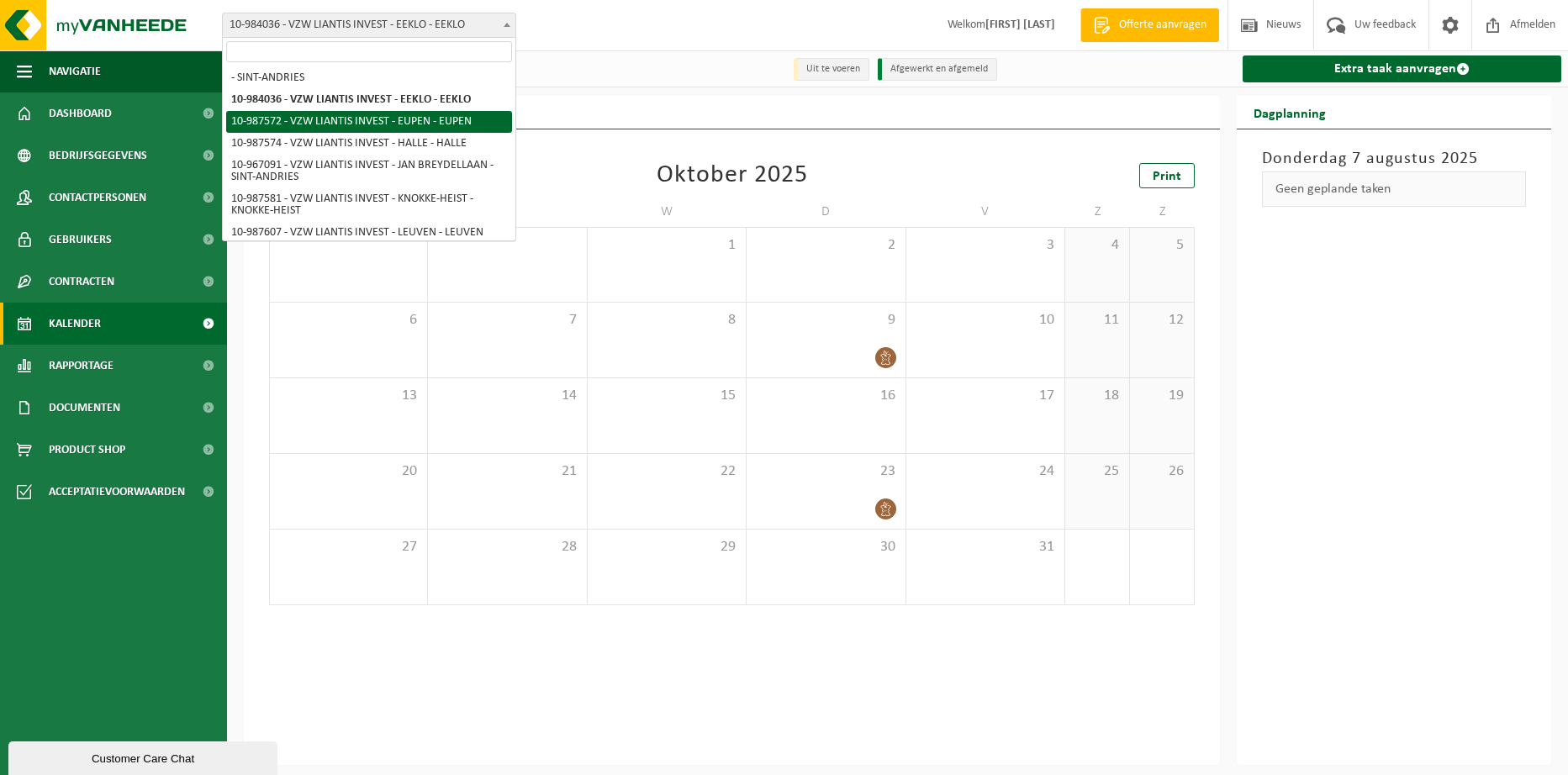 select on "167241" 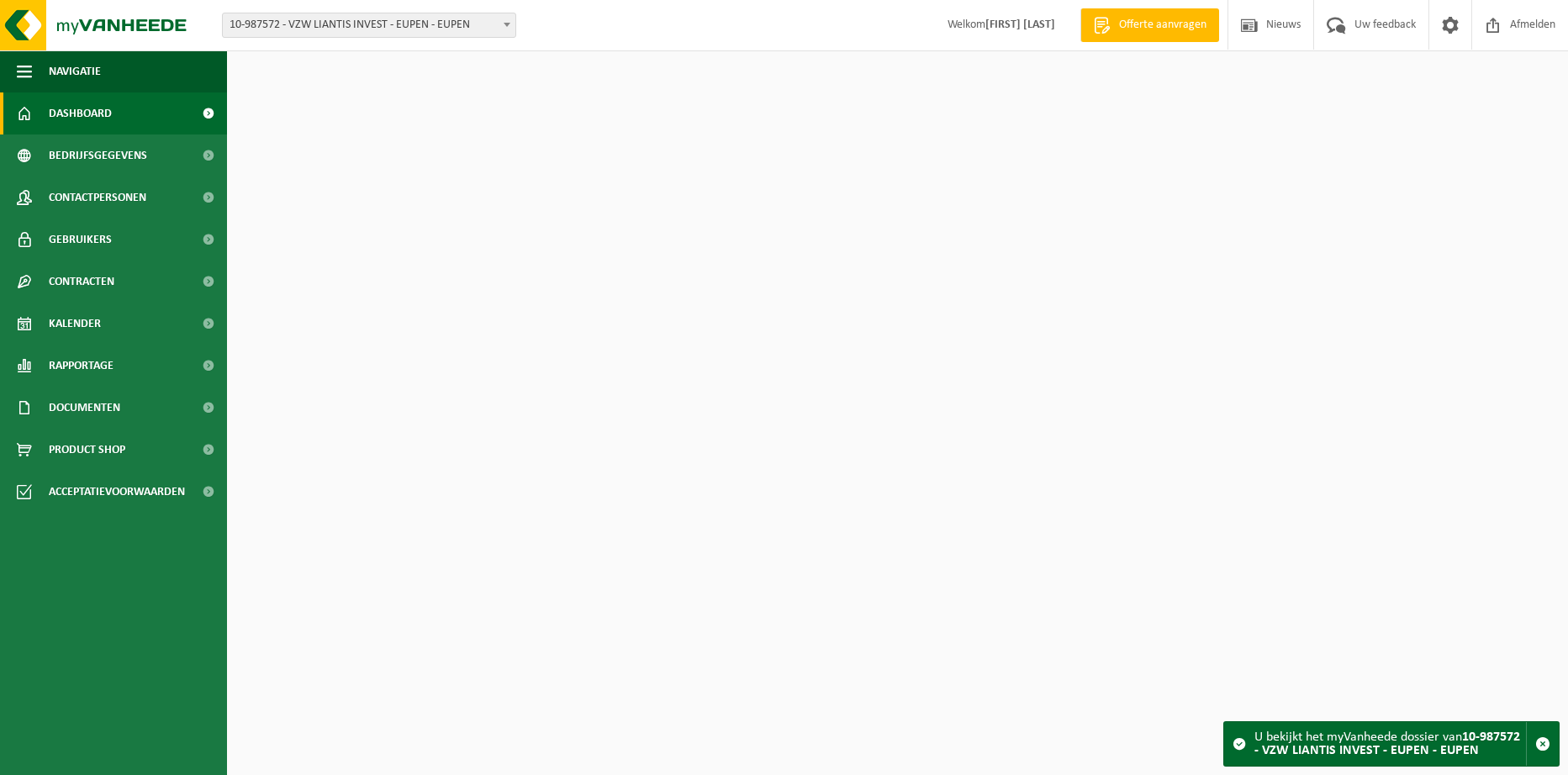 scroll, scrollTop: 0, scrollLeft: 0, axis: both 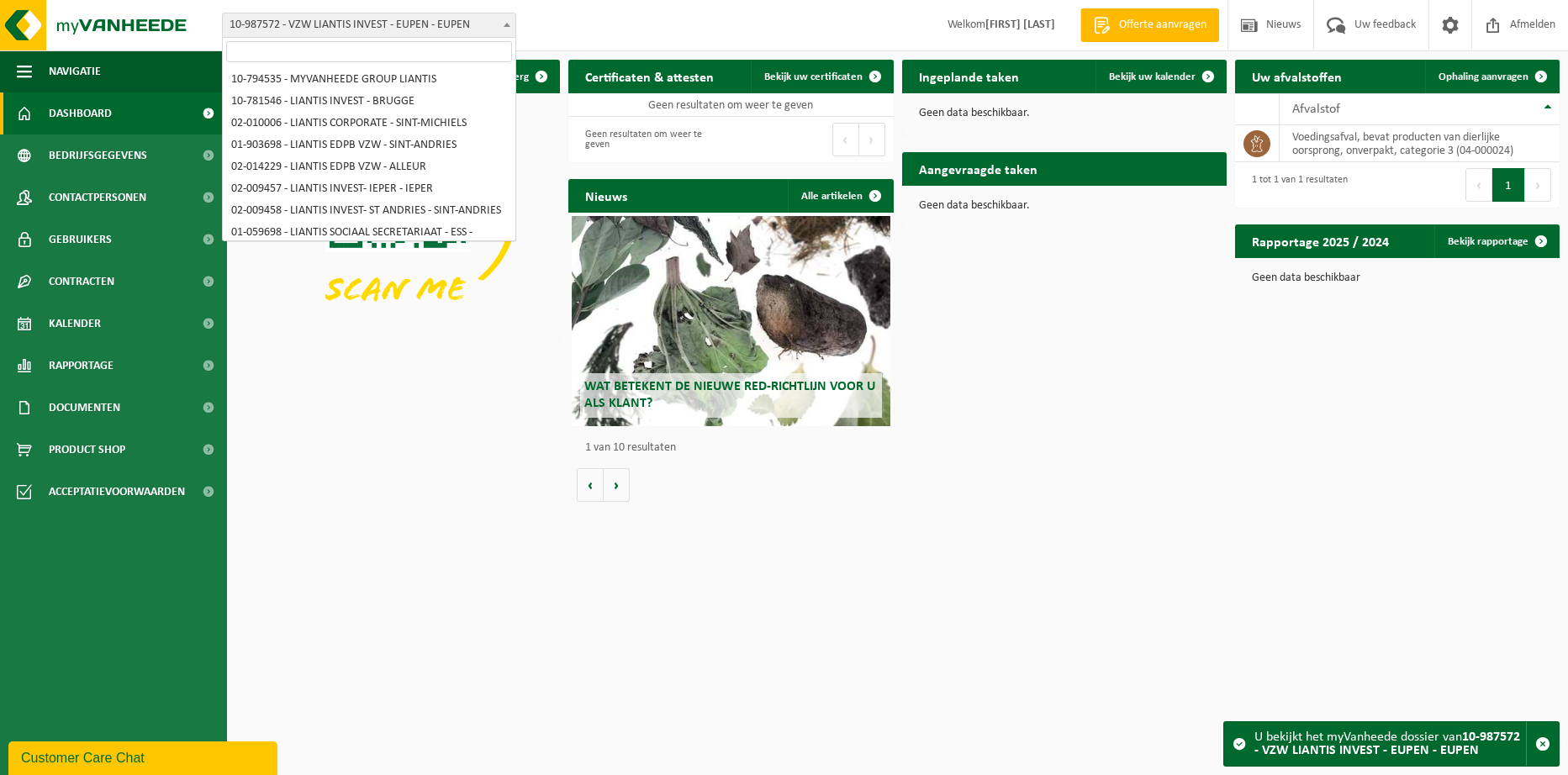 click on "10-987572 - VZW LIANTIS INVEST - EUPEN - EUPEN" at bounding box center [369, 25] 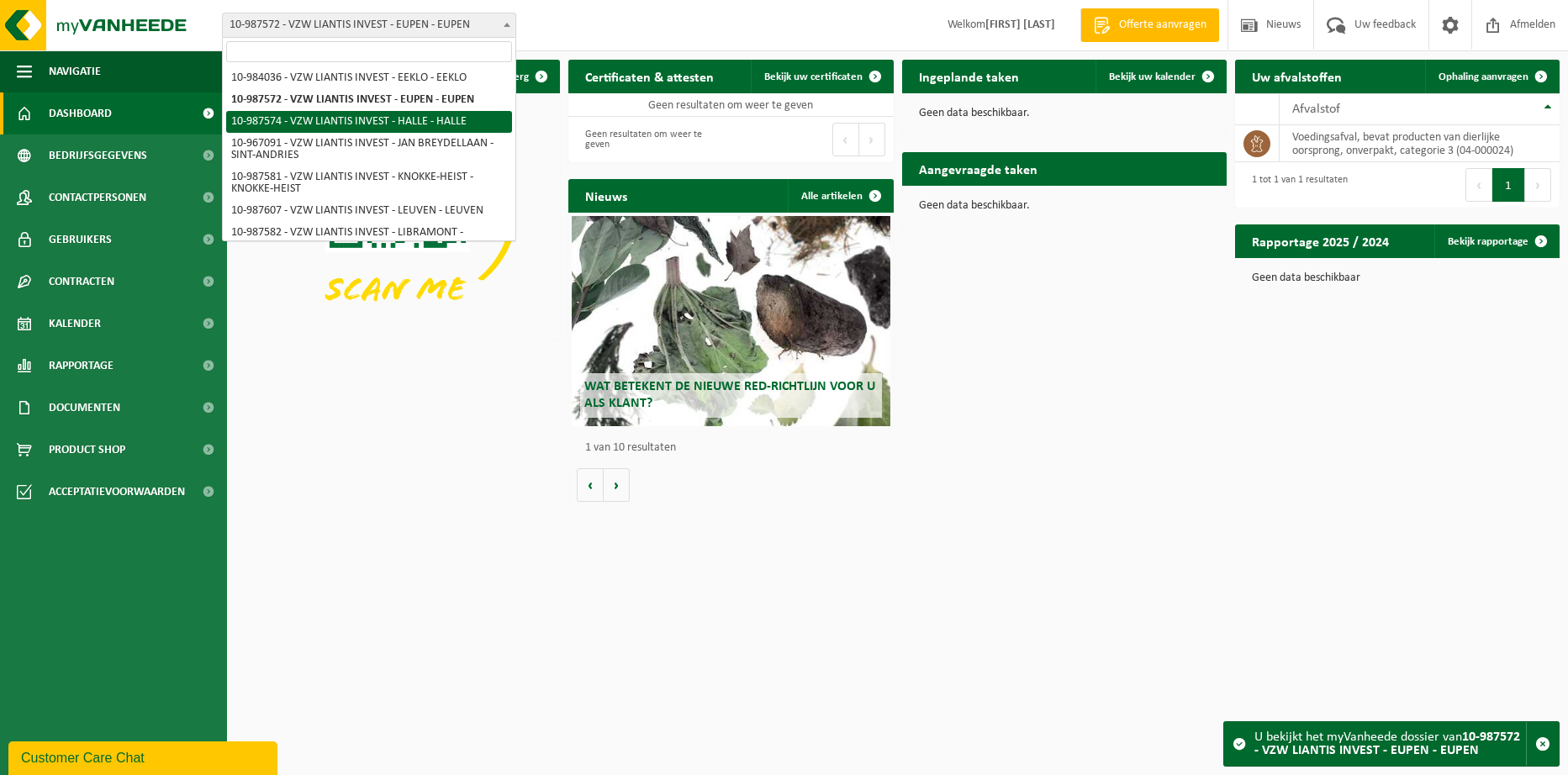 select on "167242" 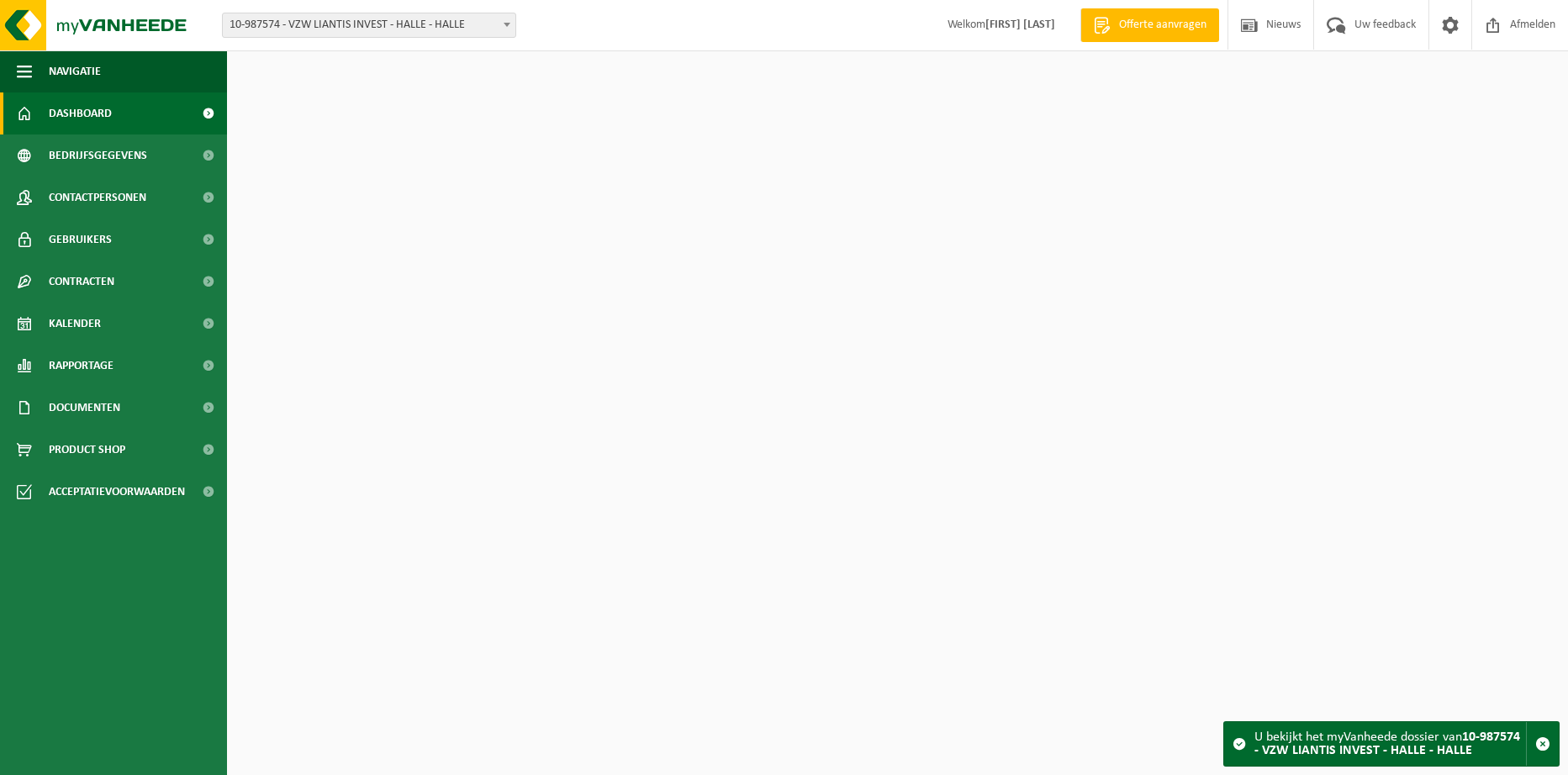 scroll, scrollTop: 0, scrollLeft: 0, axis: both 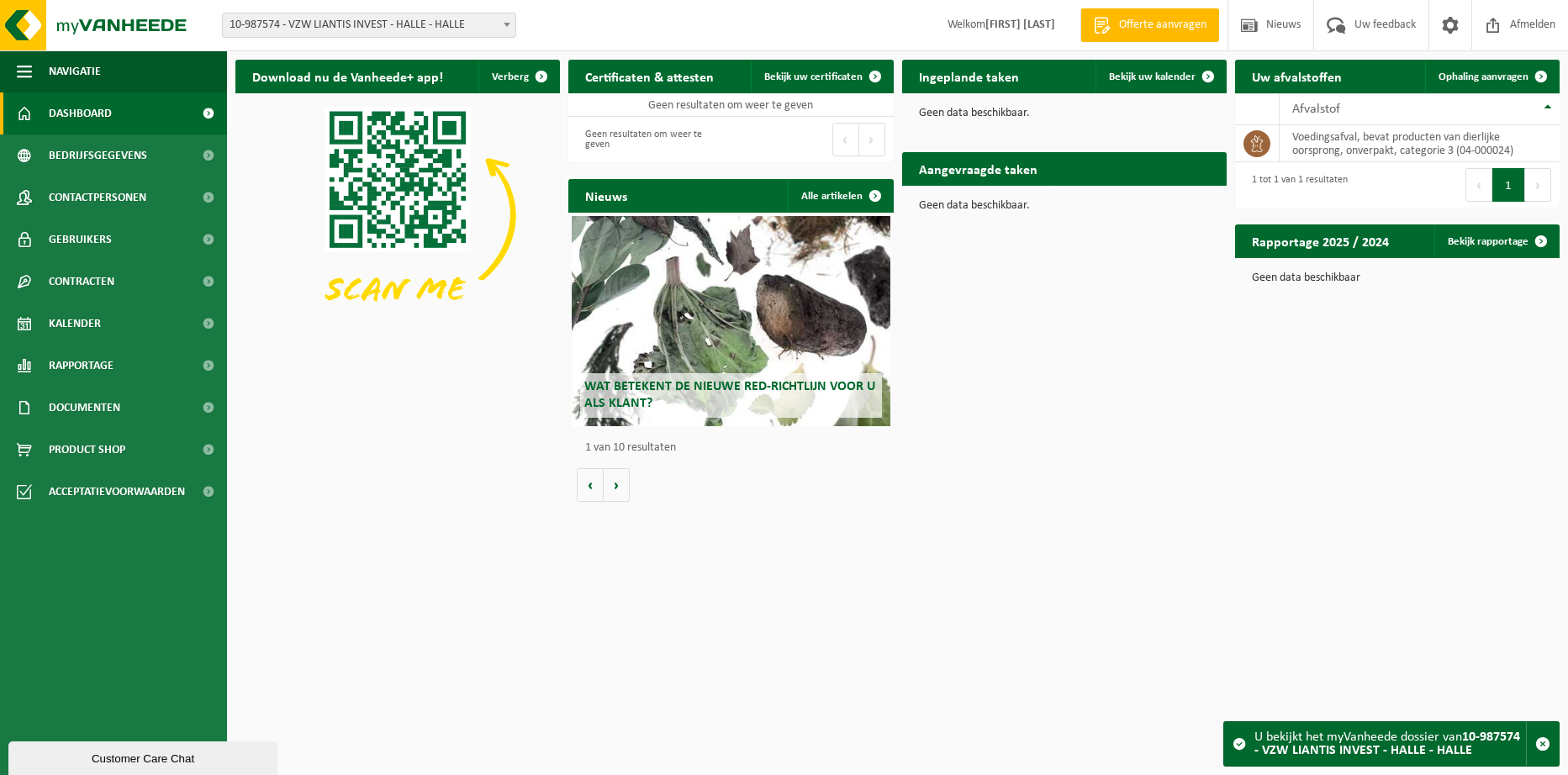 click at bounding box center (507, 24) 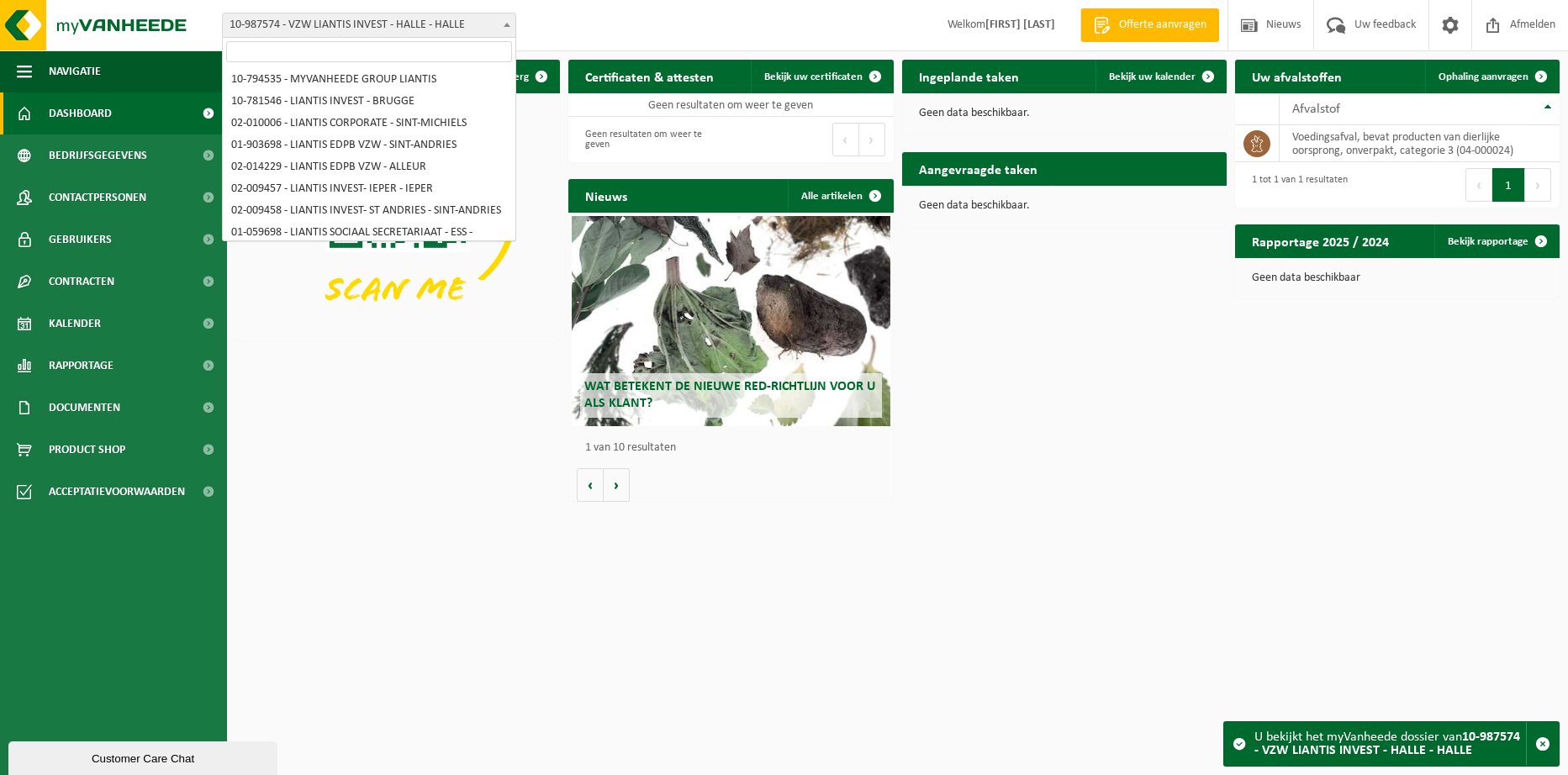 scroll, scrollTop: 551, scrollLeft: 0, axis: vertical 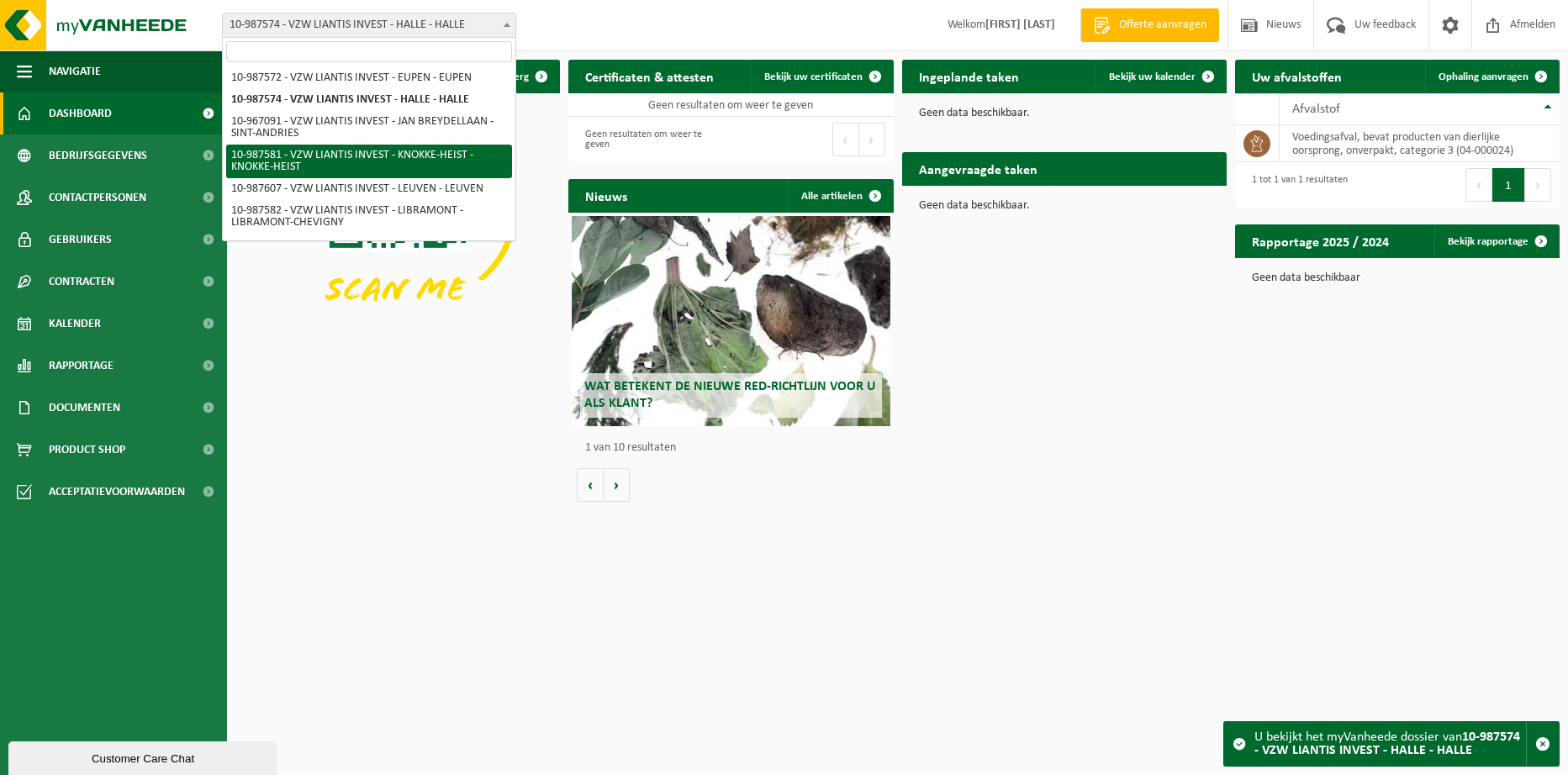 select on "167247" 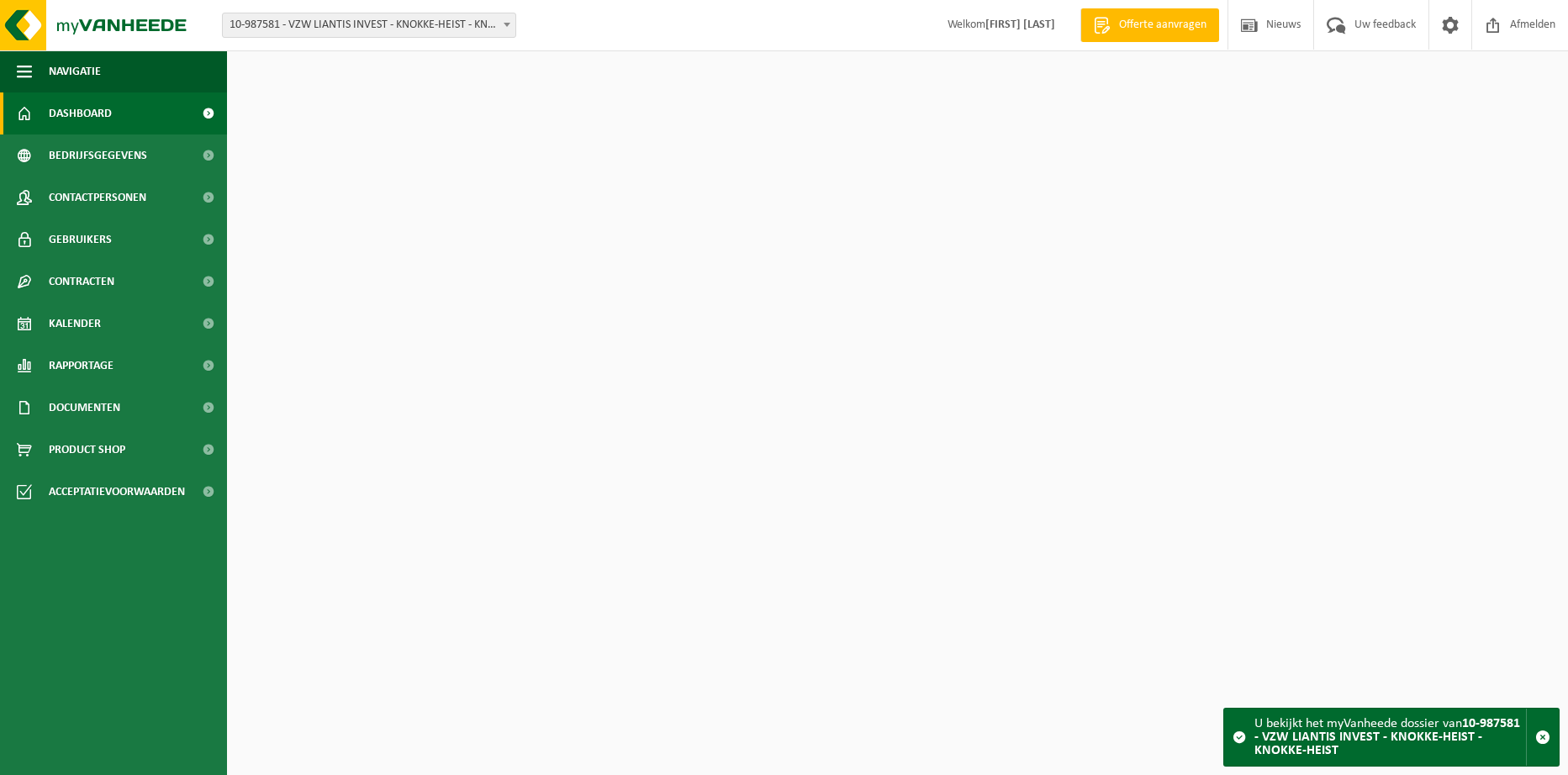 scroll, scrollTop: 0, scrollLeft: 0, axis: both 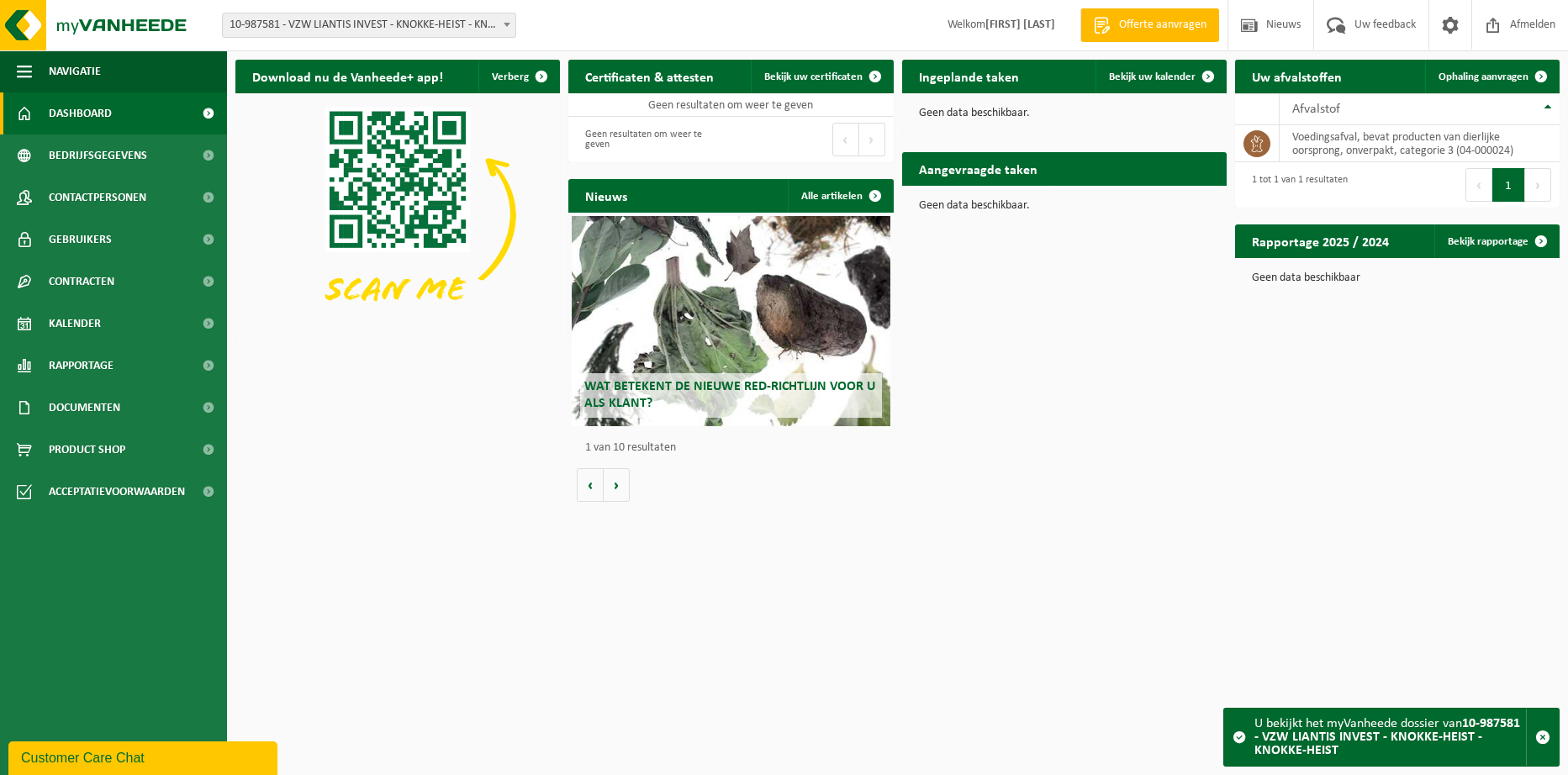 click on "Vestiging:       [NUMBER] - MYVANHEEDE GROUP LIANTIS [NUMBER] - LIANTIS INVEST - [CITY] [NUMBER] - LIANTIS CORPORATE - [CITY] [NUMBER] - LIANTIS EDPB VZW - [CITY] [NUMBER] - LIANTIS EDPB VZW - [CITY] [NUMBER] - LIANTIS INVEST- [CITY] - [CITY] [NUMBER] - LIANTIS INVEST- [CITY] - [CITY] [NUMBER] - LIANTIS SOCIAAL SECRETARIAAT - ESS - [CITY] [NUMBER] - LIANTIS IT - [CITY] [NUMBER] - LIANTIS IT - [CITY] [NUMBER] - VZW LIANTIS INVEST - [CITY] [NUMBER] - LIANTIS CORPORATE - [CITY] [NUMBER] - LIANTIS CORPORATE - [CITY] [NUMBER] - LIANTIS EDPB VZW - [CITY] [NUMBER] - LIANTIS INVEST- [CITY] - [CITY] [NUMBER] - LIANTIS INVEST- [CITY] - [CITY] [NUMBER] - LIANTIS SOCIAAL SECRETARIAAT - ESS - [CITY] [NUMBER] - VZW LIANTIS INVEST - [CITY] - [CITY] [NUMBER] - VZW LIANTIS INVEST - [CITY] - [CITY] [NUMBER] - VZW LIANTIS INVEST - [CITY] - [CITY] [NUMBER] - VZW LIANTIS INVEST - [CITY] - [CITY]            Welkom  [FIRST] [LAST]" at bounding box center (784, 25) 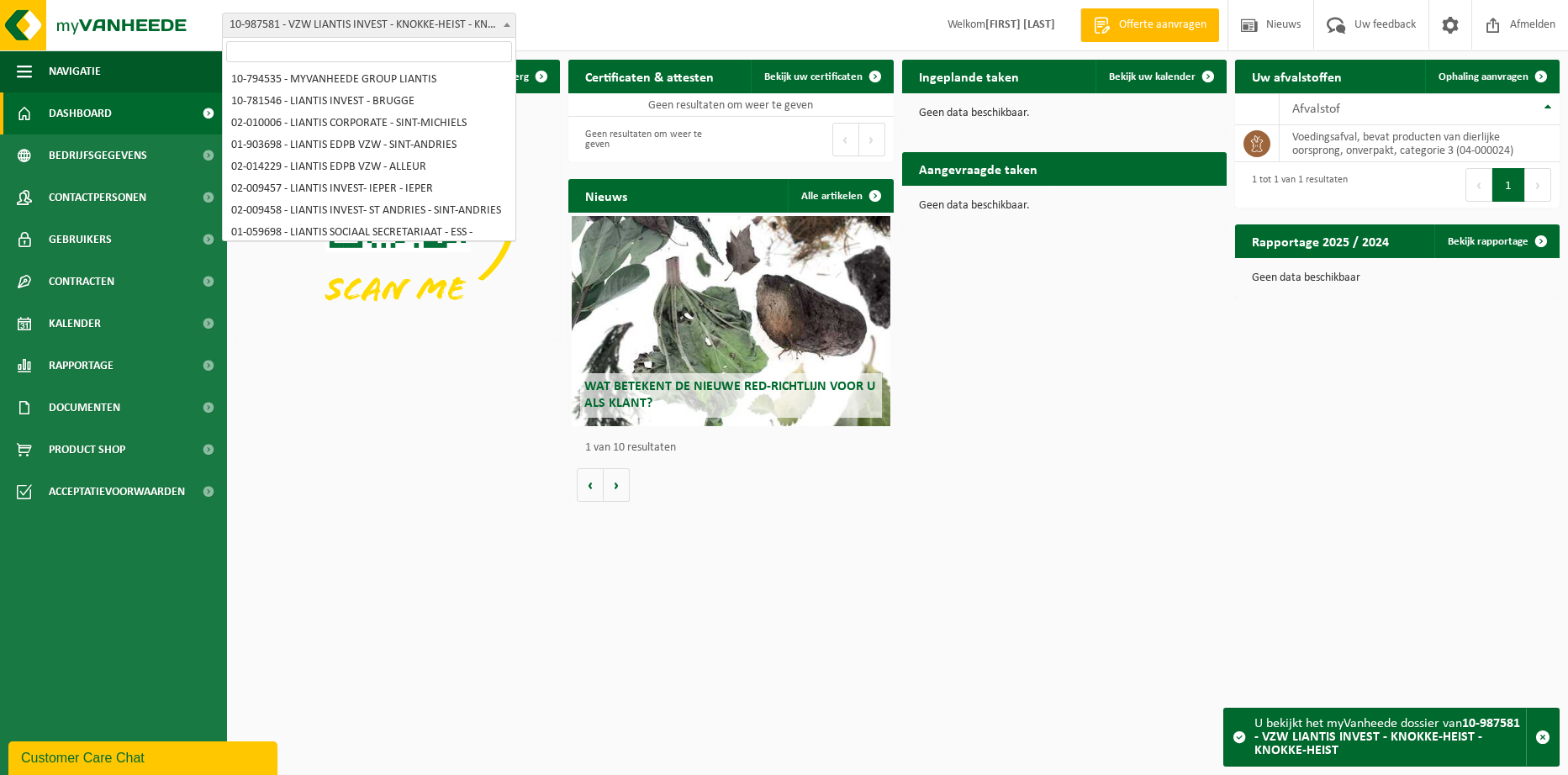 scroll, scrollTop: 583, scrollLeft: 0, axis: vertical 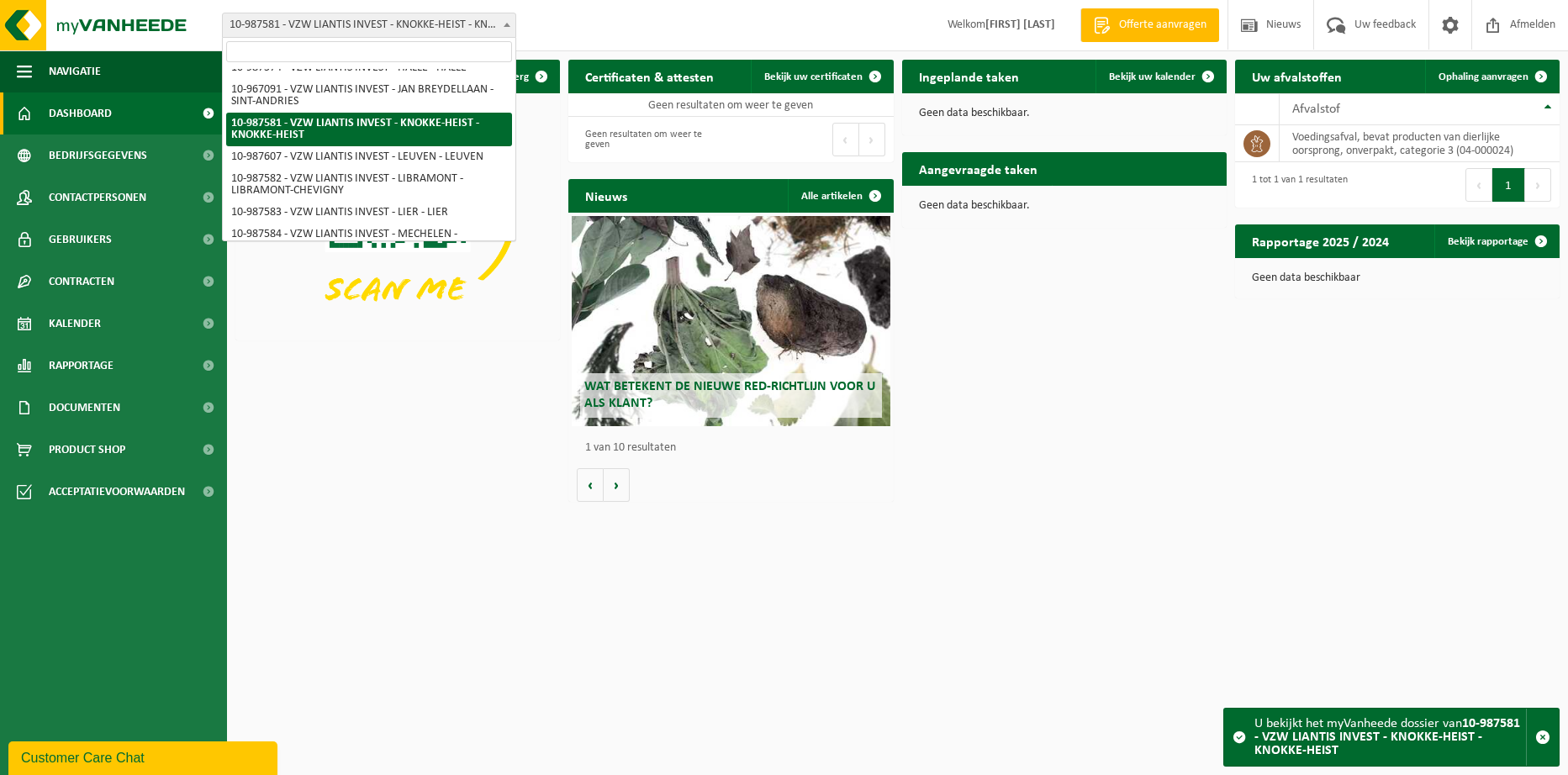 click on "10-987581 - VZW LIANTIS INVEST - KNOKKE-HEIST - KNOKKE-HEIST" at bounding box center [369, 25] 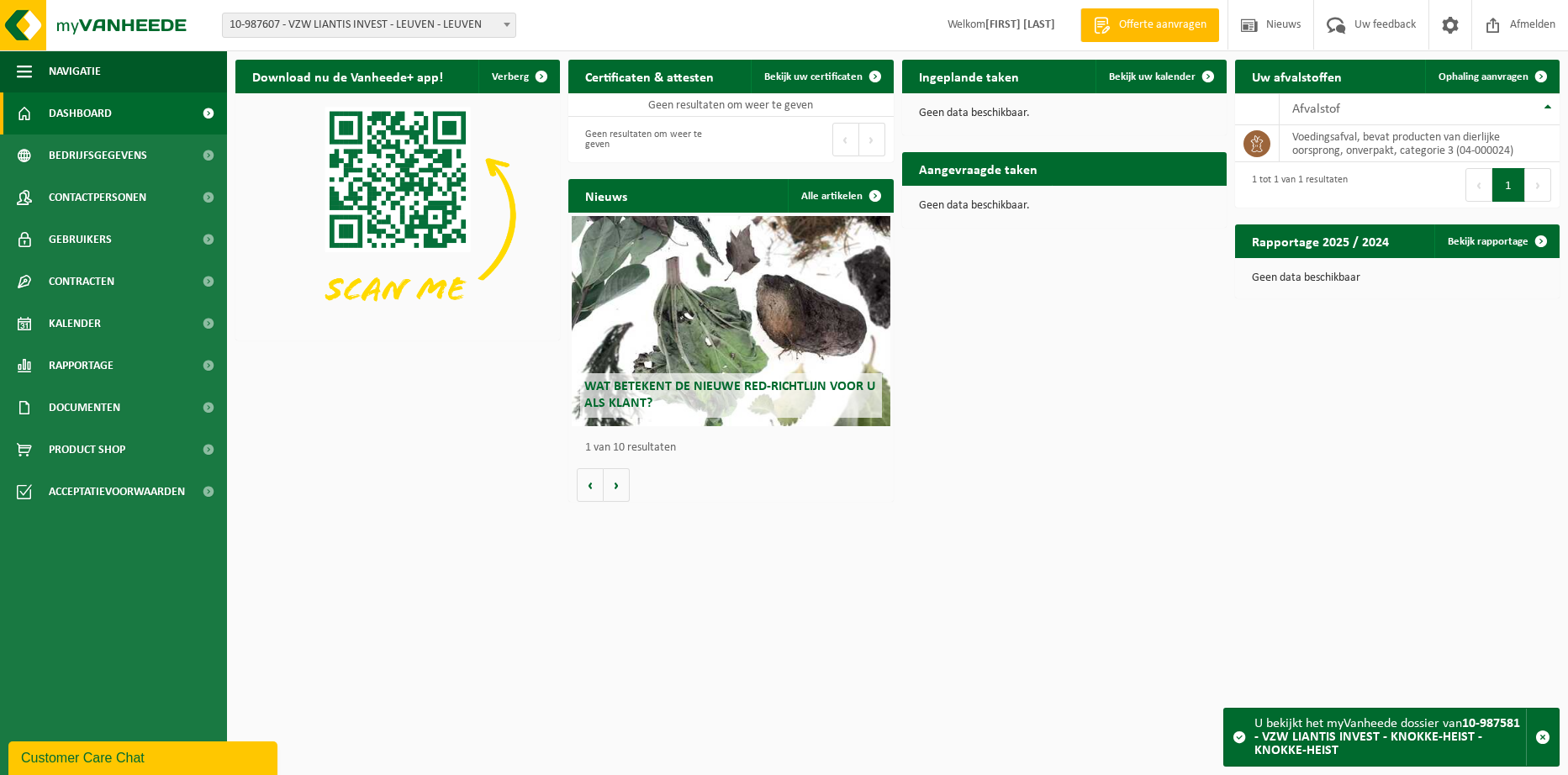select on "167263" 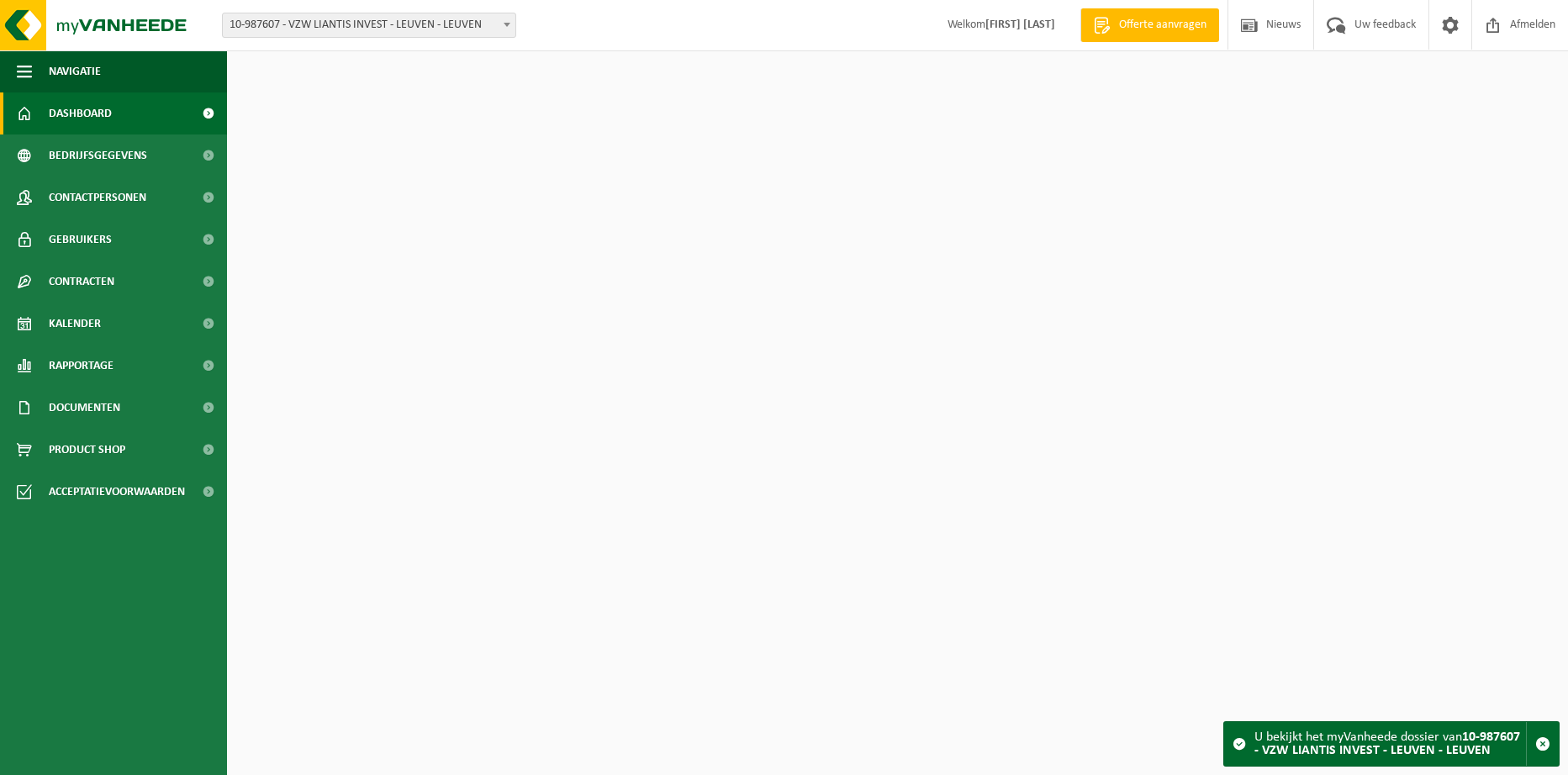 scroll, scrollTop: 0, scrollLeft: 0, axis: both 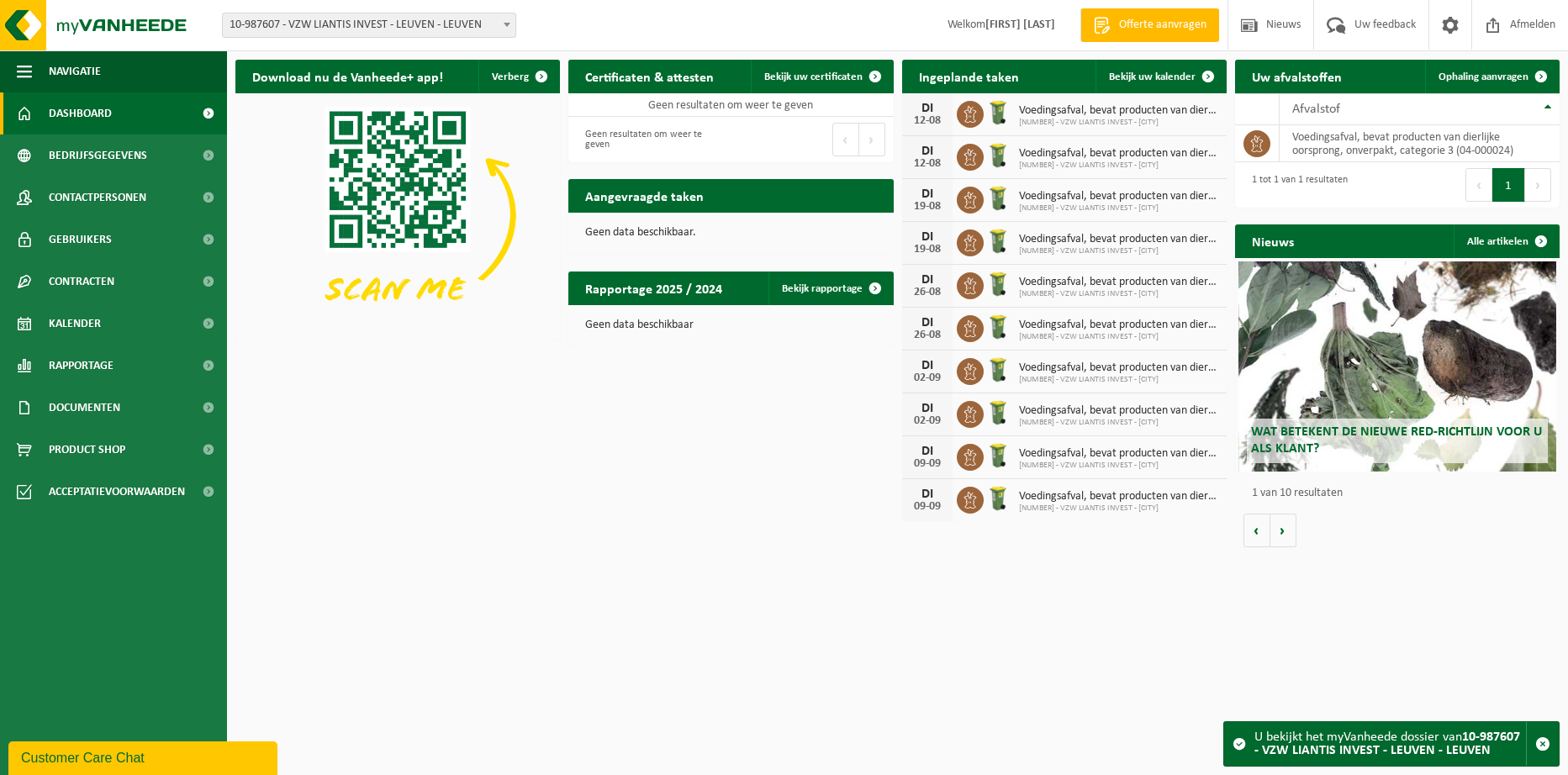 click at bounding box center [507, 24] 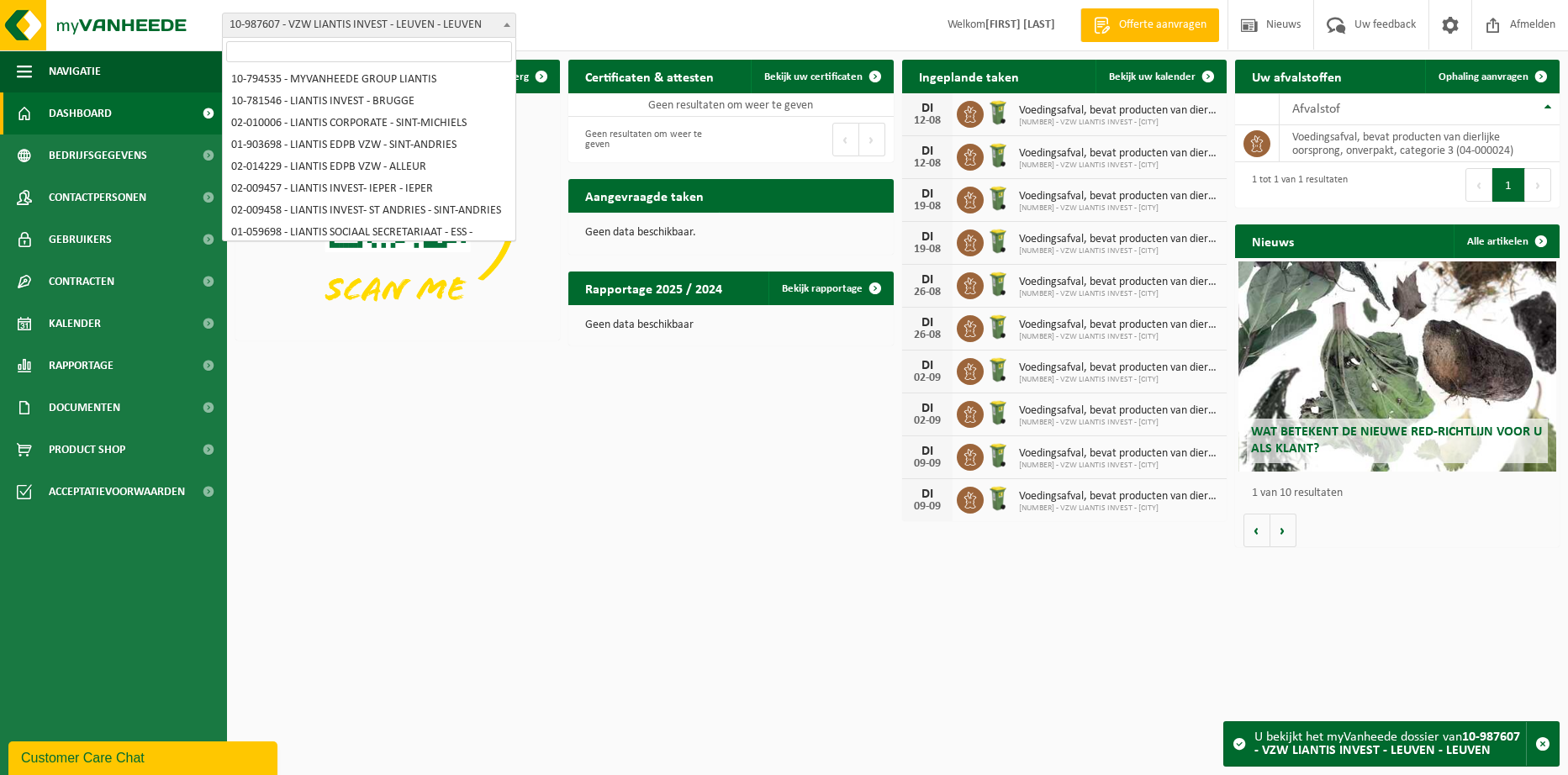 scroll, scrollTop: 641, scrollLeft: 0, axis: vertical 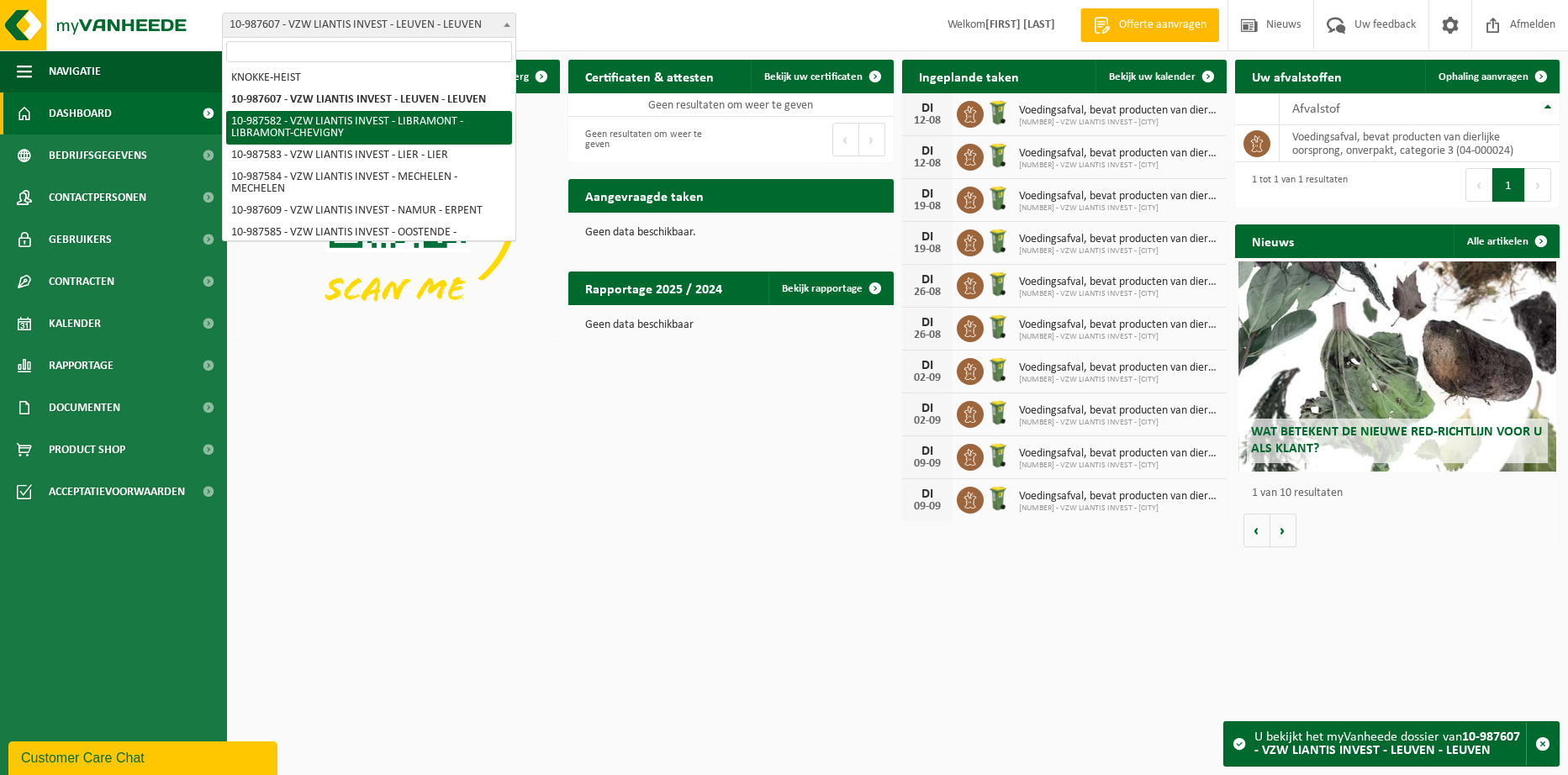 select on "167248" 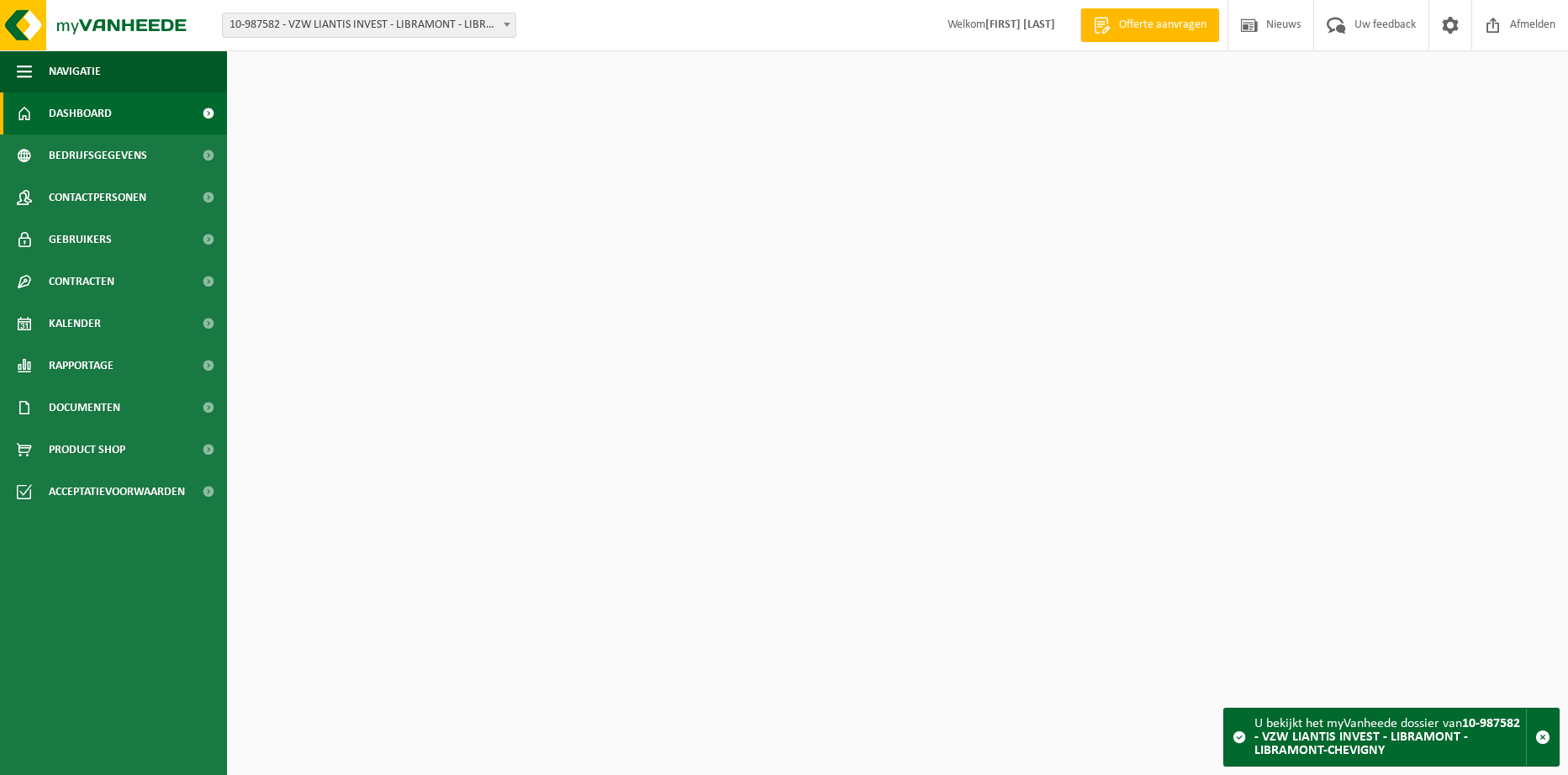 scroll, scrollTop: 0, scrollLeft: 0, axis: both 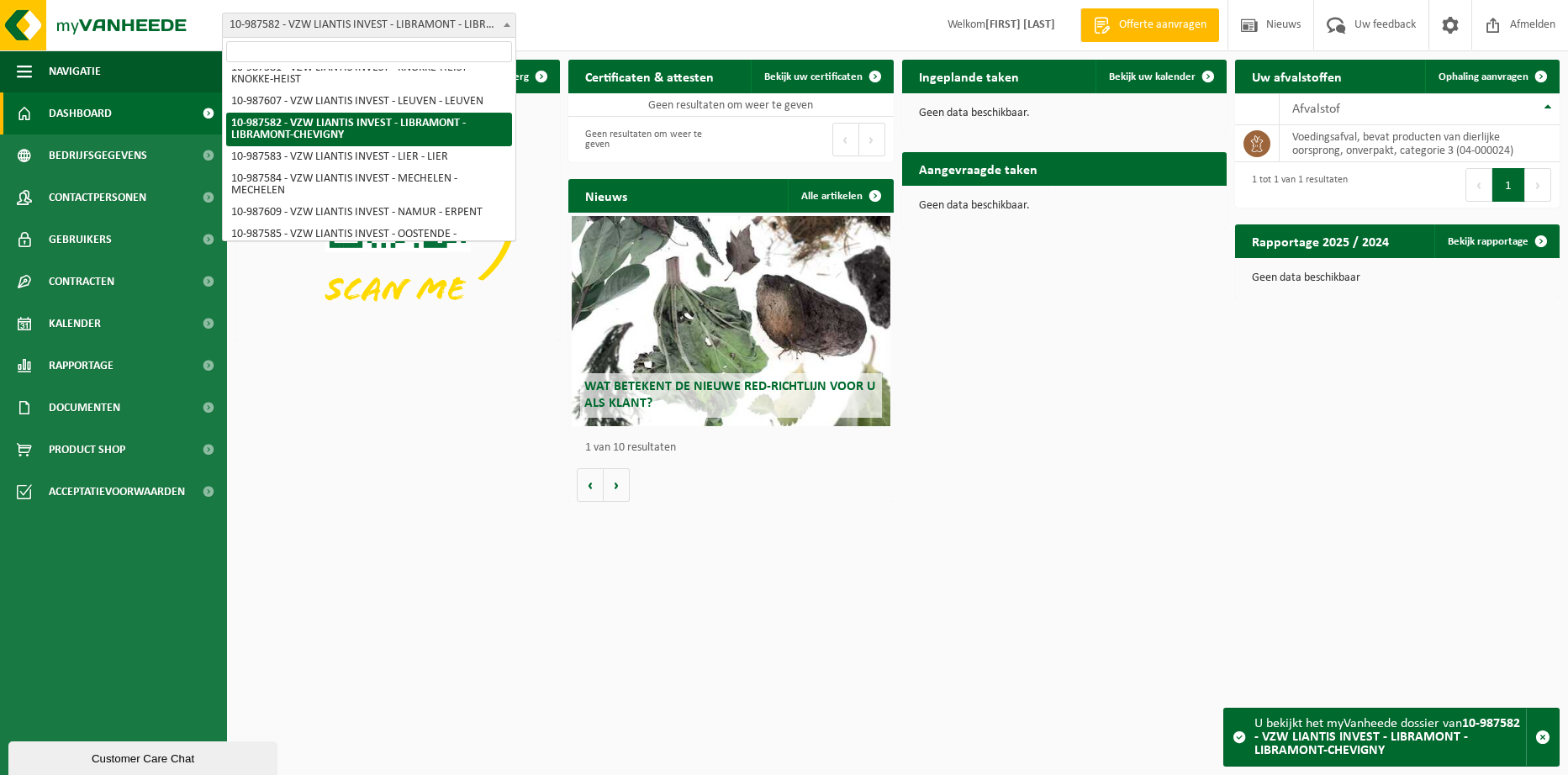 click on "10-987582 - VZW LIANTIS INVEST - LIBRAMONT - LIBRAMONT-CHEVIGNY" at bounding box center [369, 25] 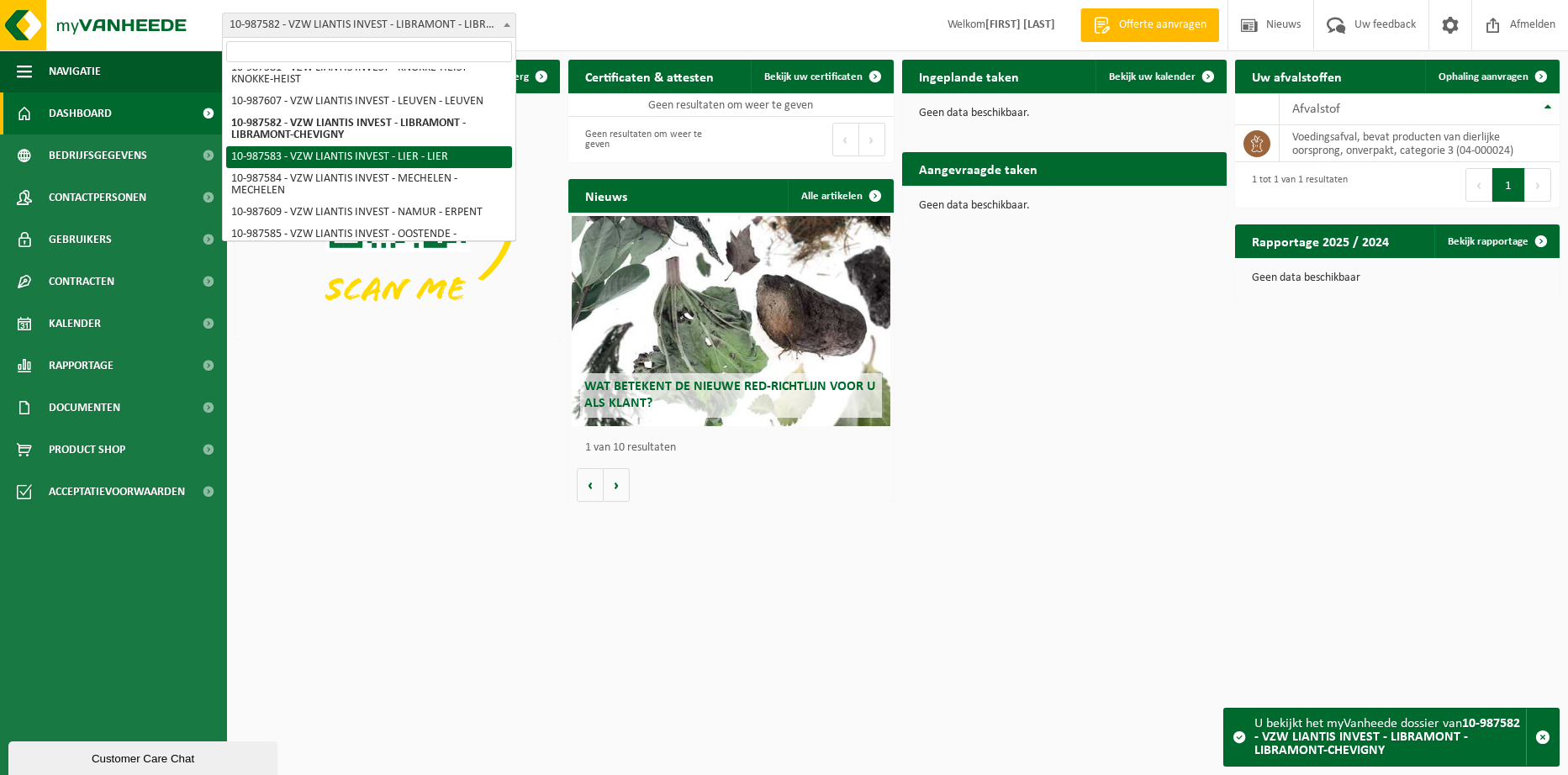 select on "167249" 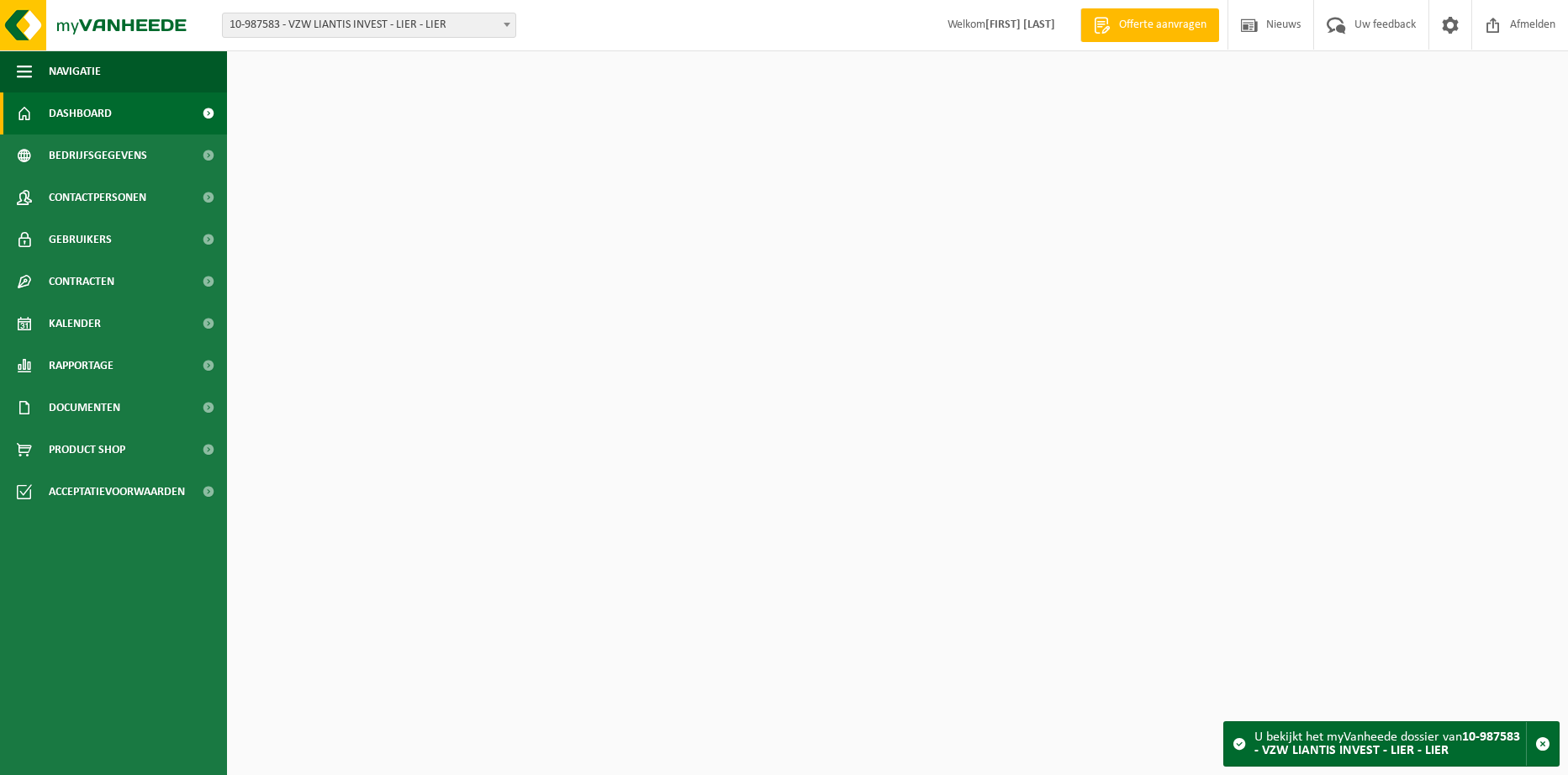 scroll, scrollTop: 0, scrollLeft: 0, axis: both 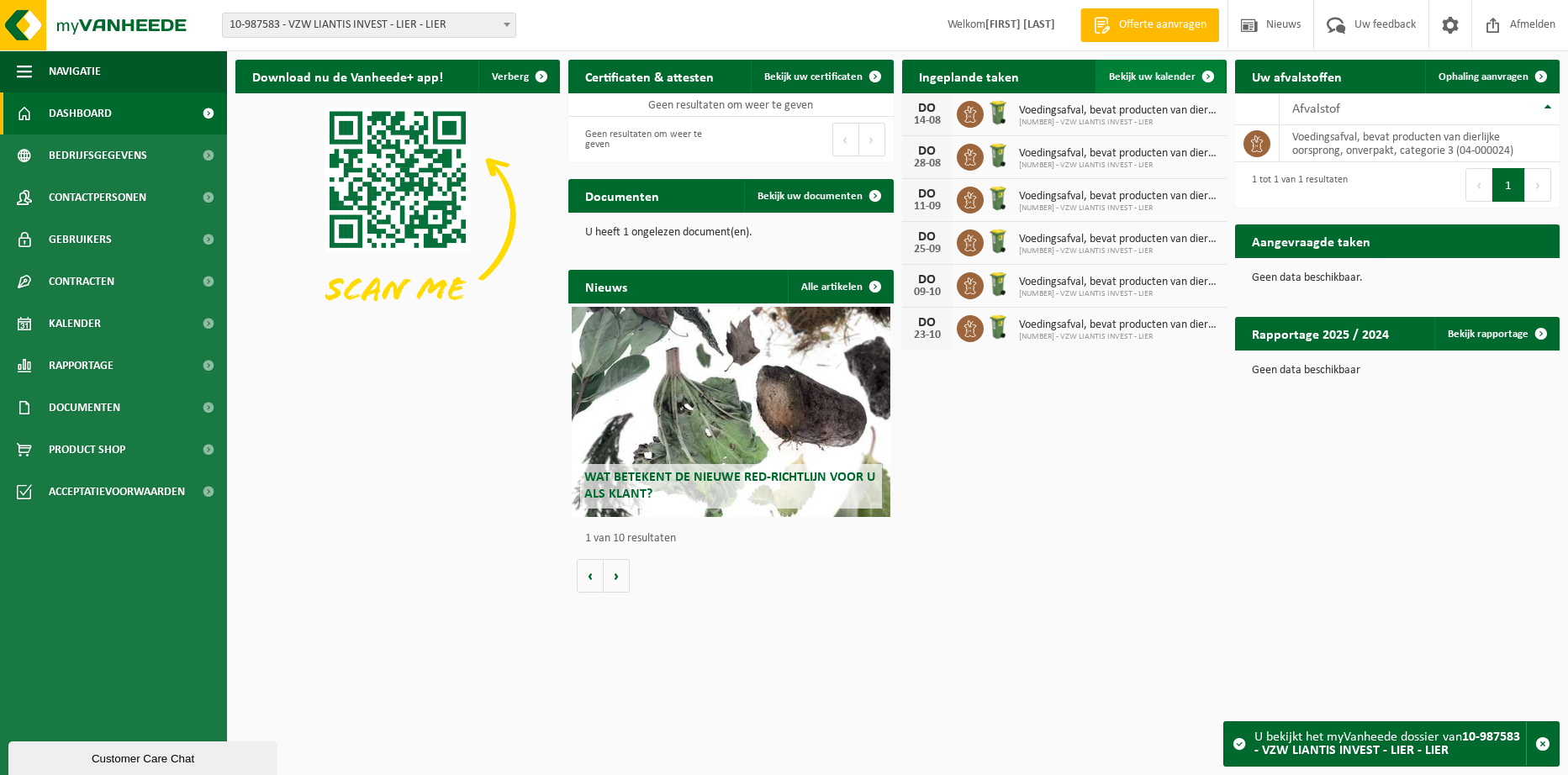 click on "Bekijk uw kalender" at bounding box center (1152, 76) 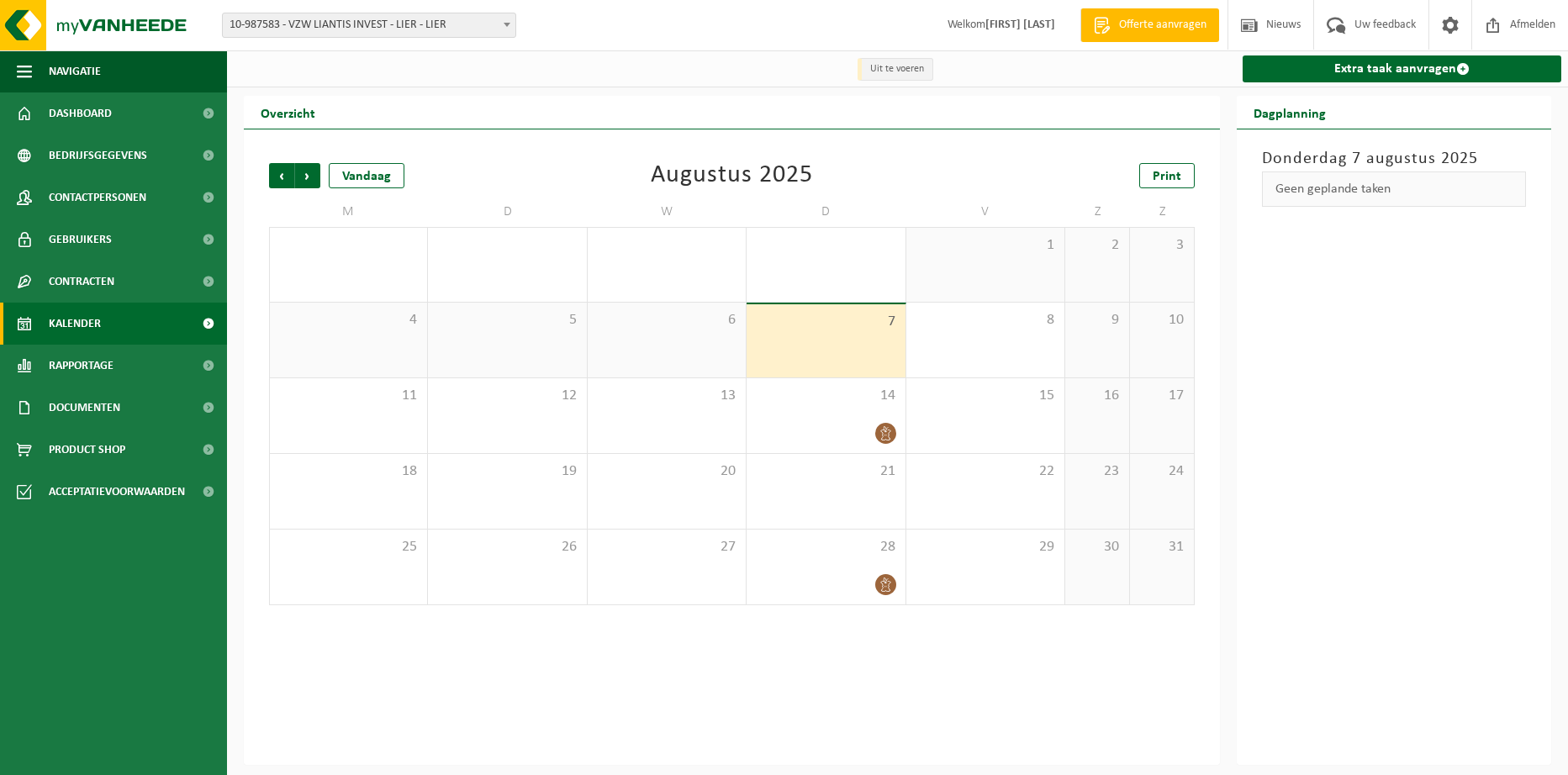 scroll, scrollTop: 0, scrollLeft: 0, axis: both 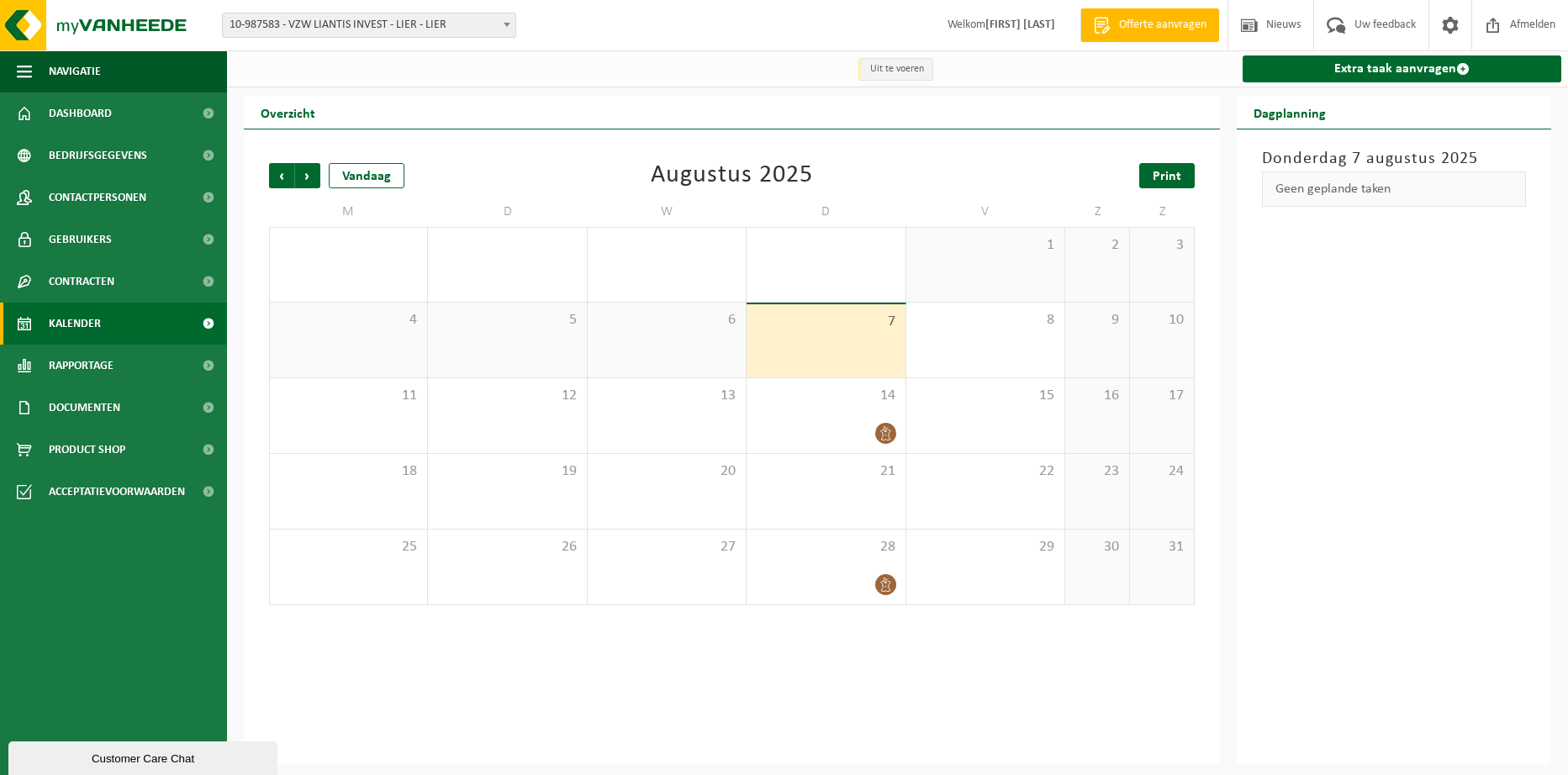 click on "Print" at bounding box center (1167, 176) 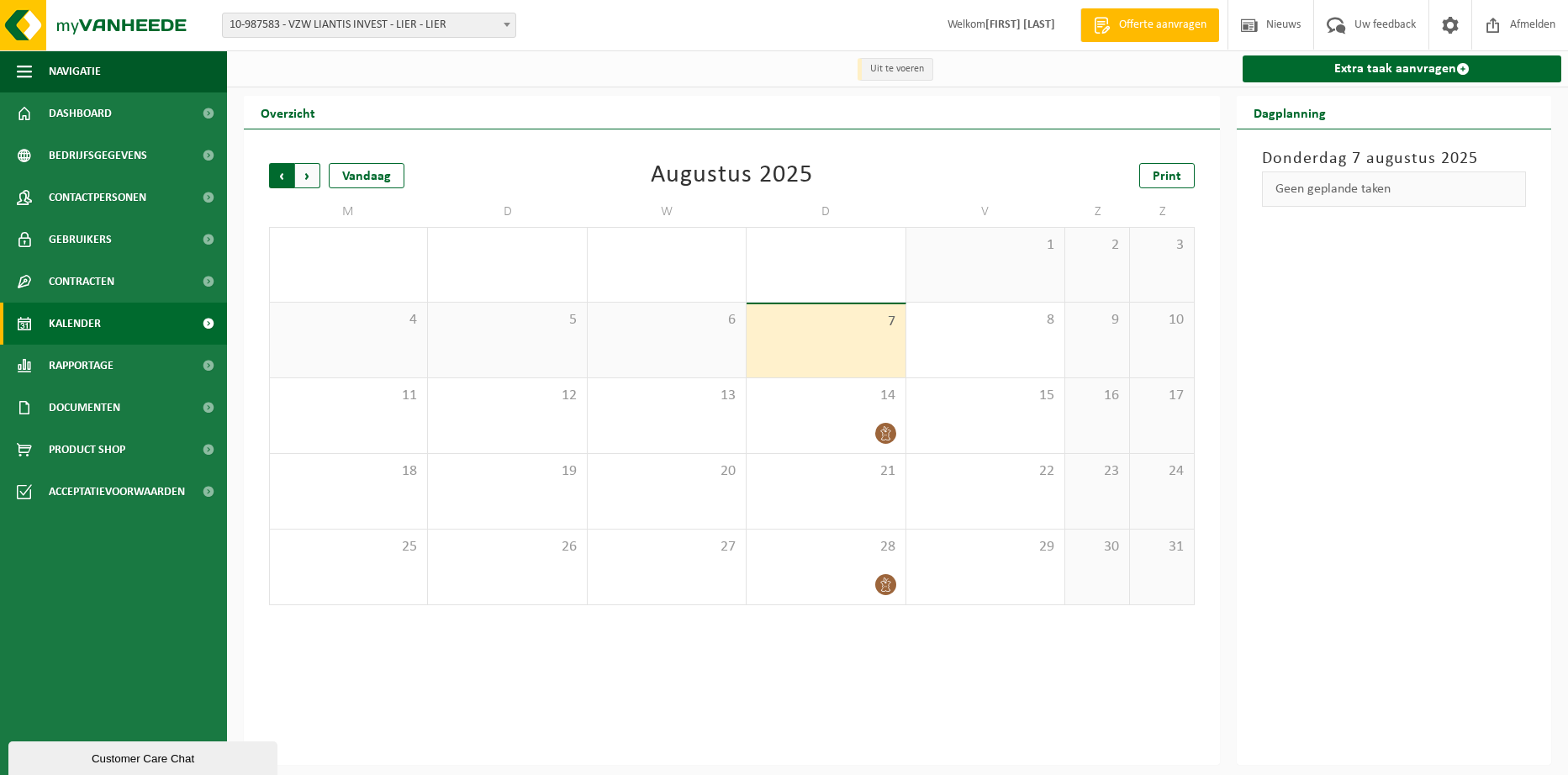 click on "Volgende" at bounding box center (308, 176) 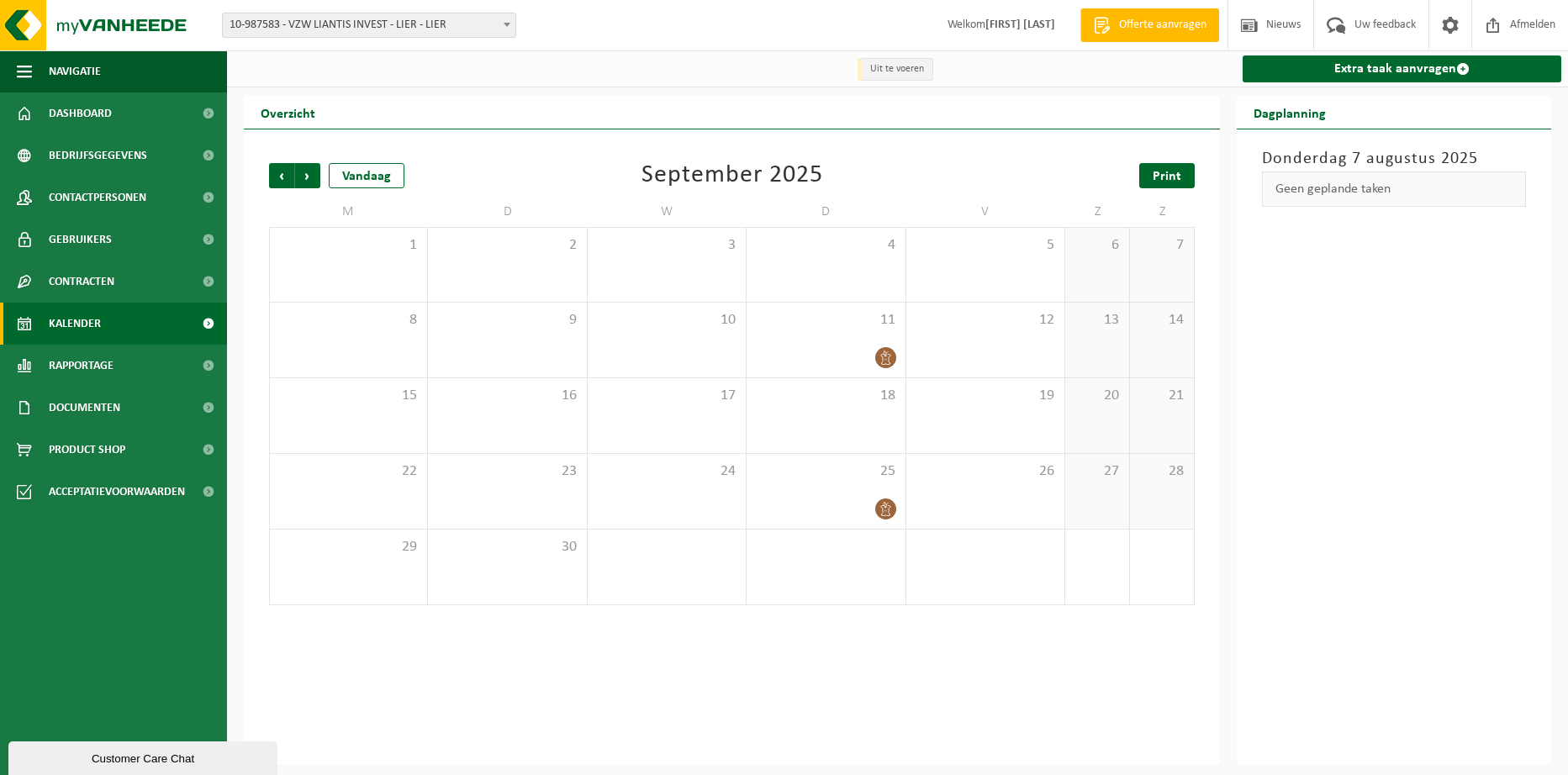 click on "Print" at bounding box center [1167, 177] 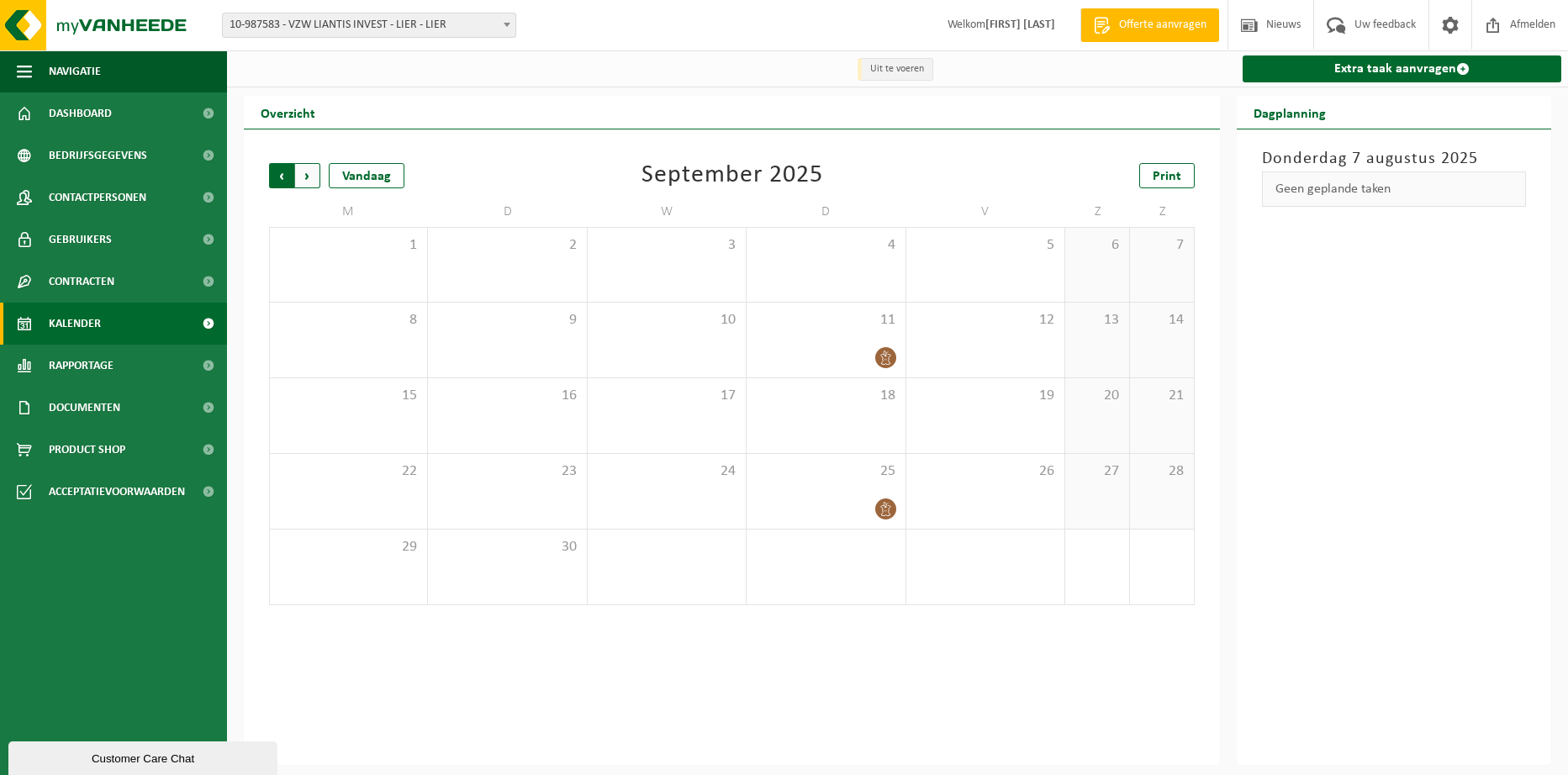 click on "Volgende" at bounding box center [308, 176] 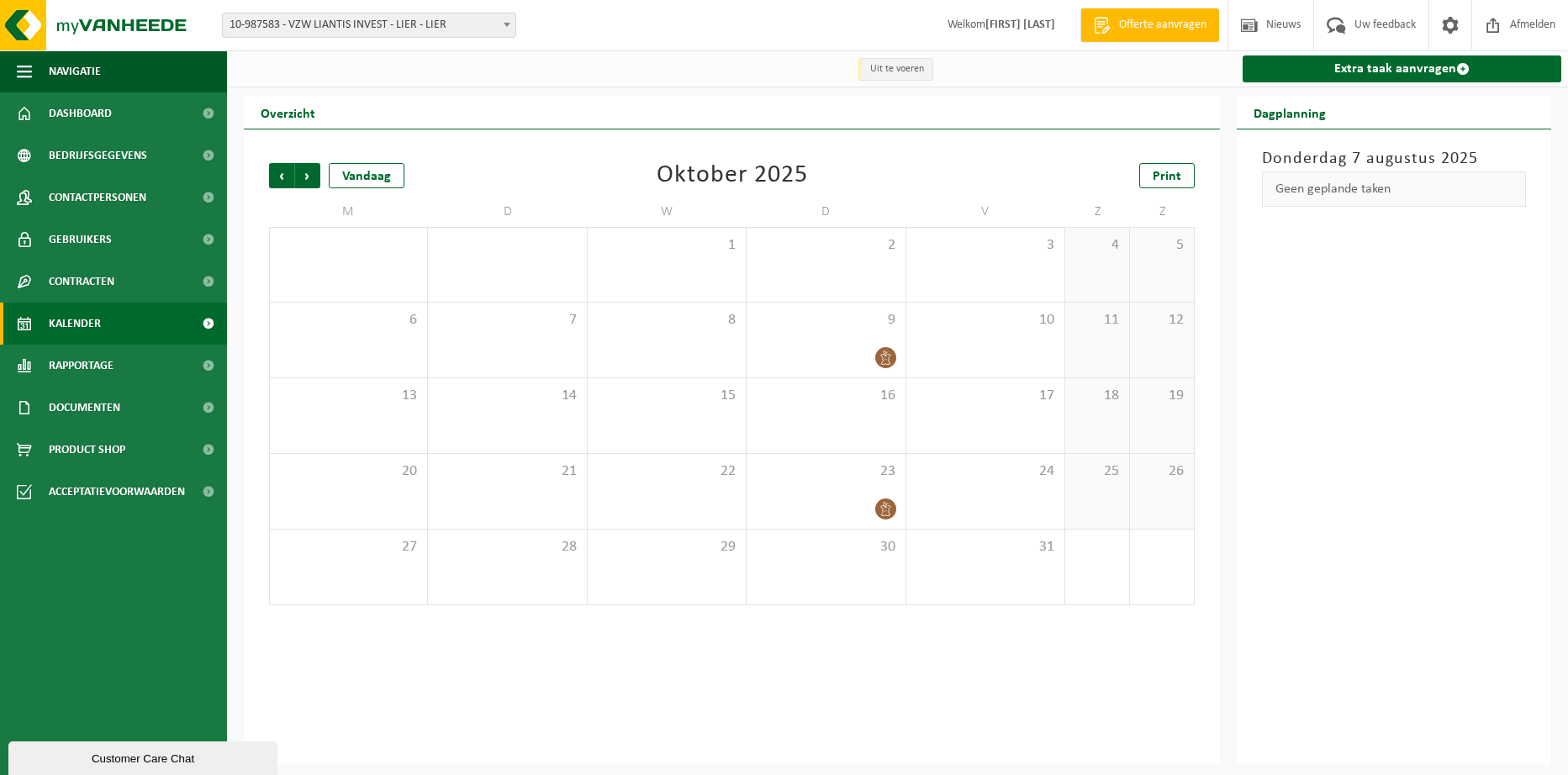 click on "Z" at bounding box center (1162, 212) 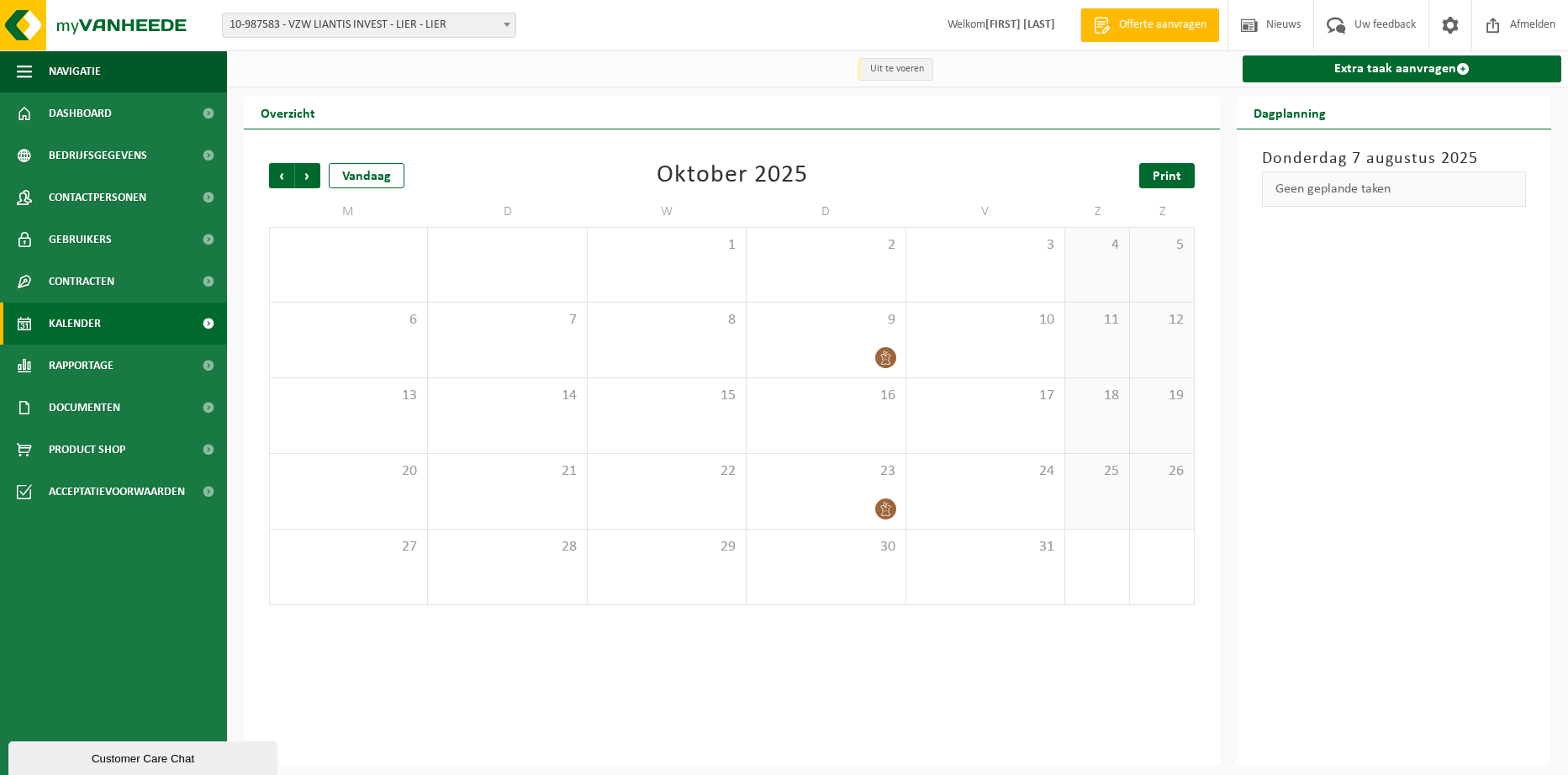 click on "Print" at bounding box center (1167, 176) 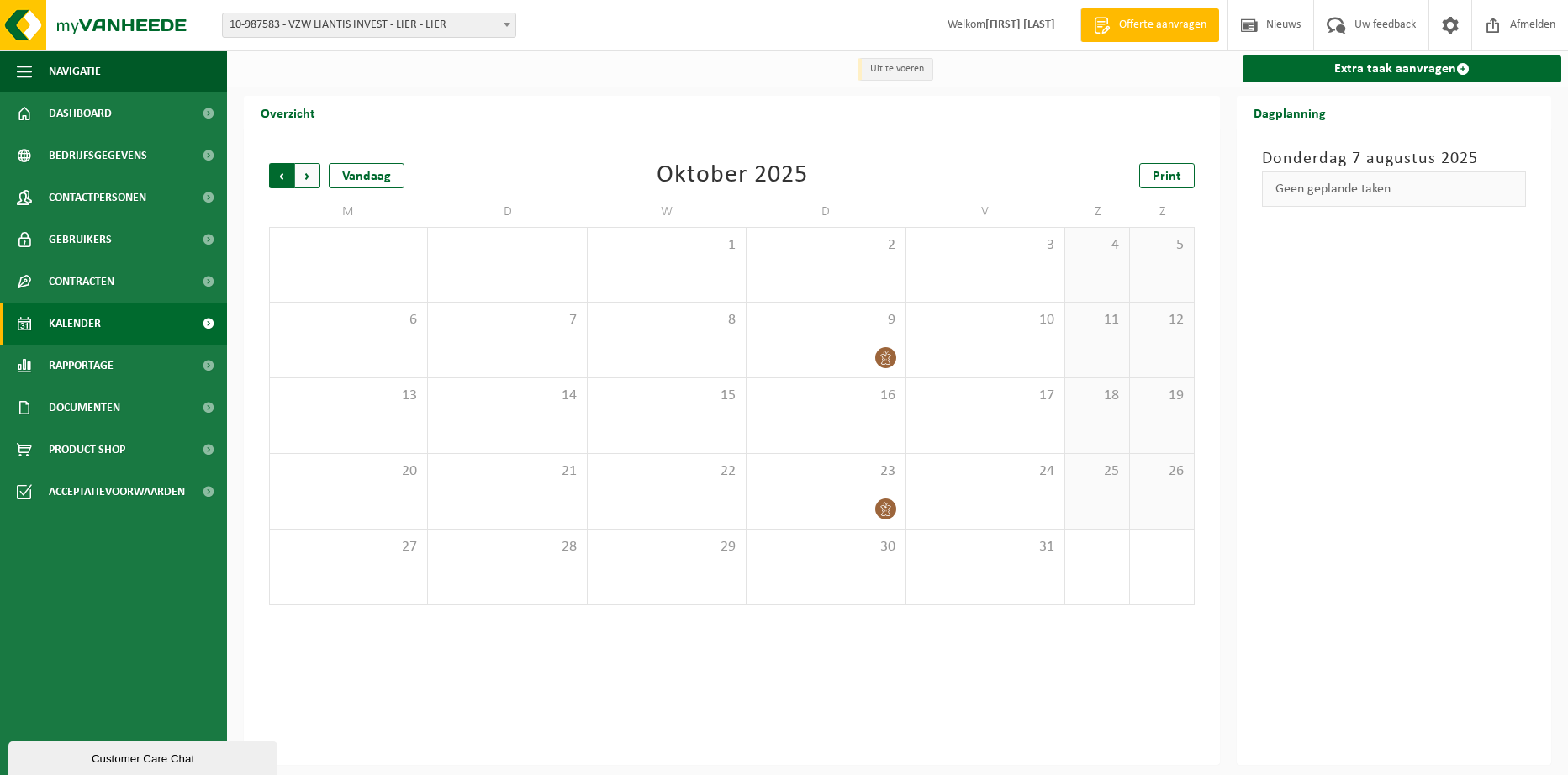 click on "Volgende" at bounding box center (308, 176) 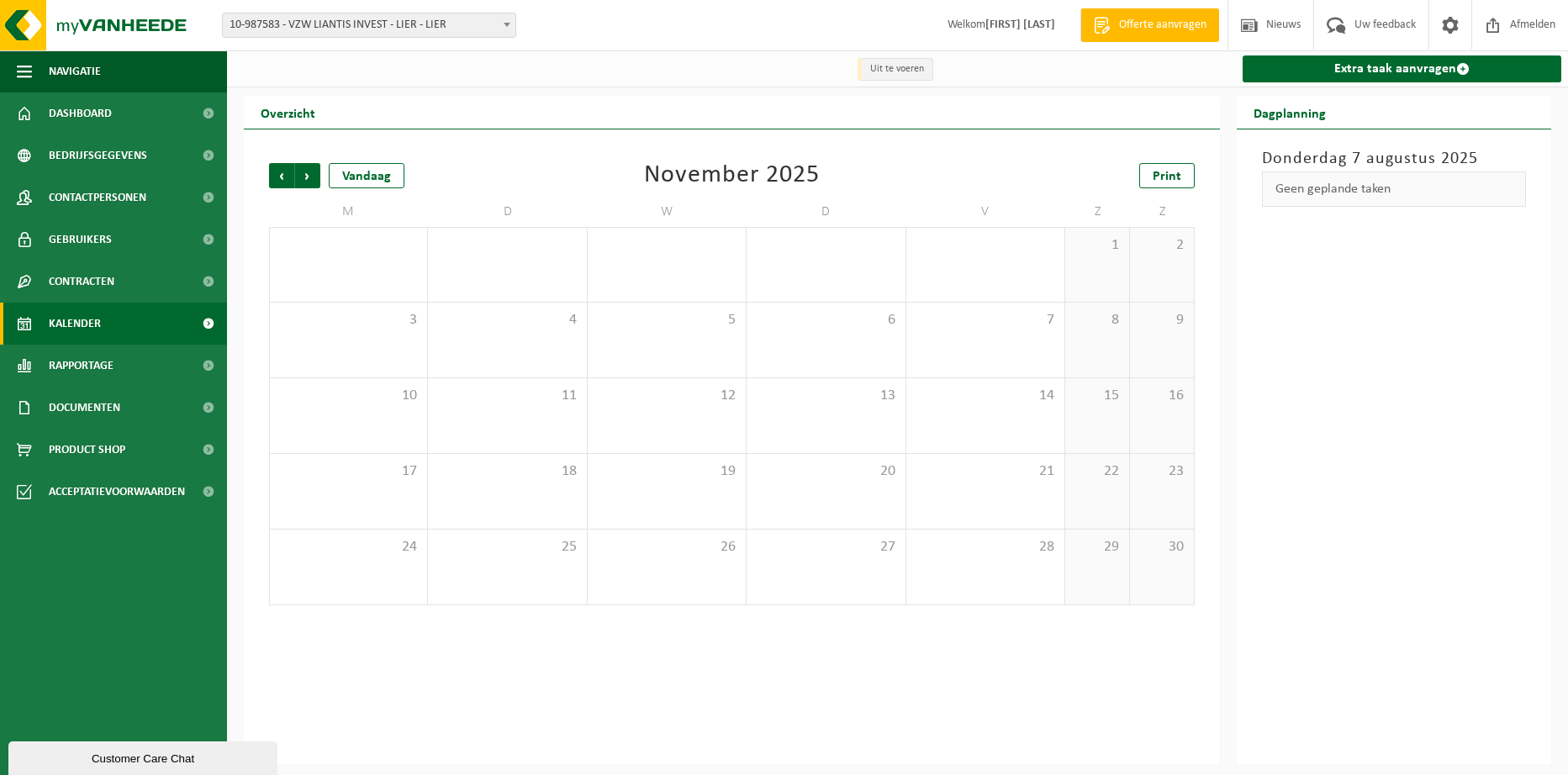 click on "10-987583 - VZW LIANTIS INVEST - LIER - LIER" at bounding box center [369, 25] 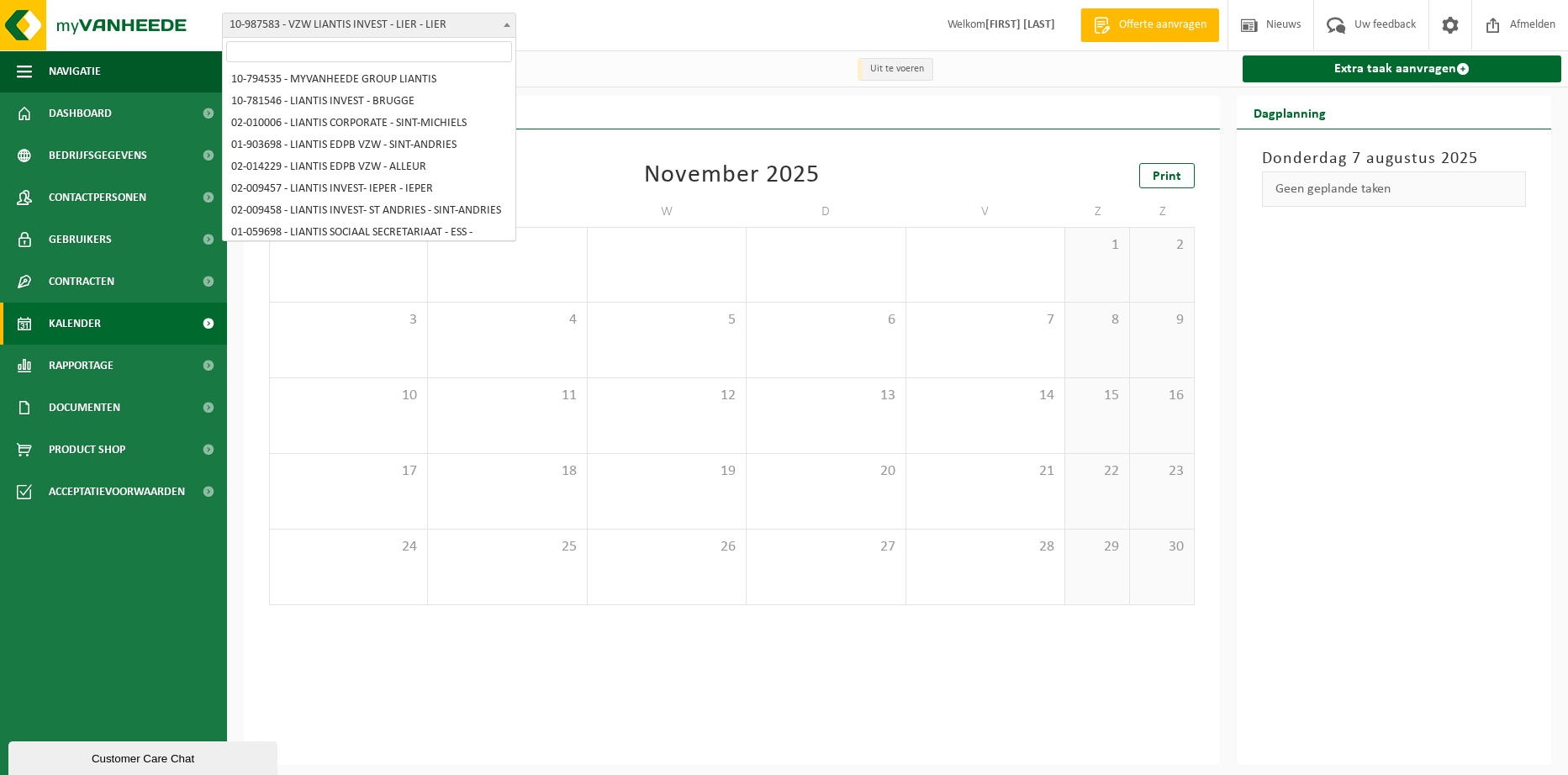 scroll, scrollTop: 696, scrollLeft: 0, axis: vertical 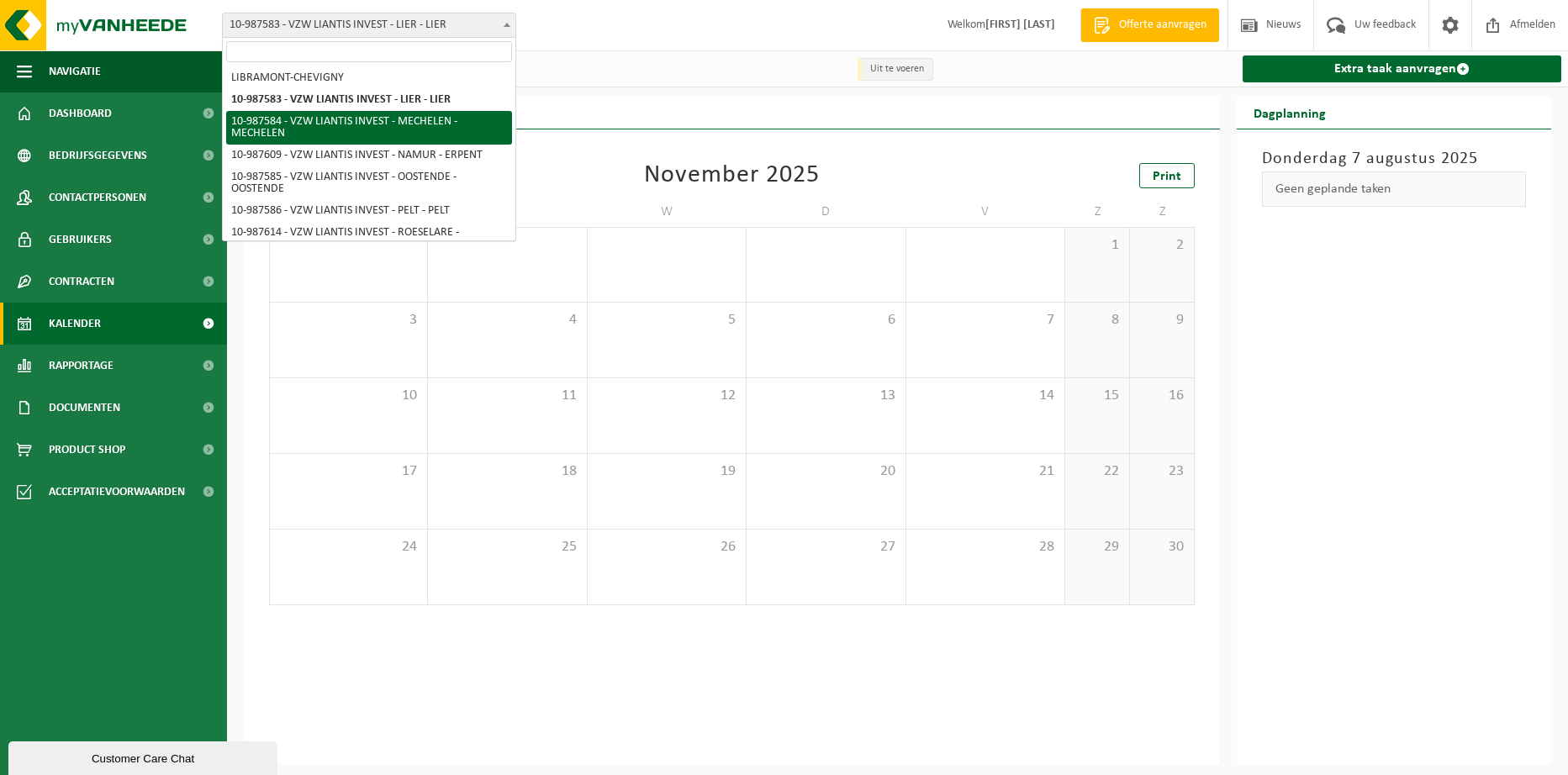 select on "167250" 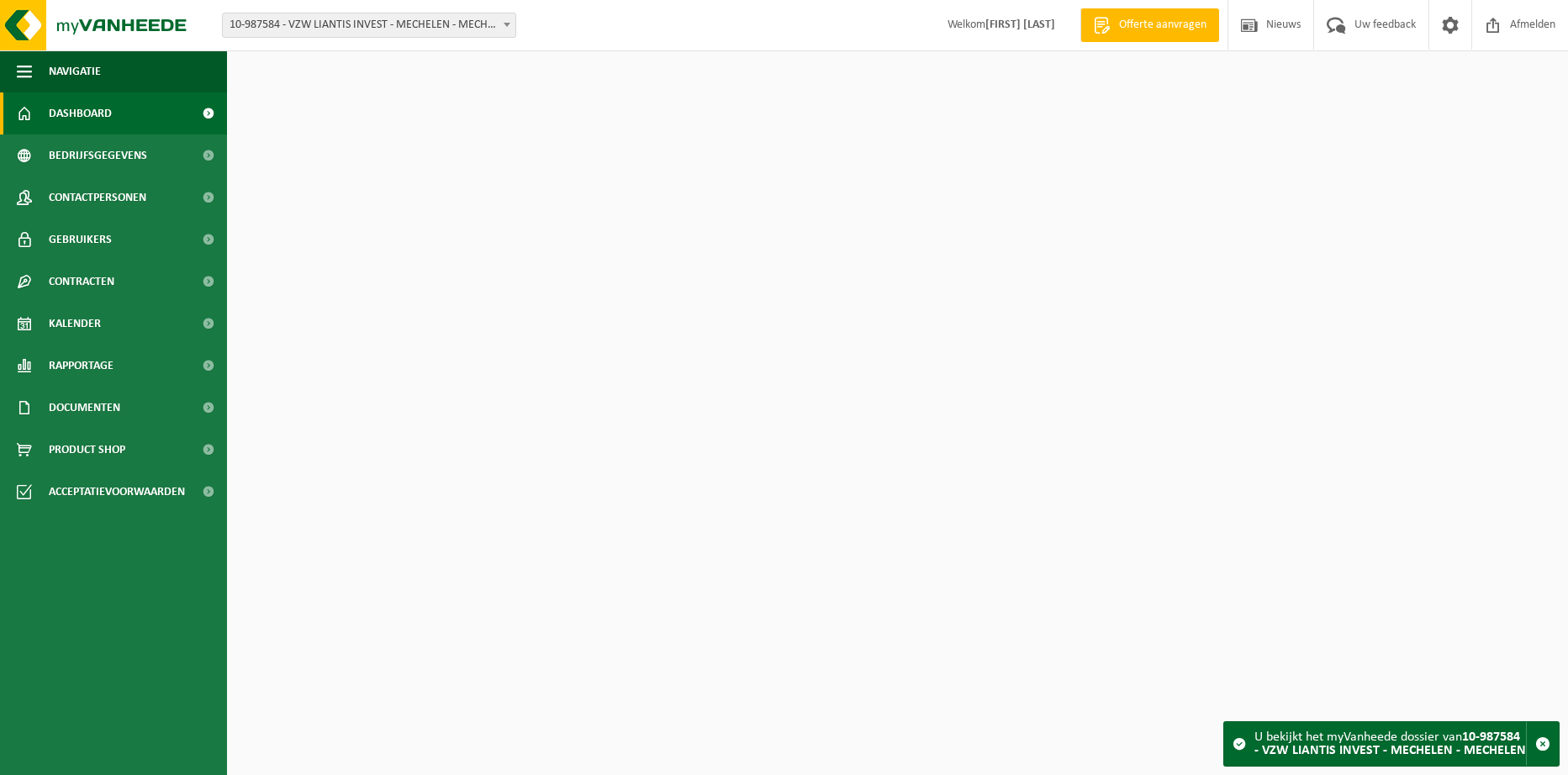 scroll, scrollTop: 0, scrollLeft: 0, axis: both 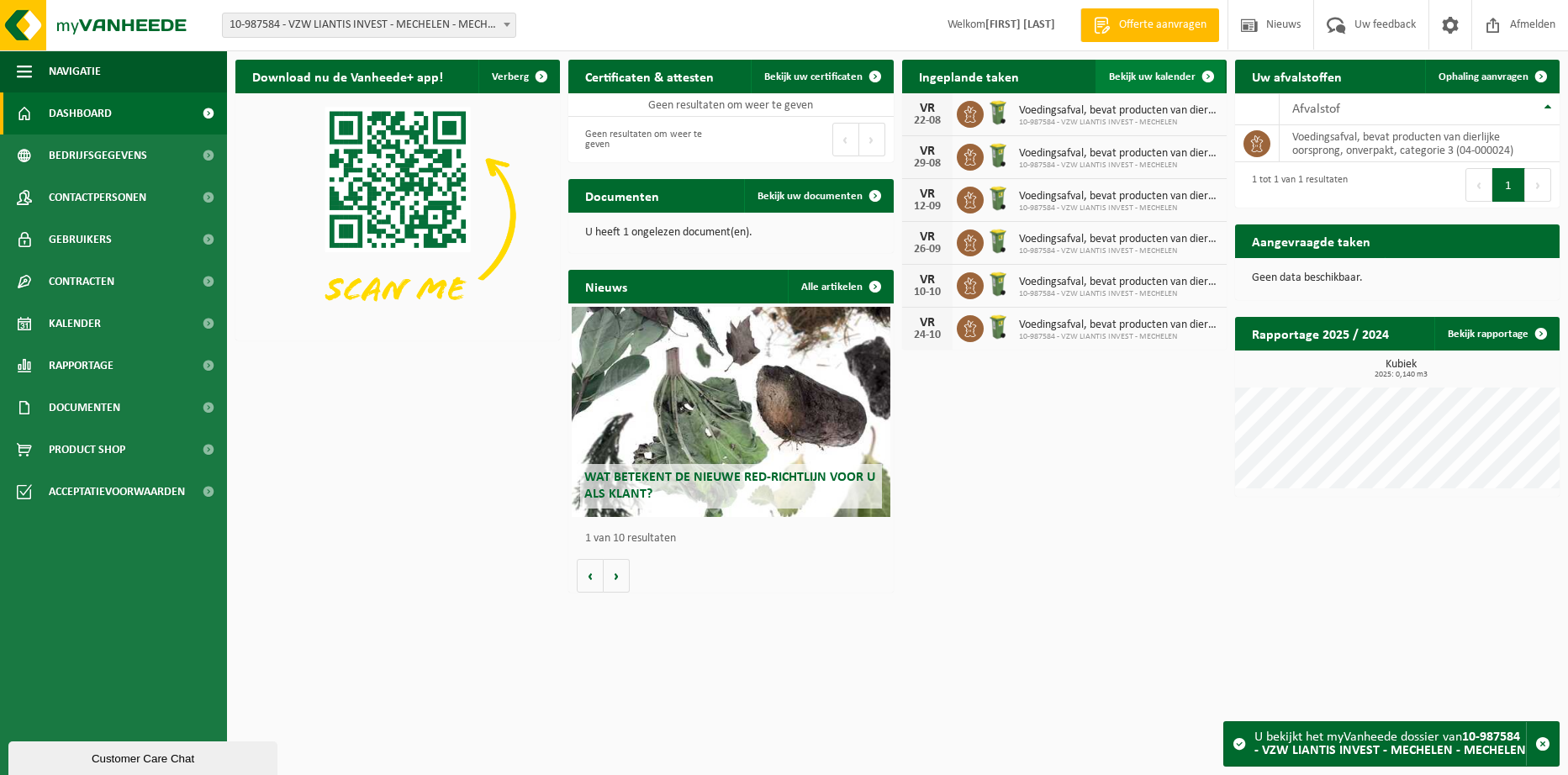 click on "Bekijk uw kalender" at bounding box center (1152, 76) 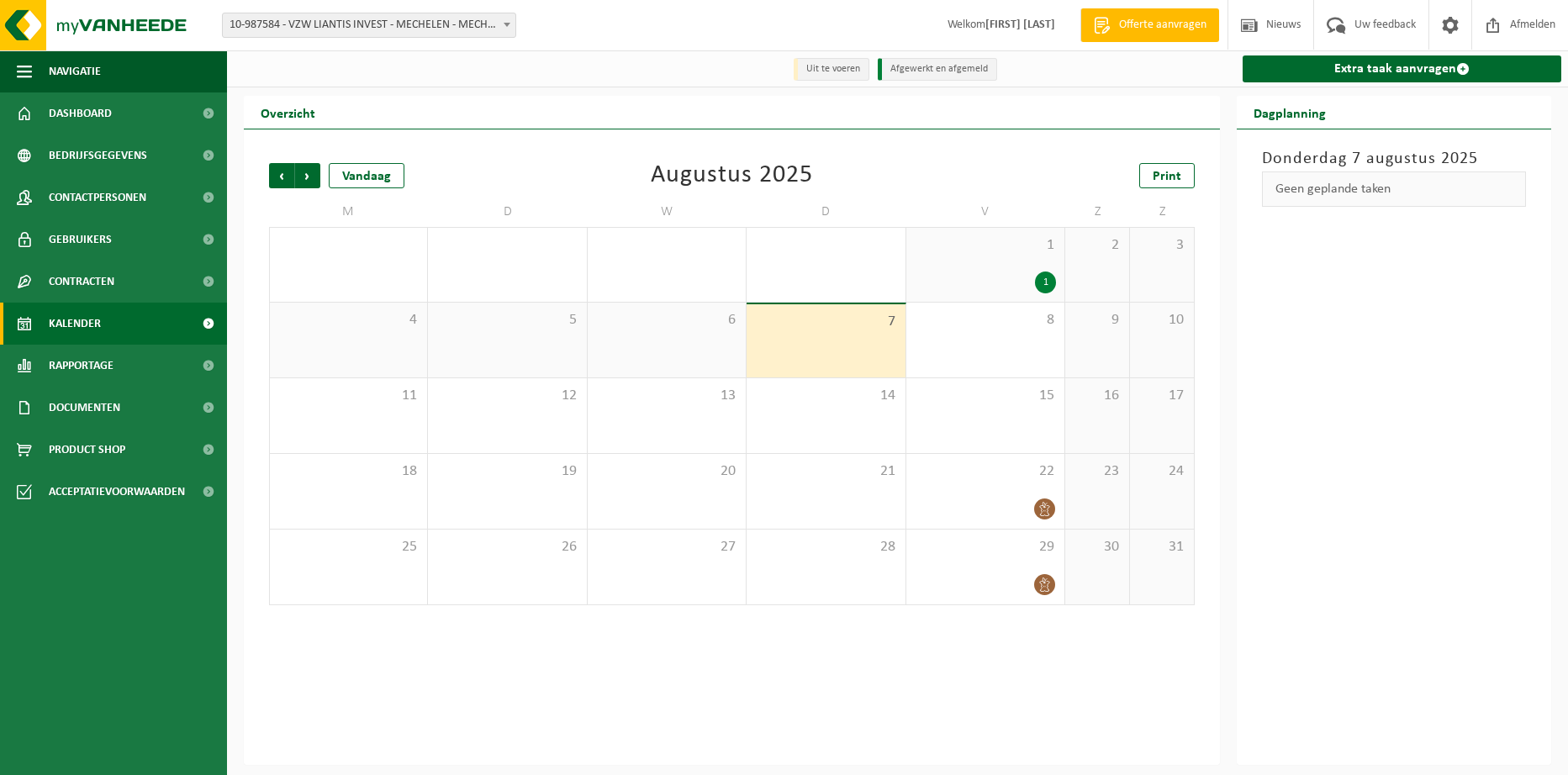 scroll, scrollTop: 0, scrollLeft: 0, axis: both 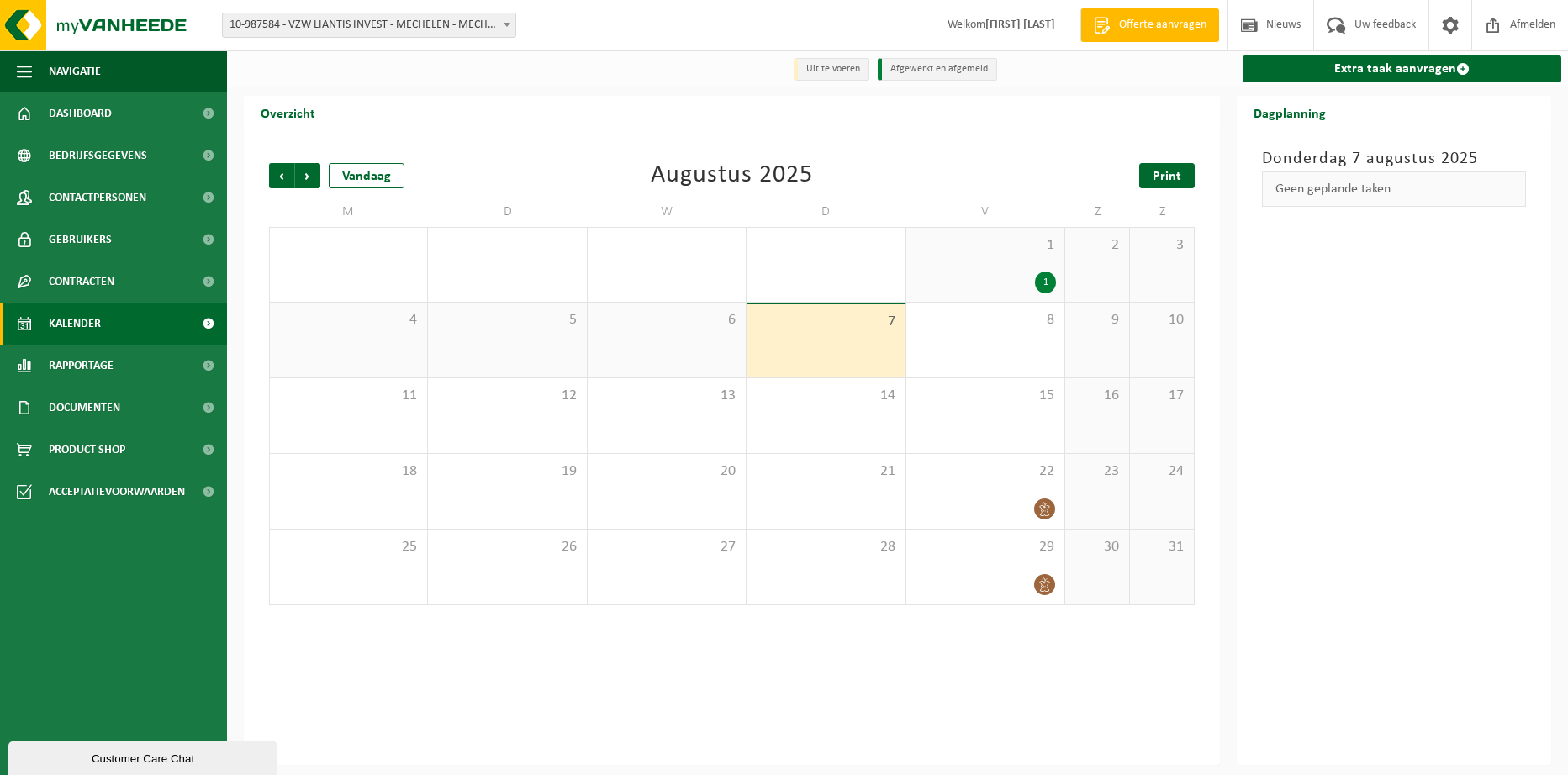 click on "Print" at bounding box center (1167, 177) 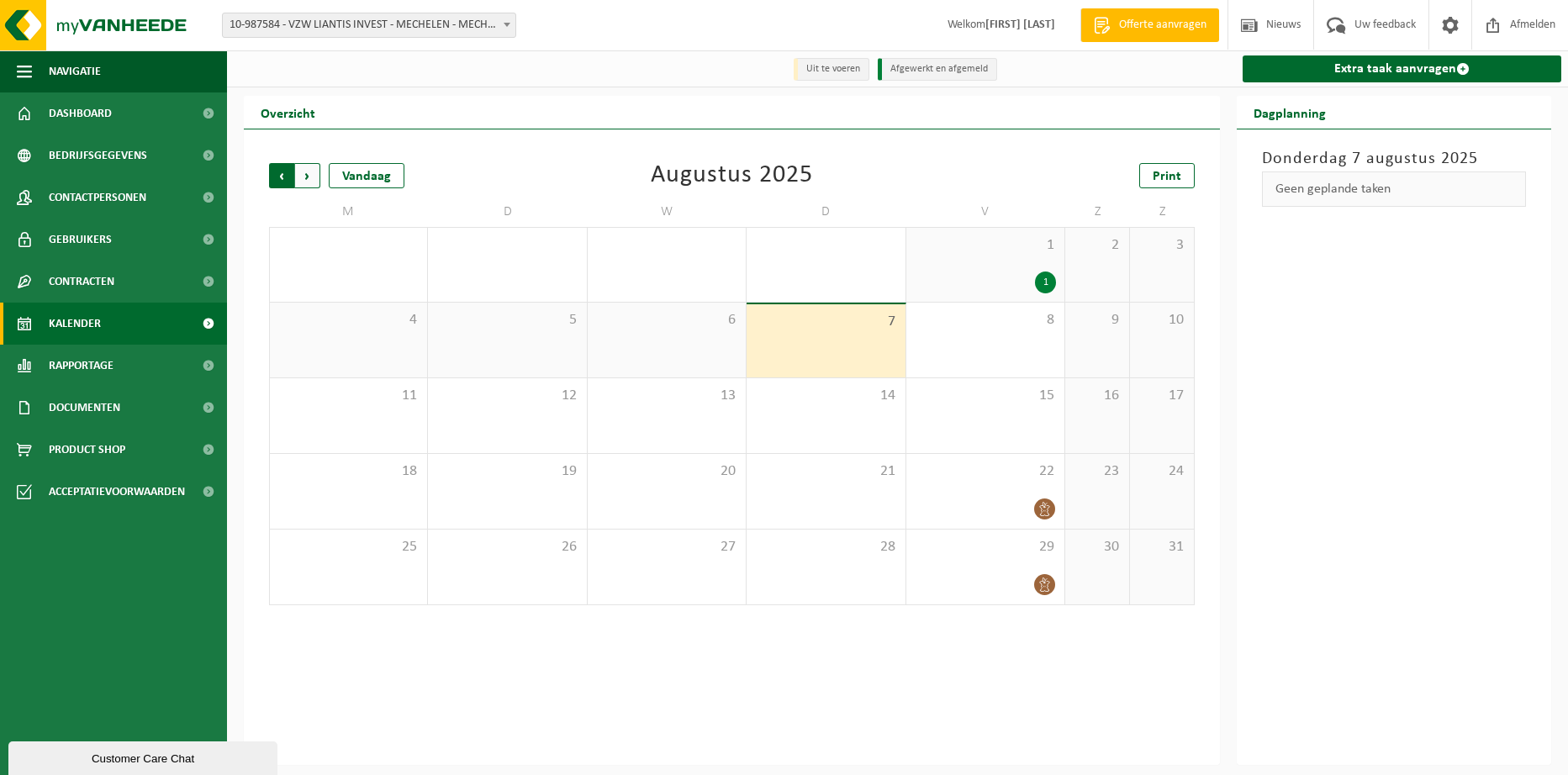 click on "Volgende" at bounding box center (308, 176) 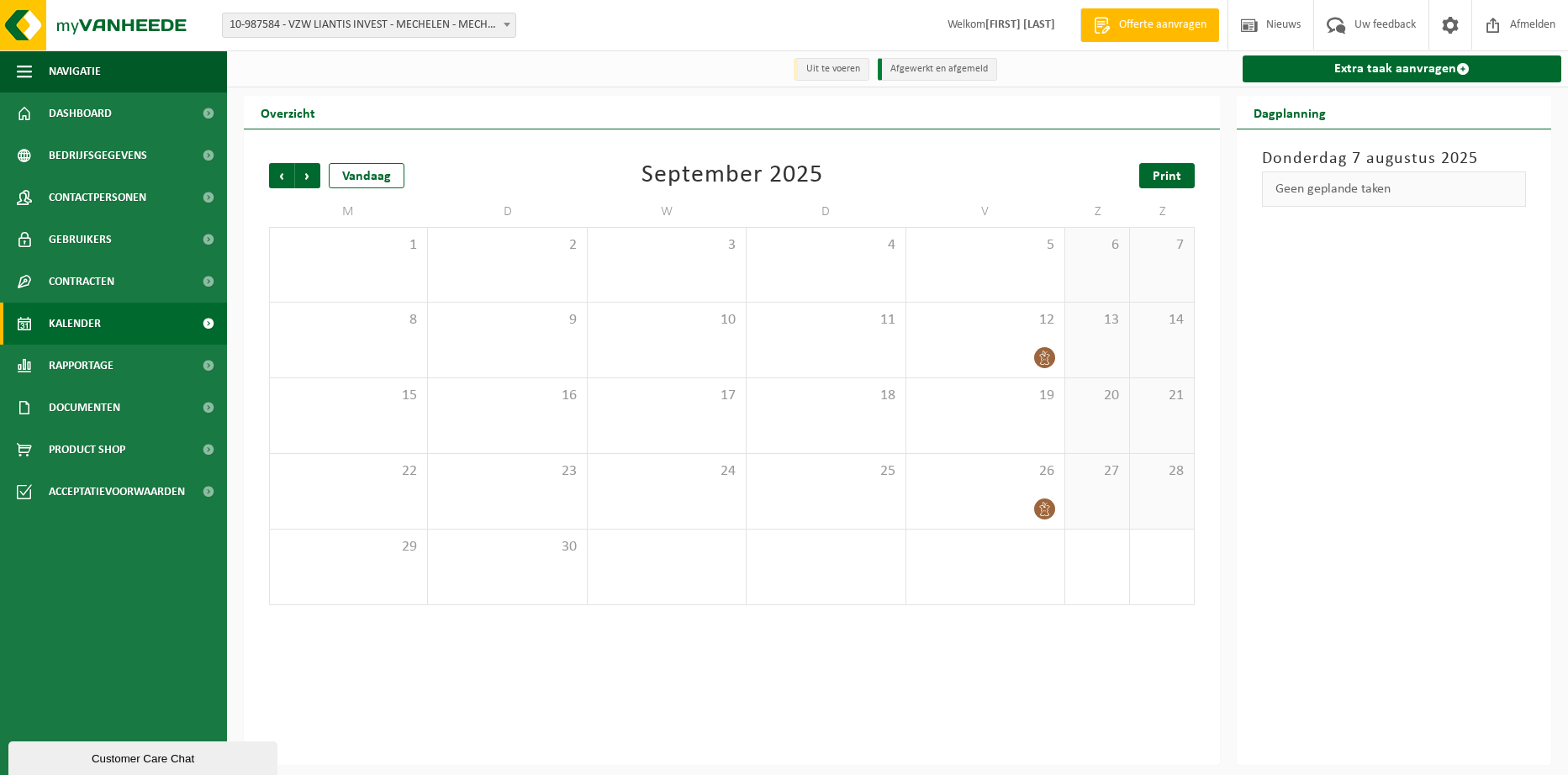 click on "Print" at bounding box center (1167, 177) 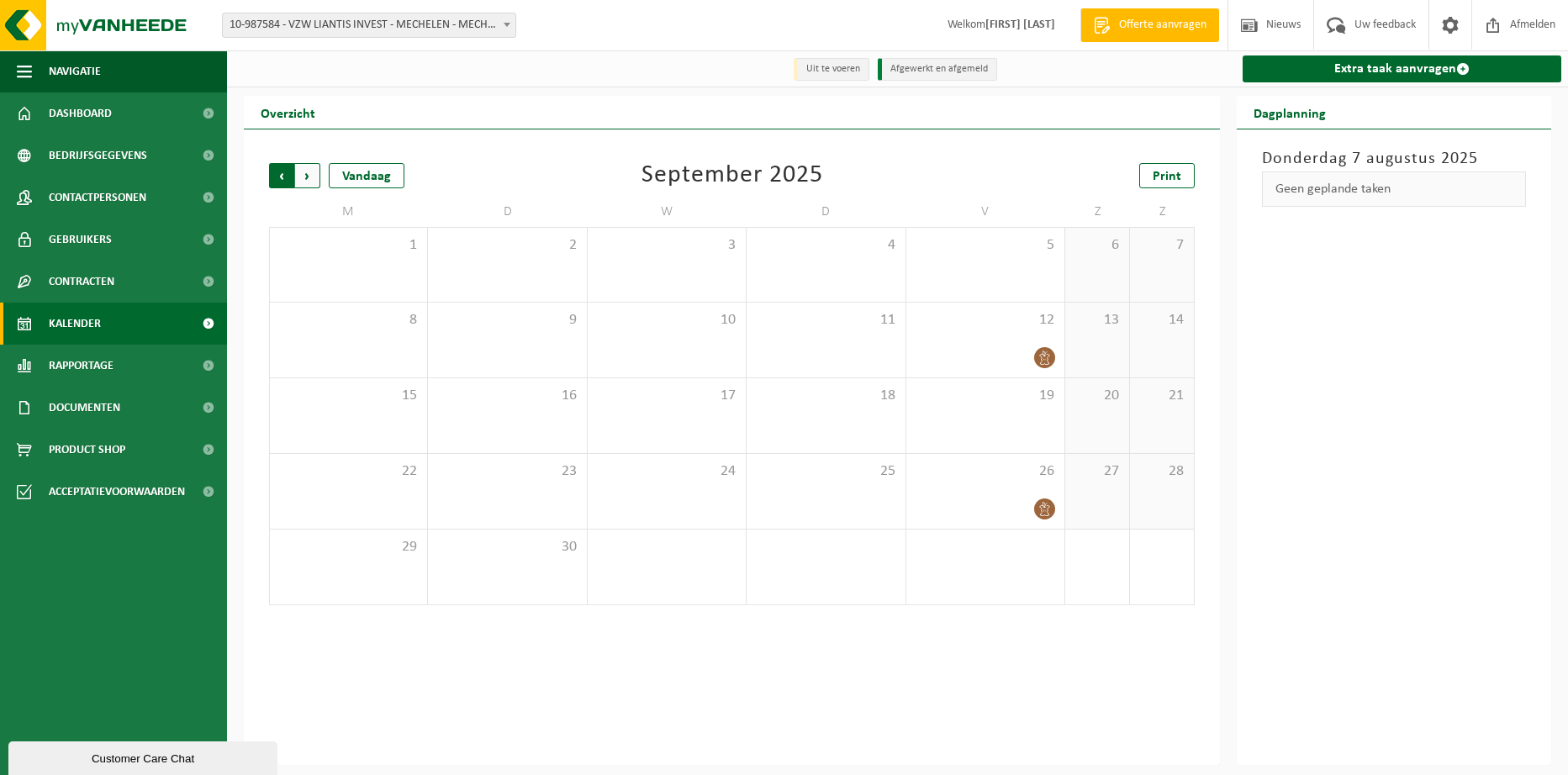 click on "Volgende" at bounding box center [308, 176] 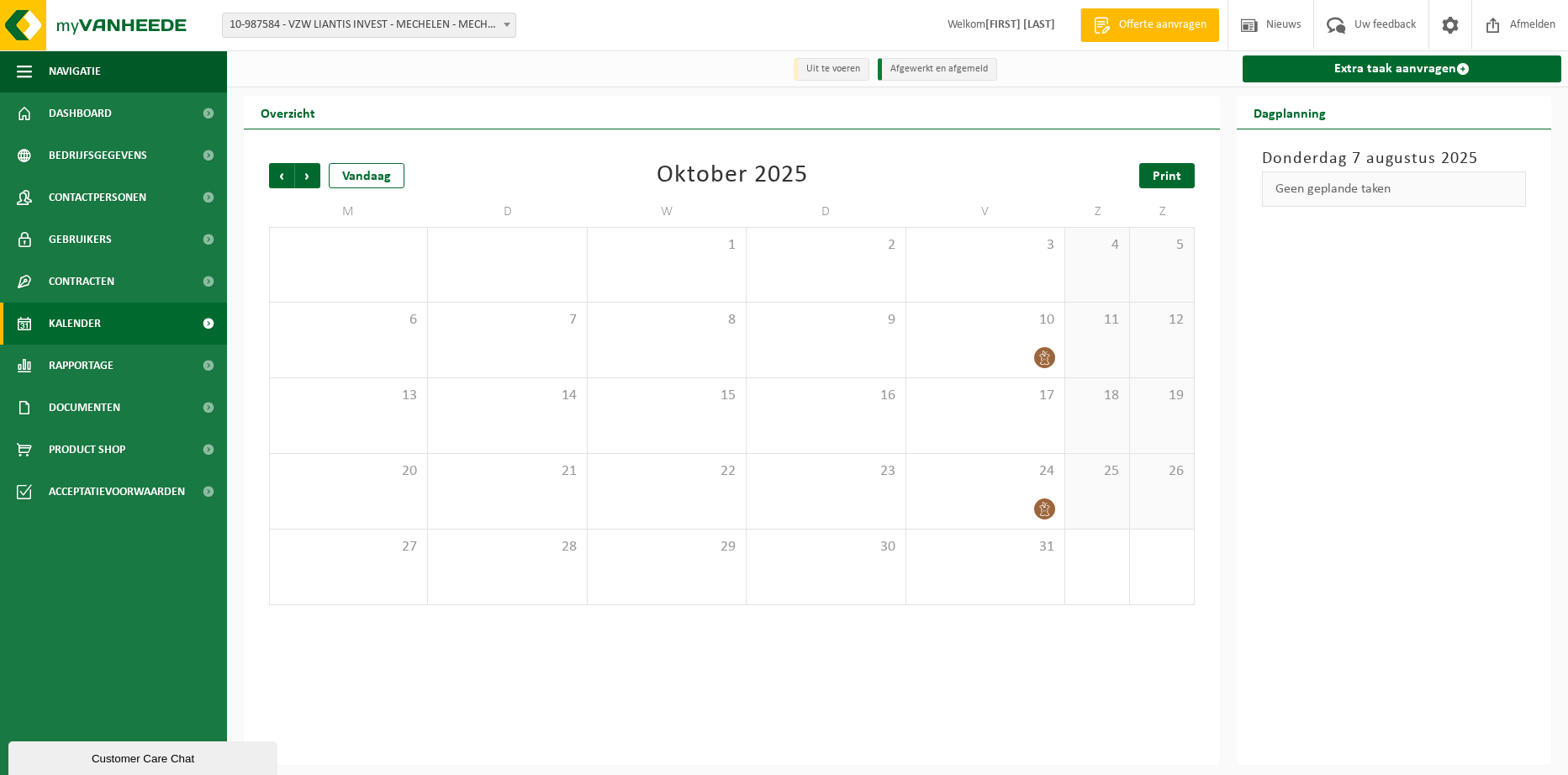 click on "Print" at bounding box center [1167, 177] 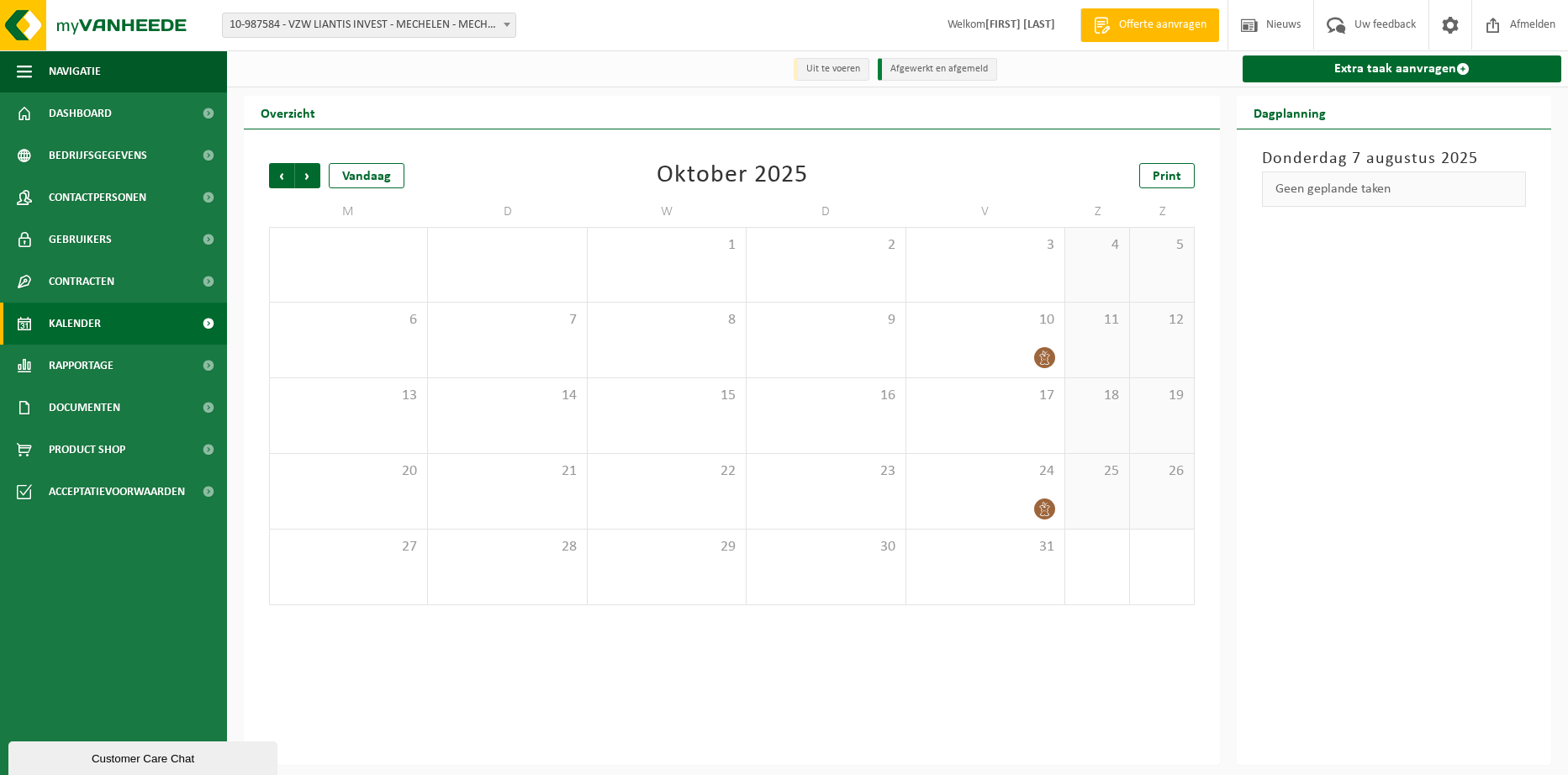 click at bounding box center [507, 24] 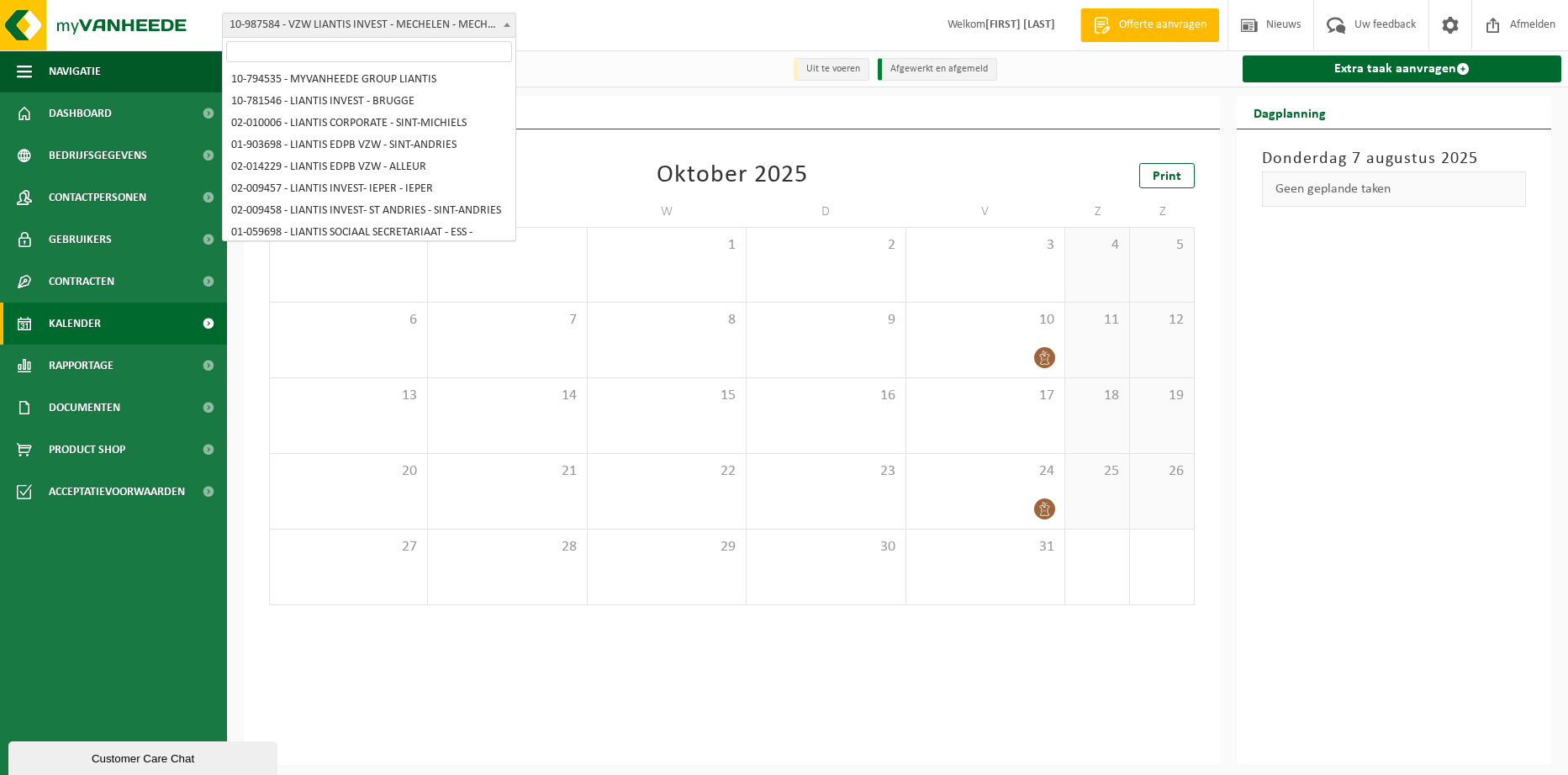 scroll, scrollTop: 694, scrollLeft: 0, axis: vertical 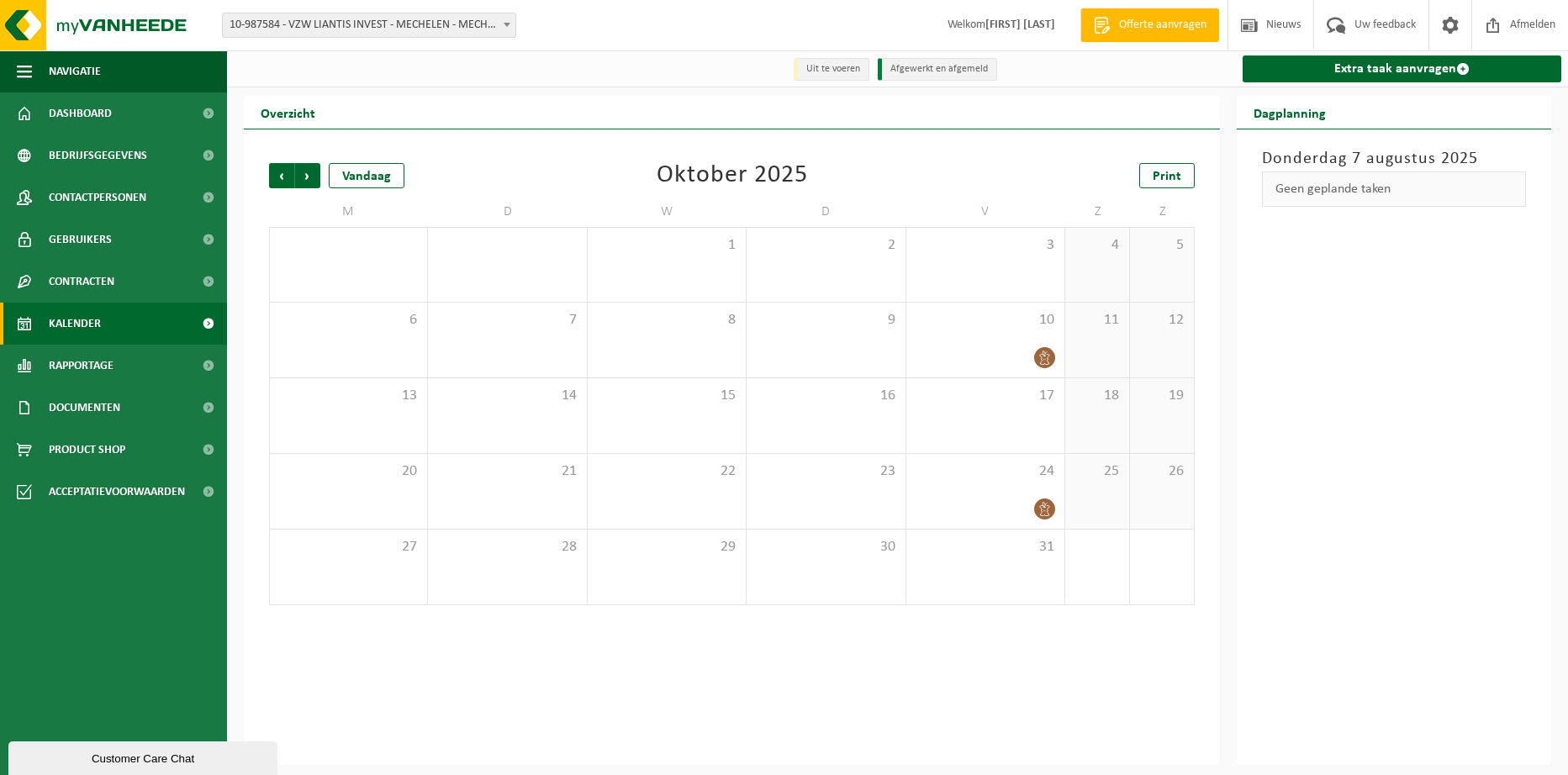 click at bounding box center [507, 24] 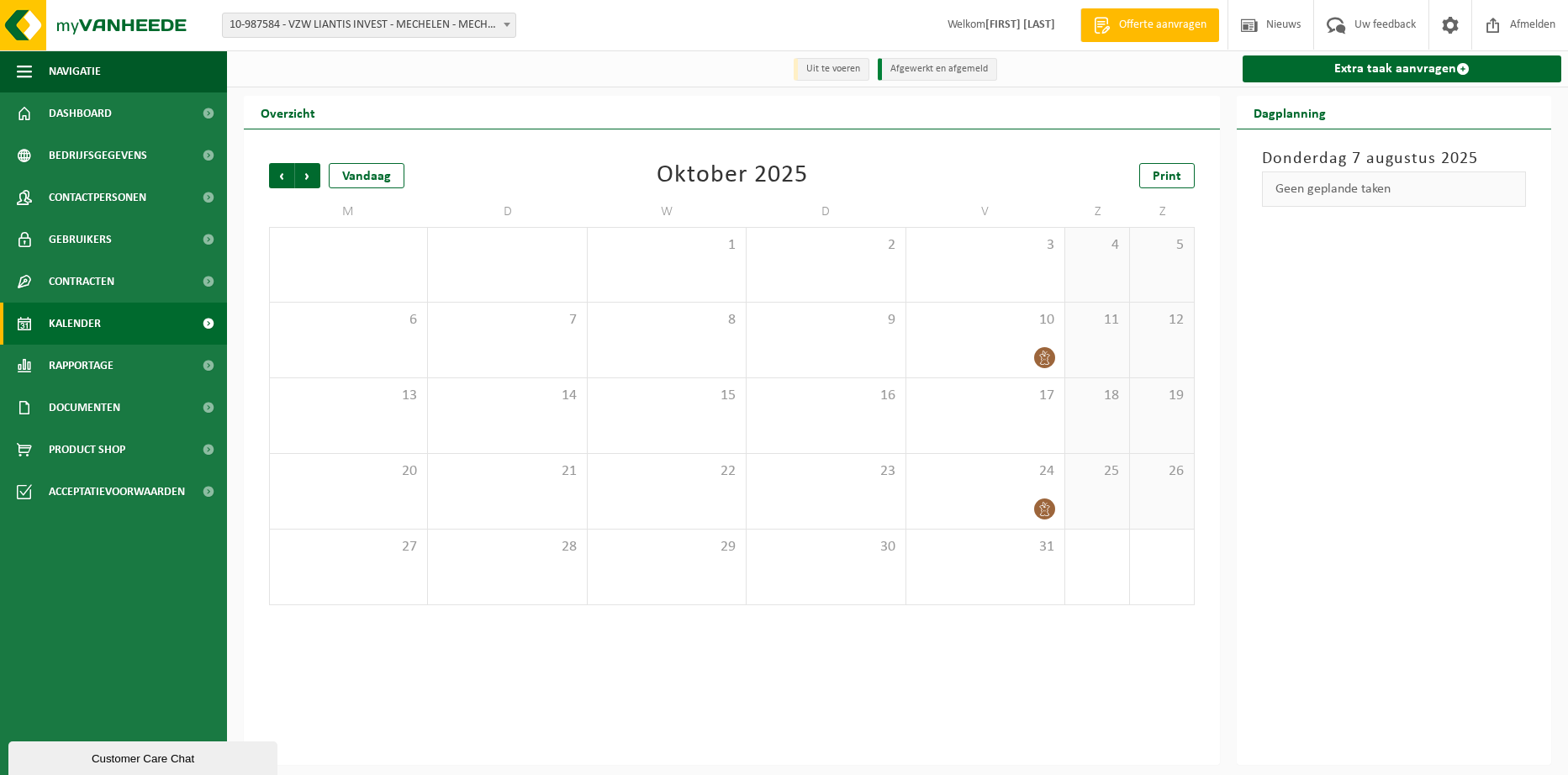 click at bounding box center (507, 24) 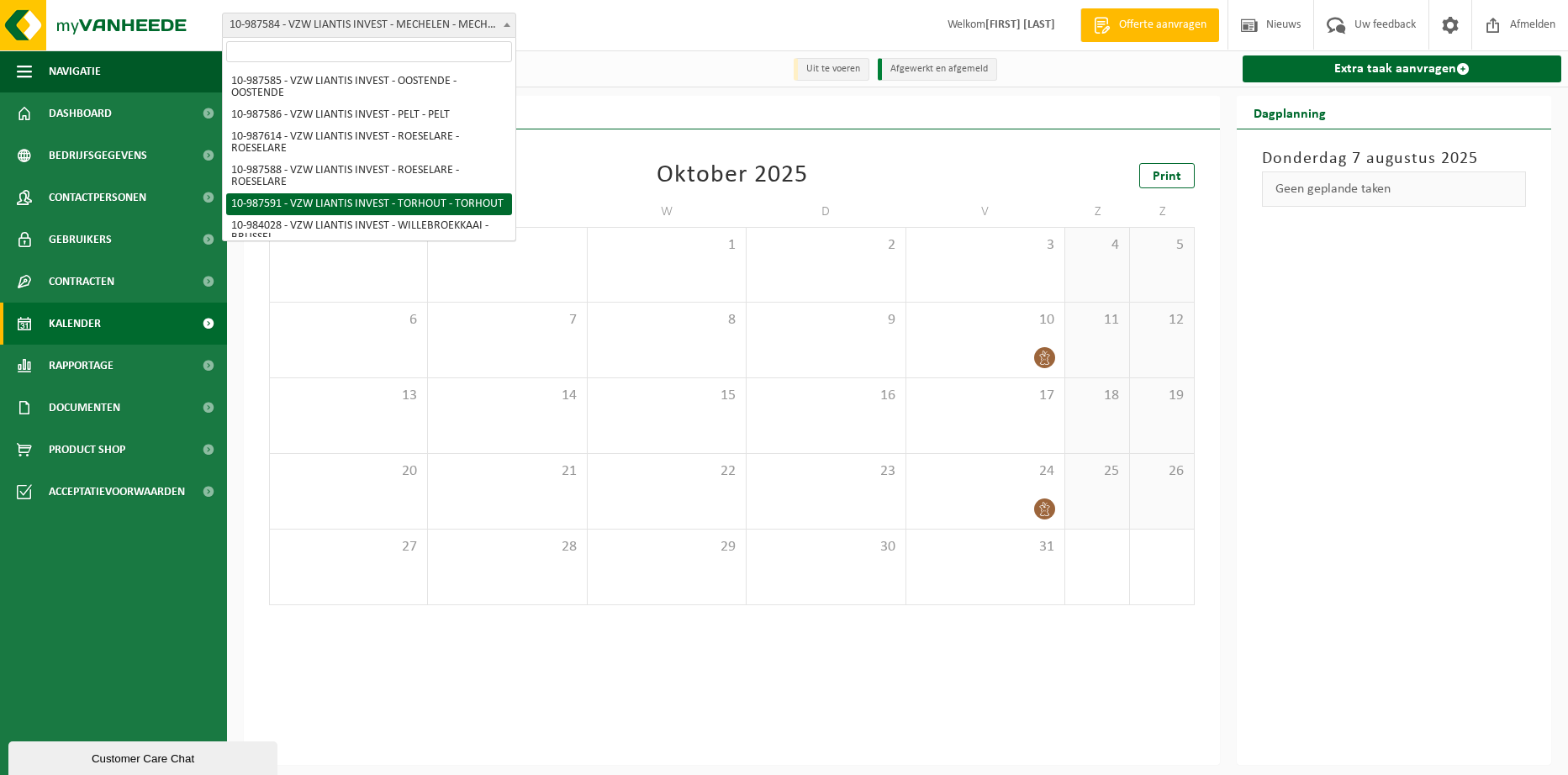 scroll, scrollTop: 704, scrollLeft: 0, axis: vertical 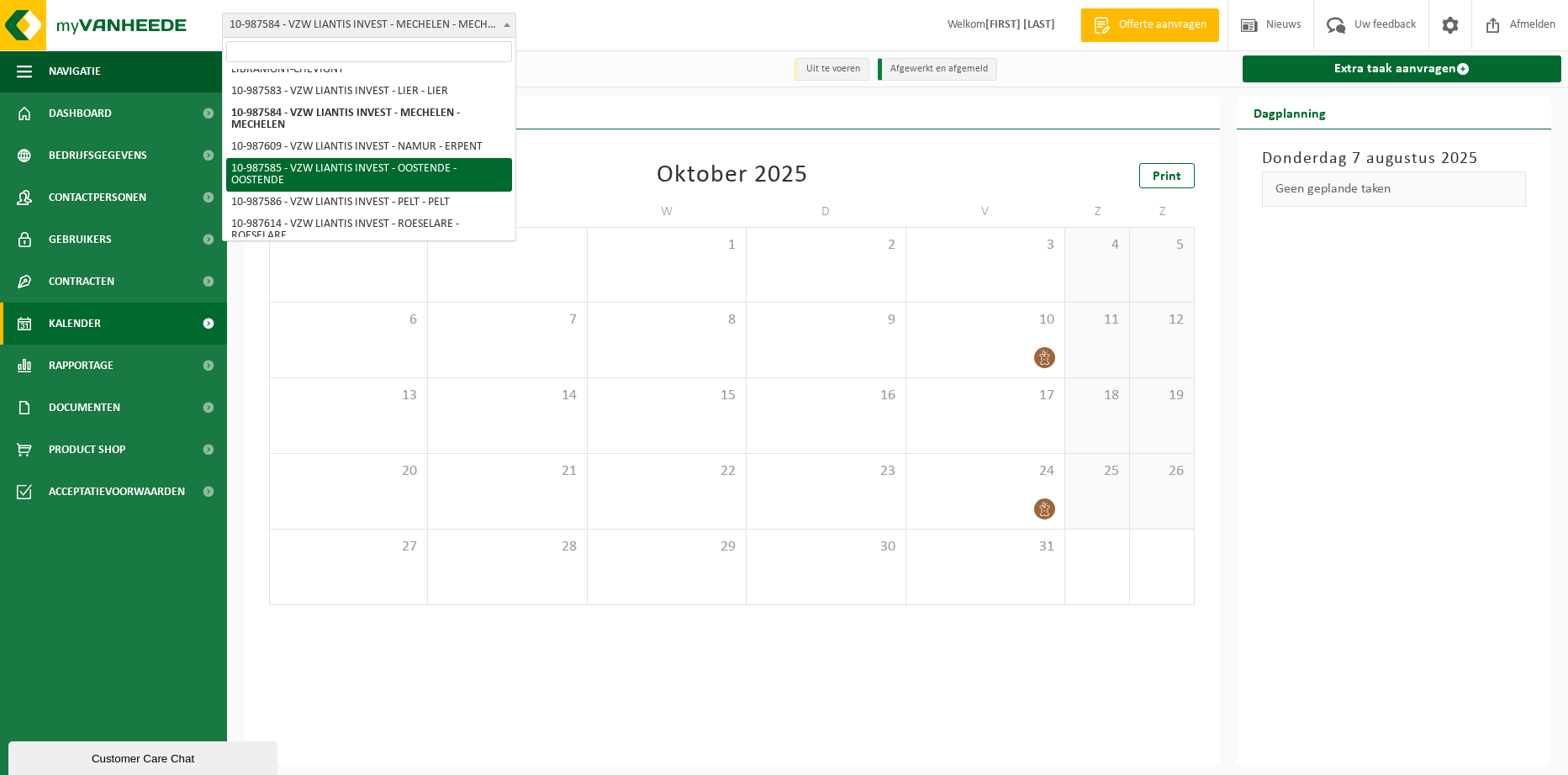select on "167251" 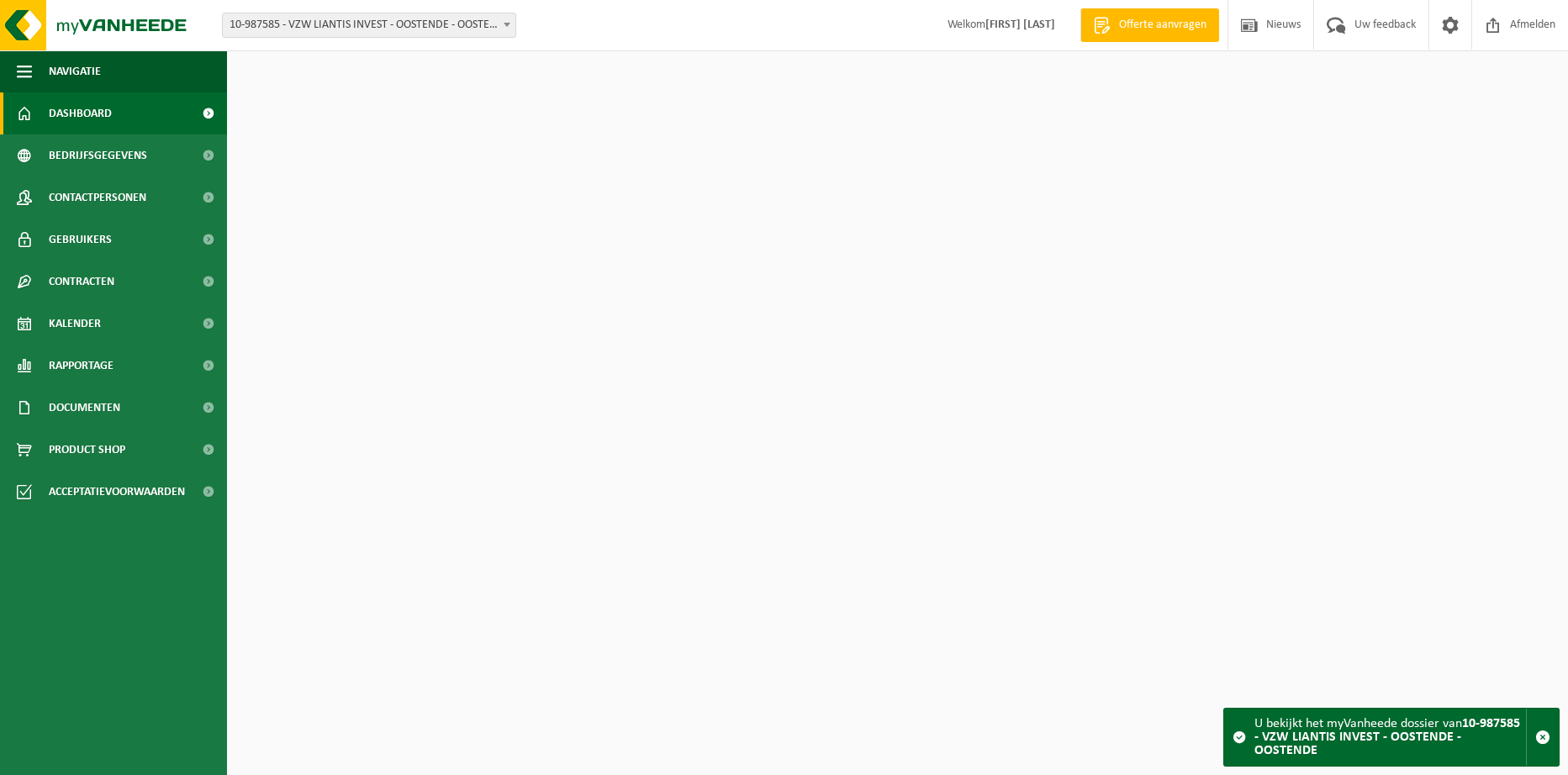 scroll, scrollTop: 0, scrollLeft: 0, axis: both 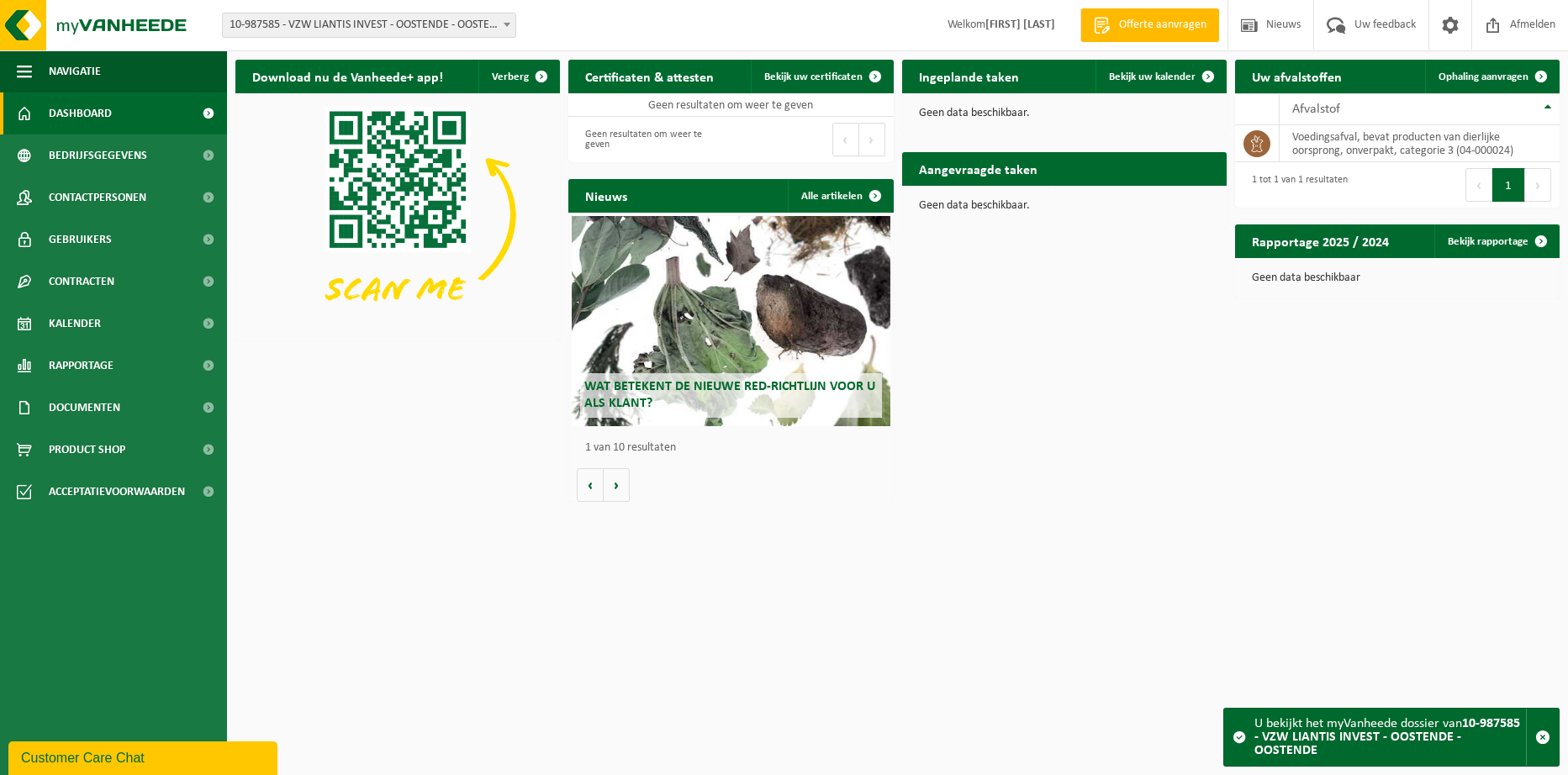 click at bounding box center [507, 24] 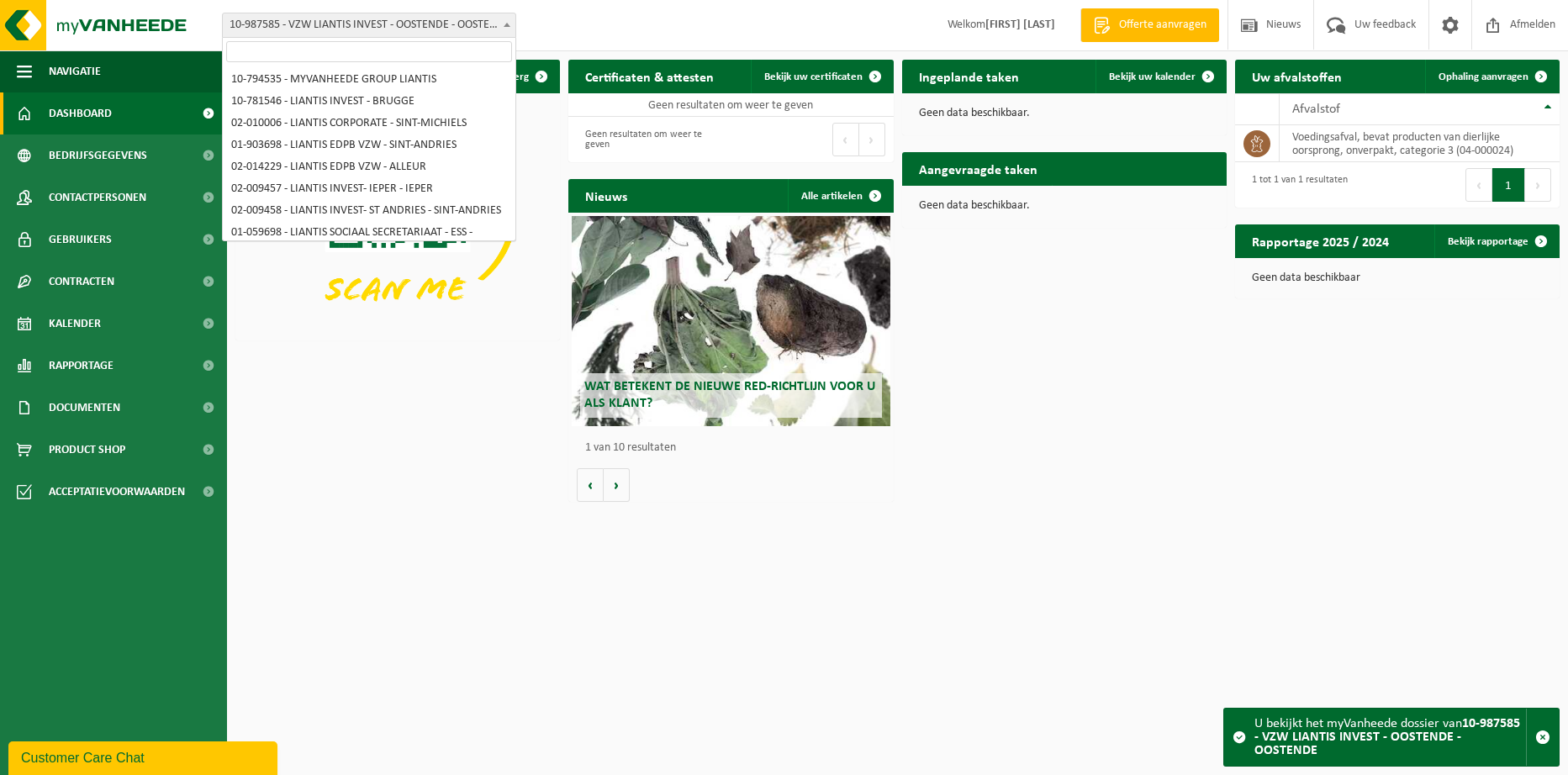 scroll, scrollTop: 750, scrollLeft: 0, axis: vertical 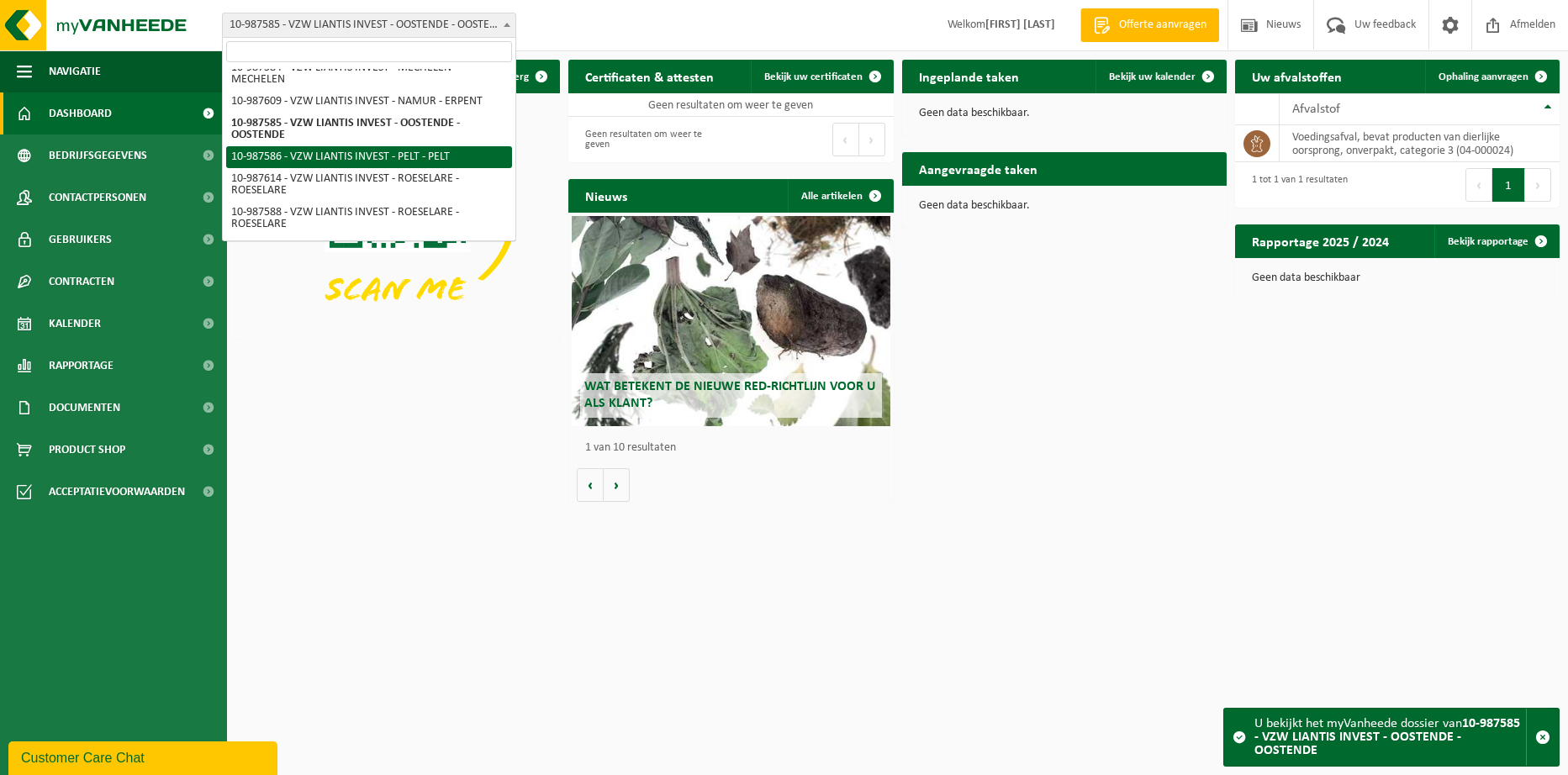 select on "167252" 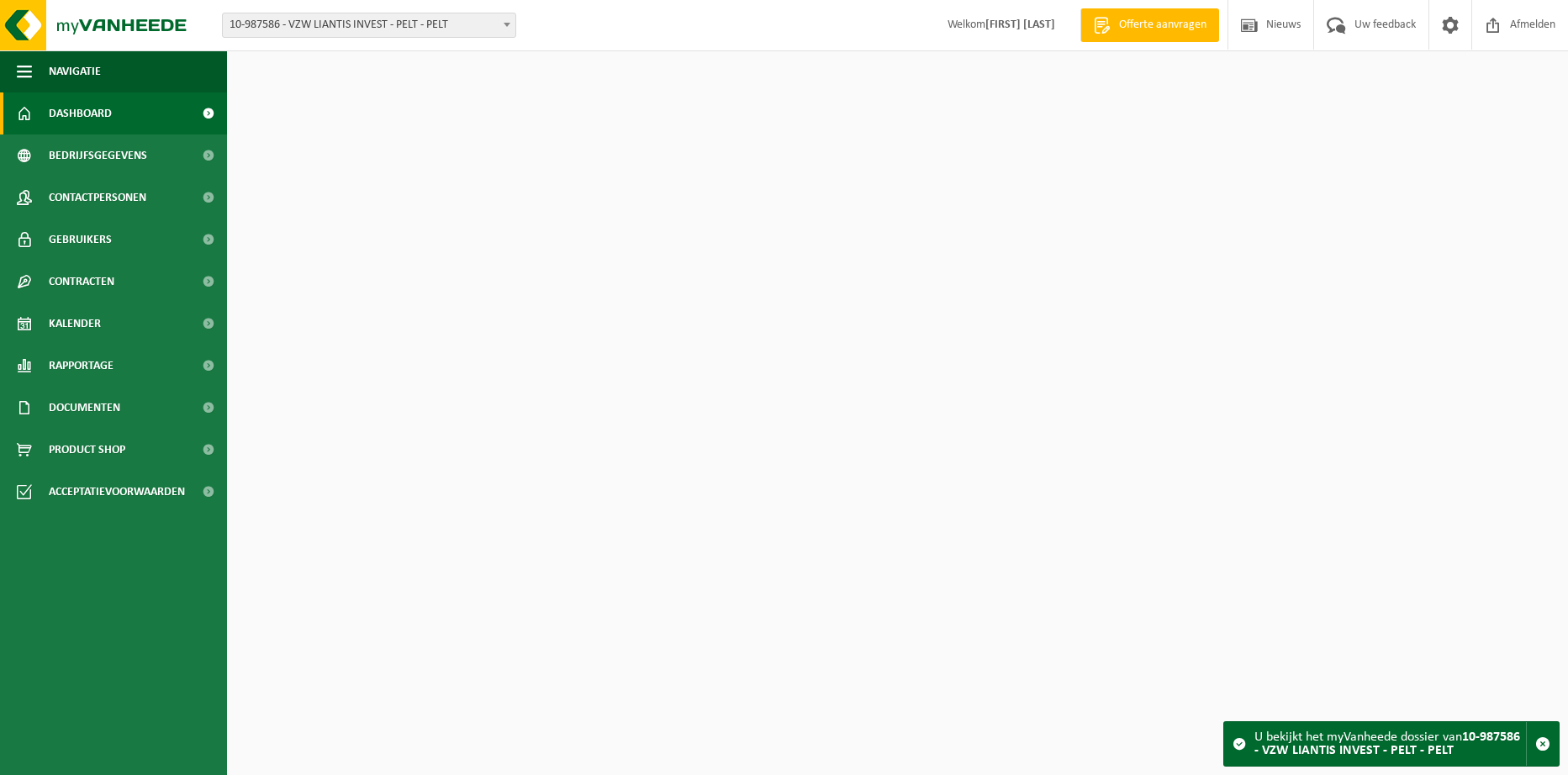 scroll, scrollTop: 0, scrollLeft: 0, axis: both 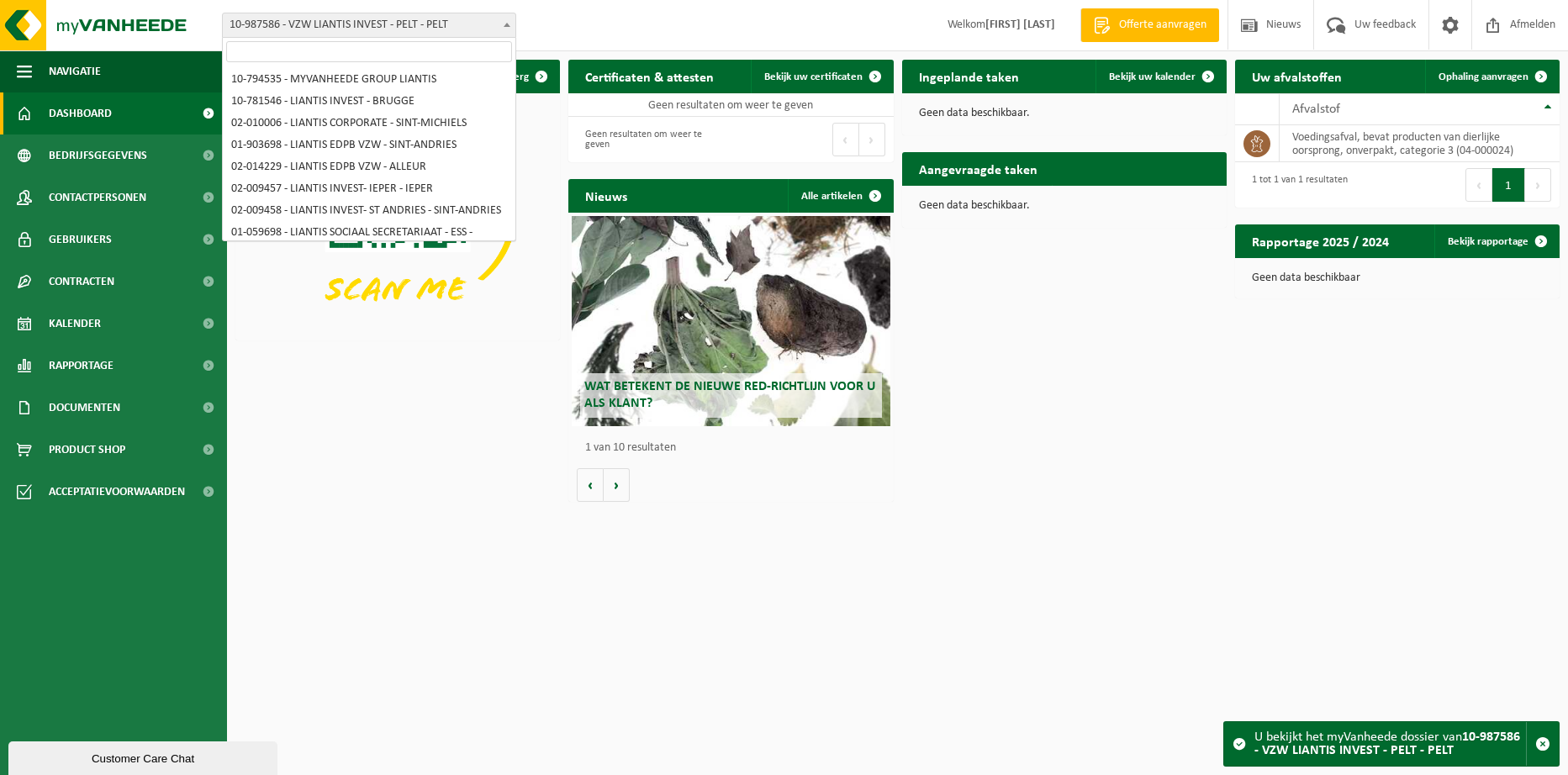 click at bounding box center (507, 24) 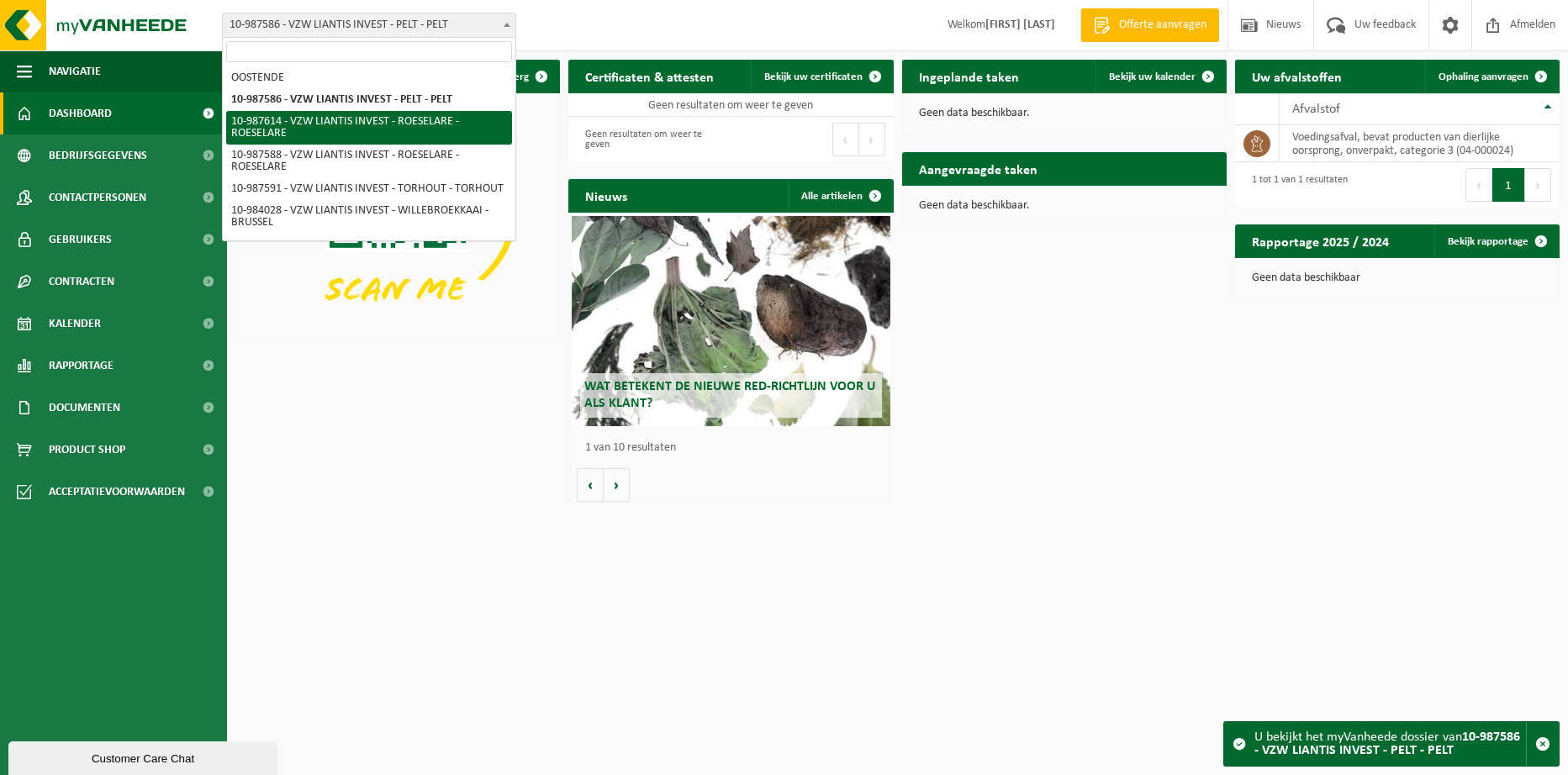 select on "167269" 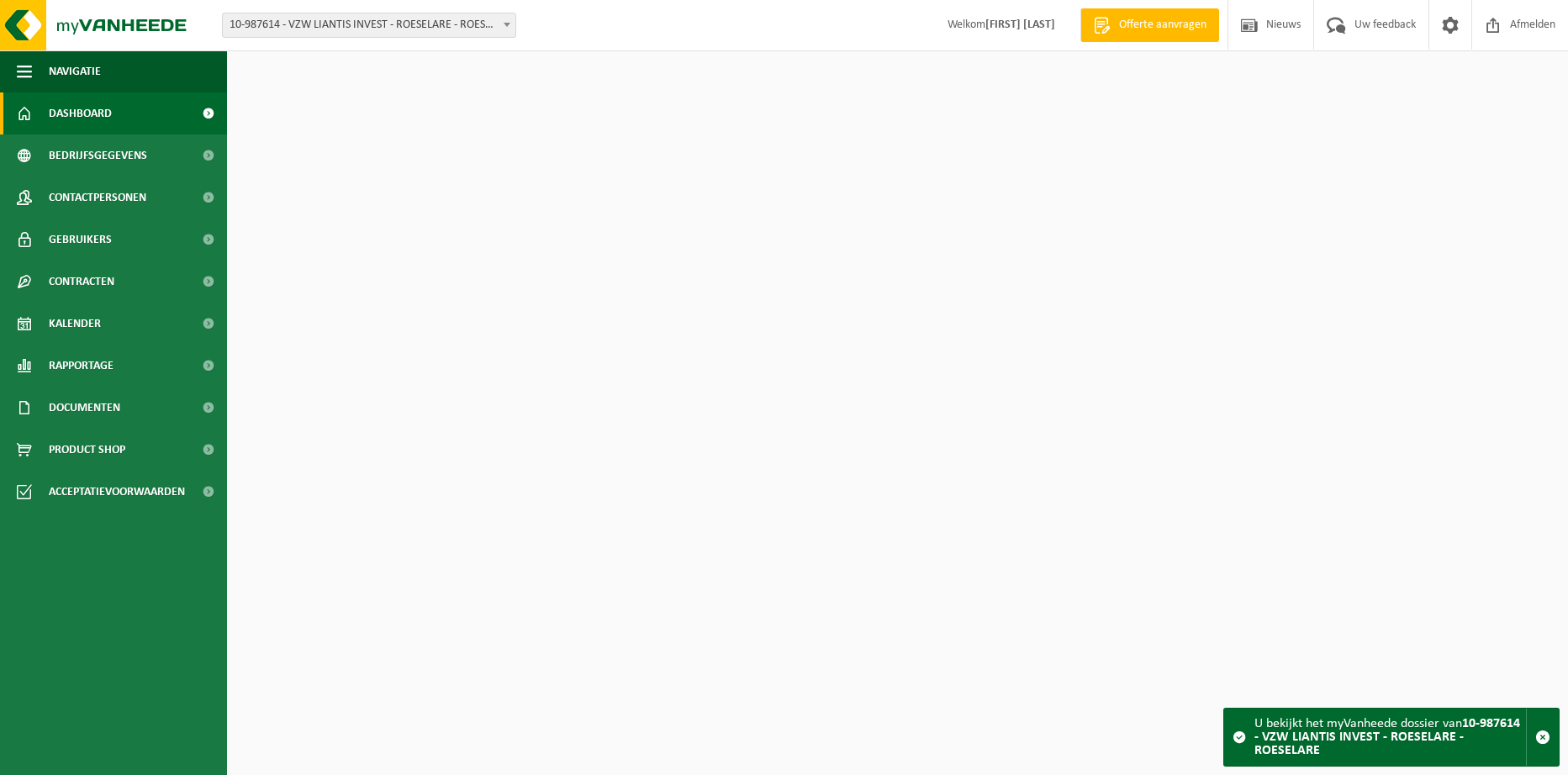 scroll, scrollTop: 0, scrollLeft: 0, axis: both 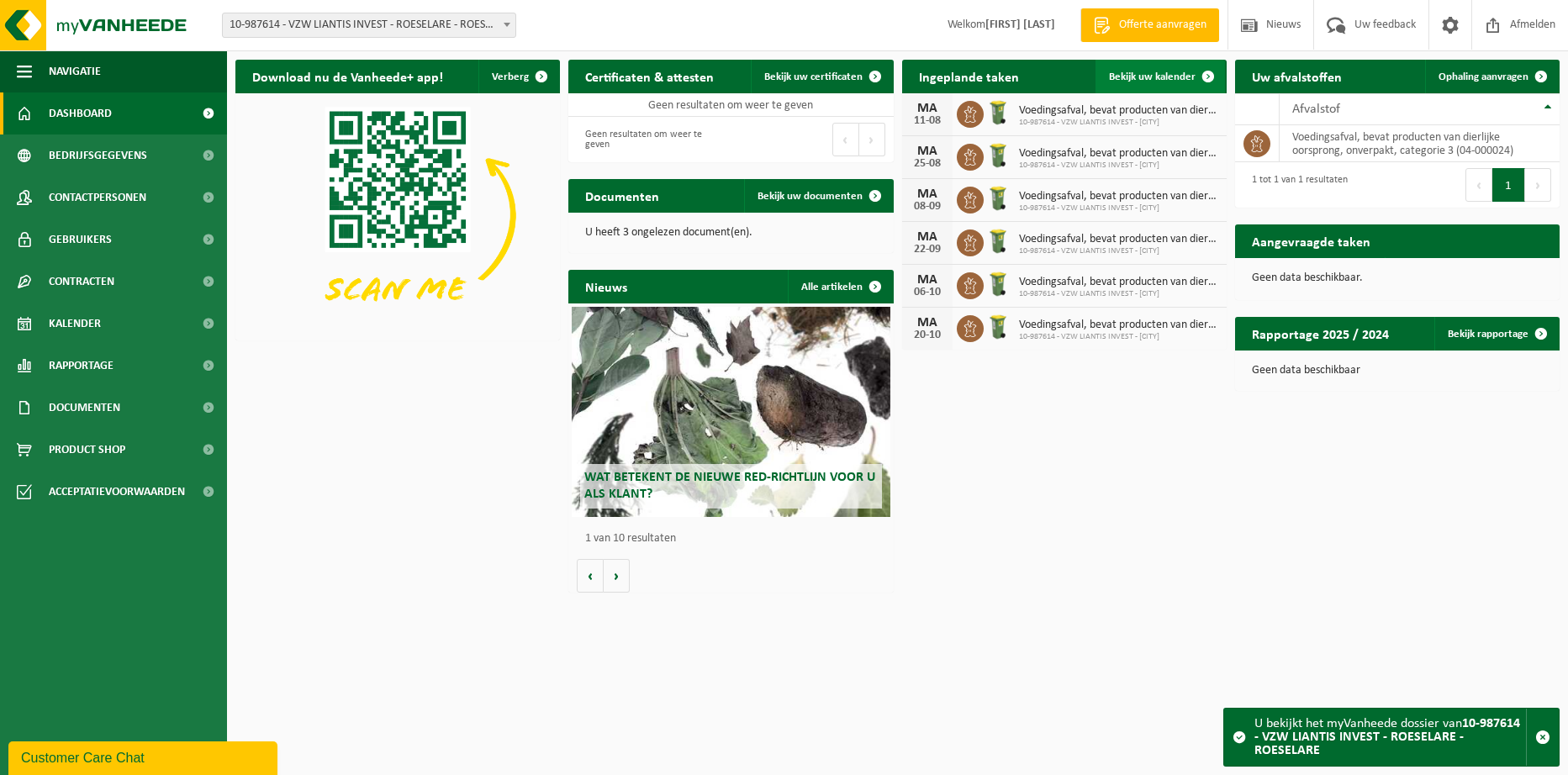 click on "Bekijk uw kalender" at bounding box center (1152, 76) 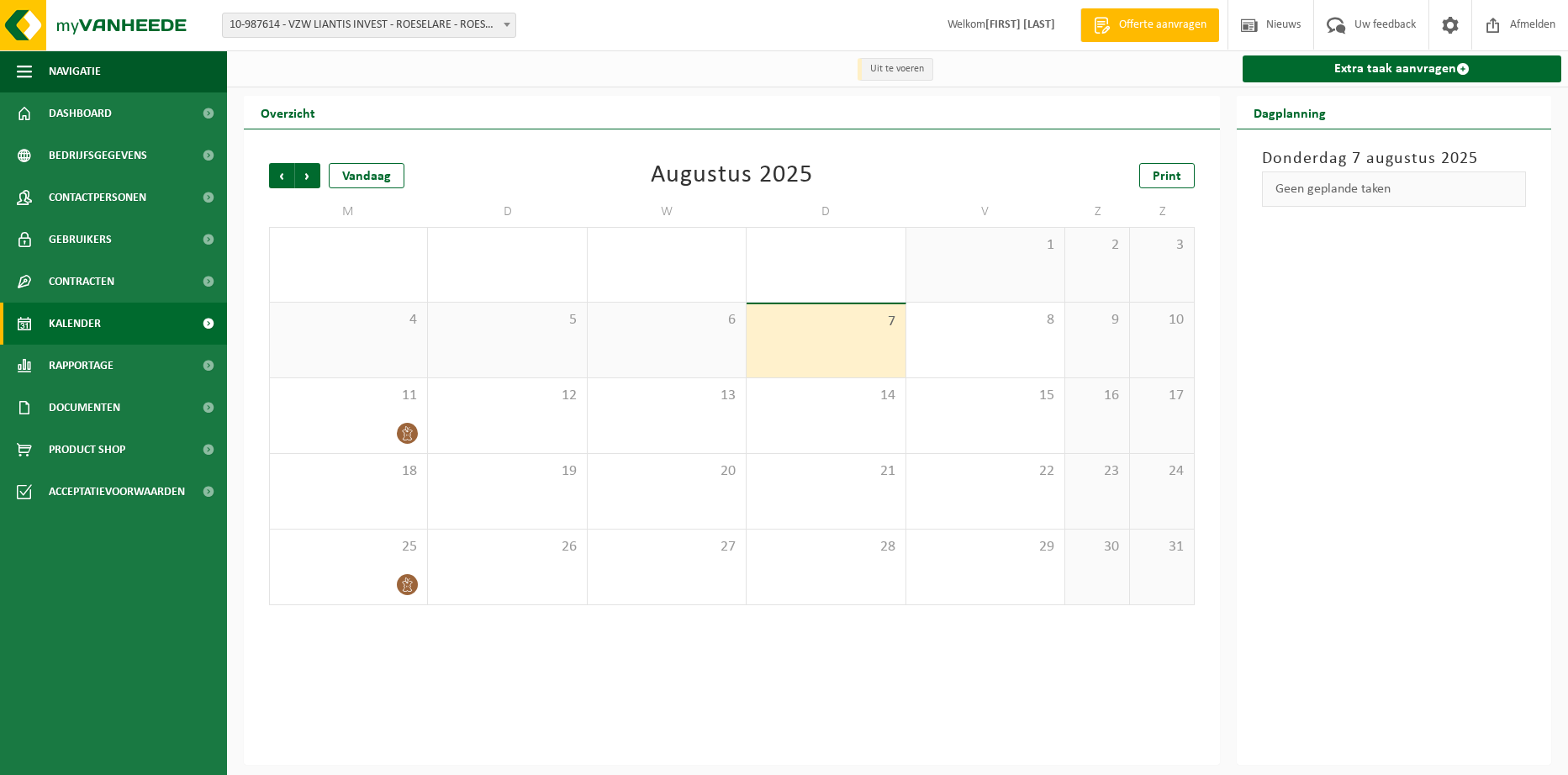 scroll, scrollTop: 0, scrollLeft: 0, axis: both 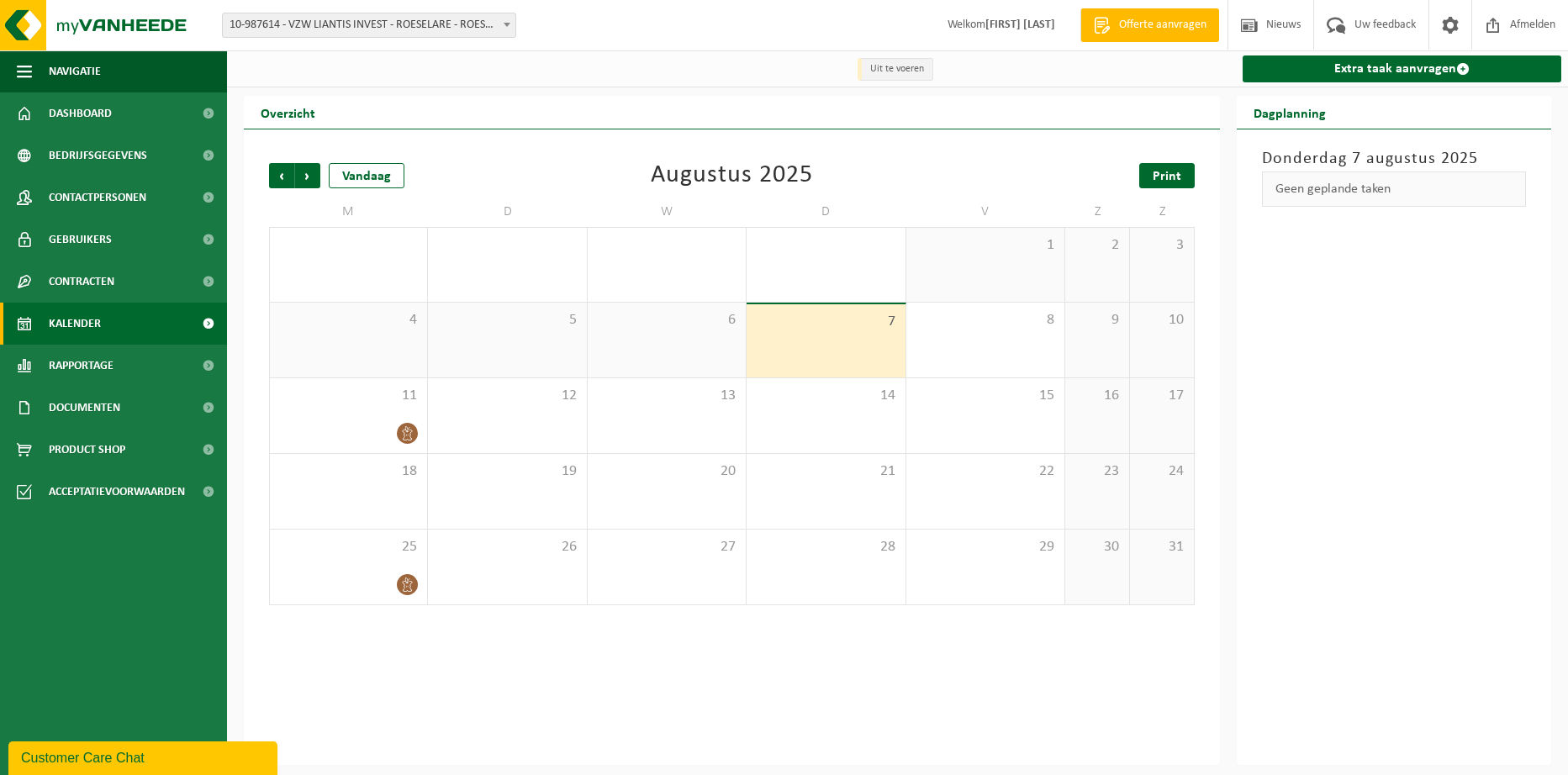 click on "Print" at bounding box center (1167, 176) 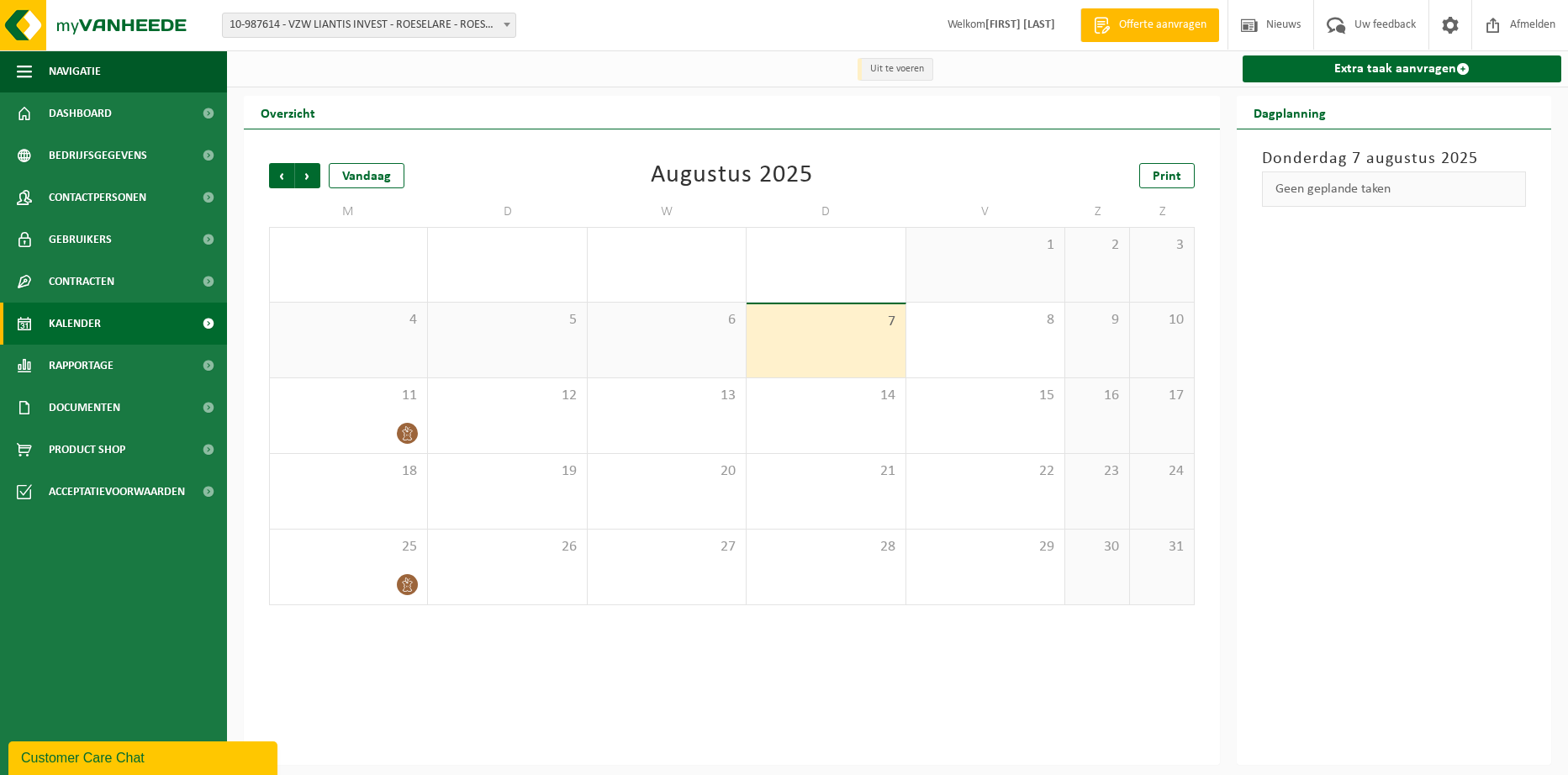 click on "10-987614 - VZW LIANTIS INVEST - ROESELARE - ROESELARE" at bounding box center [369, 25] 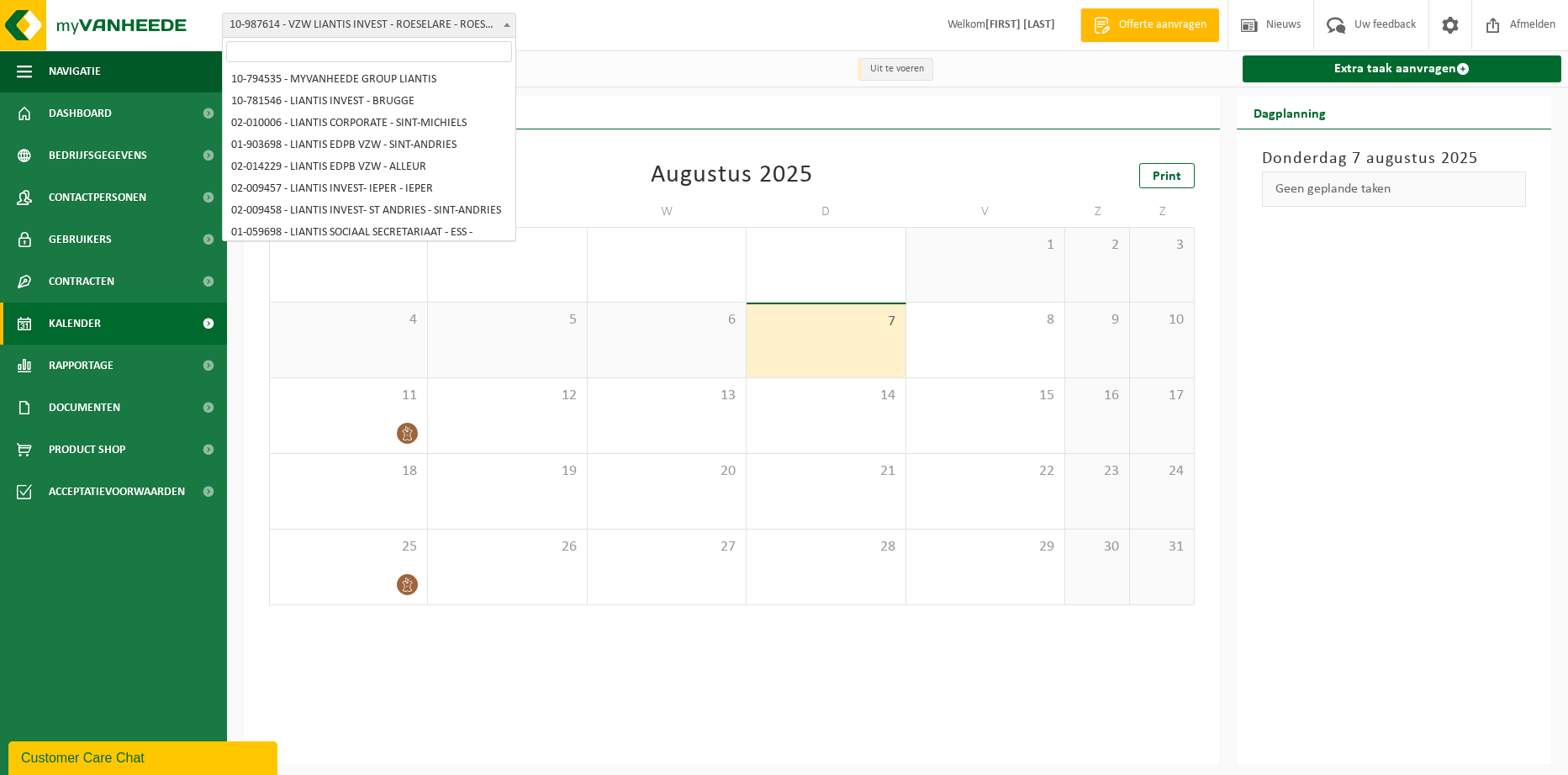 scroll, scrollTop: 805, scrollLeft: 0, axis: vertical 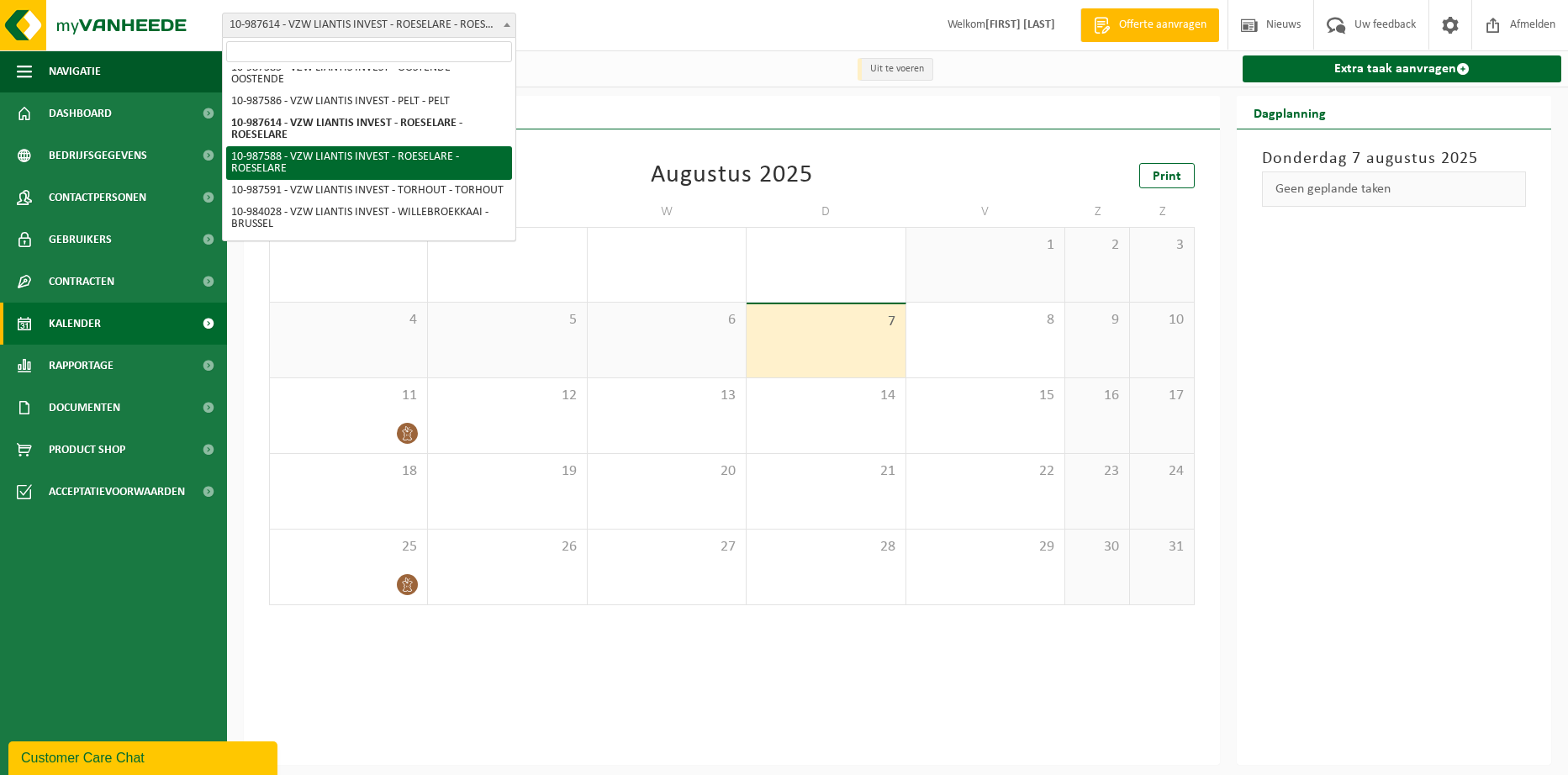 select on "167254" 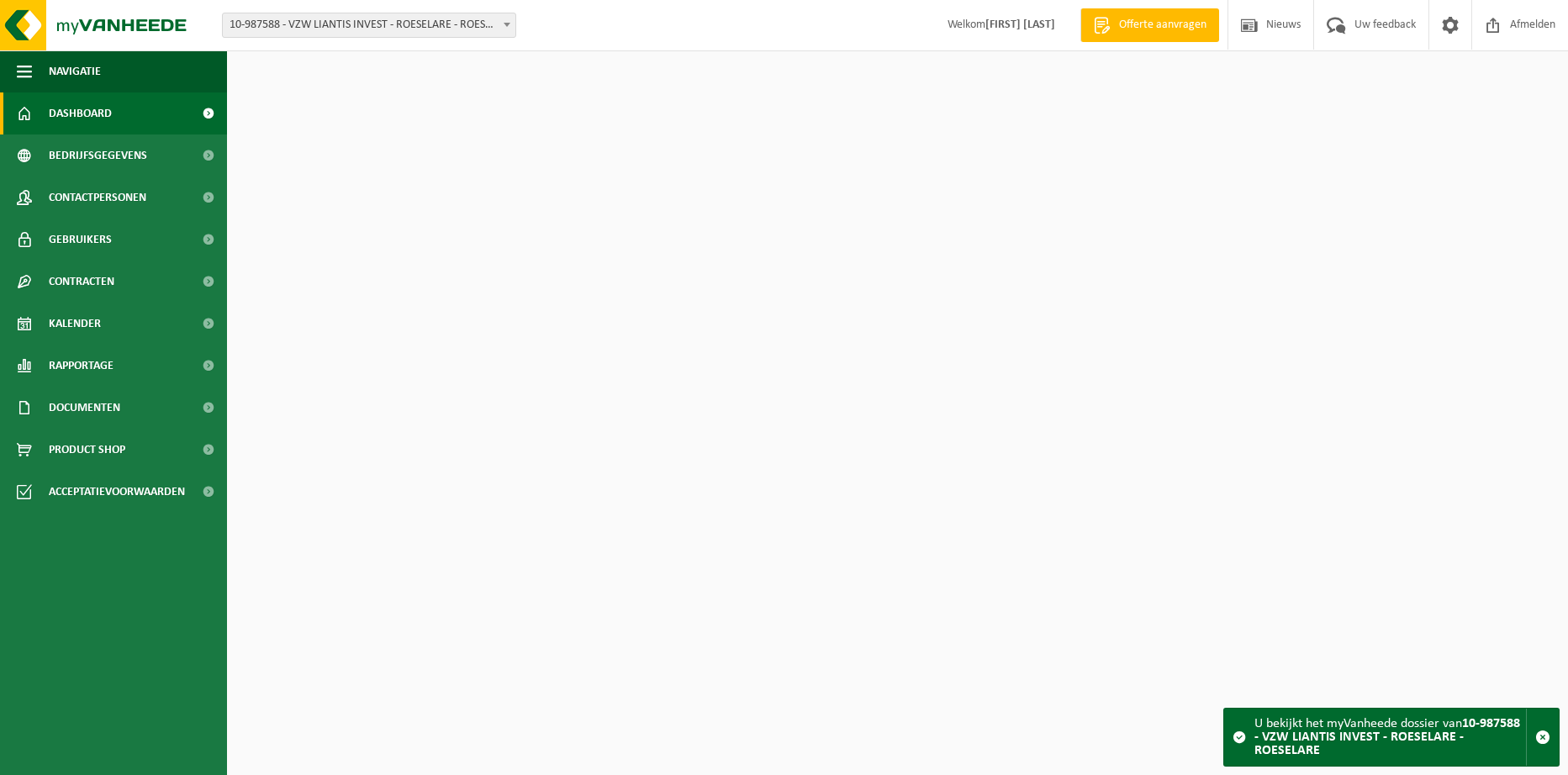scroll, scrollTop: 0, scrollLeft: 0, axis: both 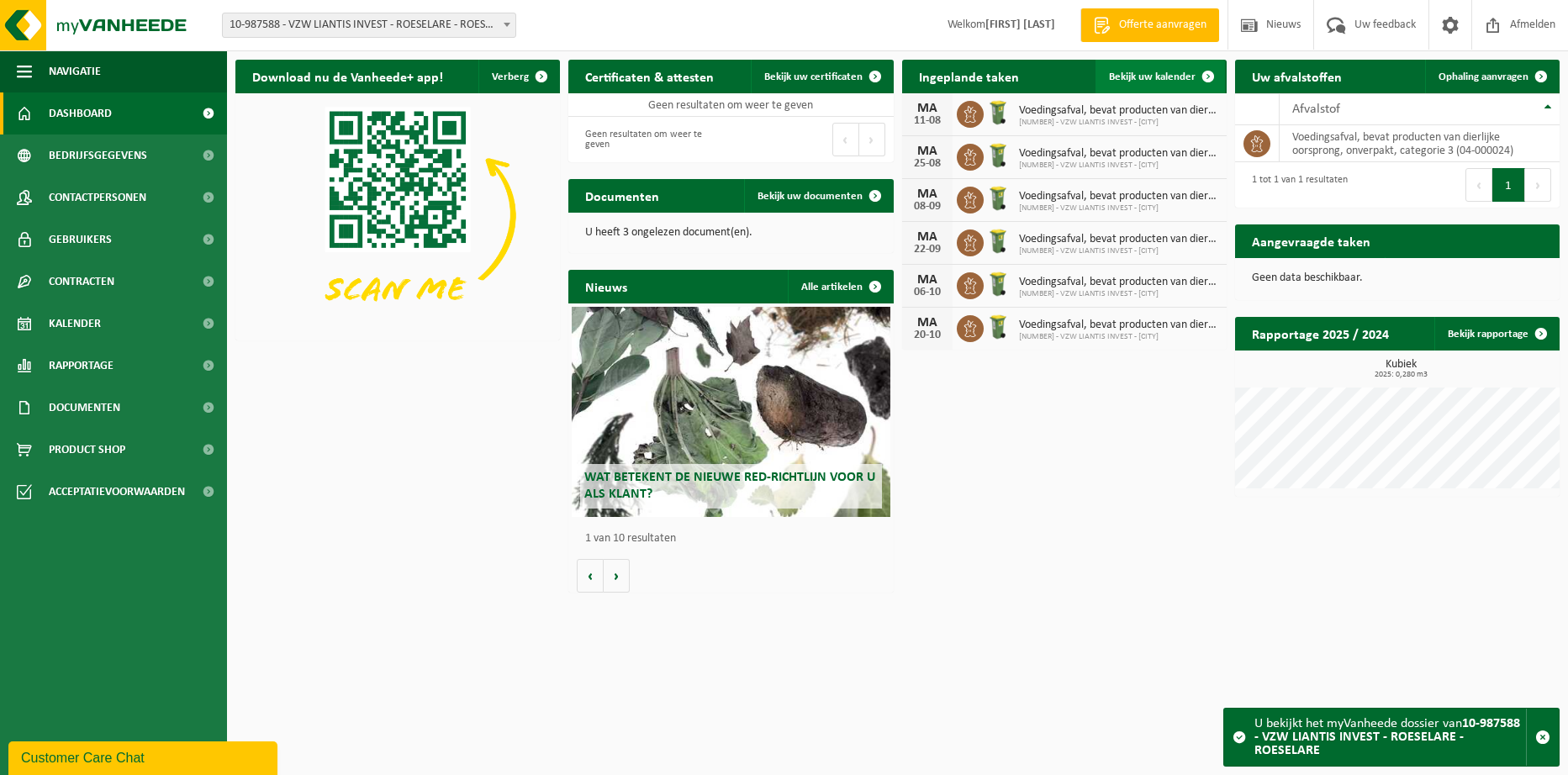 click on "Bekijk uw kalender" at bounding box center (1152, 76) 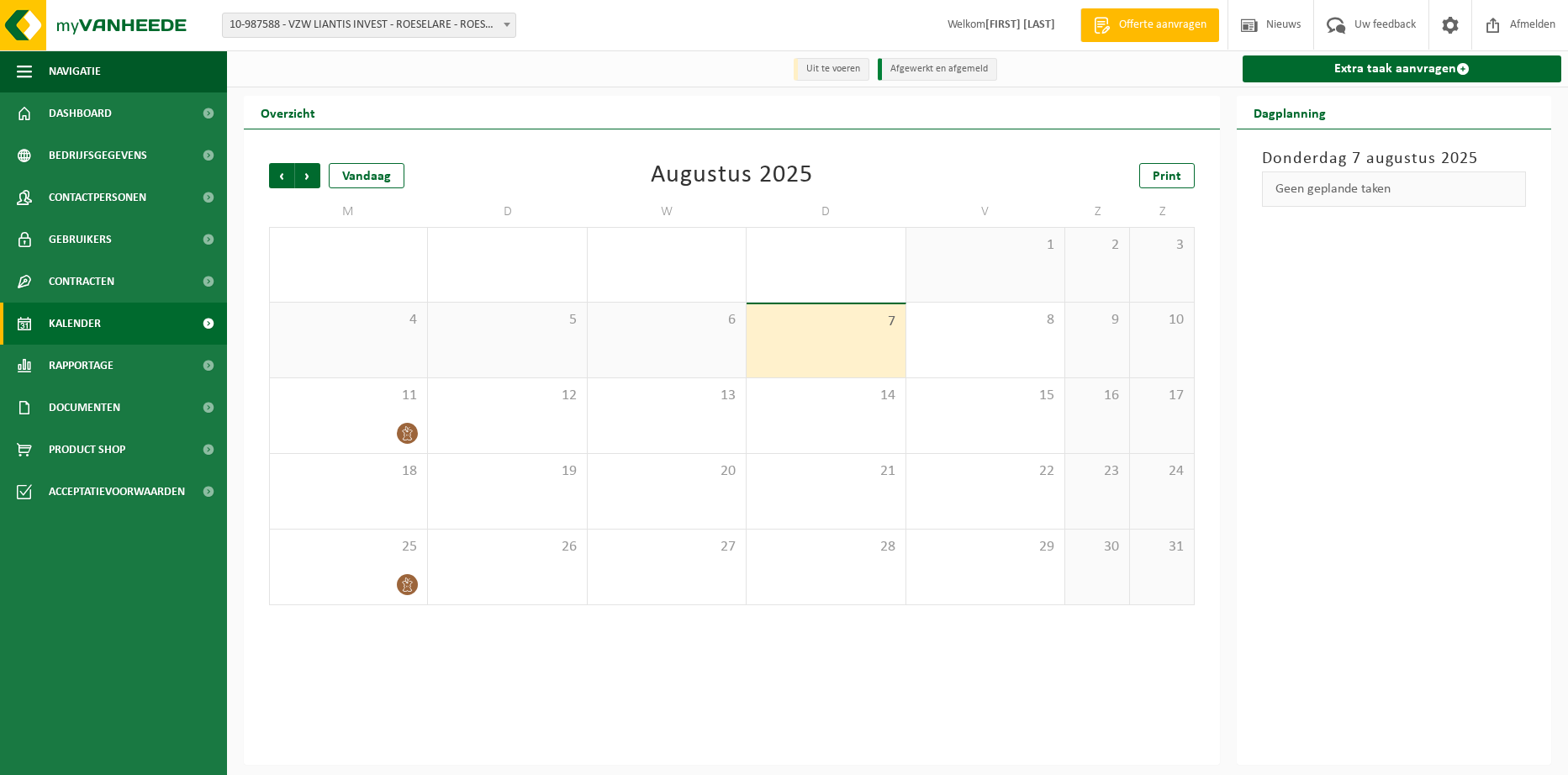 scroll, scrollTop: 0, scrollLeft: 0, axis: both 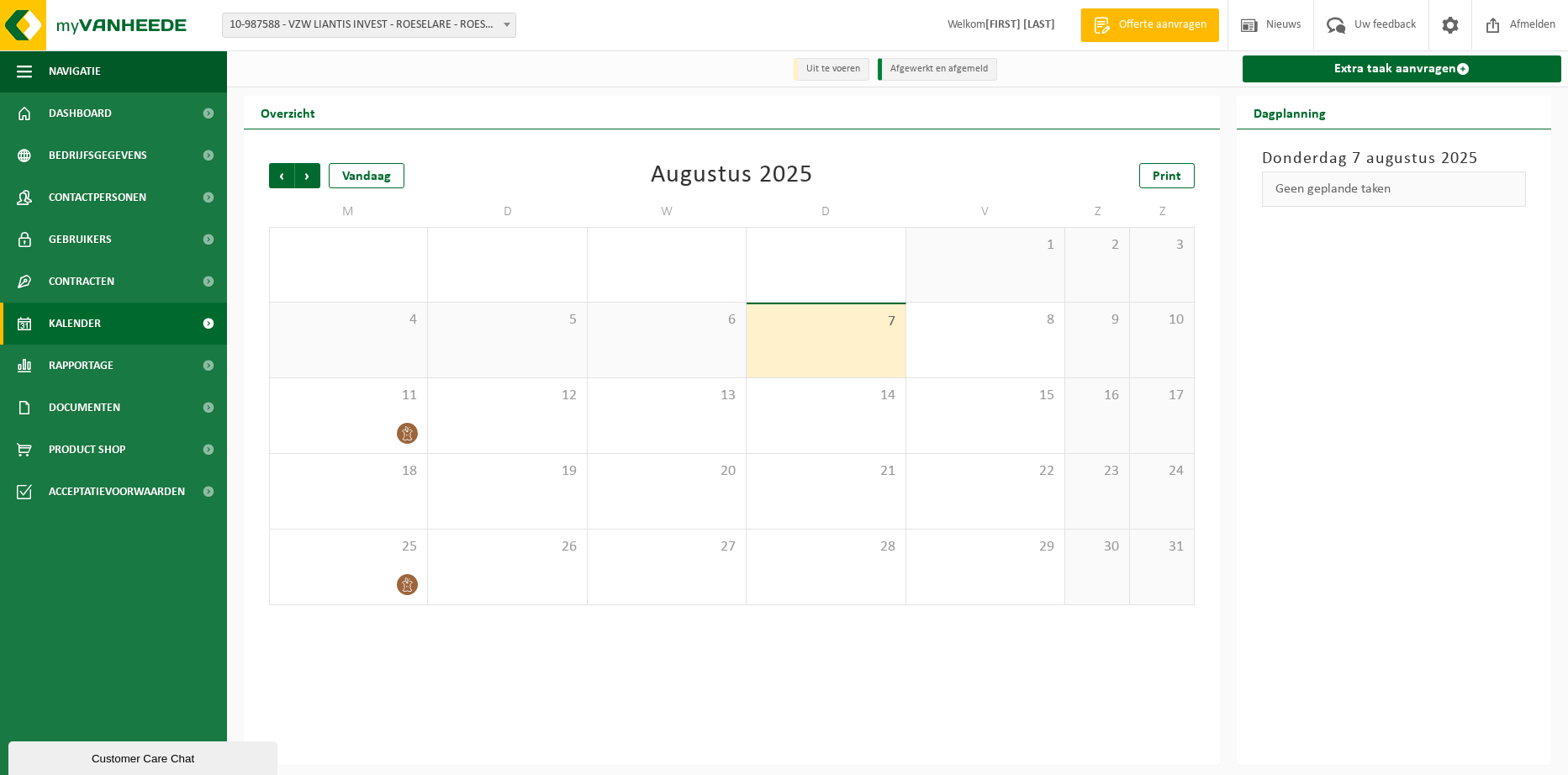 click on "10-987588 - VZW LIANTIS INVEST - ROESELARE - ROESELARE" at bounding box center (369, 25) 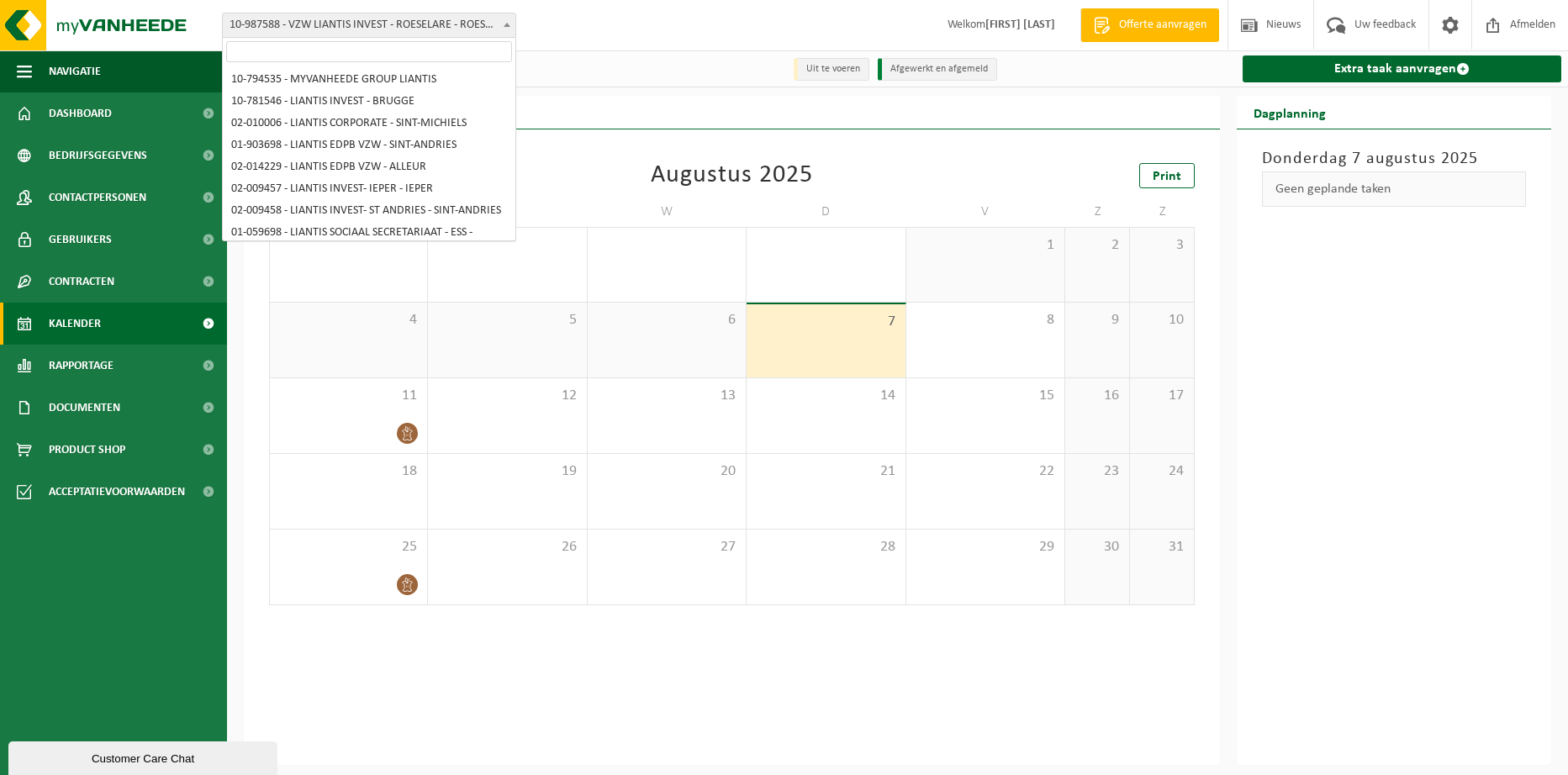 scroll, scrollTop: 839, scrollLeft: 0, axis: vertical 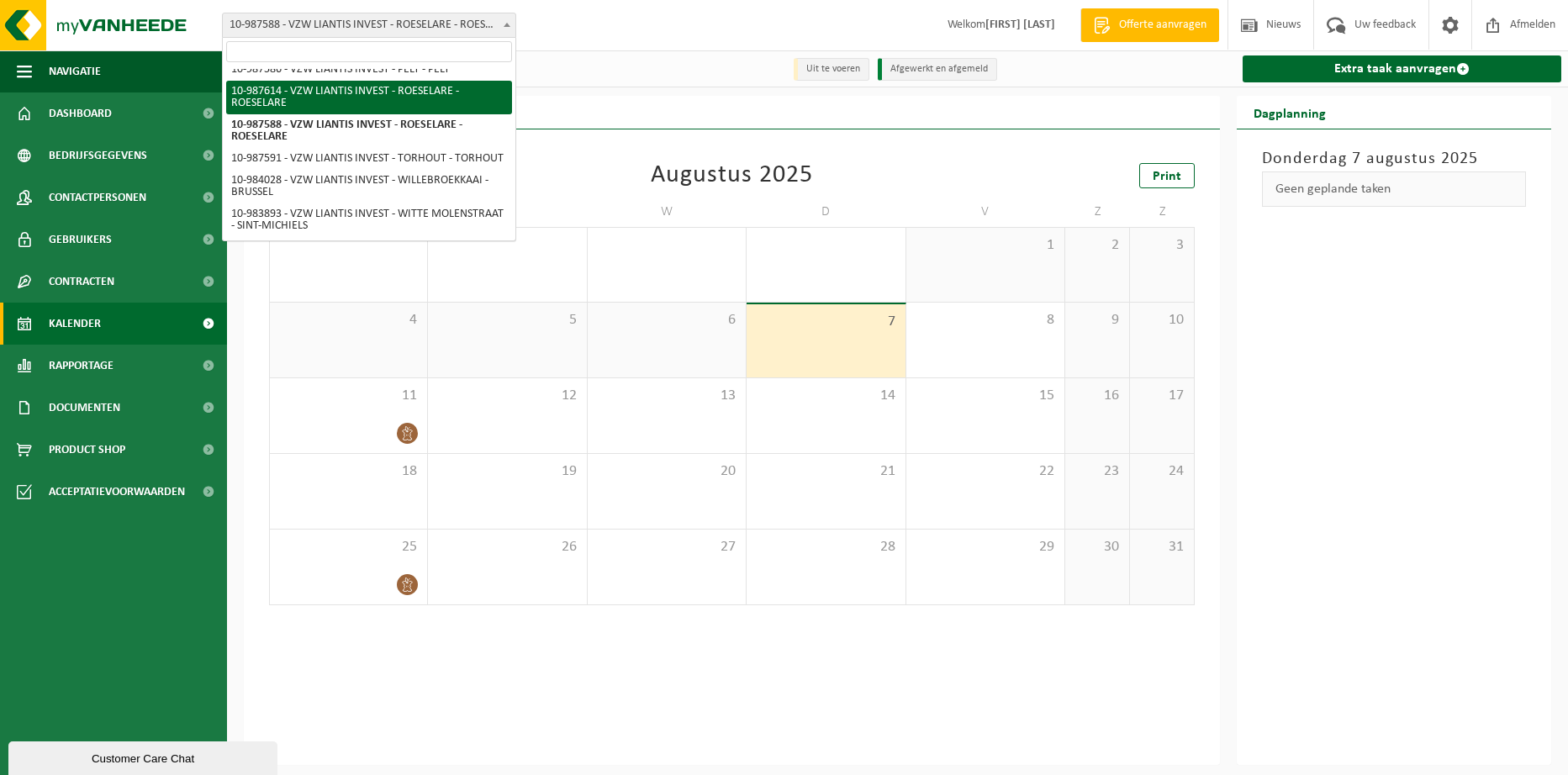 select on "167269" 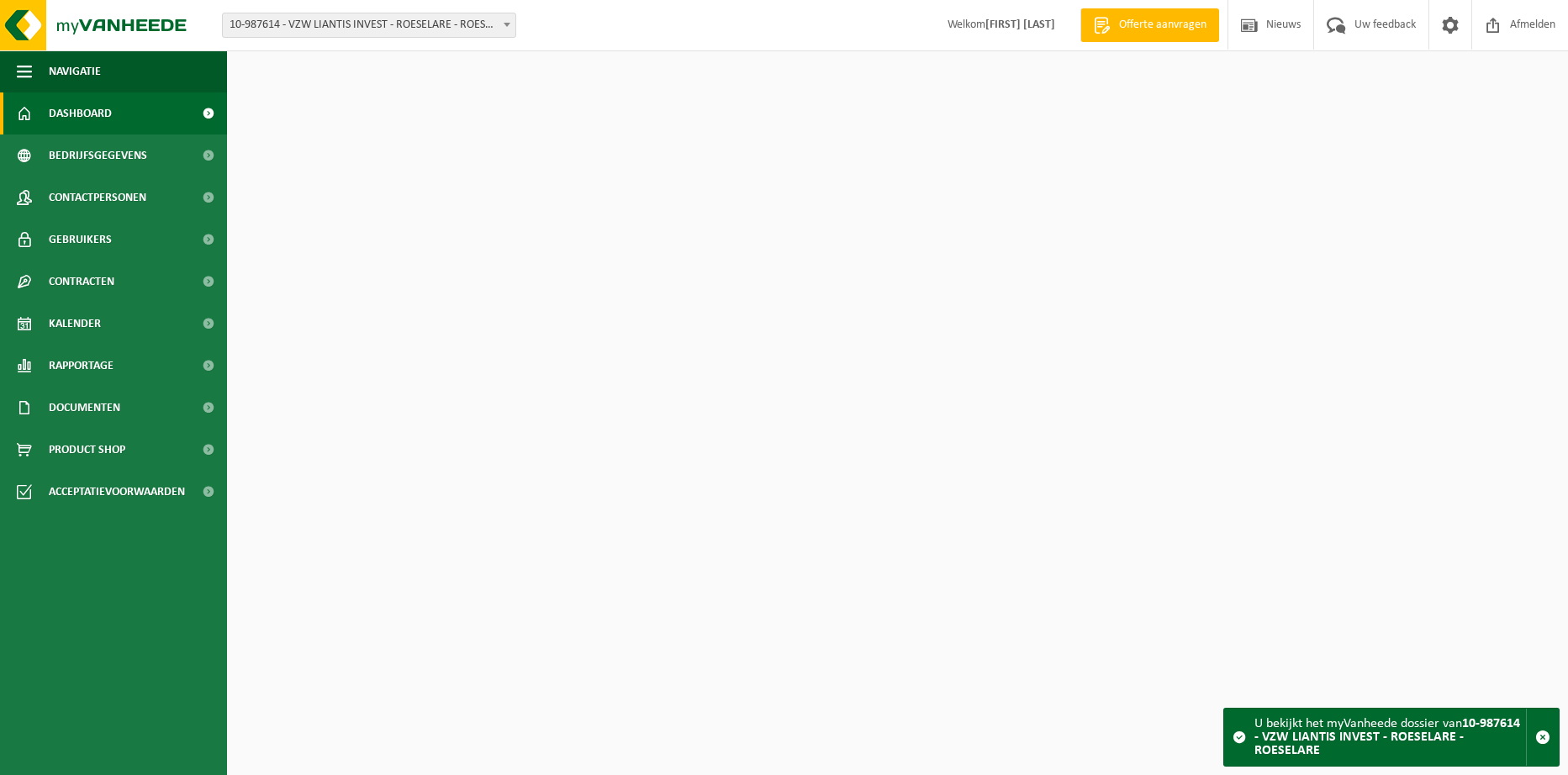 scroll, scrollTop: 0, scrollLeft: 0, axis: both 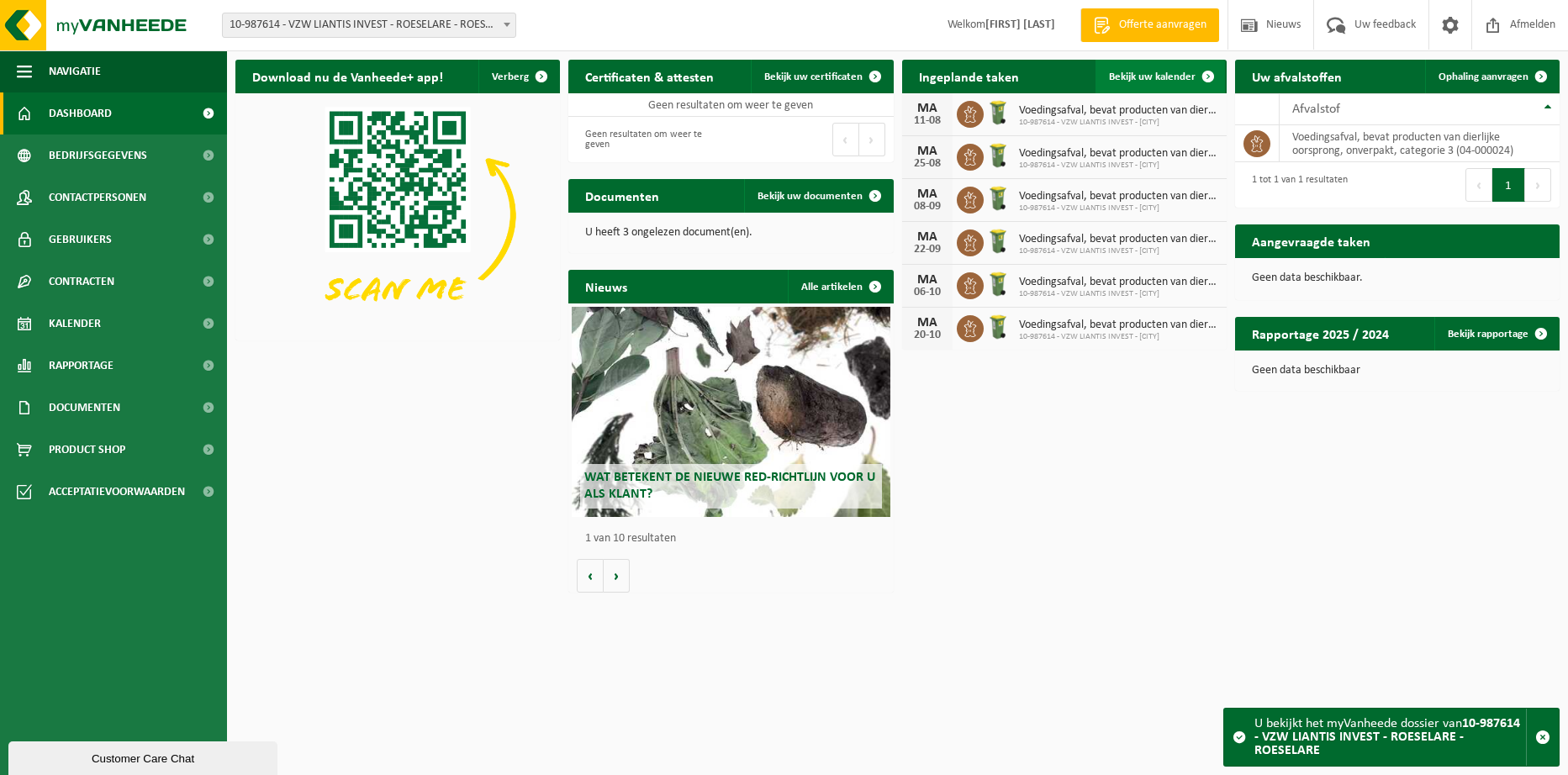 click at bounding box center [1208, 76] 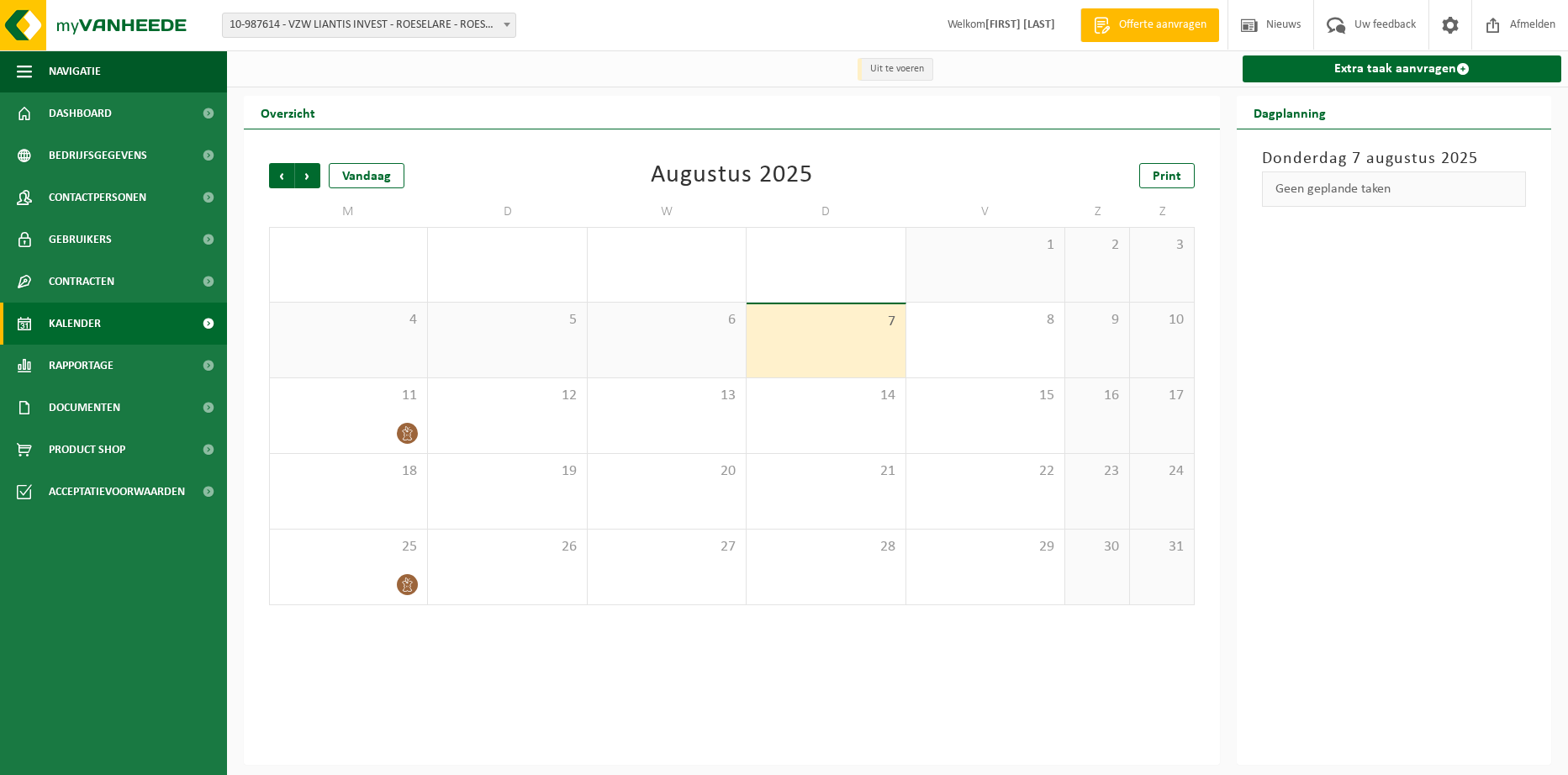 scroll, scrollTop: 0, scrollLeft: 0, axis: both 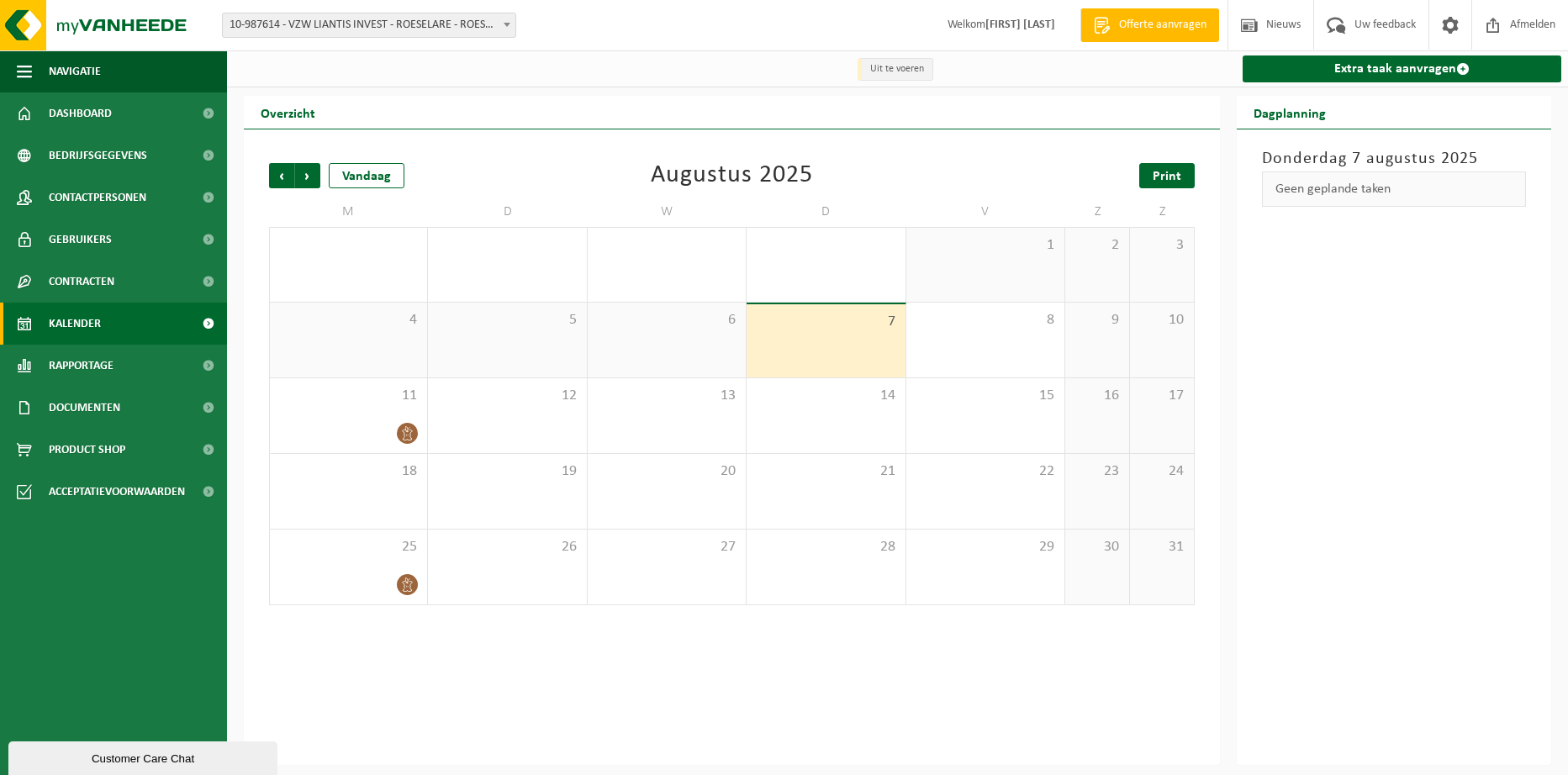 click on "Print" at bounding box center [1167, 177] 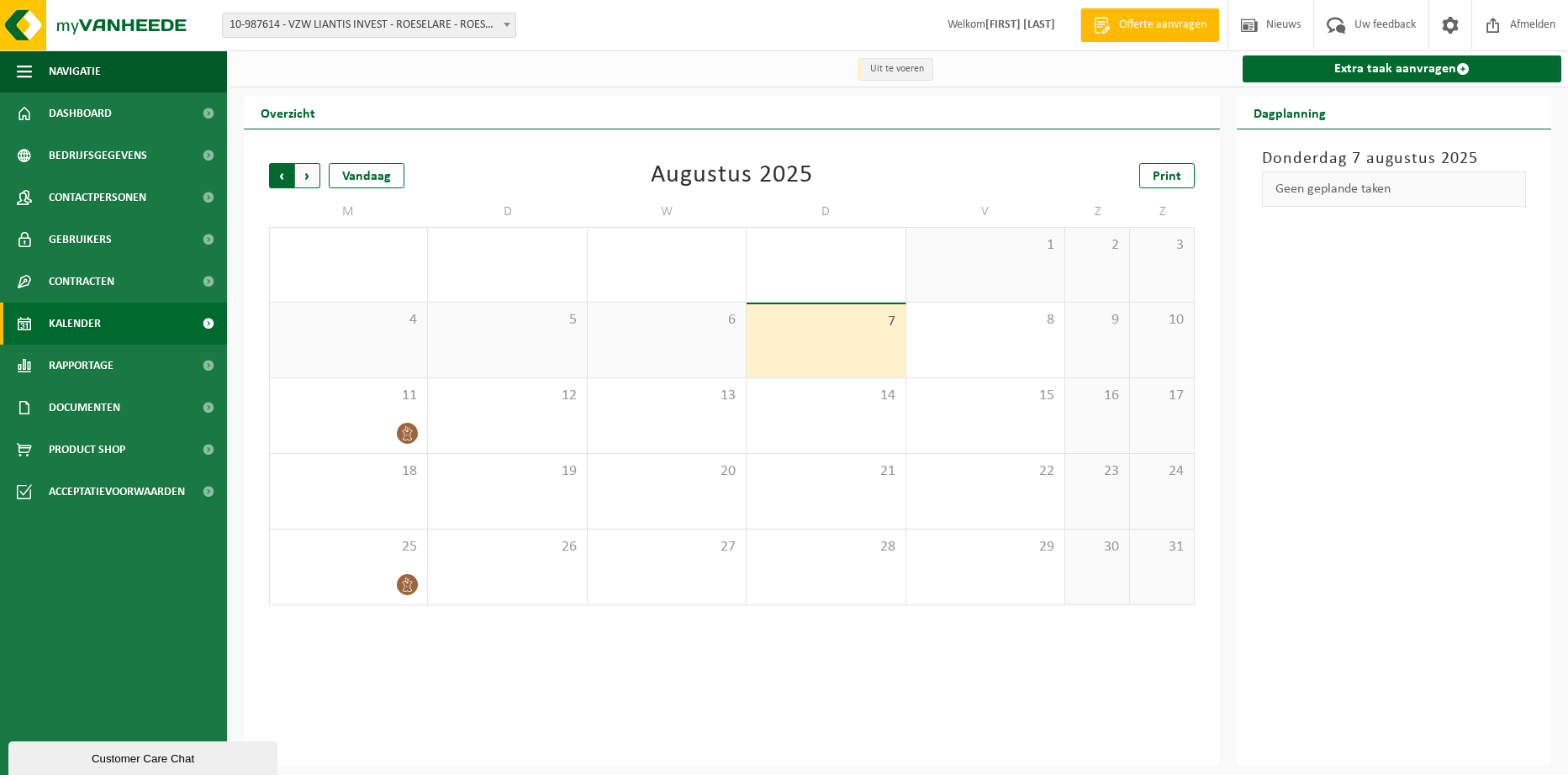 click on "Volgende" at bounding box center (308, 176) 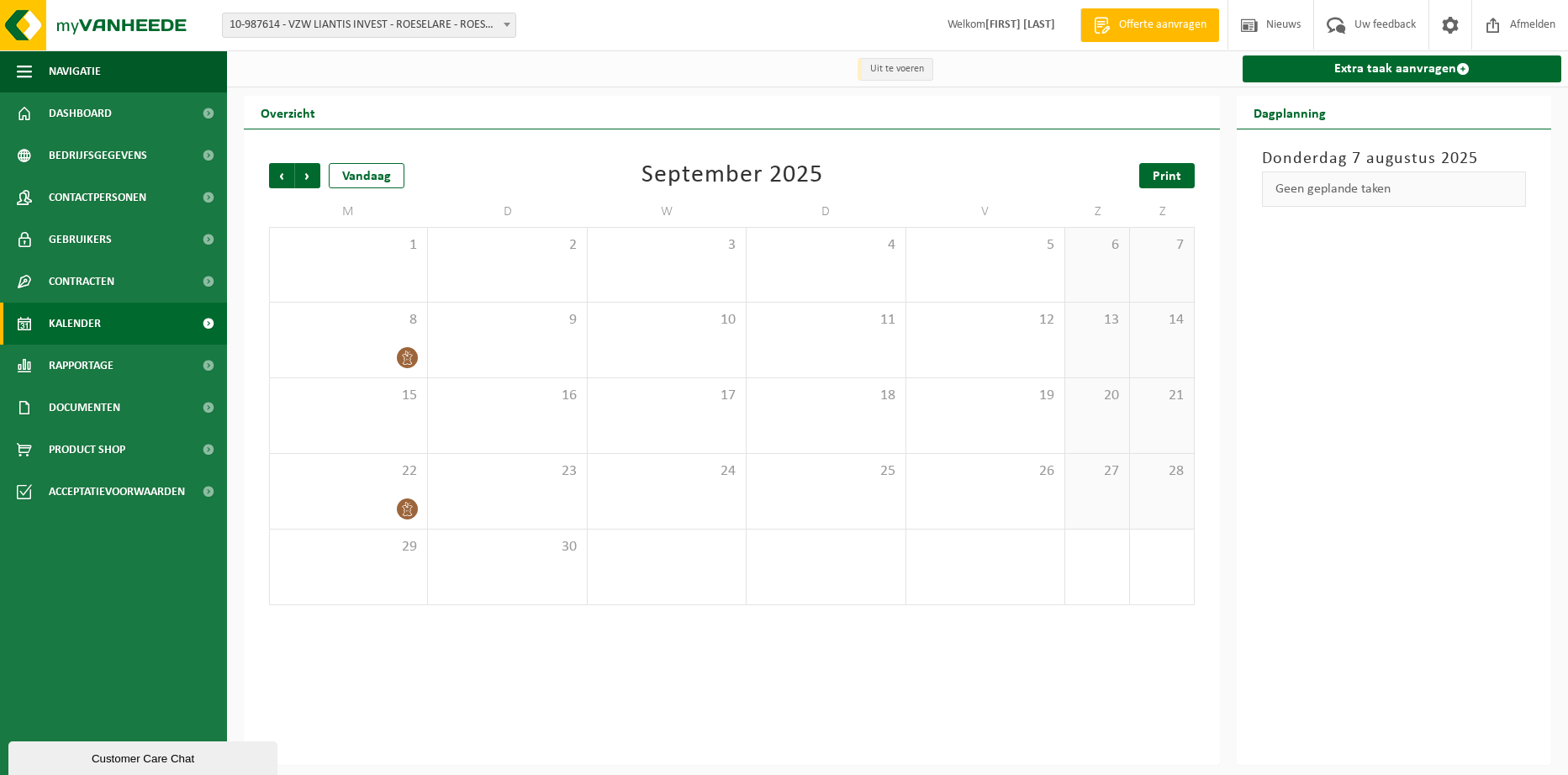 click on "Print" at bounding box center [1167, 177] 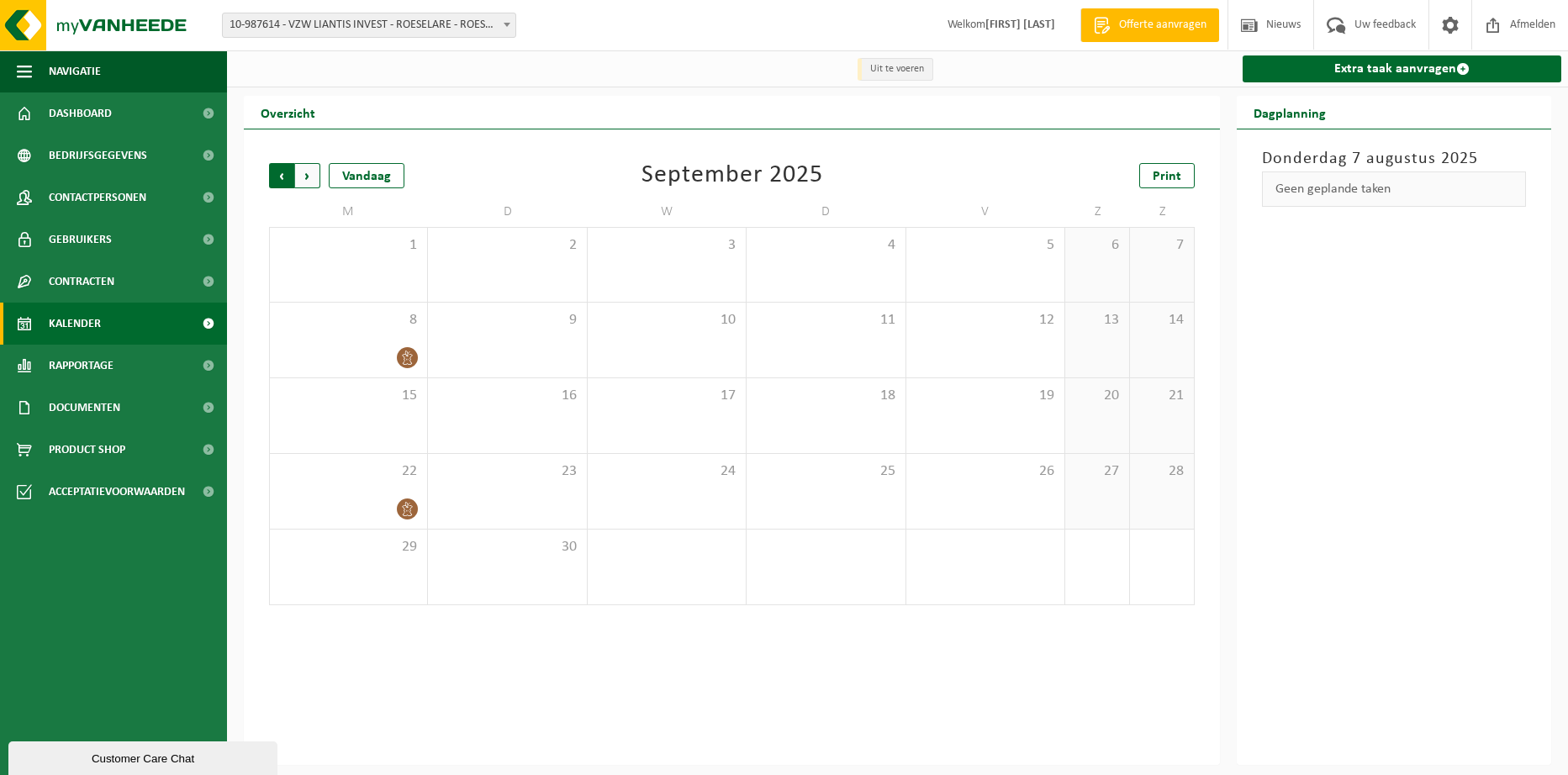 click on "Volgende" at bounding box center [308, 176] 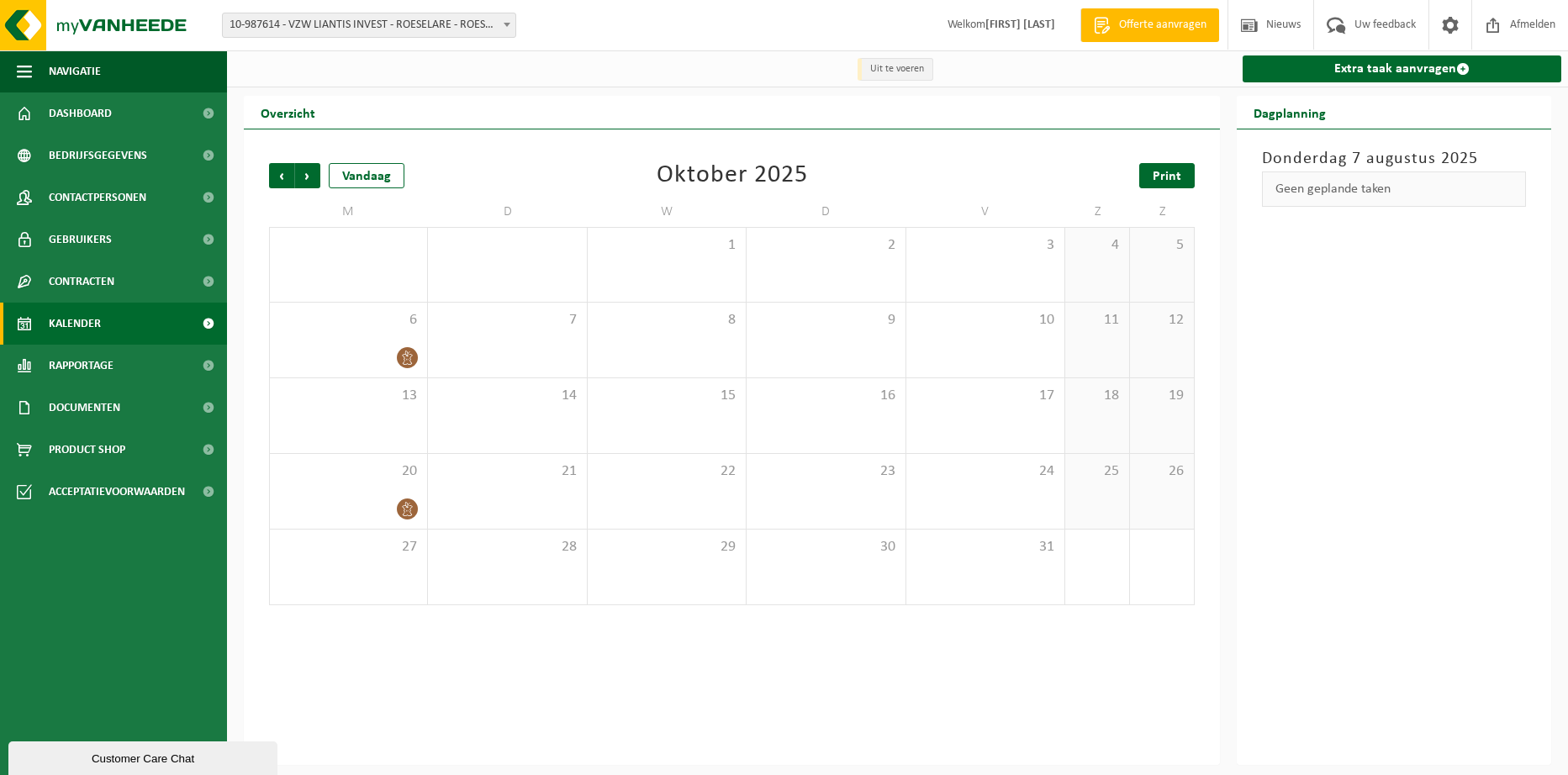 click on "Print" at bounding box center (1167, 176) 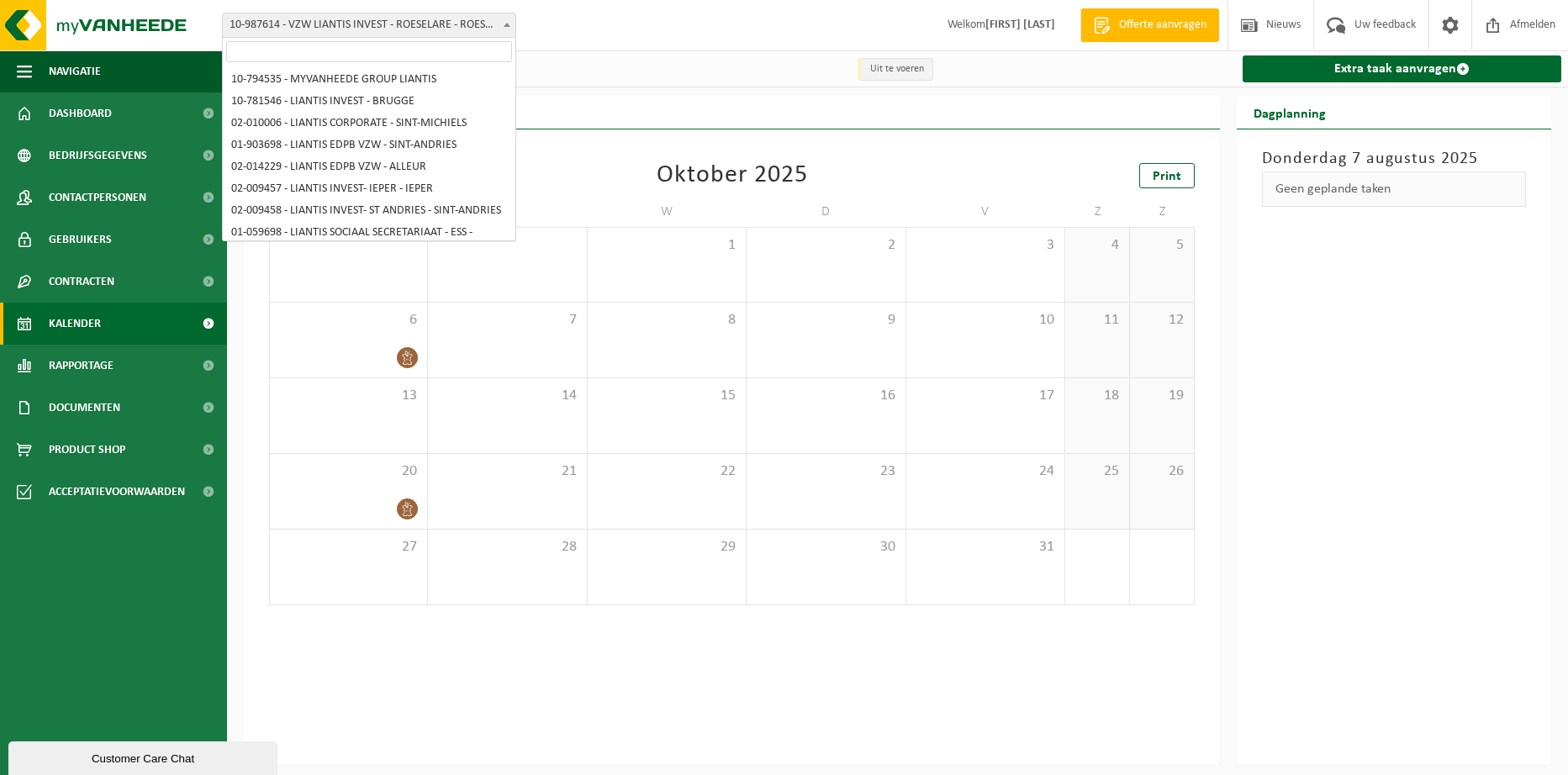 click on "10-987614 - VZW LIANTIS INVEST - ROESELARE - ROESELARE" at bounding box center [369, 25] 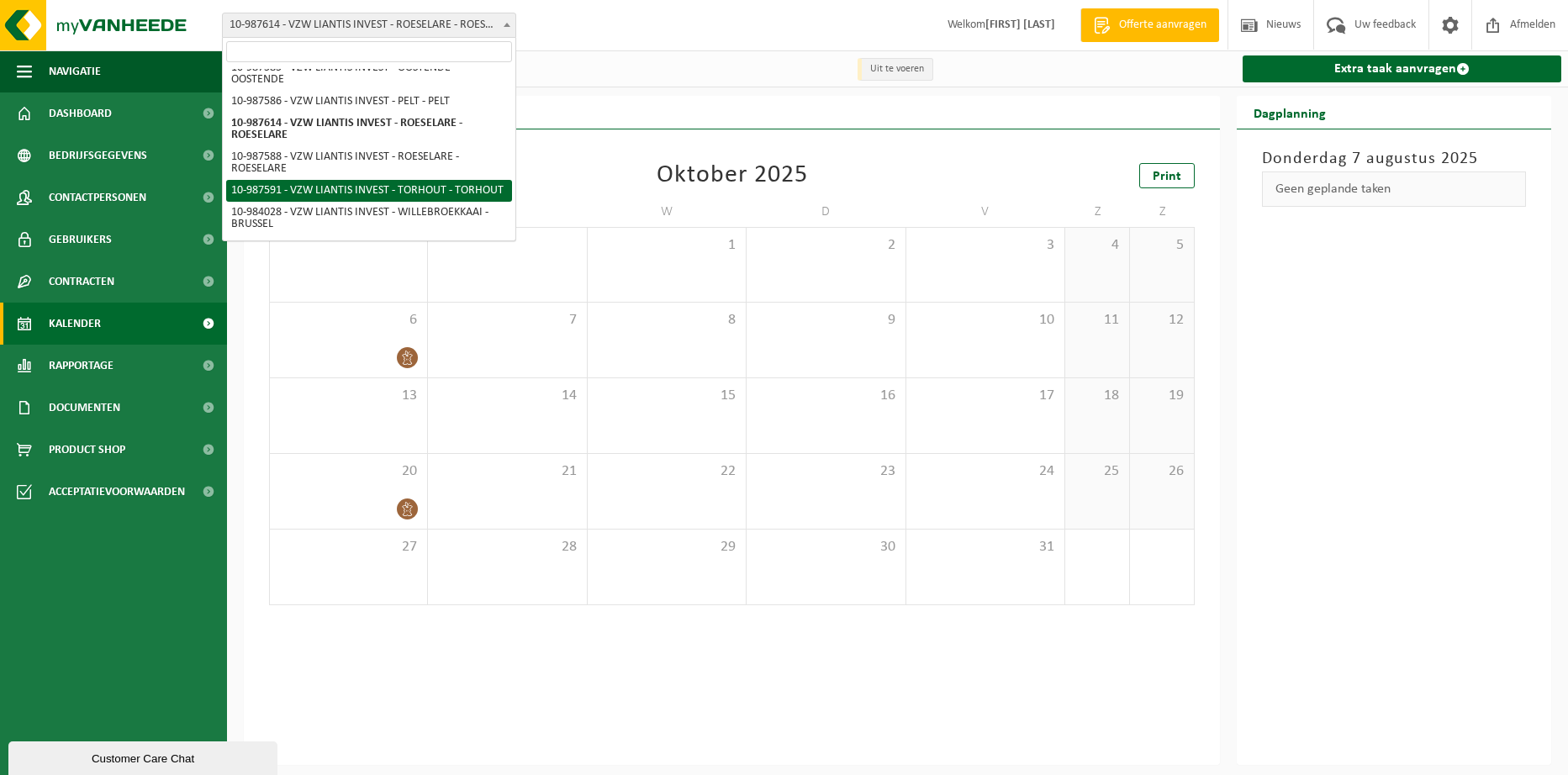 select on "167256" 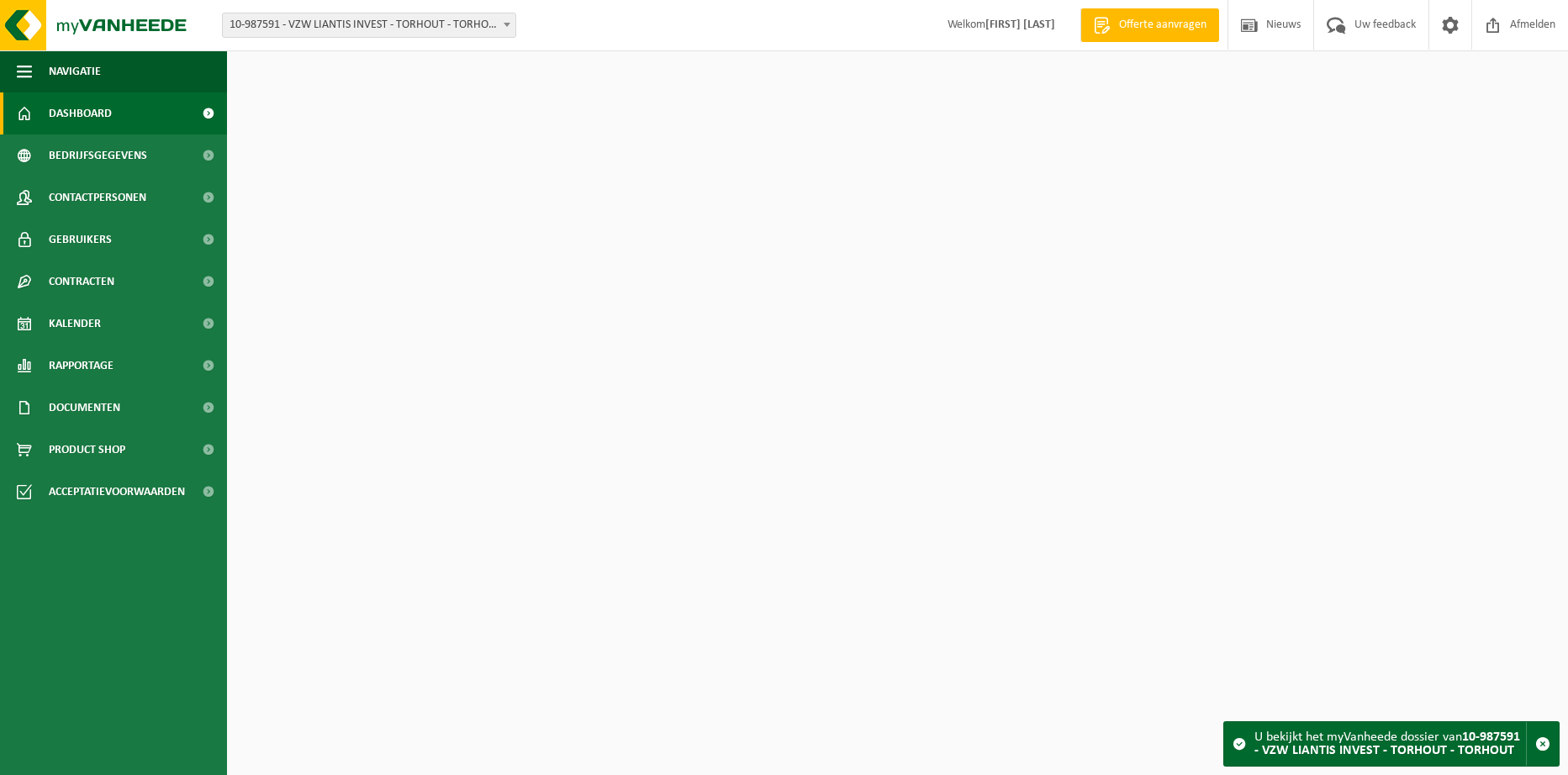 scroll, scrollTop: 0, scrollLeft: 0, axis: both 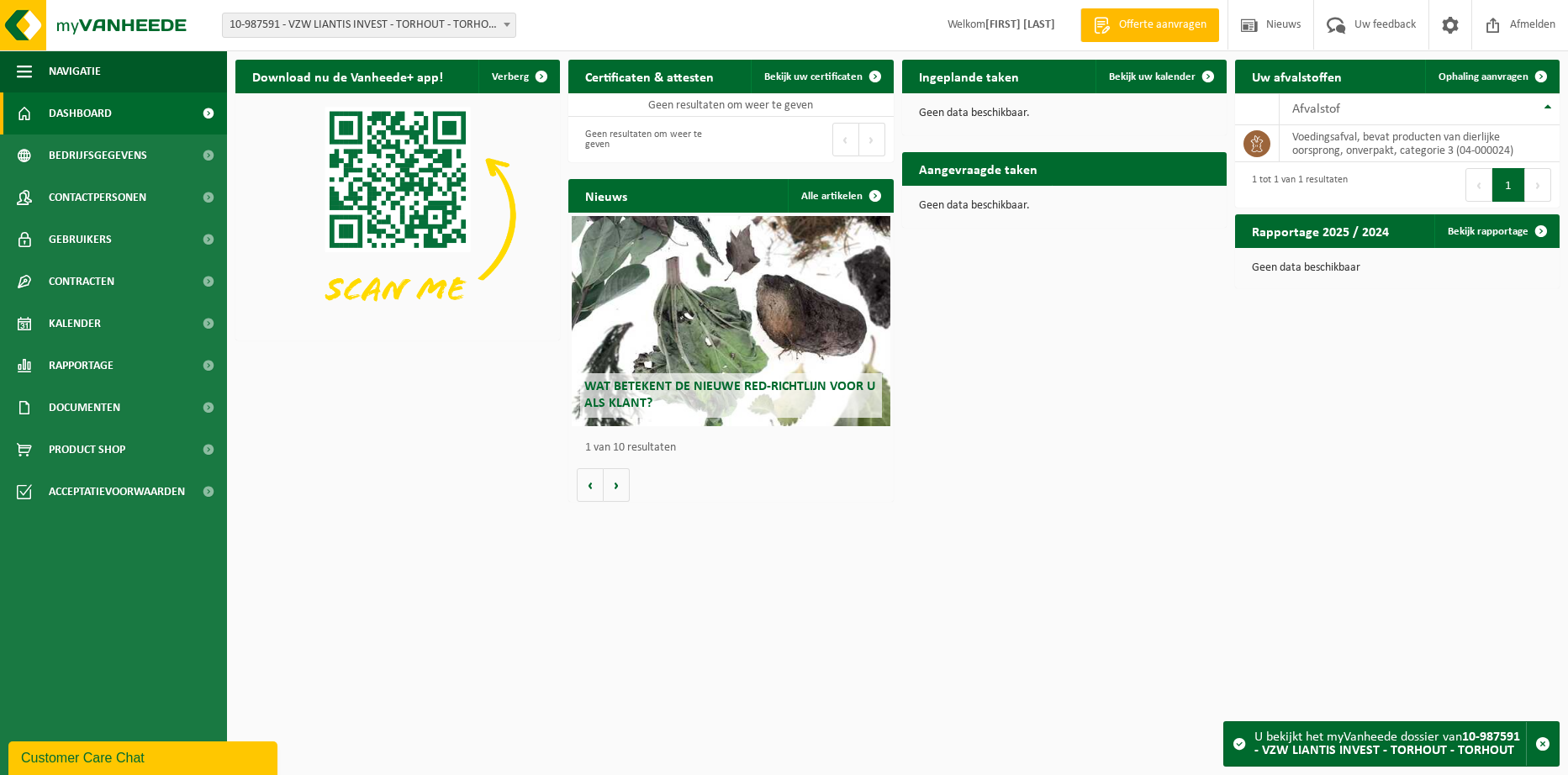 click on "10-987591 - VZW LIANTIS INVEST - TORHOUT - TORHOUT" at bounding box center (369, 25) 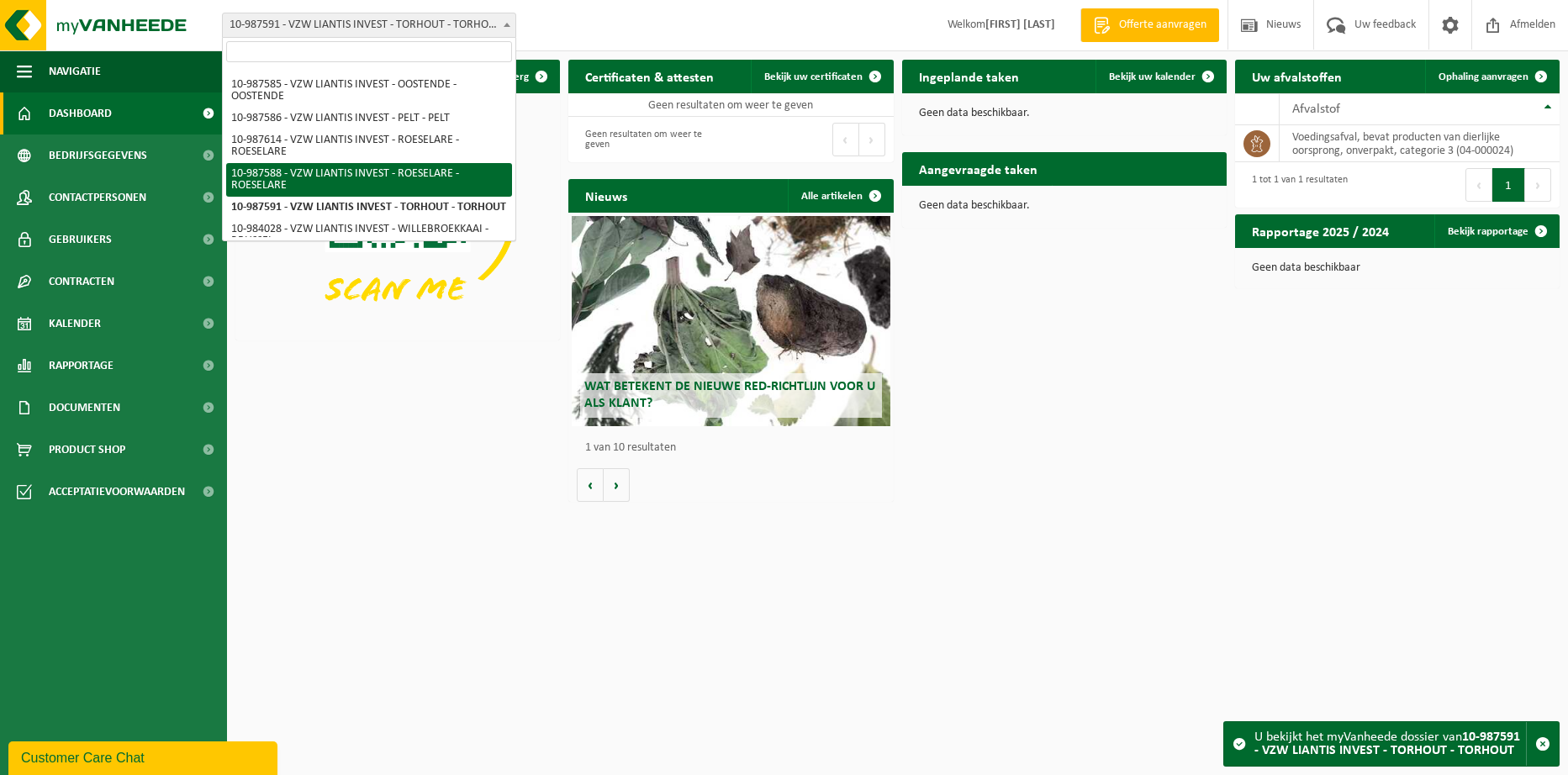 scroll, scrollTop: 704, scrollLeft: 0, axis: vertical 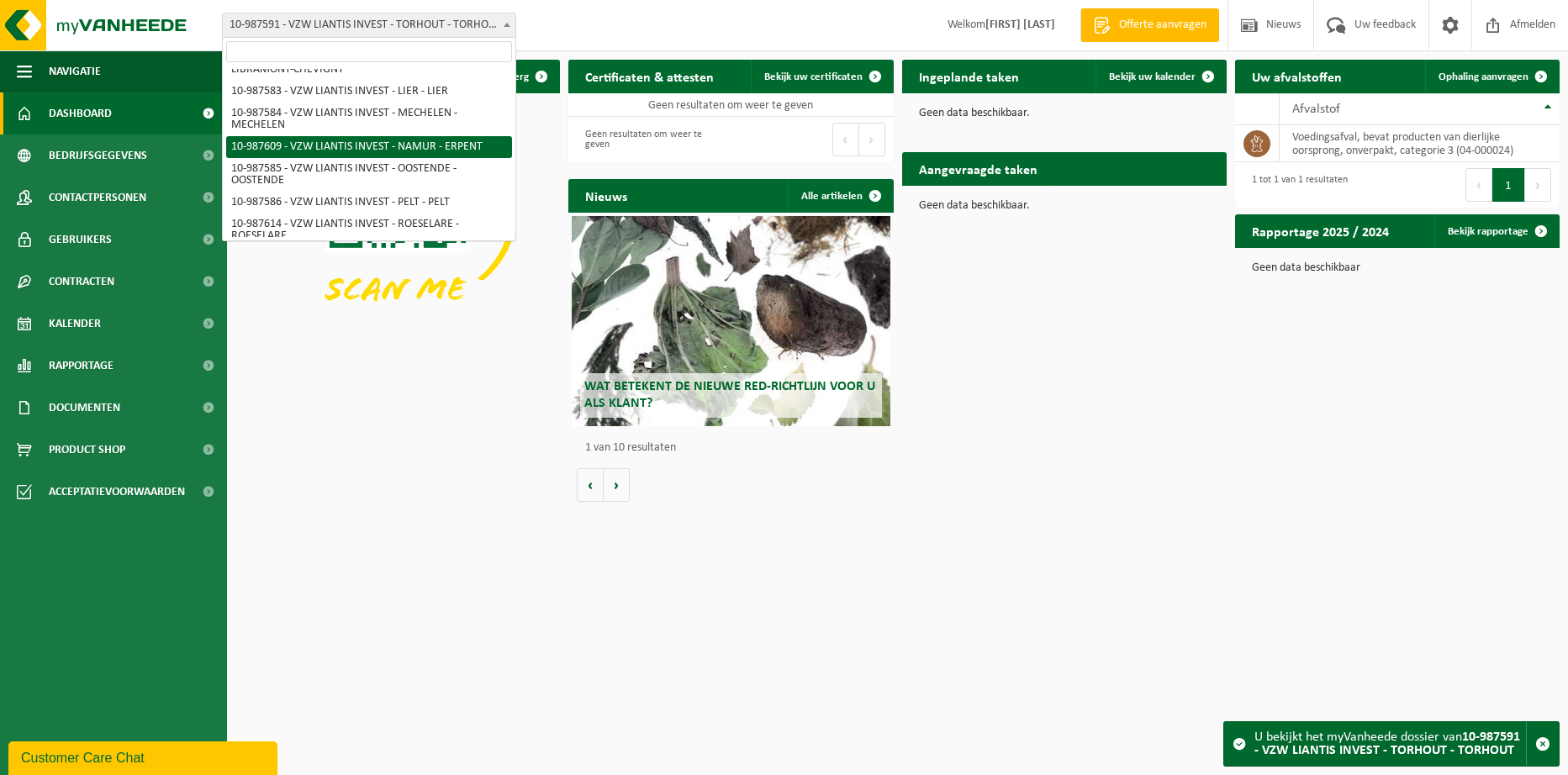 select on "167265" 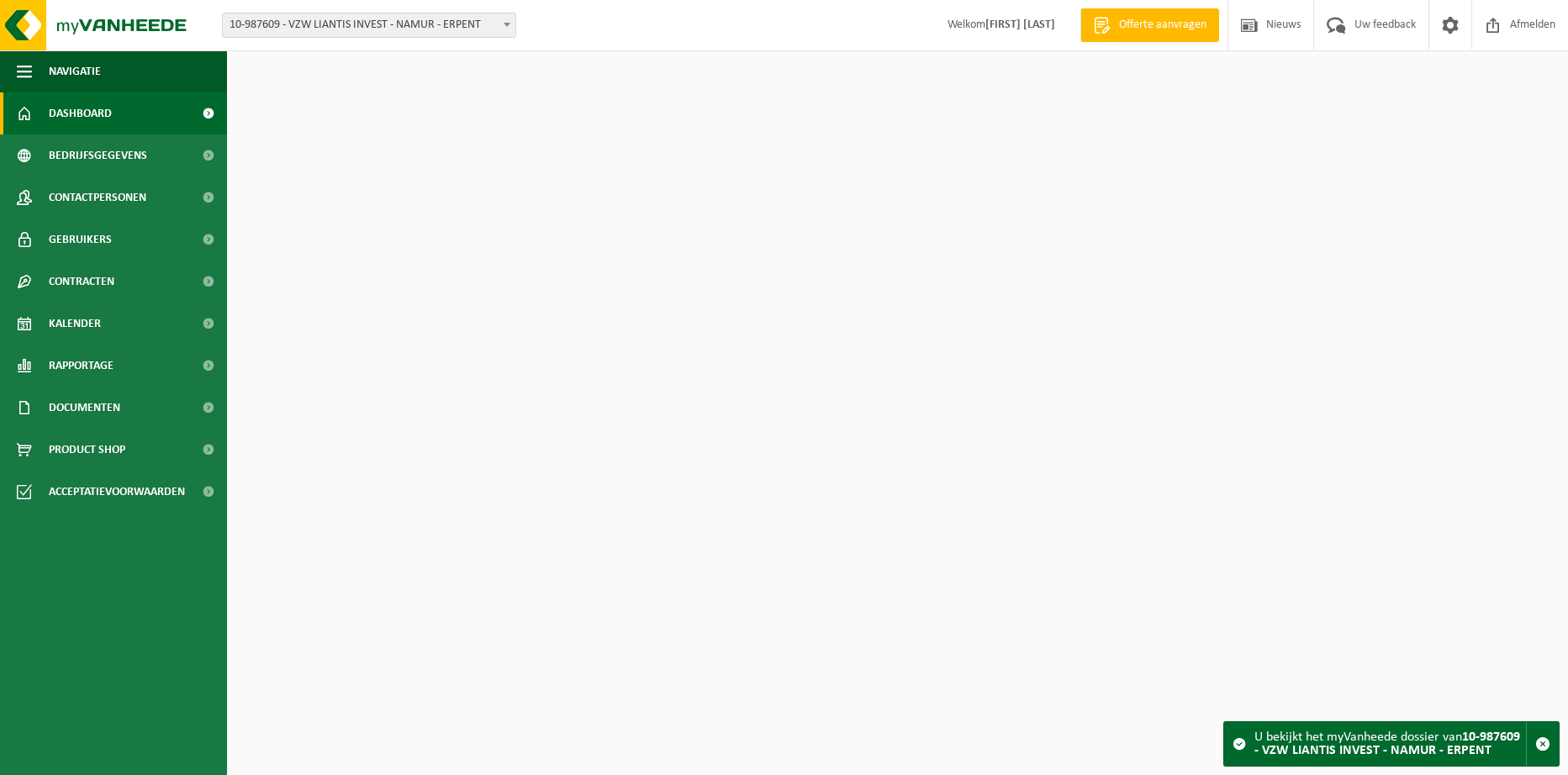 scroll, scrollTop: 0, scrollLeft: 0, axis: both 